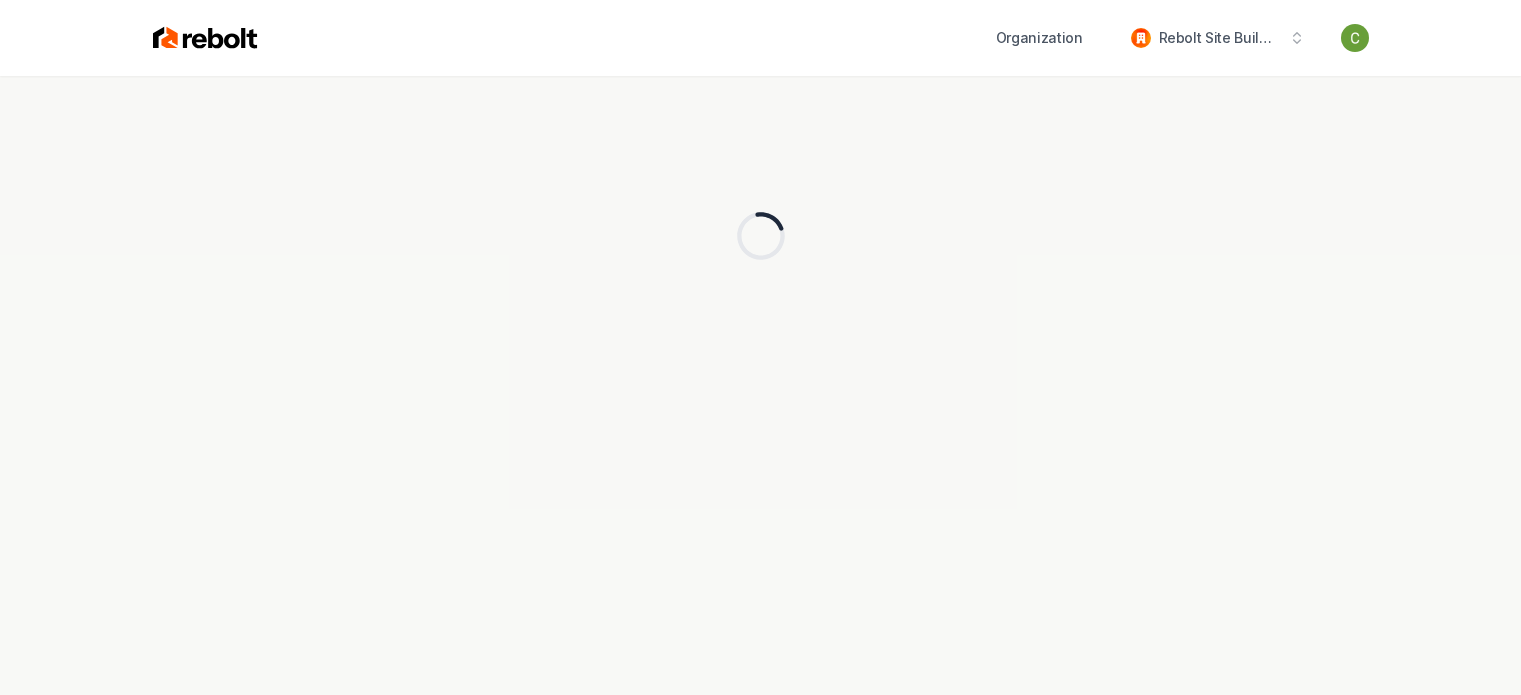 scroll, scrollTop: 0, scrollLeft: 0, axis: both 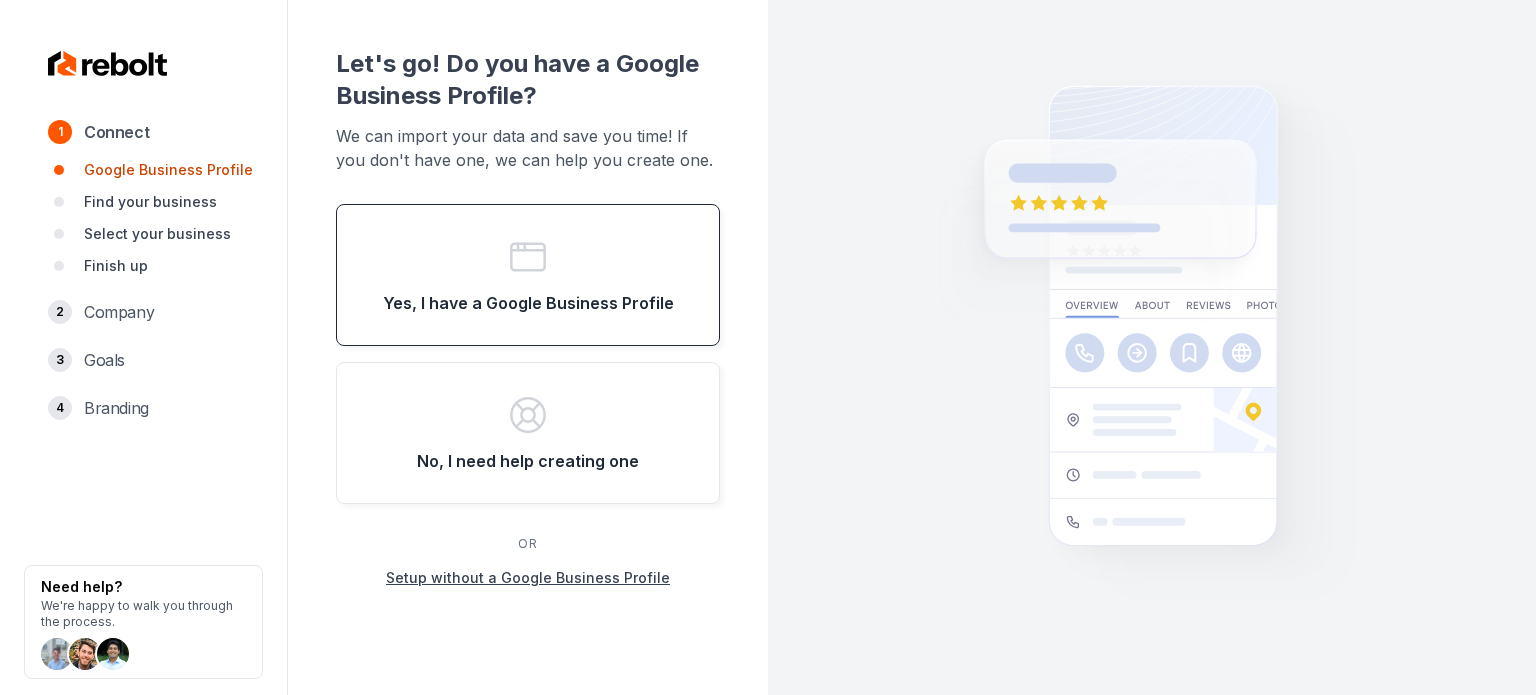 click on "Yes, I have a Google Business Profile" at bounding box center (528, 275) 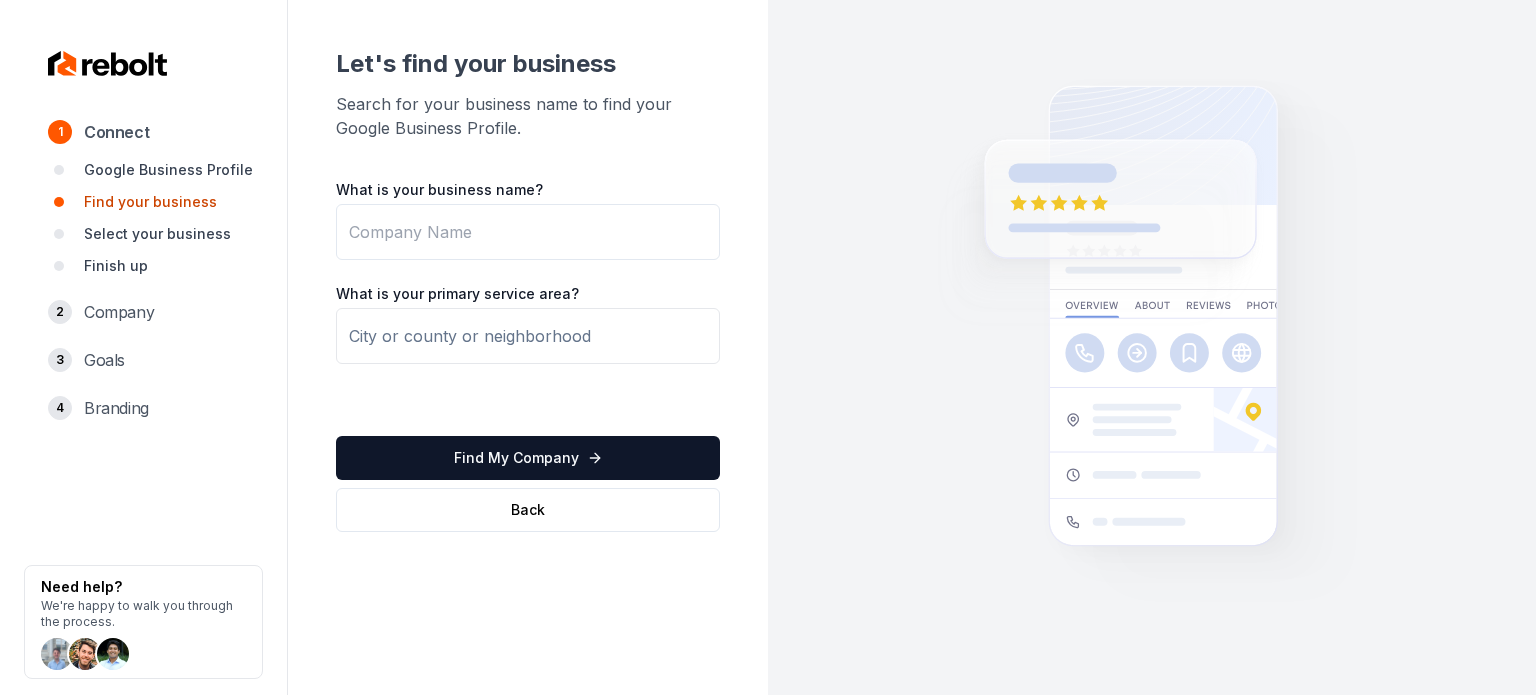 click on "What is your business name?" at bounding box center (528, 232) 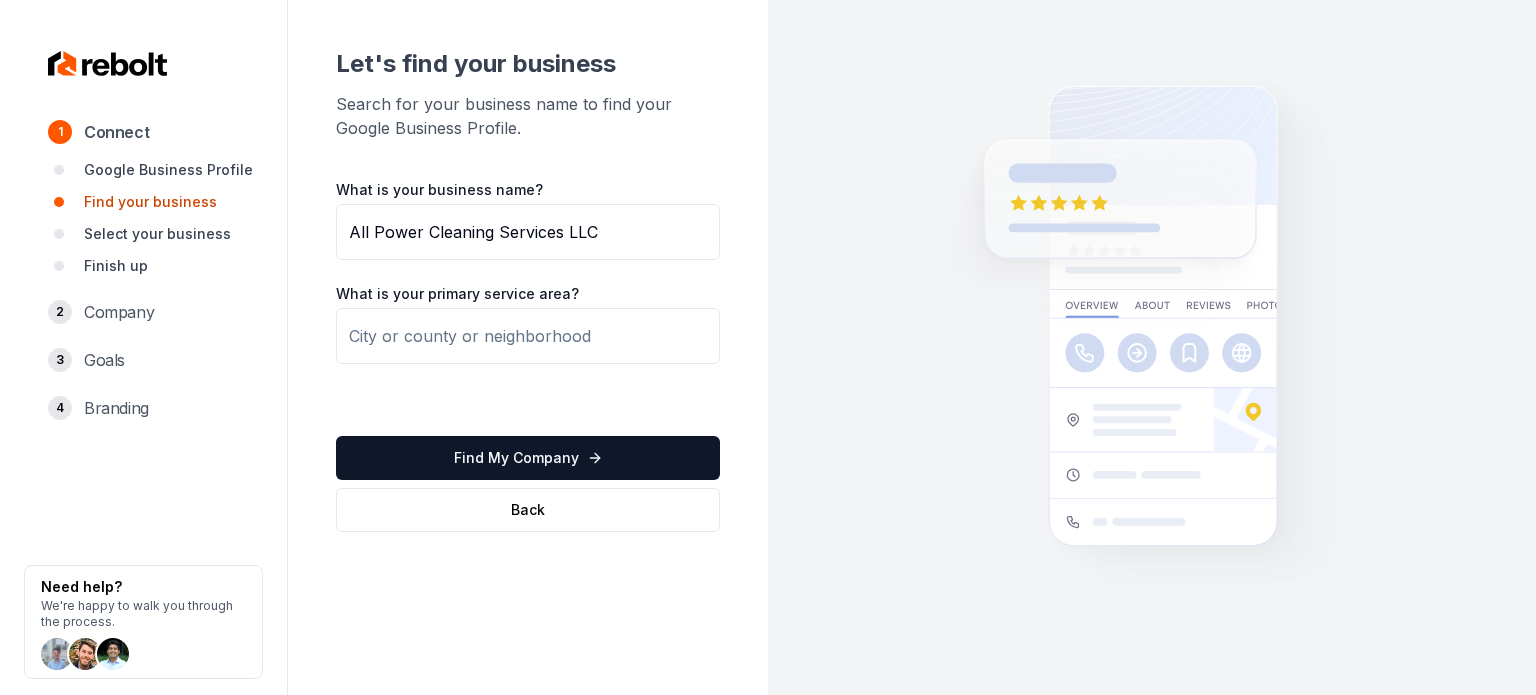 type on "All Power Cleaning Services LLC" 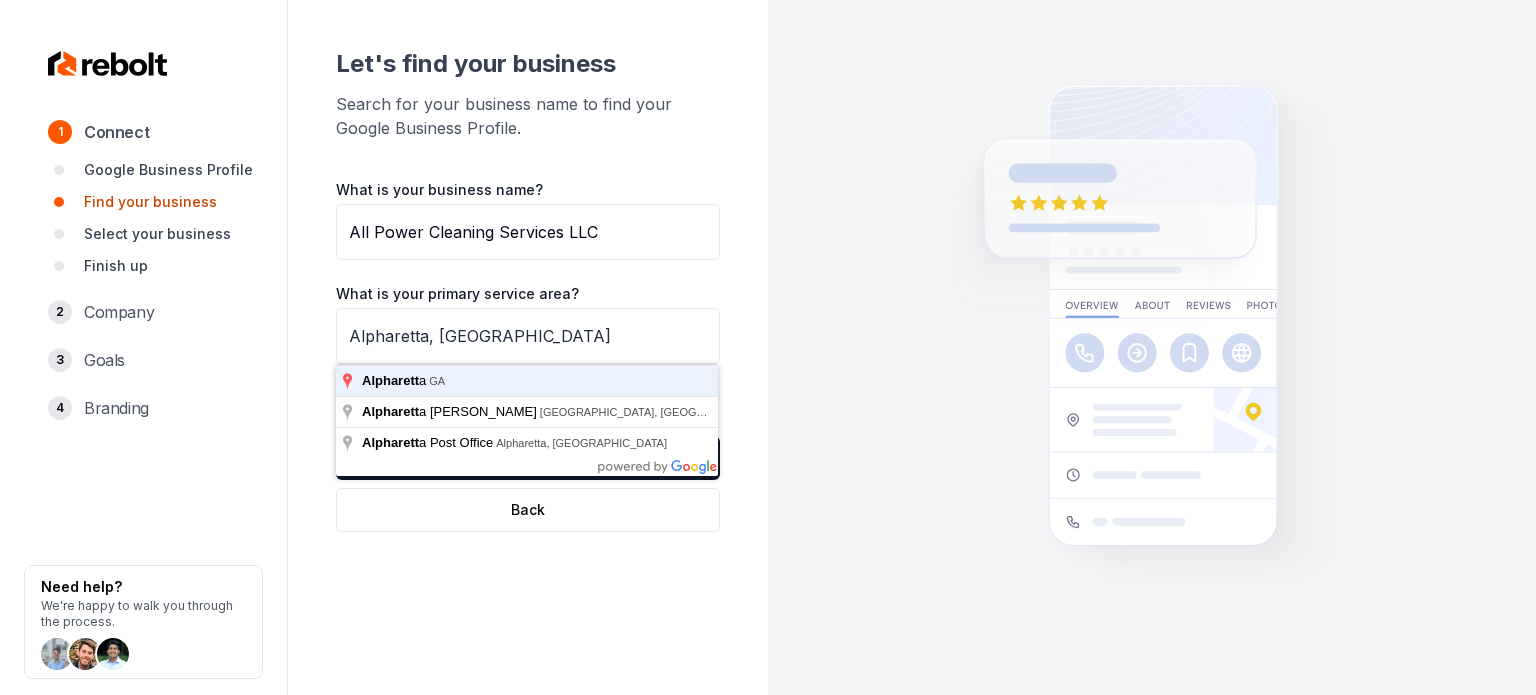 type on "Alpharetta, [GEOGRAPHIC_DATA]" 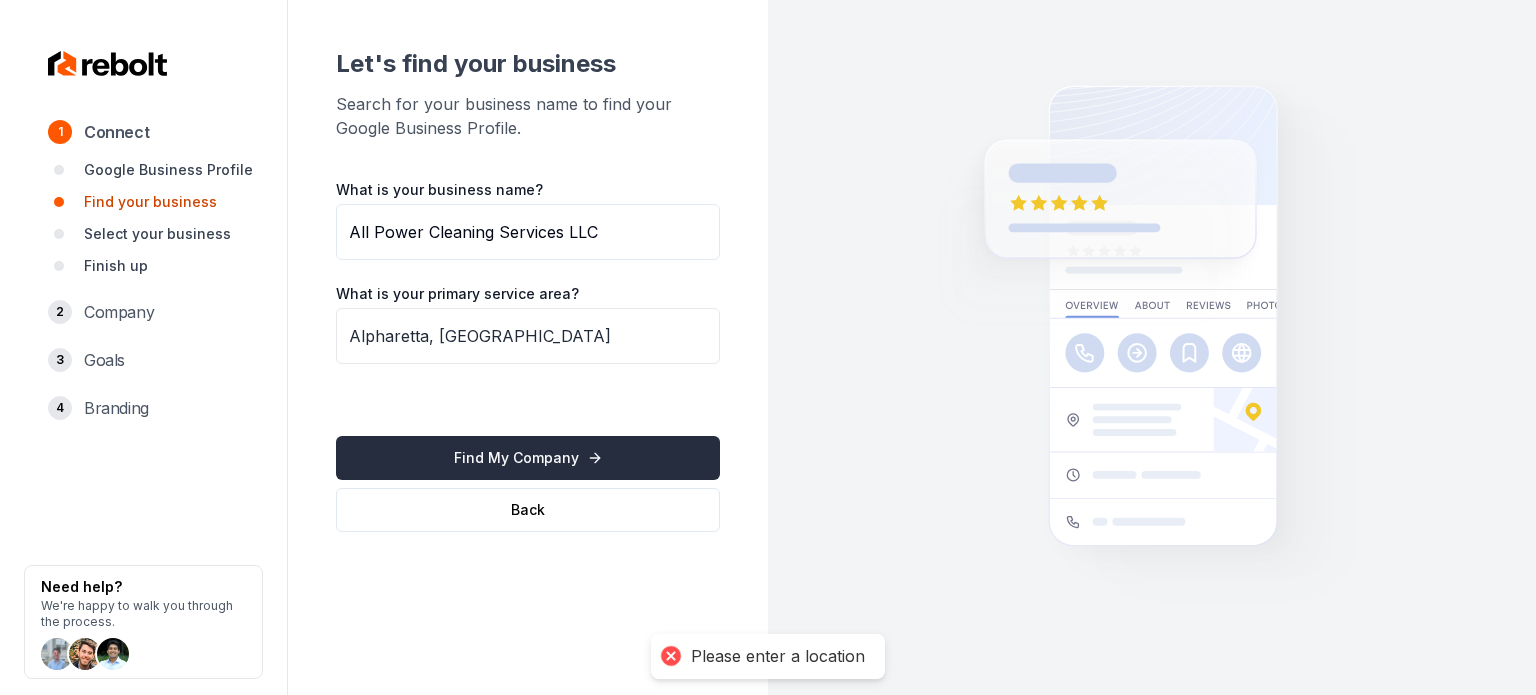 click on "Find My Company" at bounding box center [528, 458] 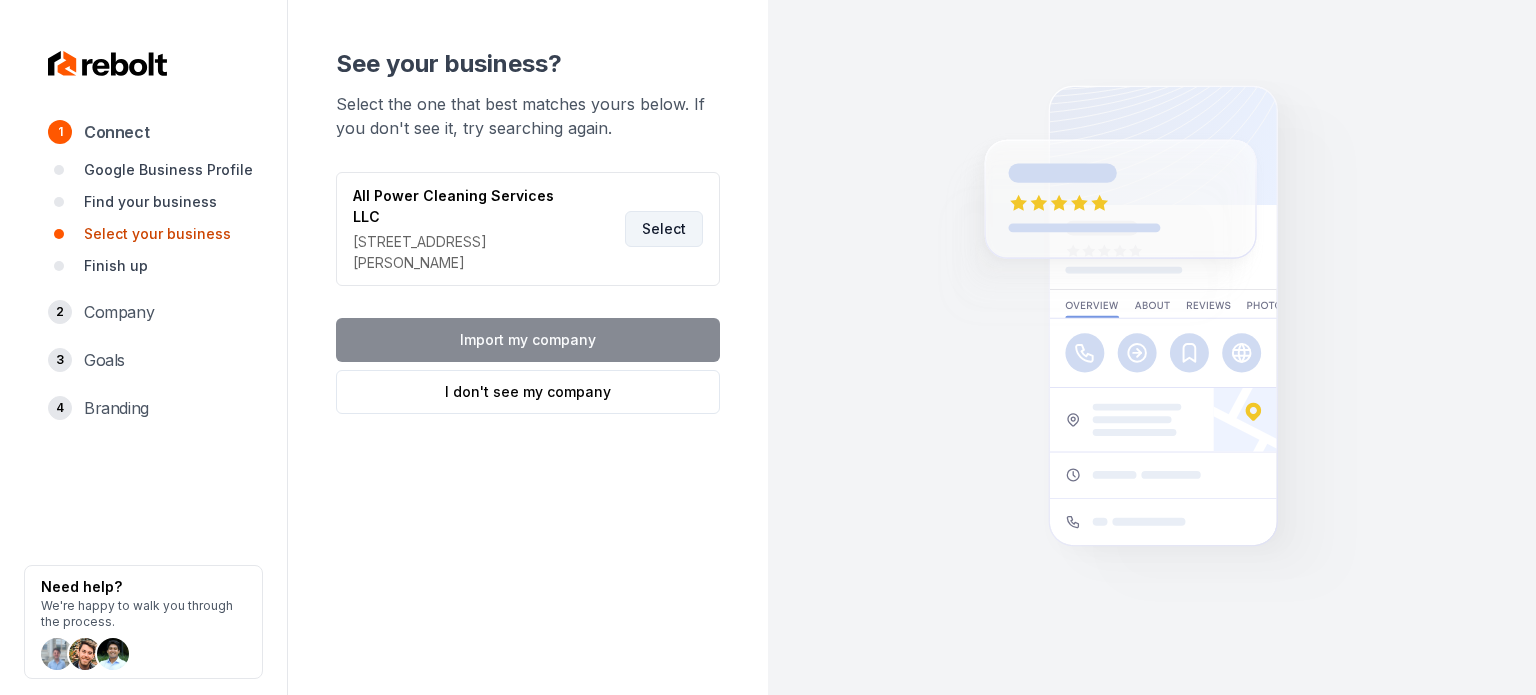 click on "Select" at bounding box center [664, 229] 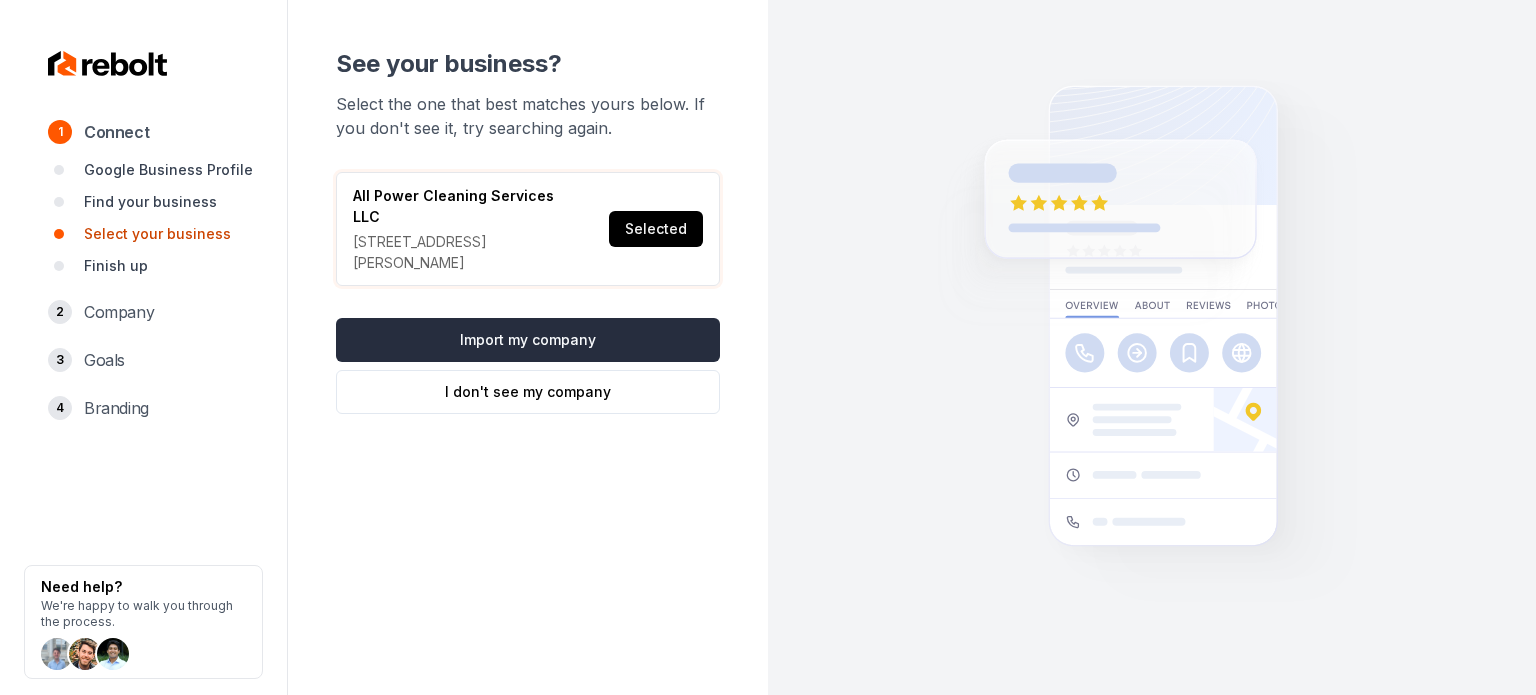 click on "Import my company" at bounding box center [528, 340] 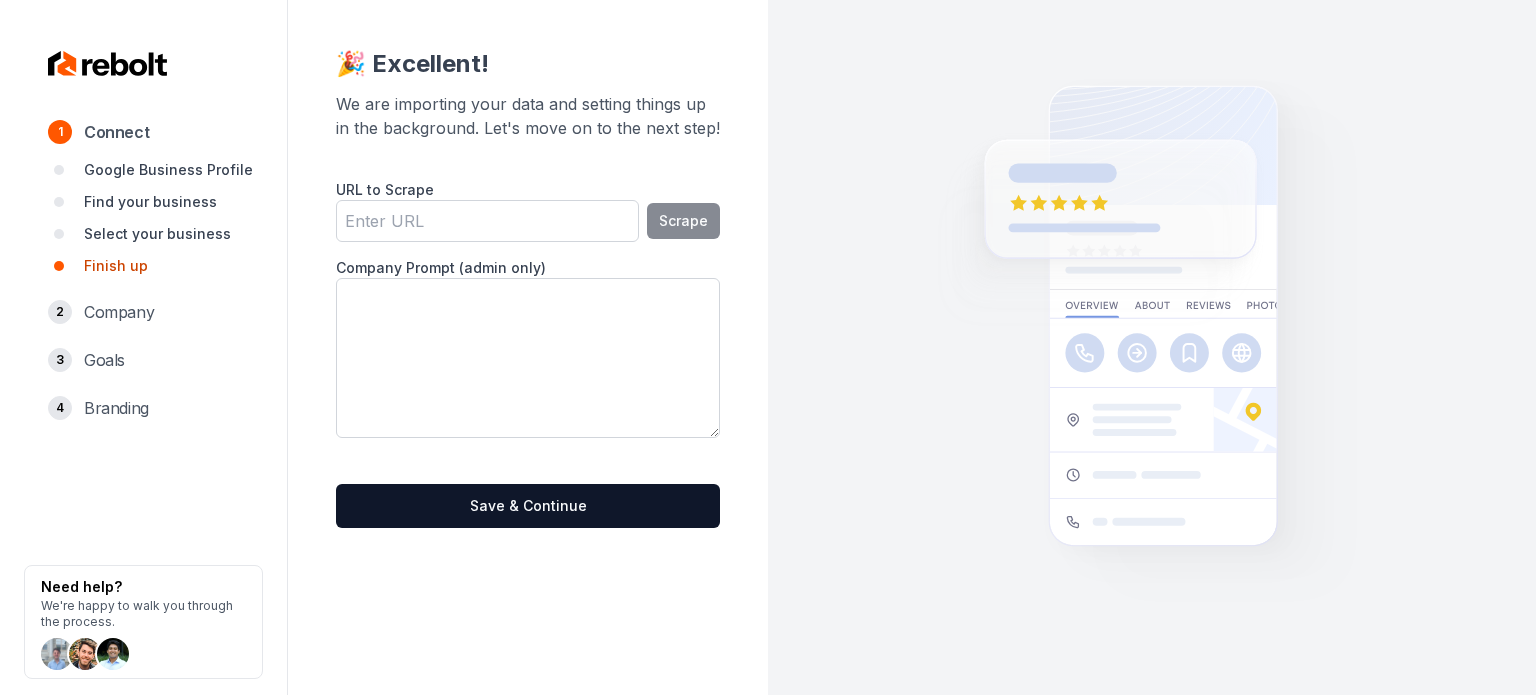 click on "URL to Scrape" at bounding box center [487, 221] 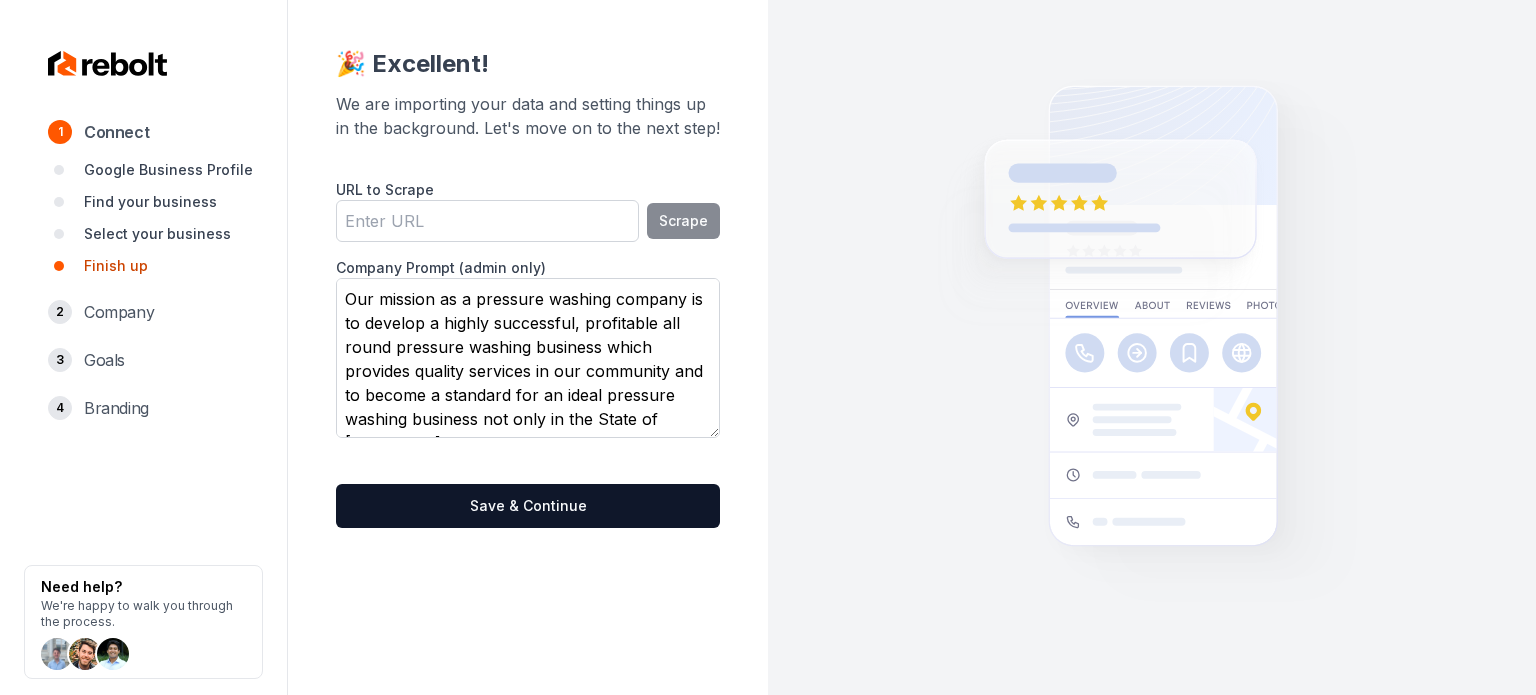 scroll, scrollTop: 183, scrollLeft: 0, axis: vertical 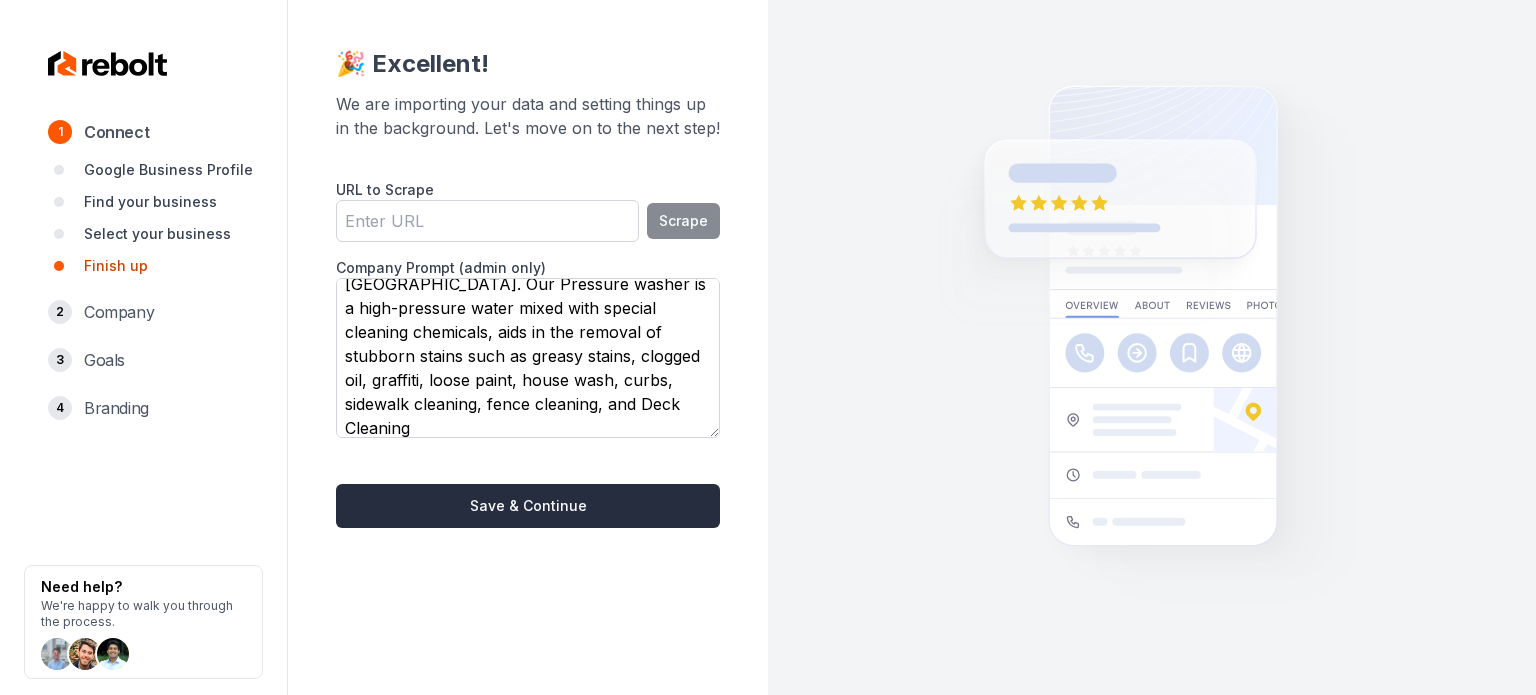 type on "Our mission as a pressure washing company is to develop a highly successful, profitable all round pressure washing business which provides quality services in our community and to become a standard for an ideal pressure washing business not only in the State of [US_STATE] but also throughout [GEOGRAPHIC_DATA]. Our Pressure washer is a high-pressure water mixed with special cleaning chemicals, aids in the removal of stubborn stains such as greasy stains, clogged oil, graffiti, loose paint, house wash, curbs, sidewalk cleaning, fence cleaning, and Deck Cleaning" 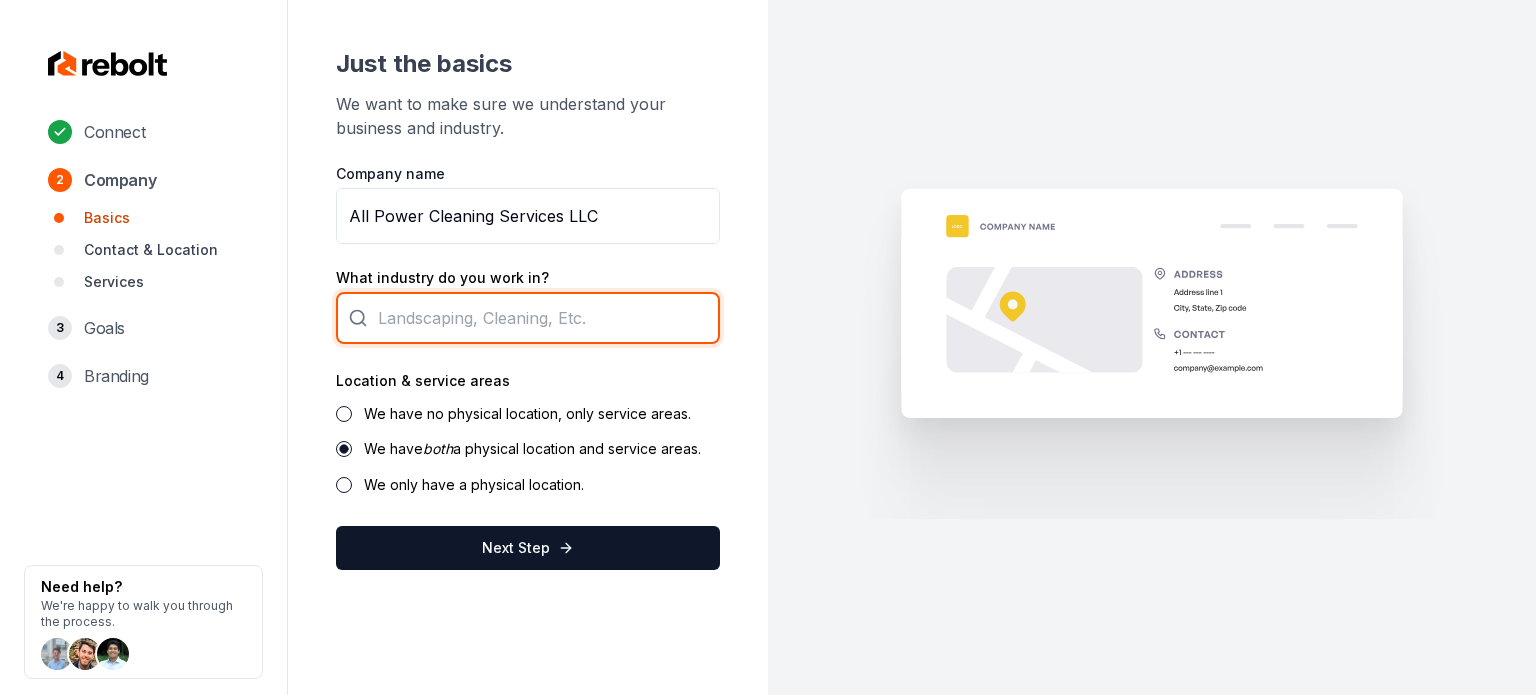 click at bounding box center [528, 318] 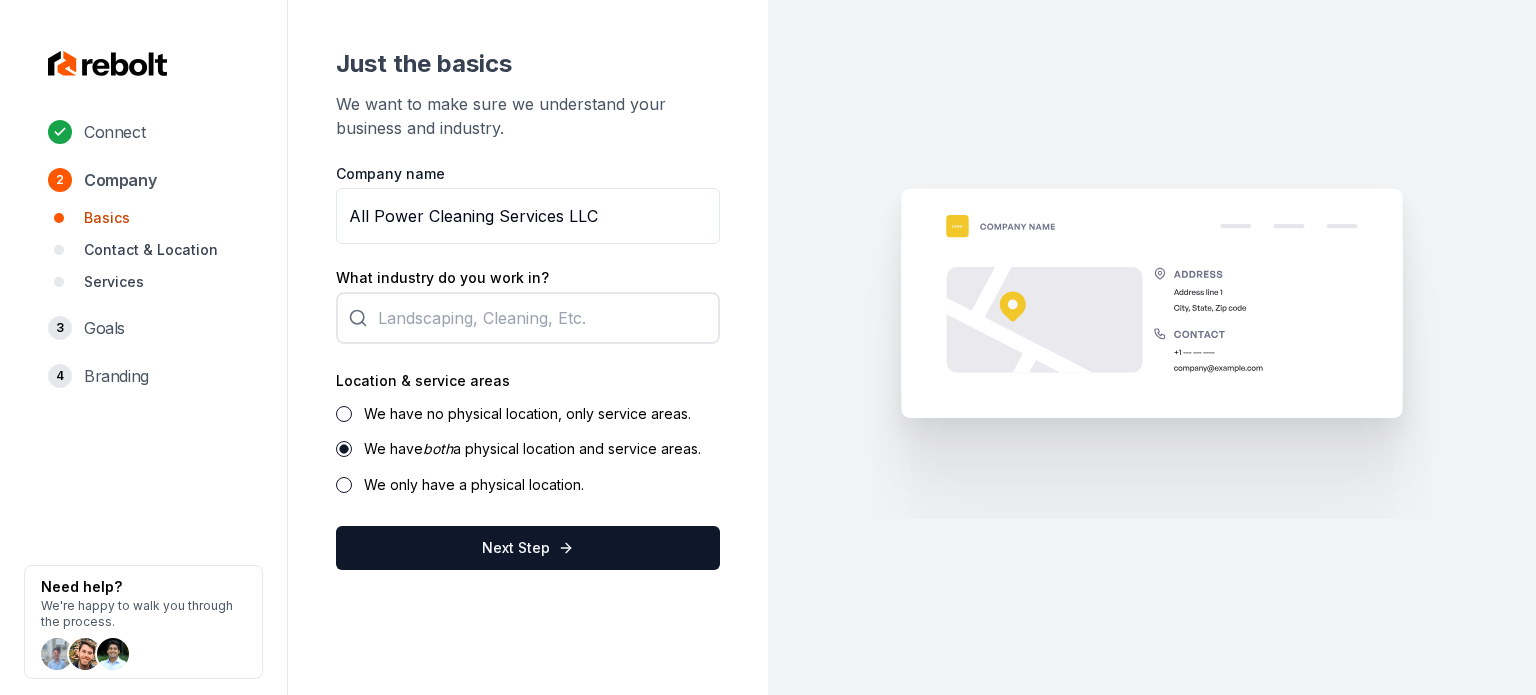 click on "Company name All Power Cleaning Services LLC What industry do you work in? Location & service areas We have no physical location, only service areas. We have  both  a physical location and service areas. We only have a physical location. Next Step" at bounding box center [528, 367] 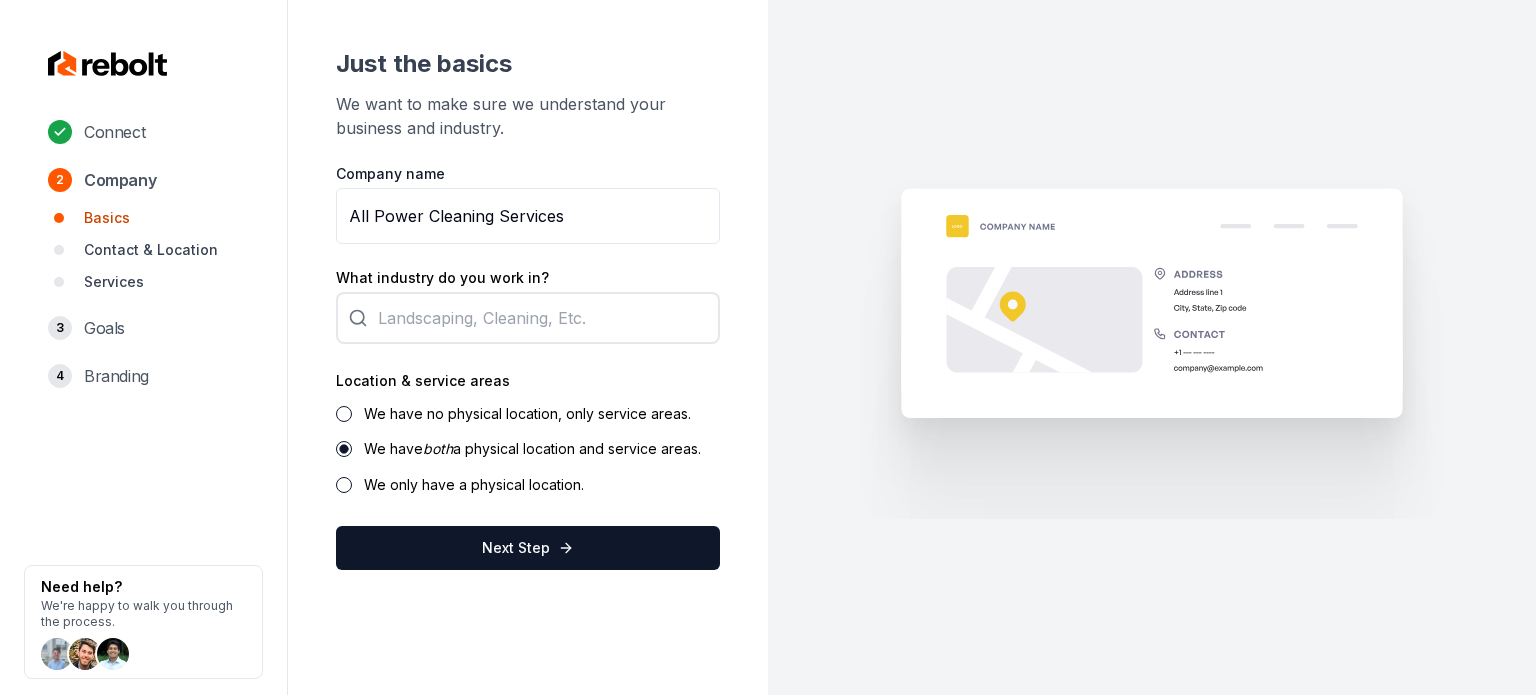 type on "All Power Cleaning Services" 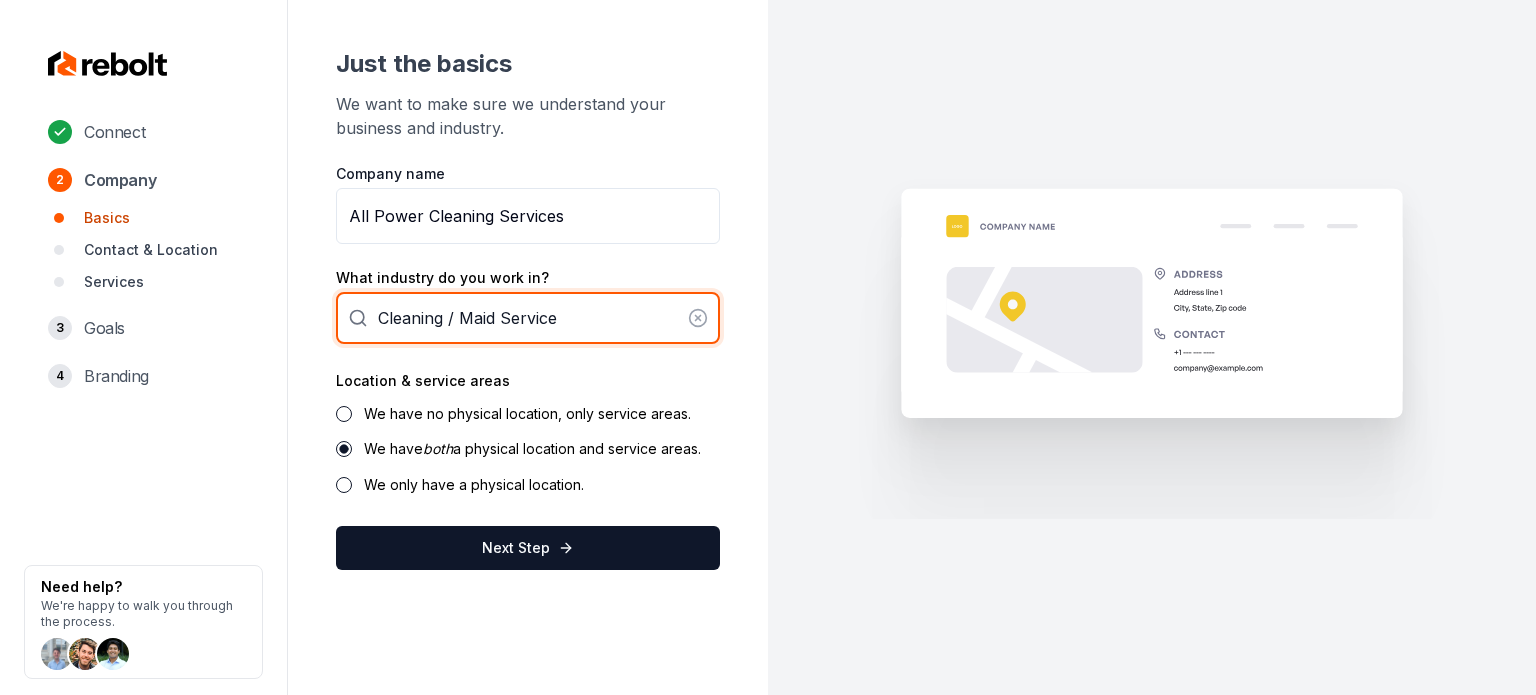 click on "Cleaning / Maid Service" at bounding box center [528, 318] 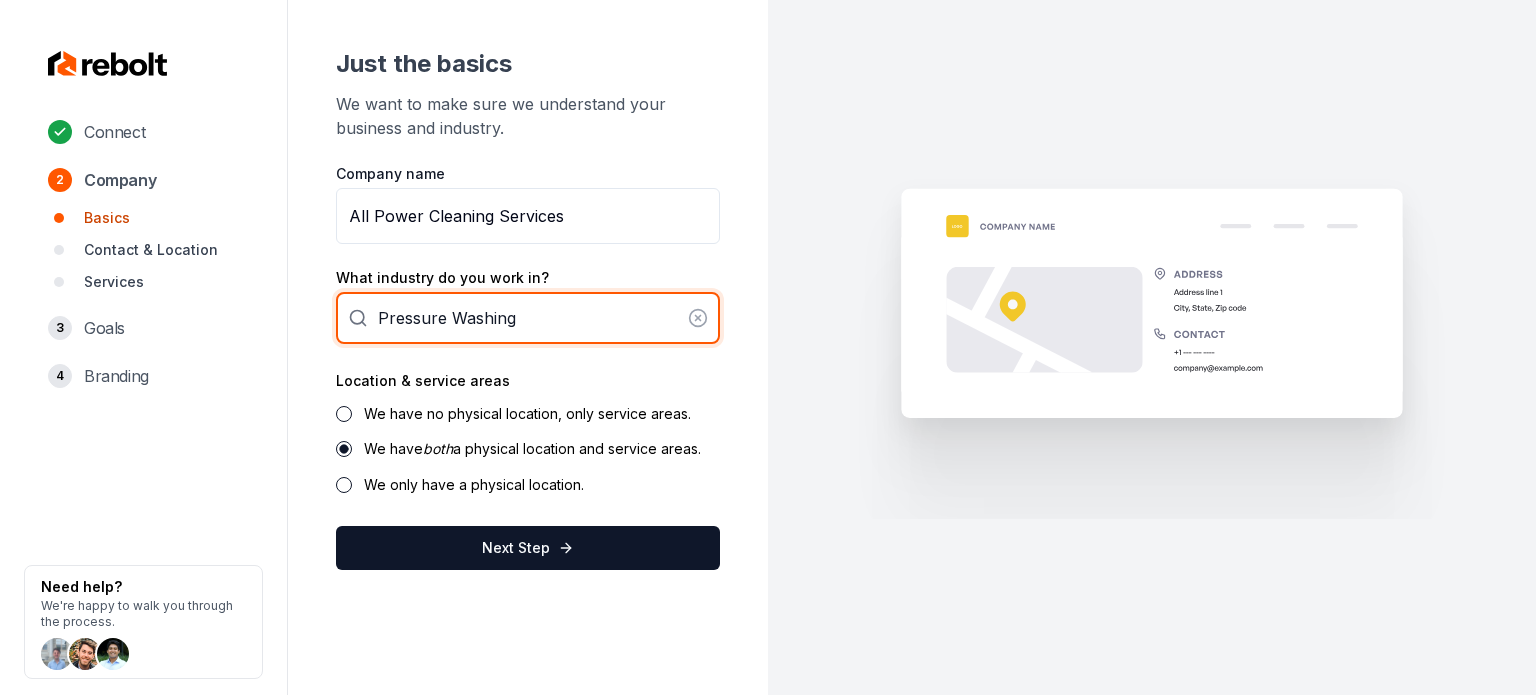 type on "Pressure Washing" 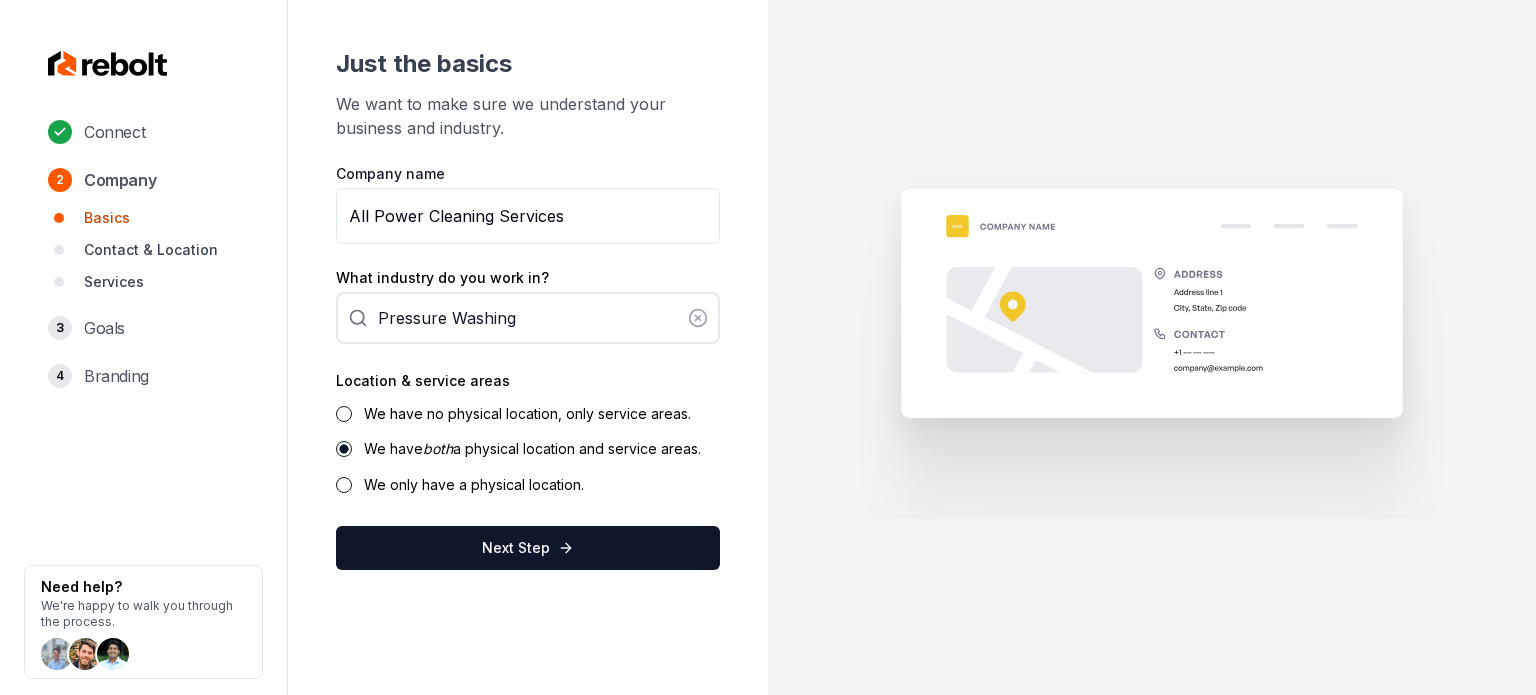 click on "We have no physical location, only service areas." at bounding box center (527, 413) 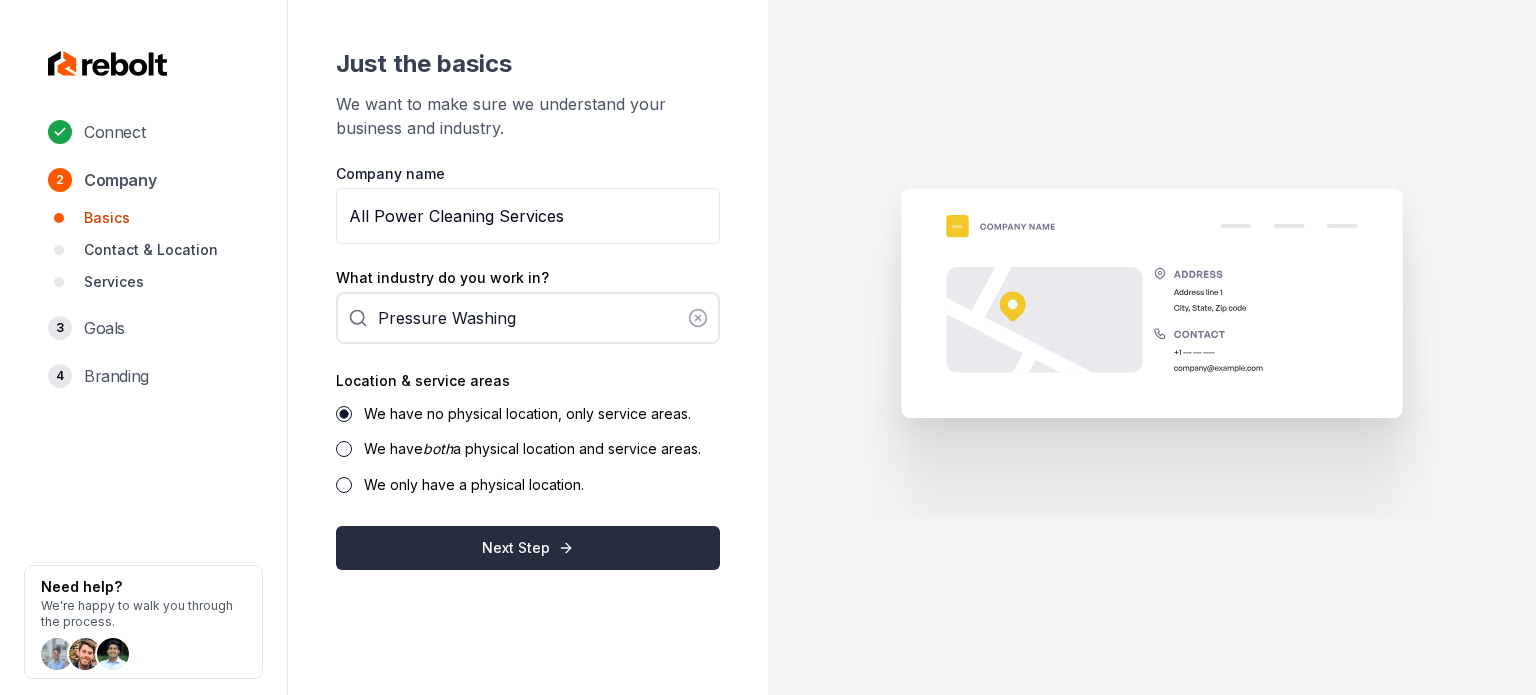 click on "Next Step" at bounding box center [528, 548] 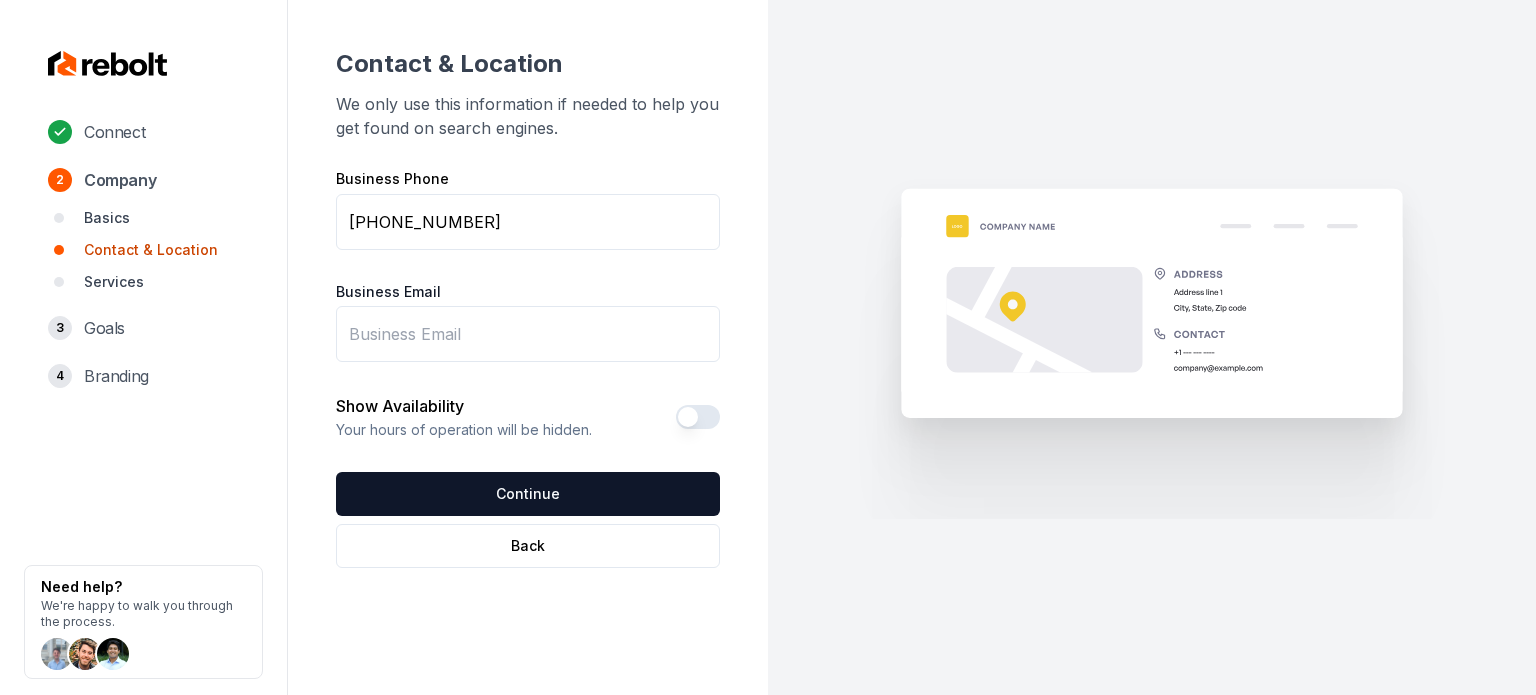 drag, startPoint x: 375, startPoint y: 317, endPoint x: 392, endPoint y: 294, distance: 28.600698 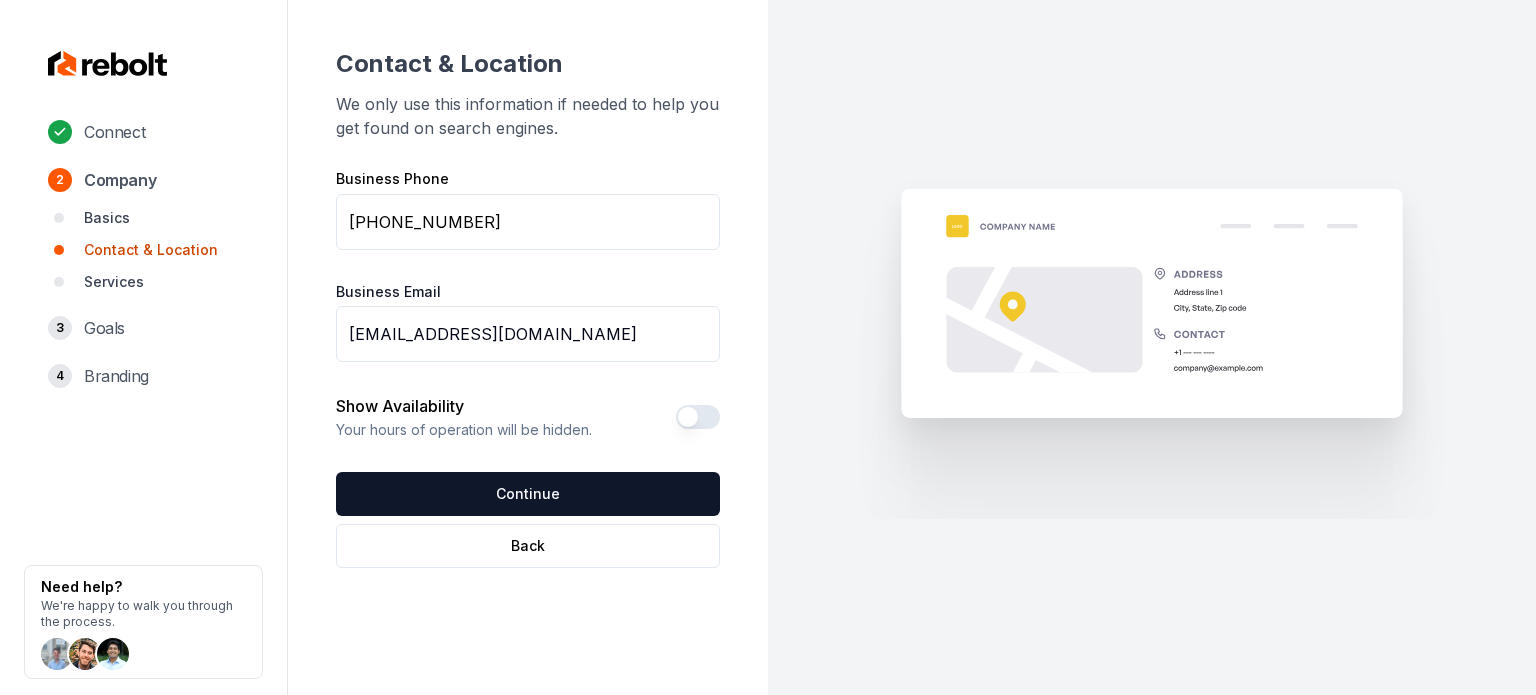 type on "[EMAIL_ADDRESS][DOMAIN_NAME]" 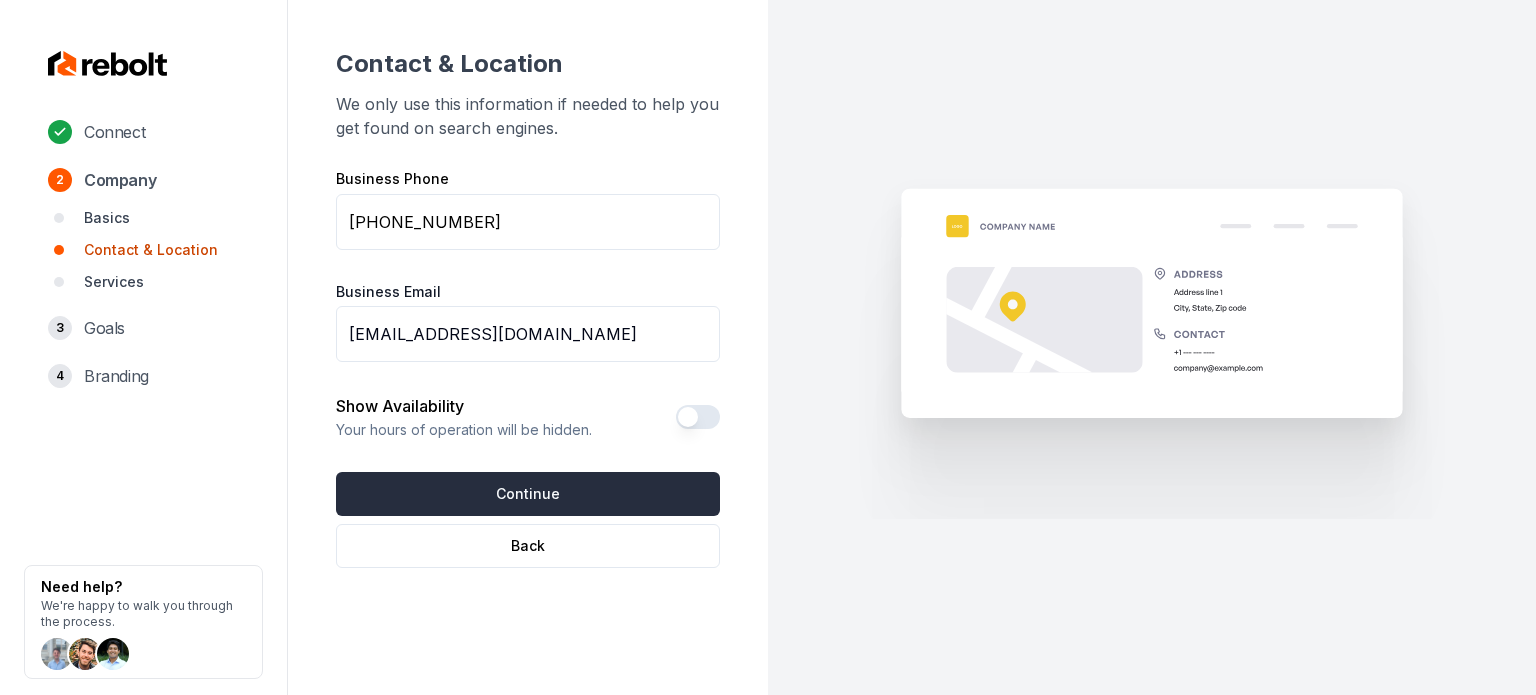 click on "Continue" at bounding box center [528, 494] 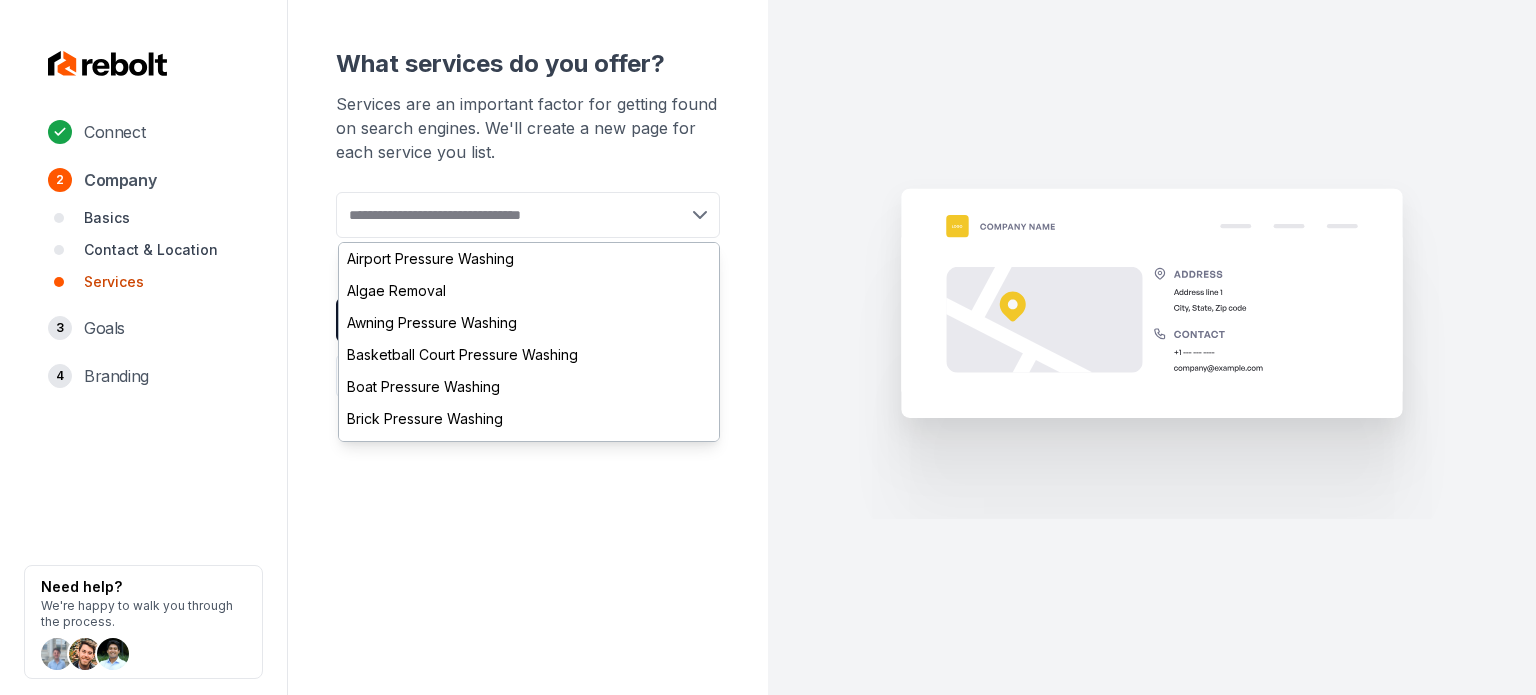 click at bounding box center [528, 215] 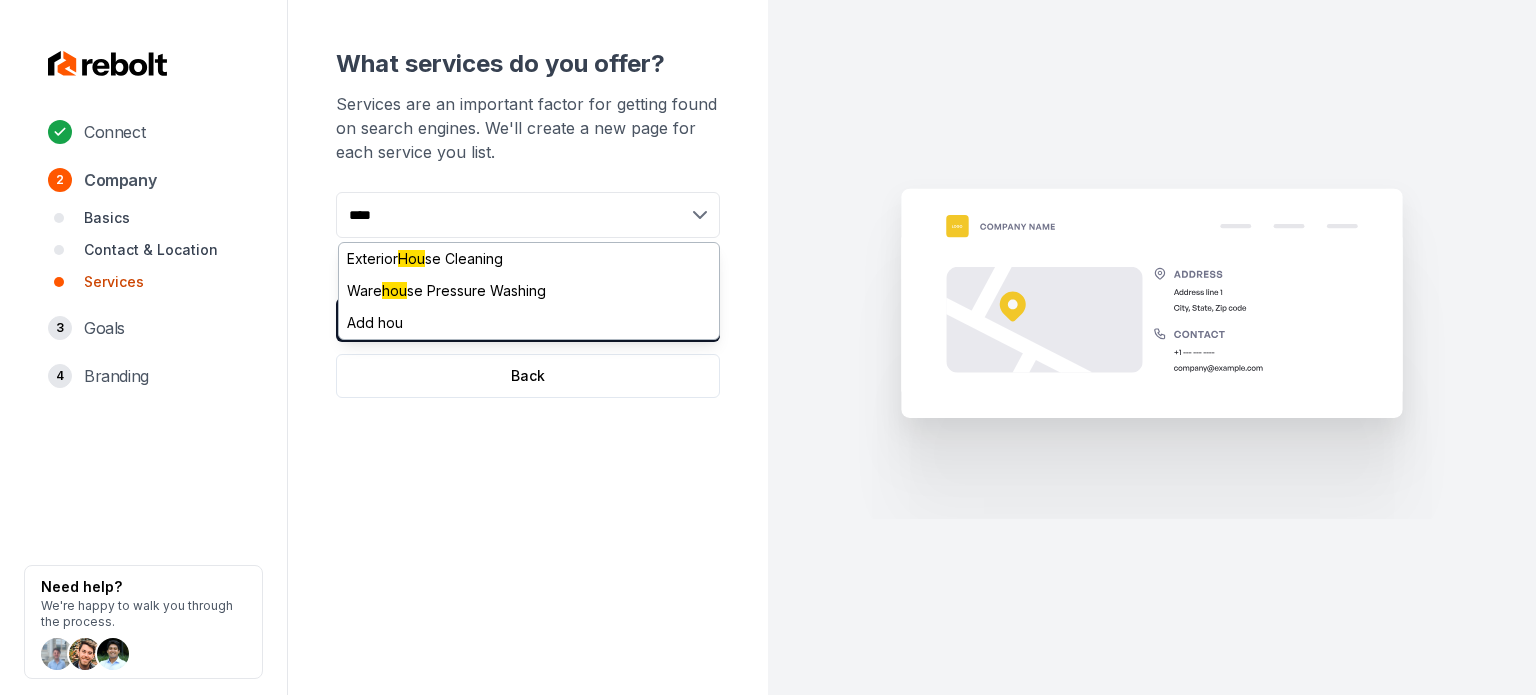 type on "*****" 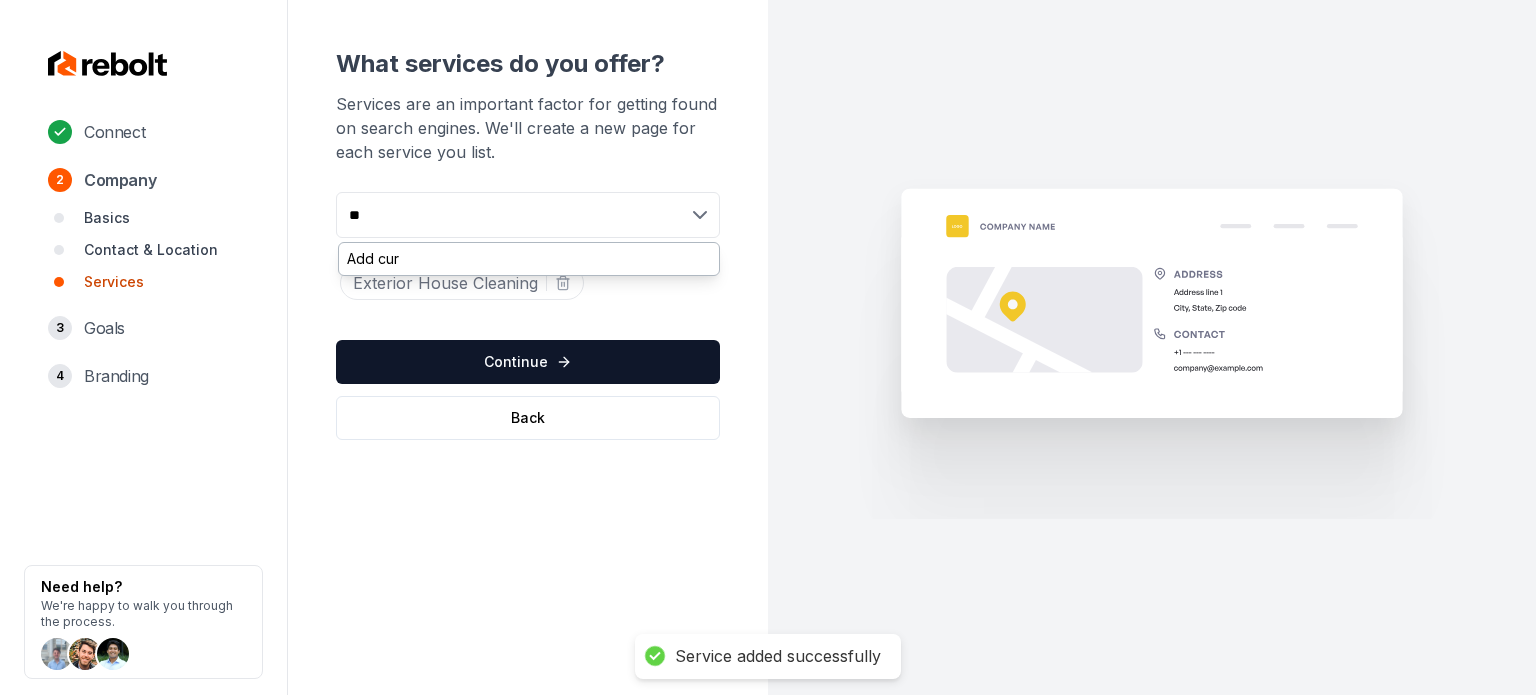 type on "*" 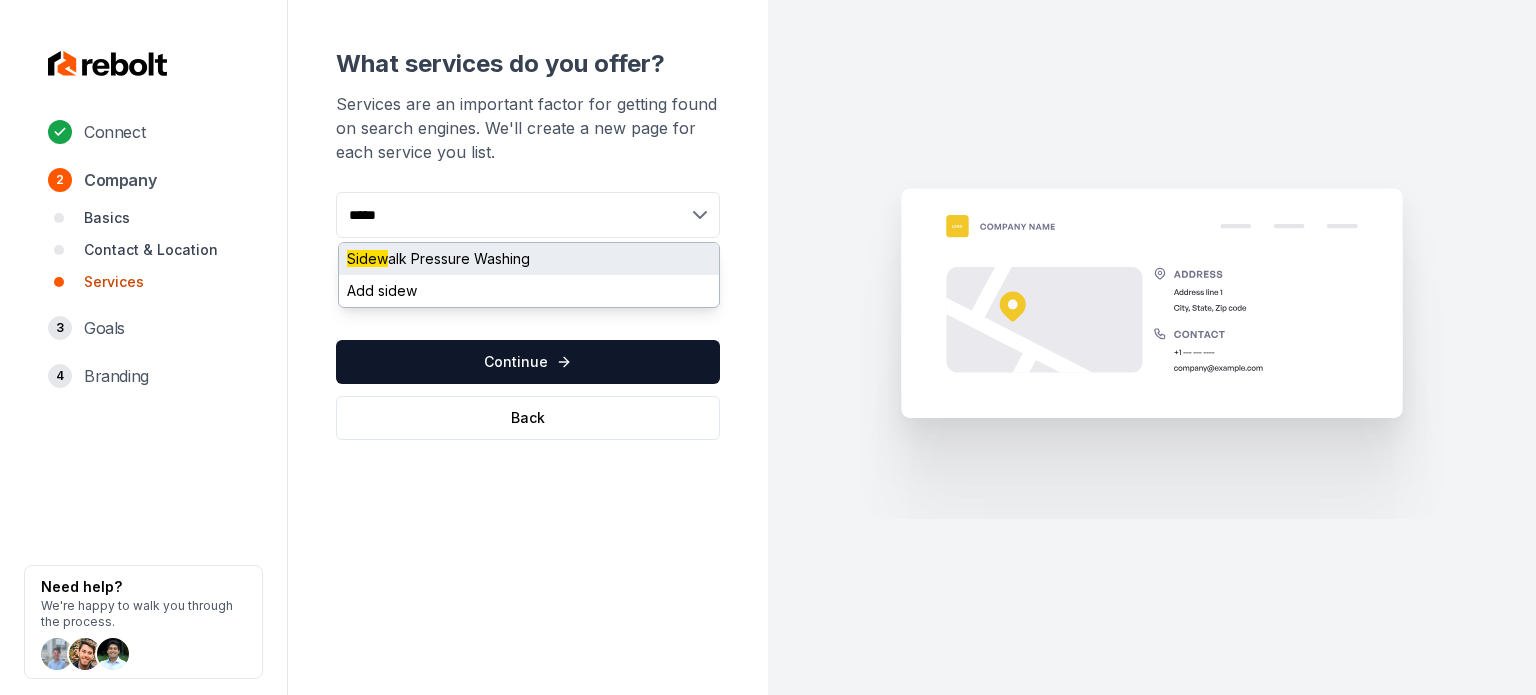 type on "*****" 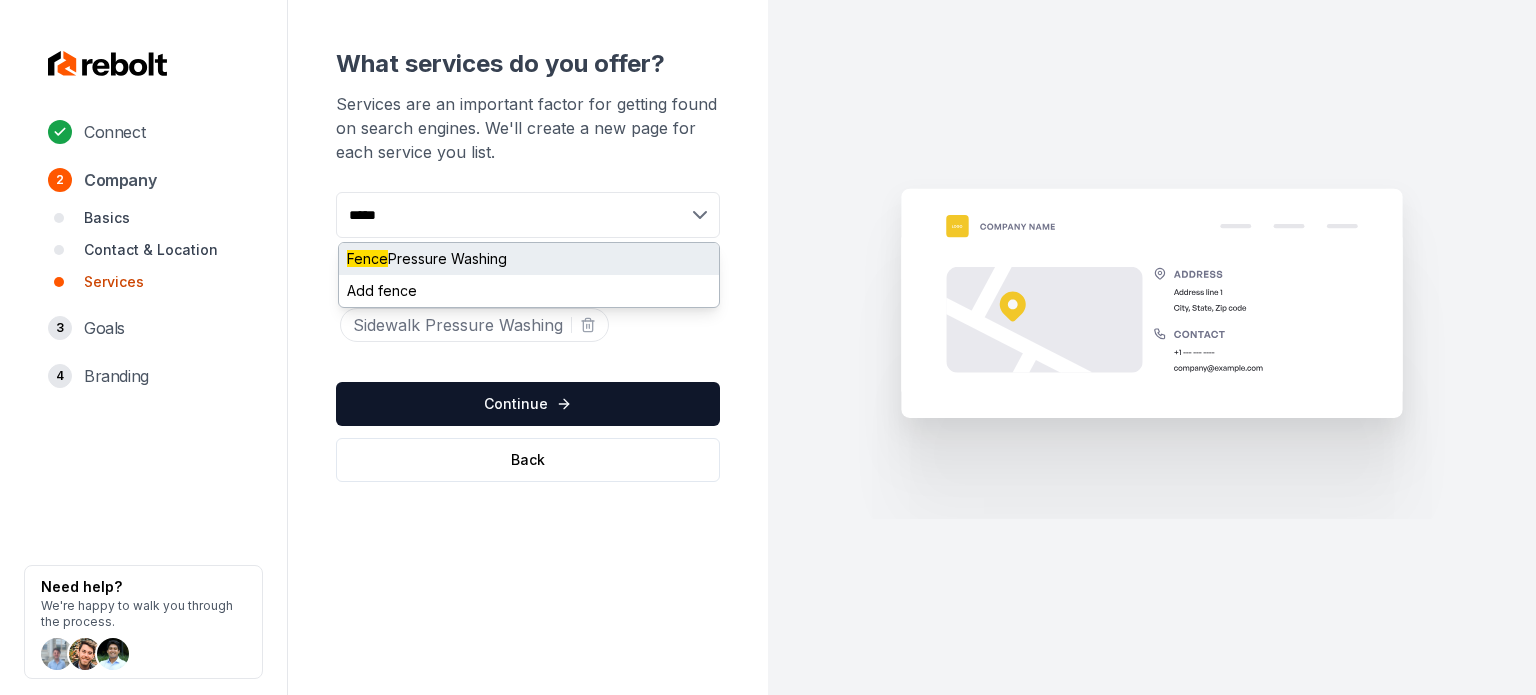 type on "*****" 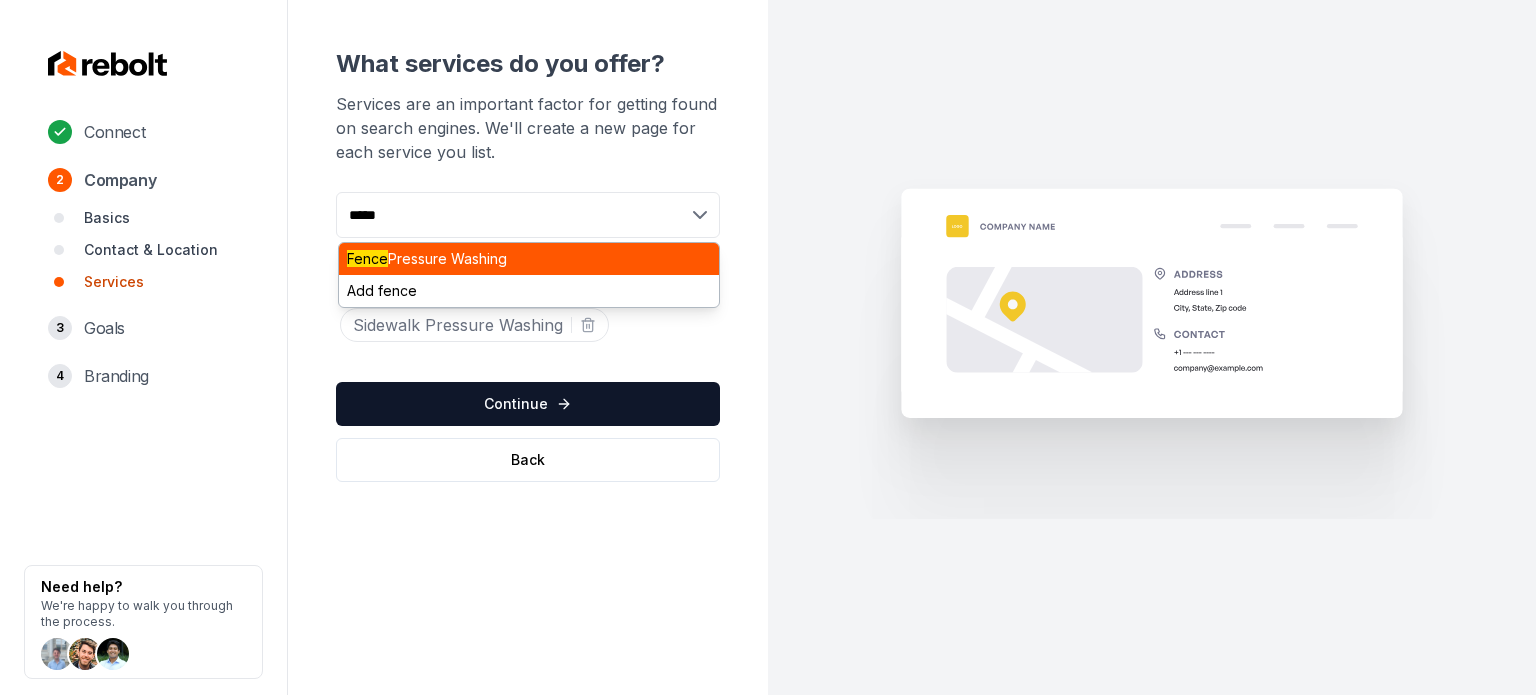 click on "Fence  Pressure Washing" at bounding box center [529, 259] 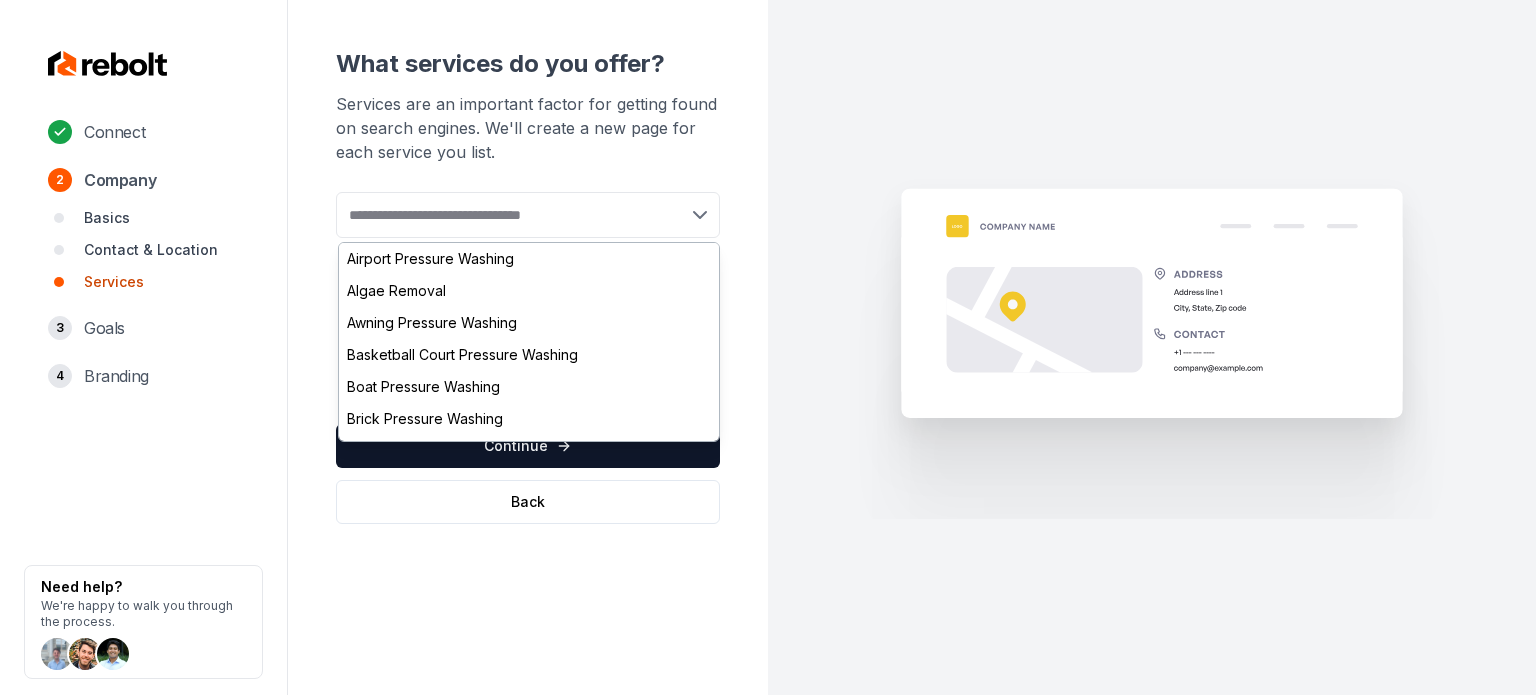 click on "Services are an important factor for getting found on search engines. We'll create a new page for each service you list." at bounding box center [528, 128] 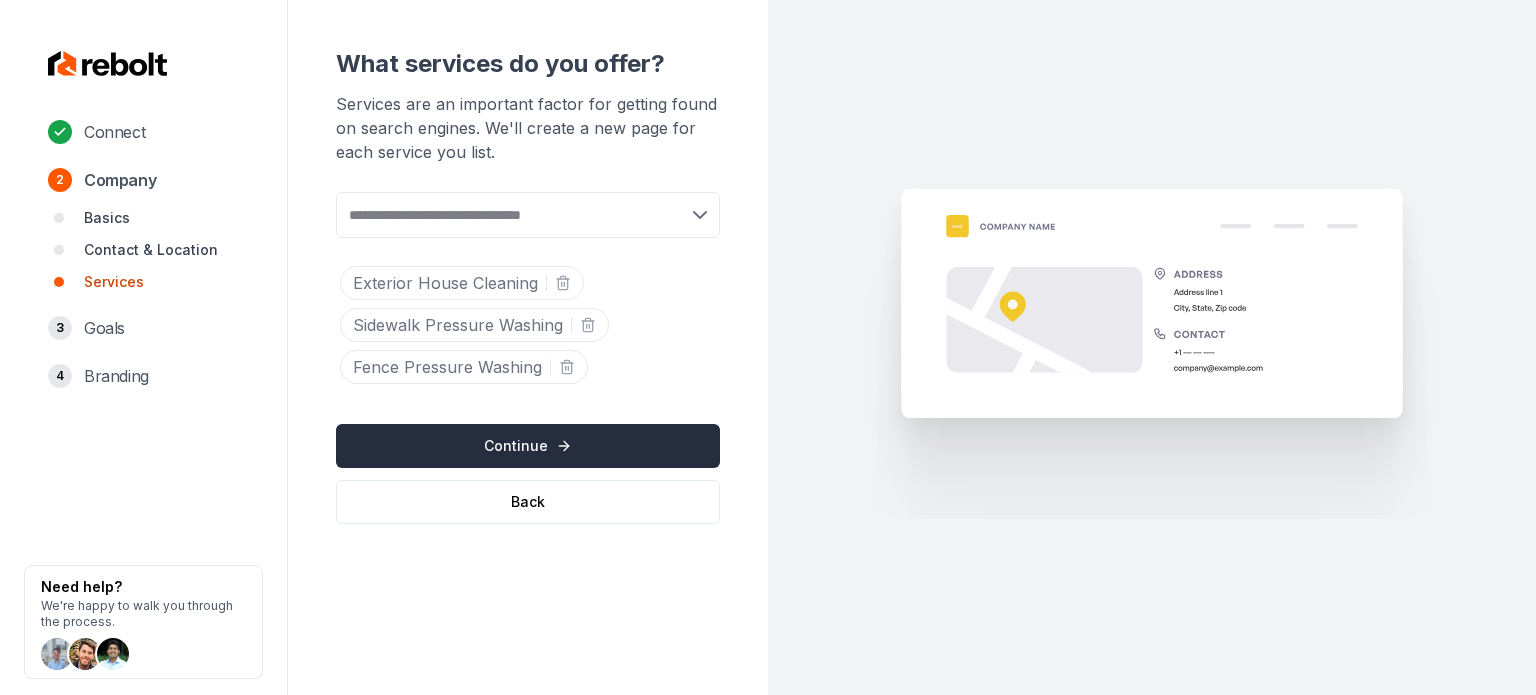 click on "Continue" at bounding box center [528, 446] 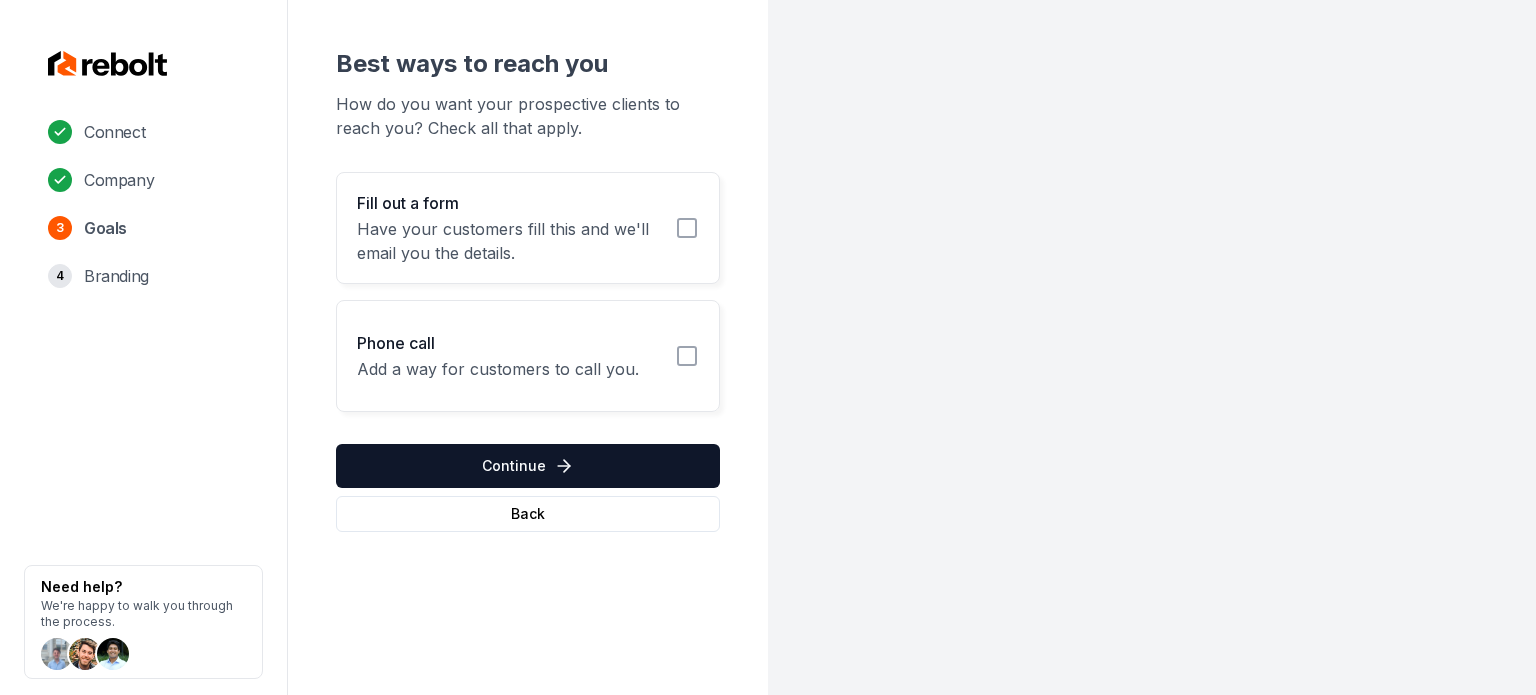 click 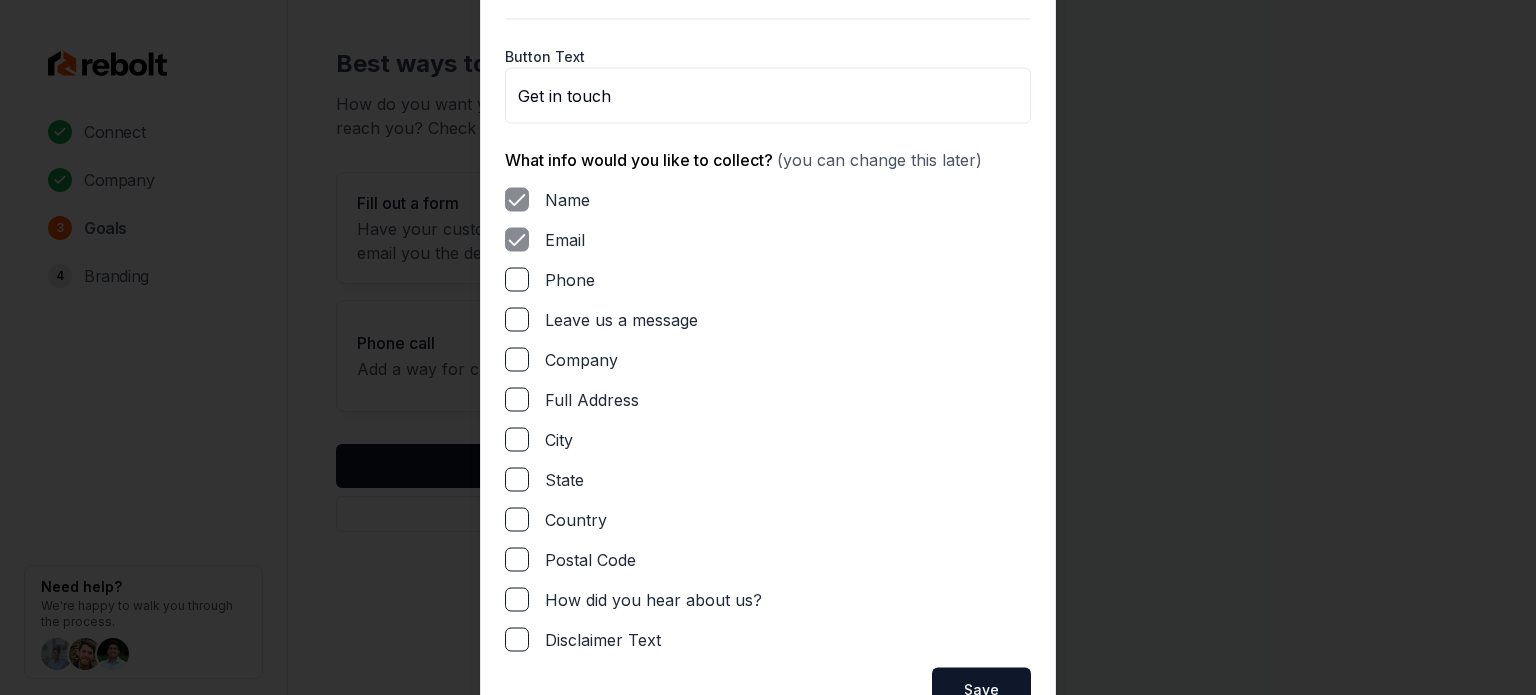 click on "Leave us a message" at bounding box center [517, 319] 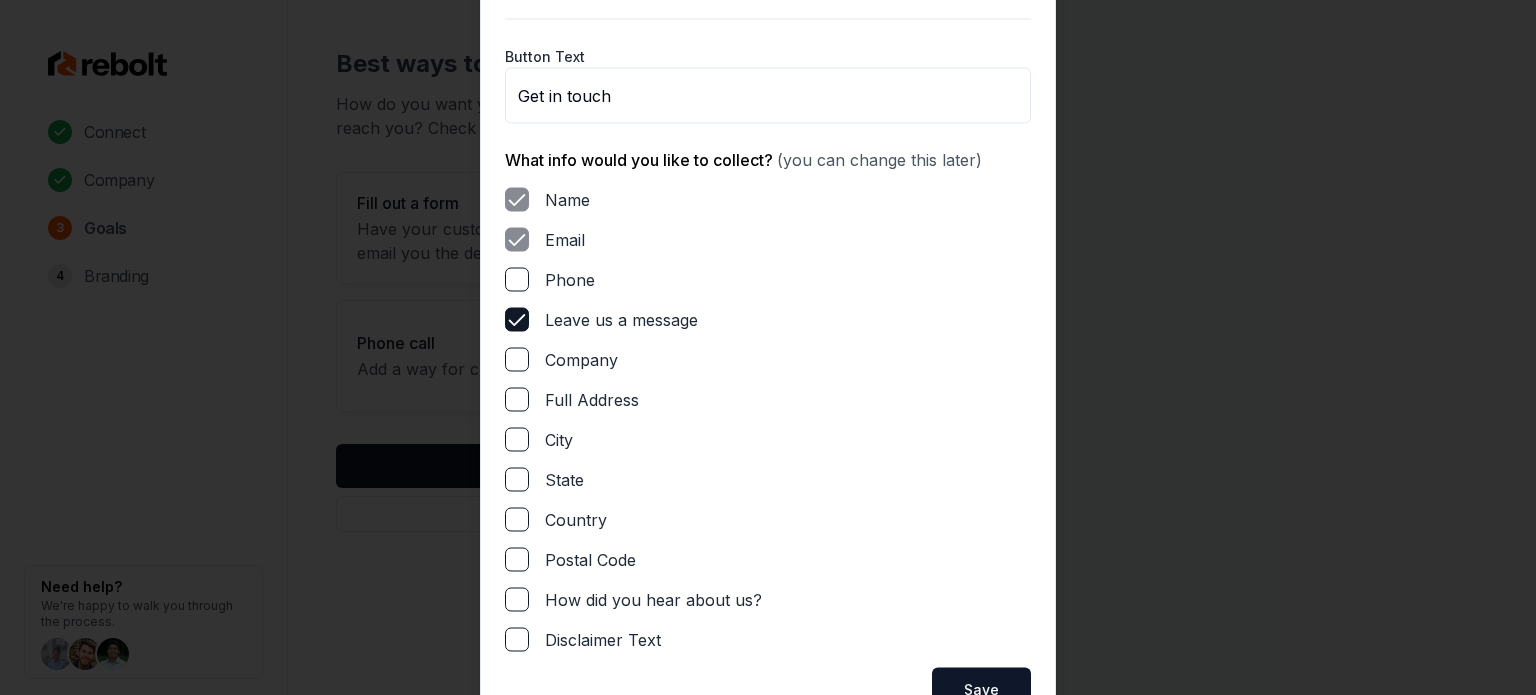 click on "Phone" at bounding box center (517, 279) 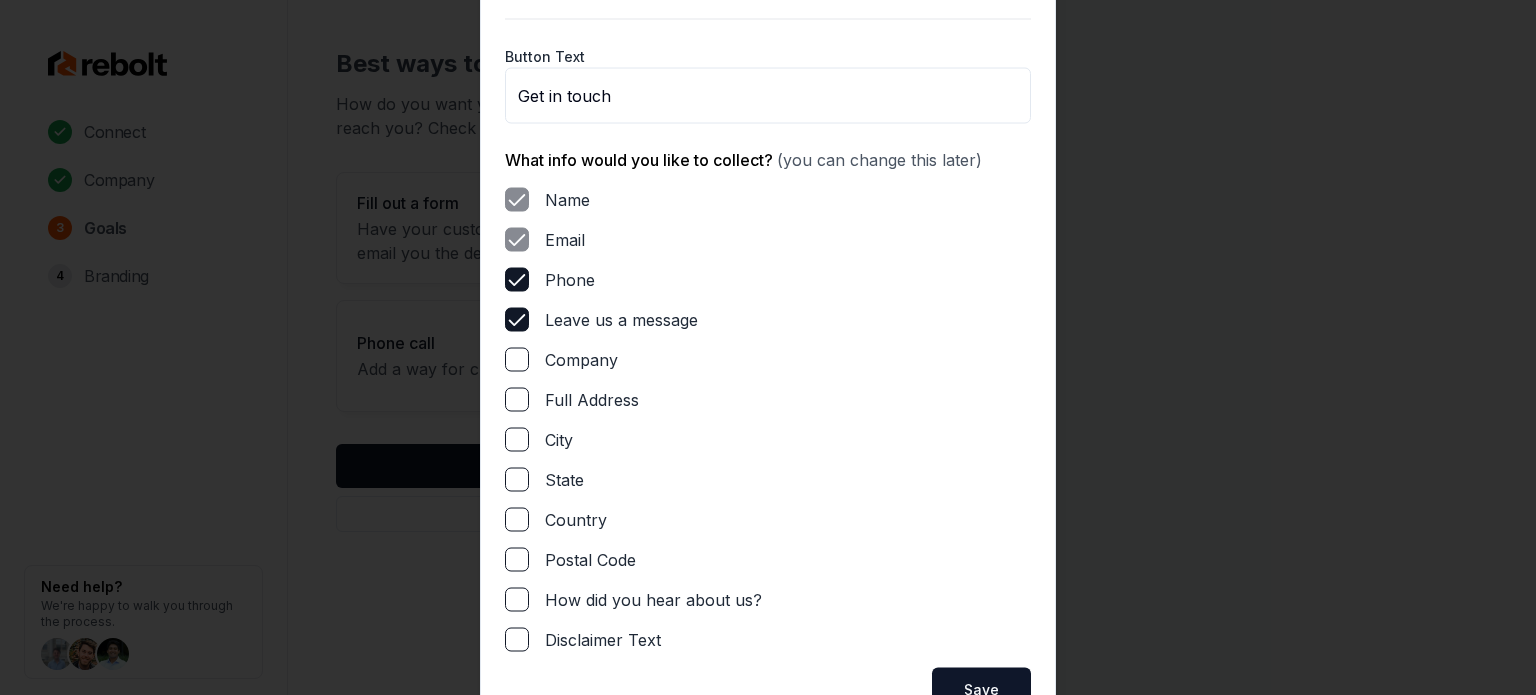 click on "Full Address" at bounding box center (517, 399) 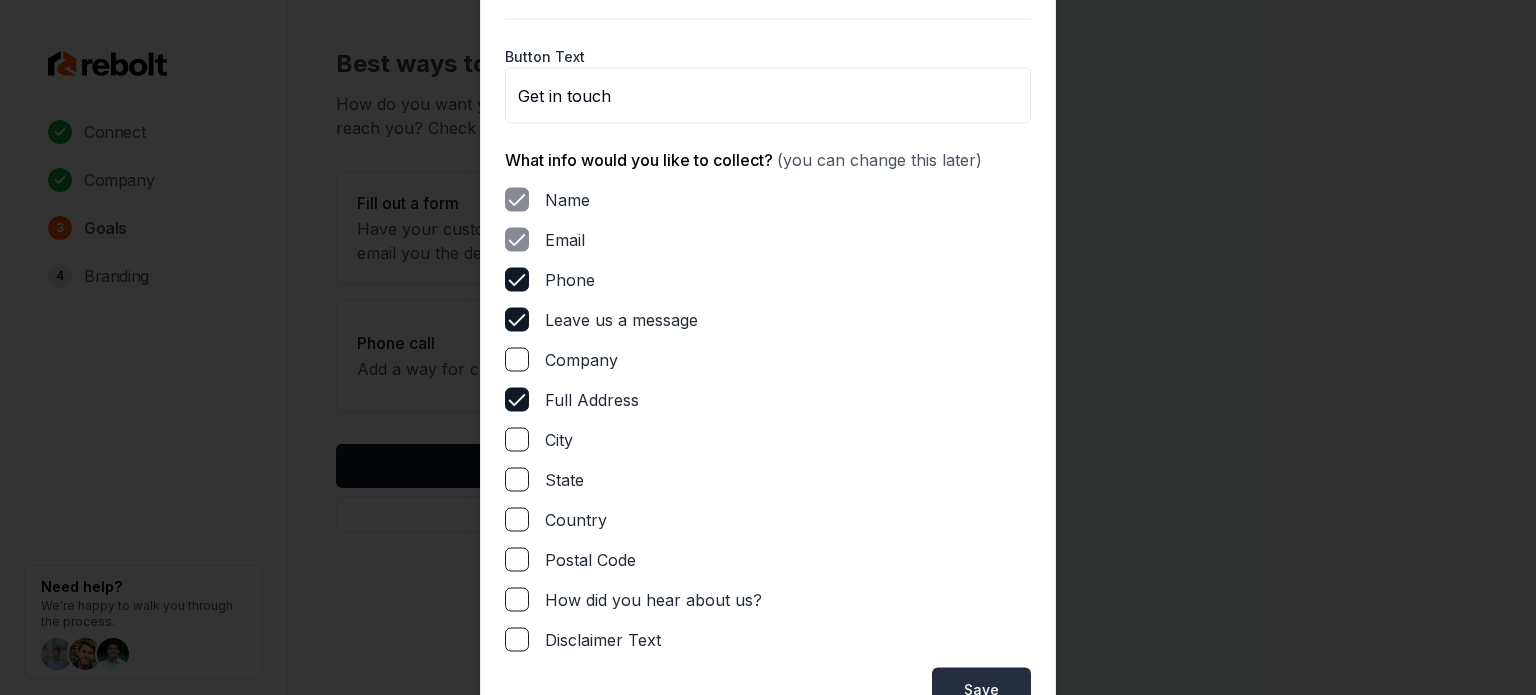 click on "Save" at bounding box center (981, 689) 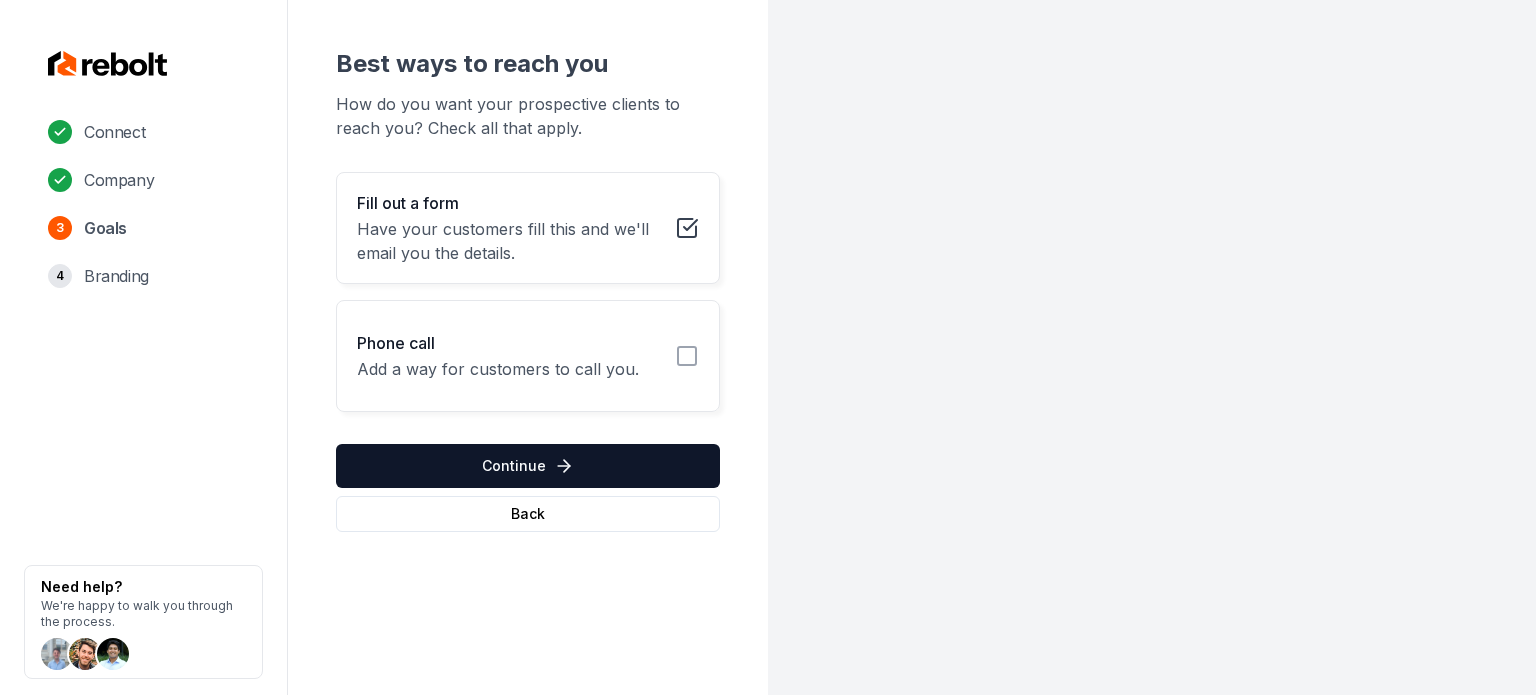 click 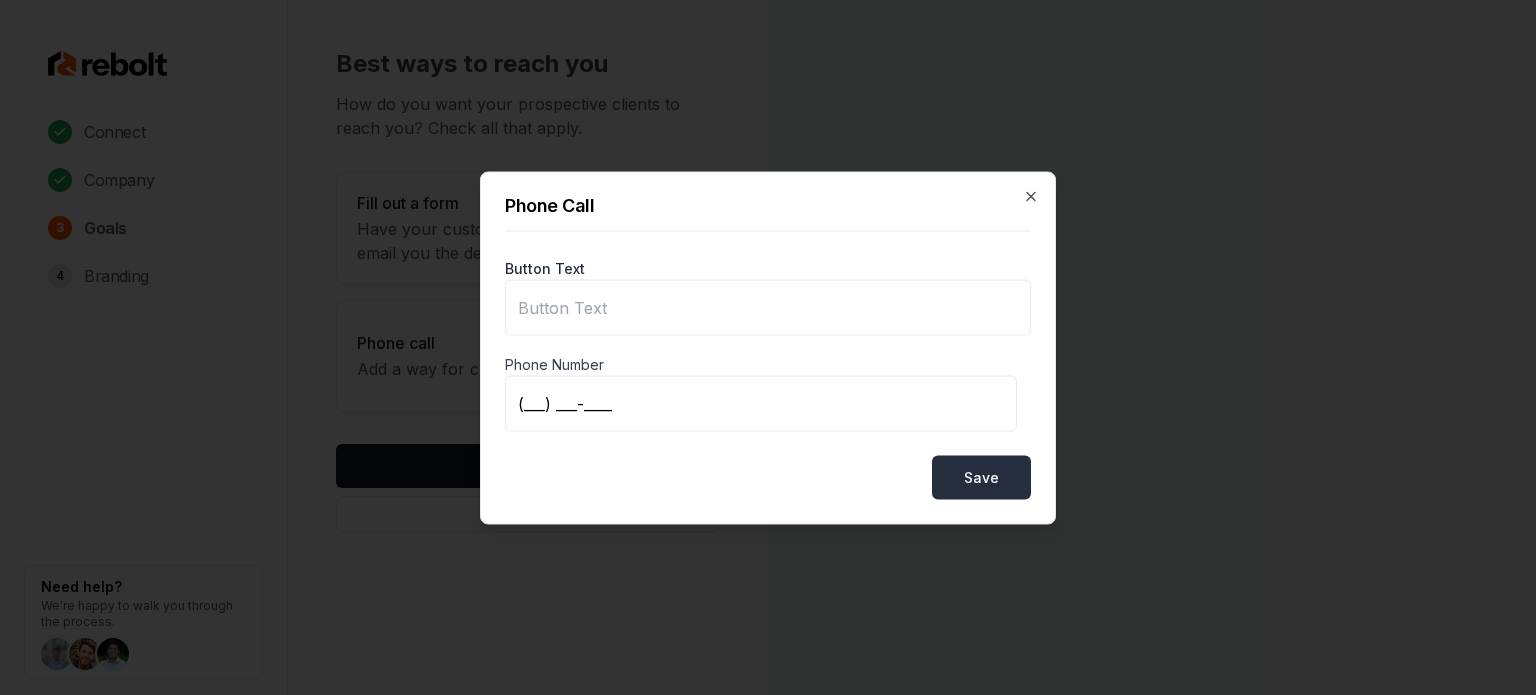 type on "Call us" 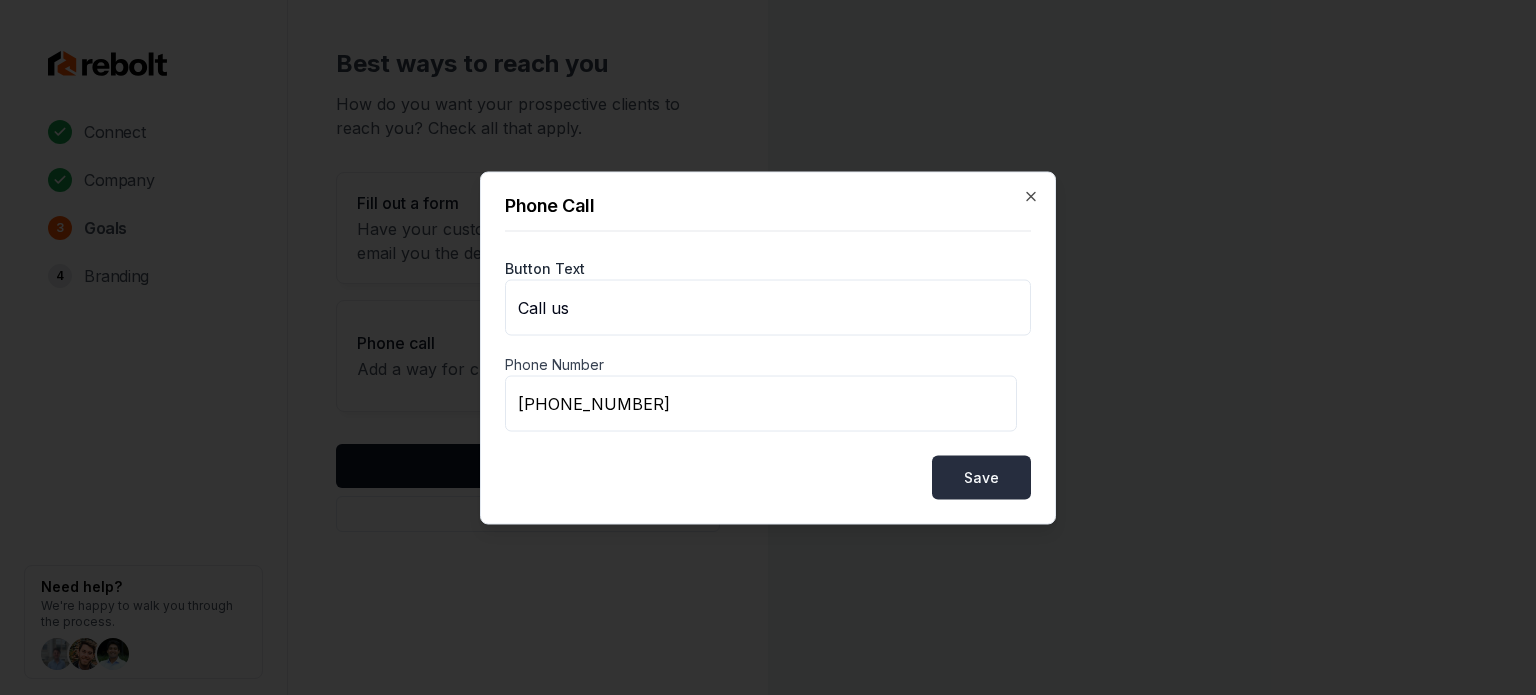 click on "Save" at bounding box center (981, 477) 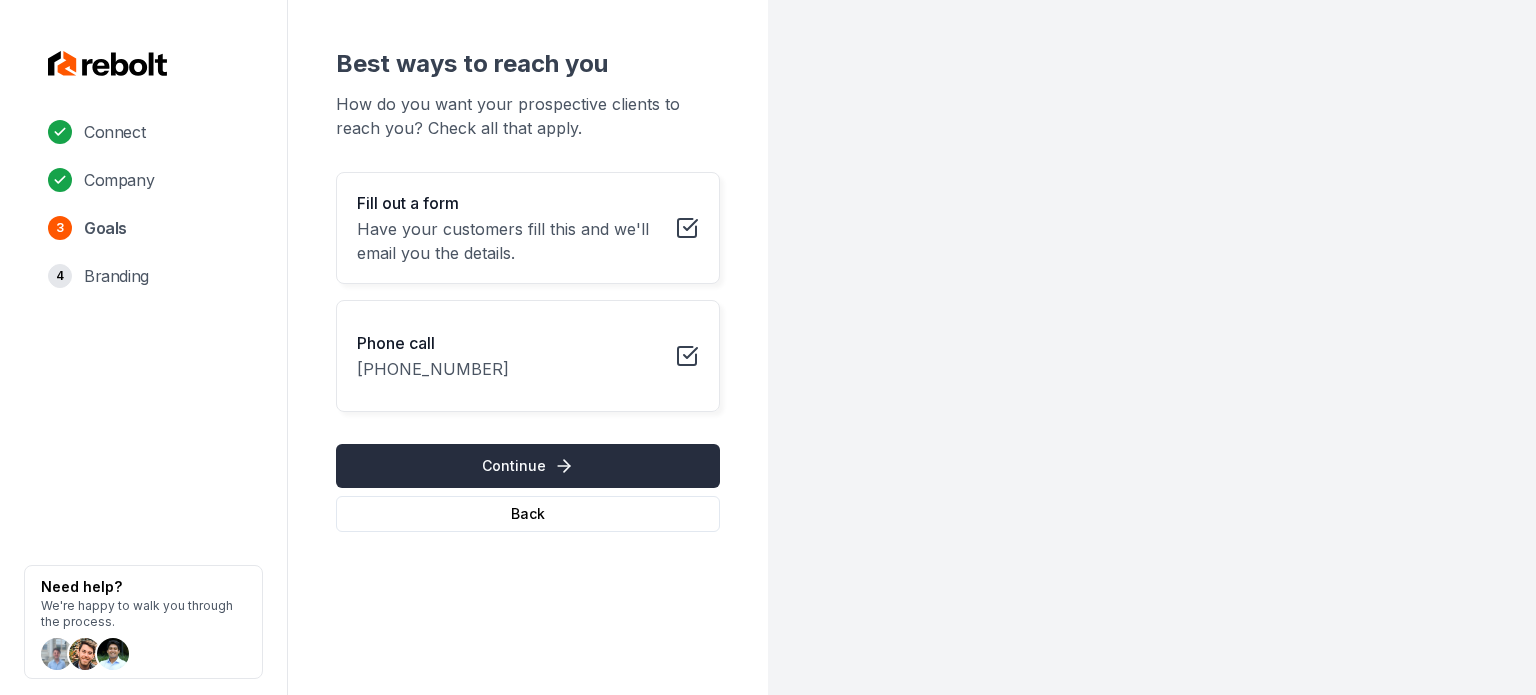 click on "Continue" at bounding box center (528, 466) 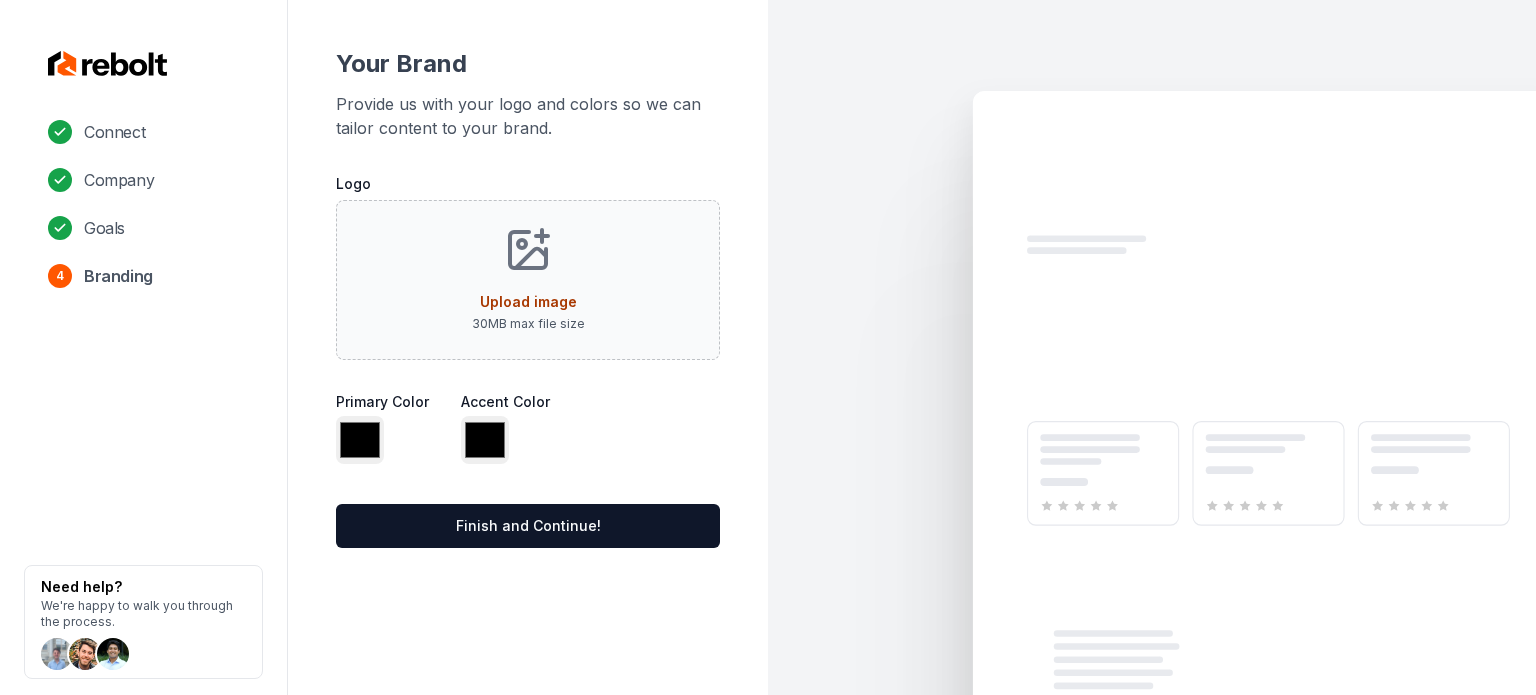 type on "*******" 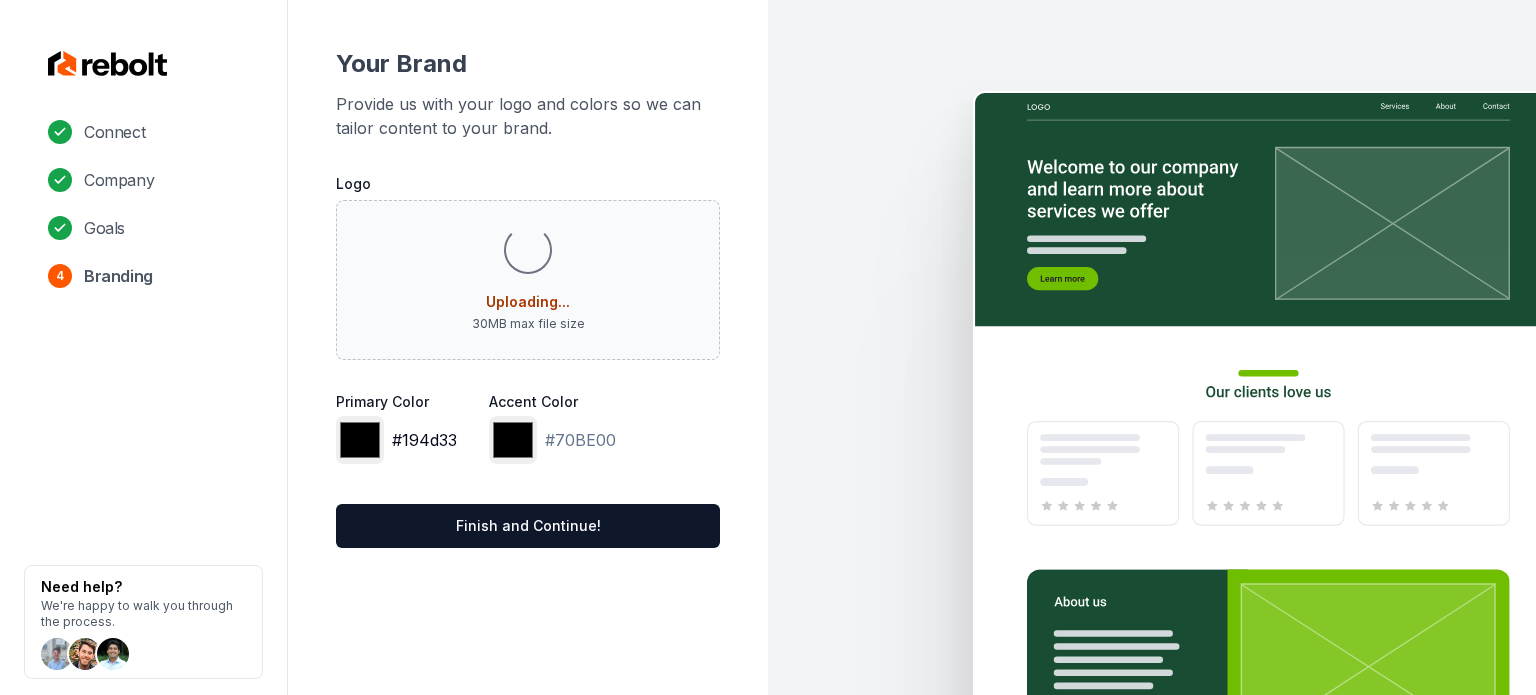 click on "*******" at bounding box center (360, 440) 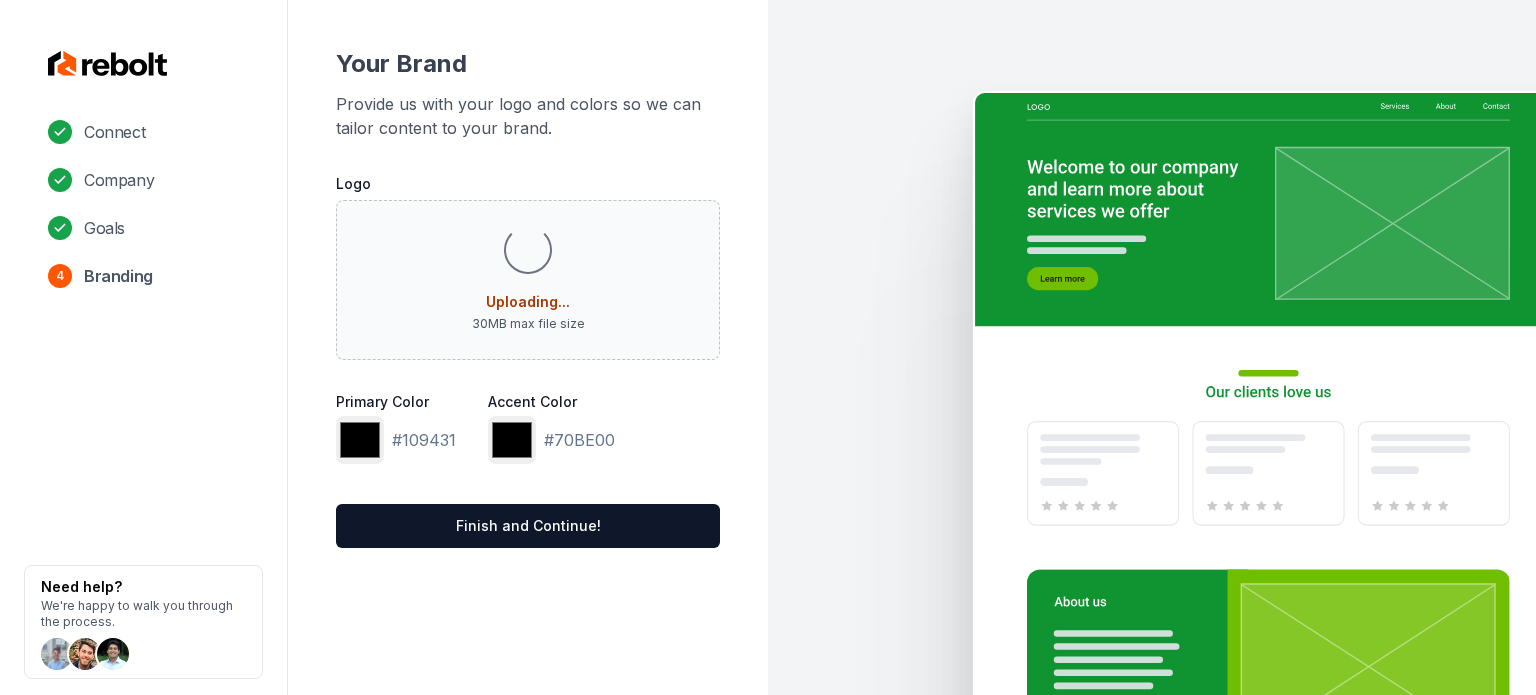 type on "*******" 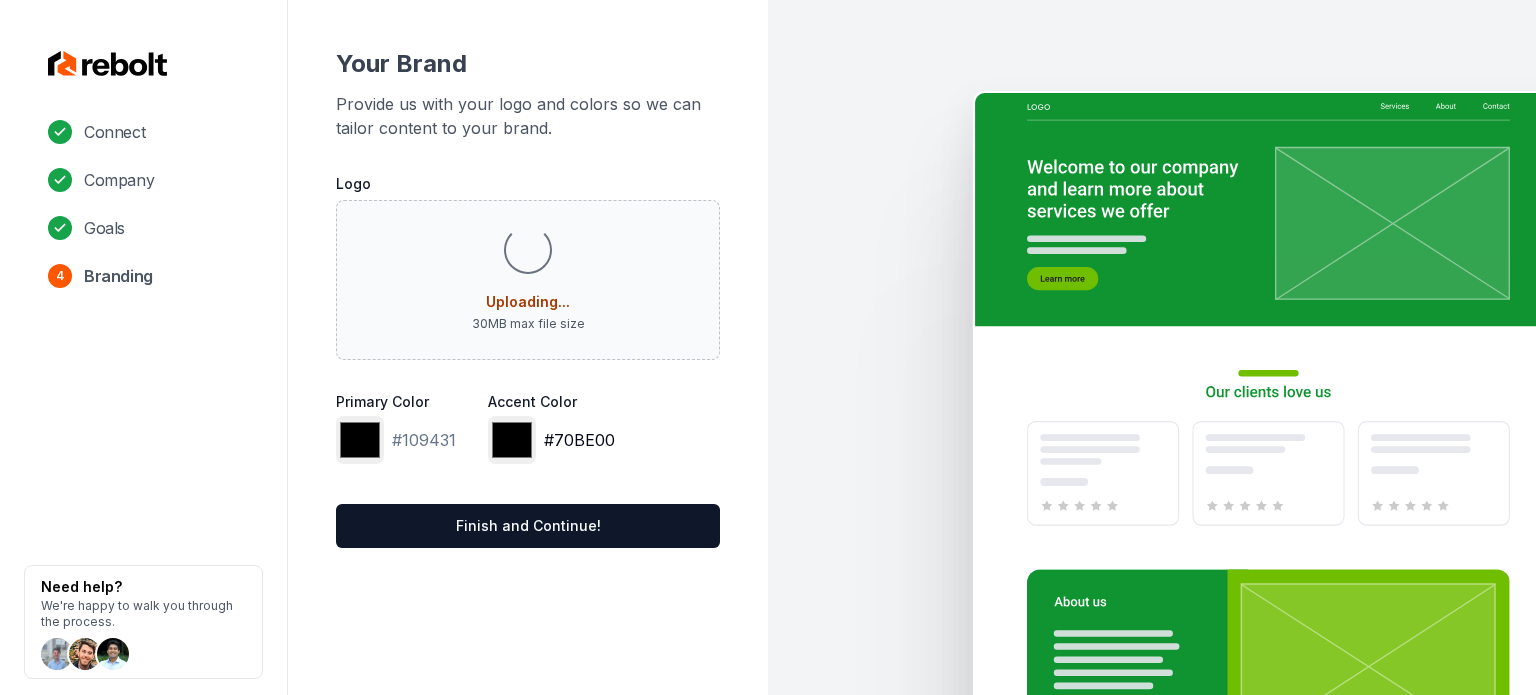 click on "*******" at bounding box center [512, 440] 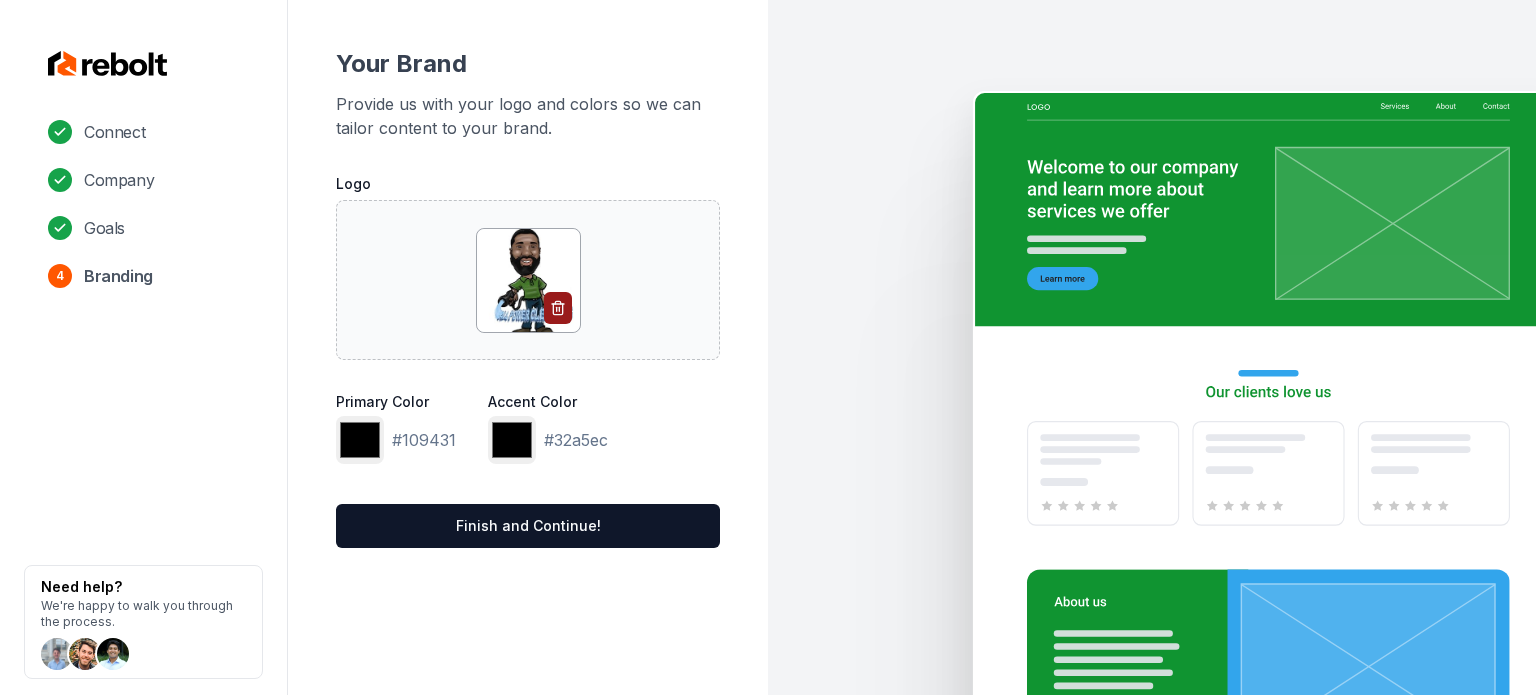 type on "*******" 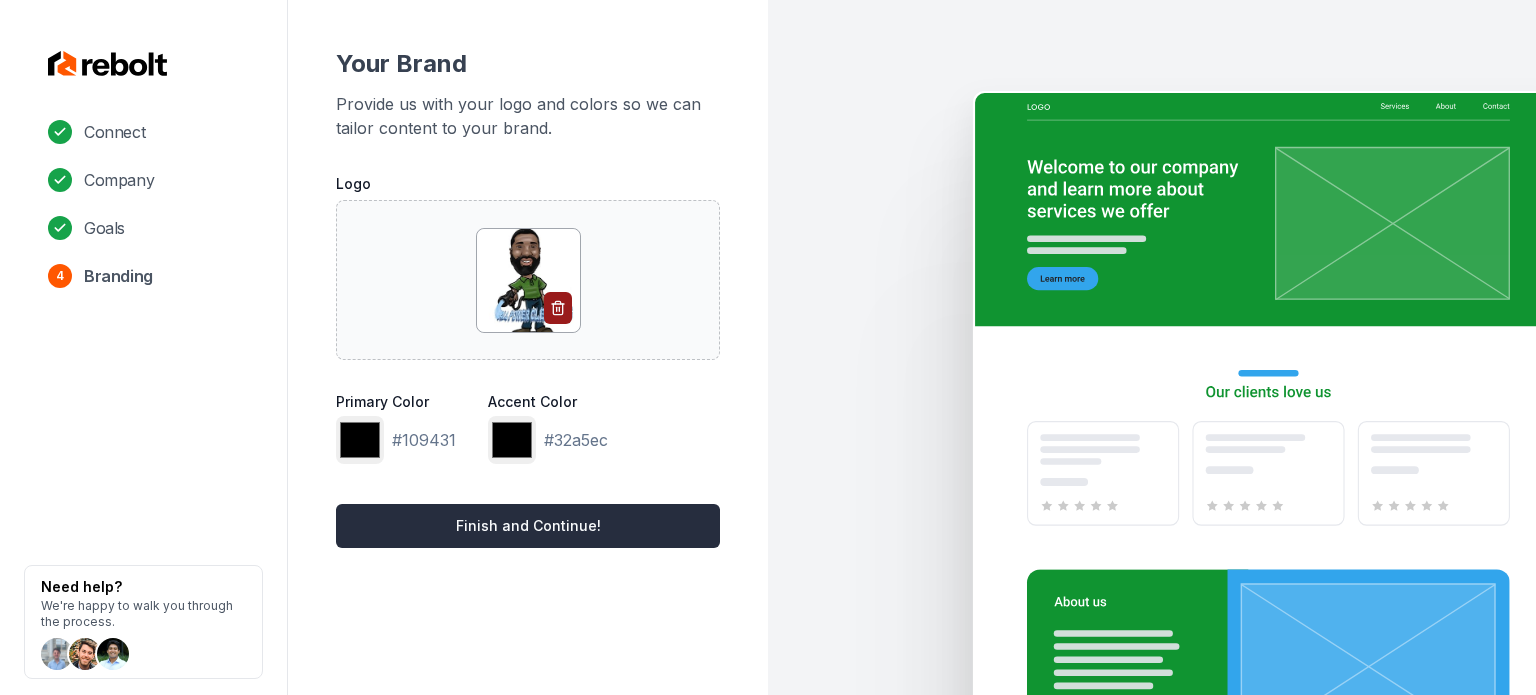 click on "Finish and Continue!" at bounding box center [528, 526] 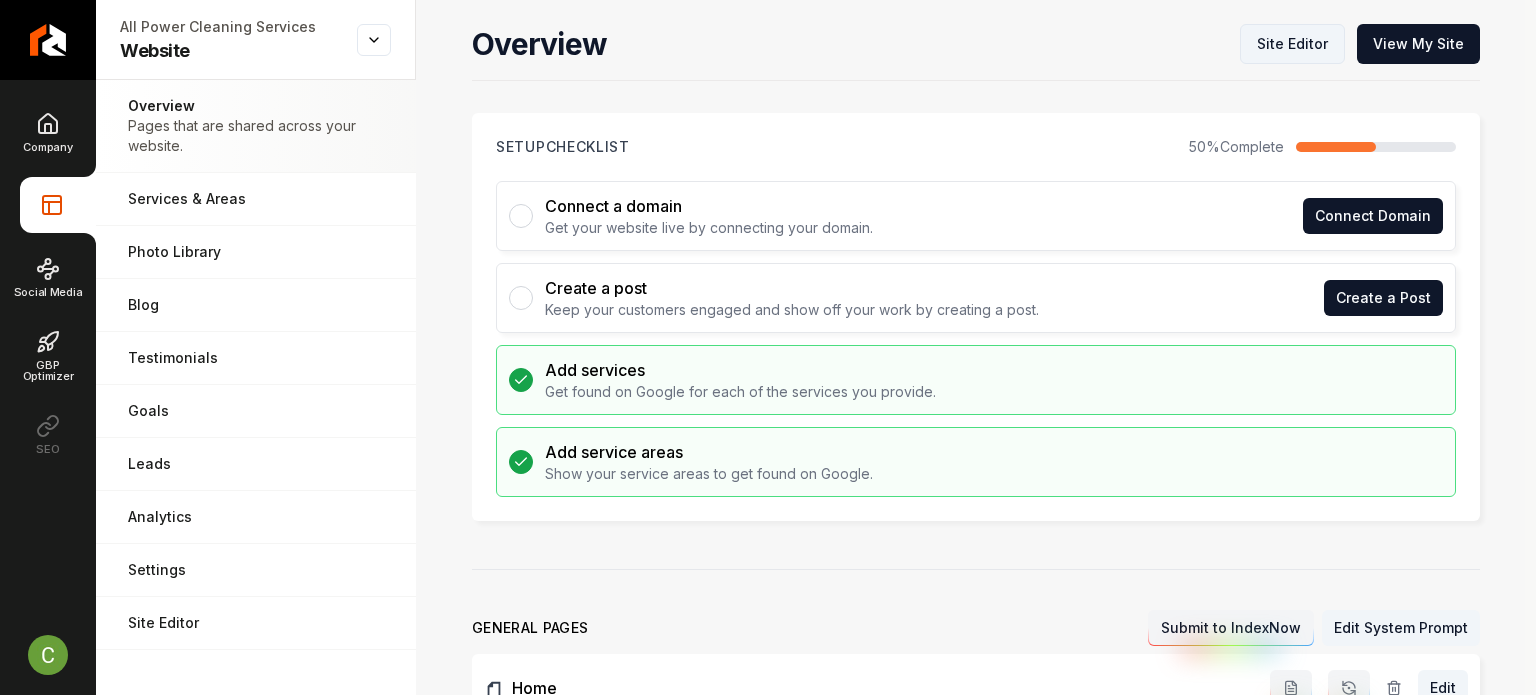 click on "Site Editor" at bounding box center (1292, 44) 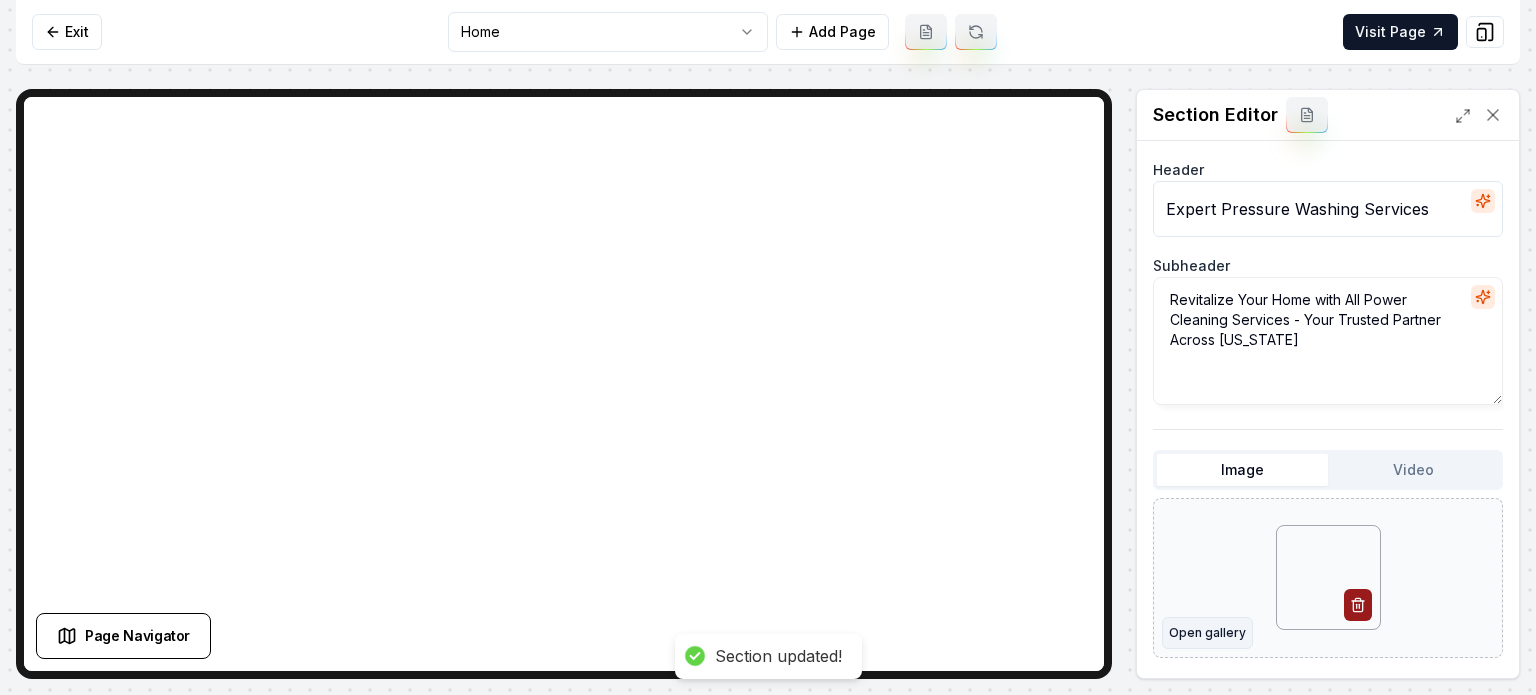 click on "Open gallery" at bounding box center (1207, 633) 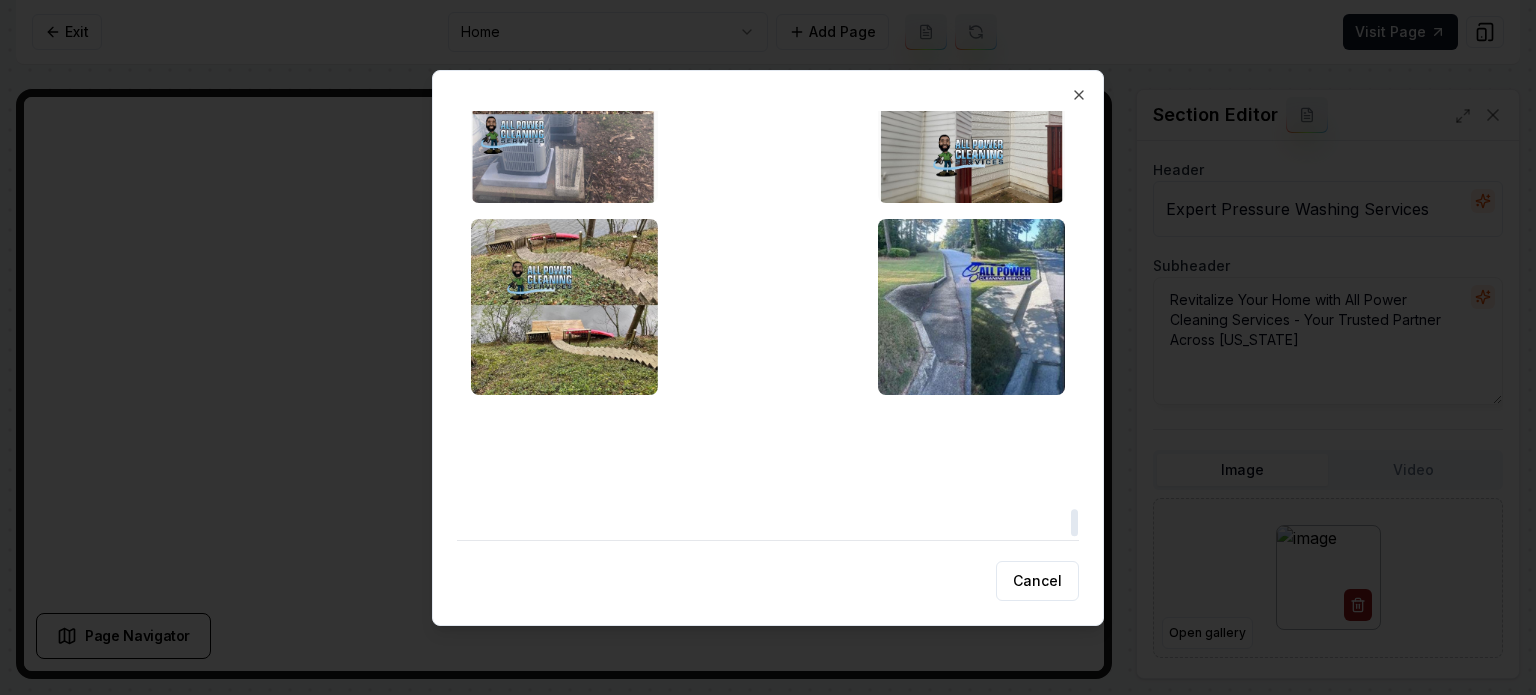 scroll, scrollTop: 6154, scrollLeft: 0, axis: vertical 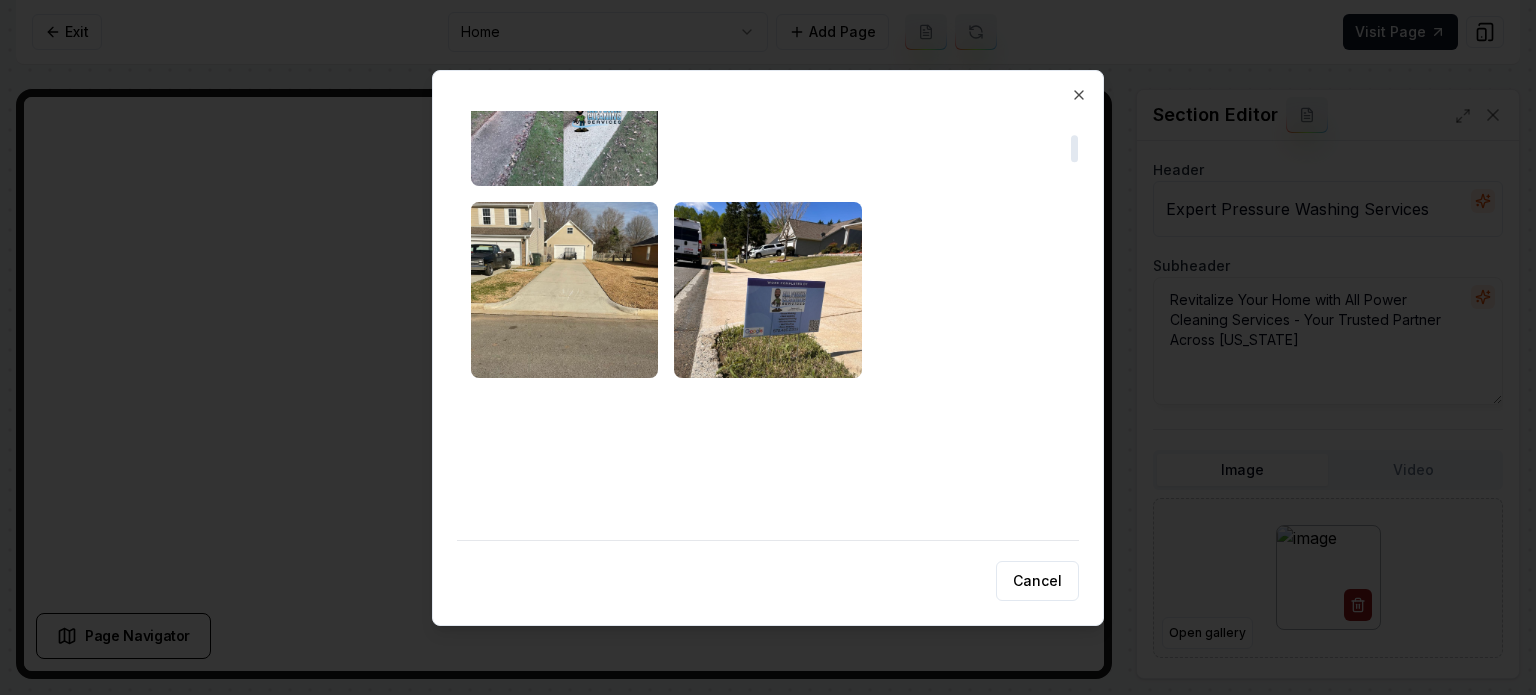 drag, startPoint x: 1075, startPoint y: 526, endPoint x: 1055, endPoint y: 153, distance: 373.5358 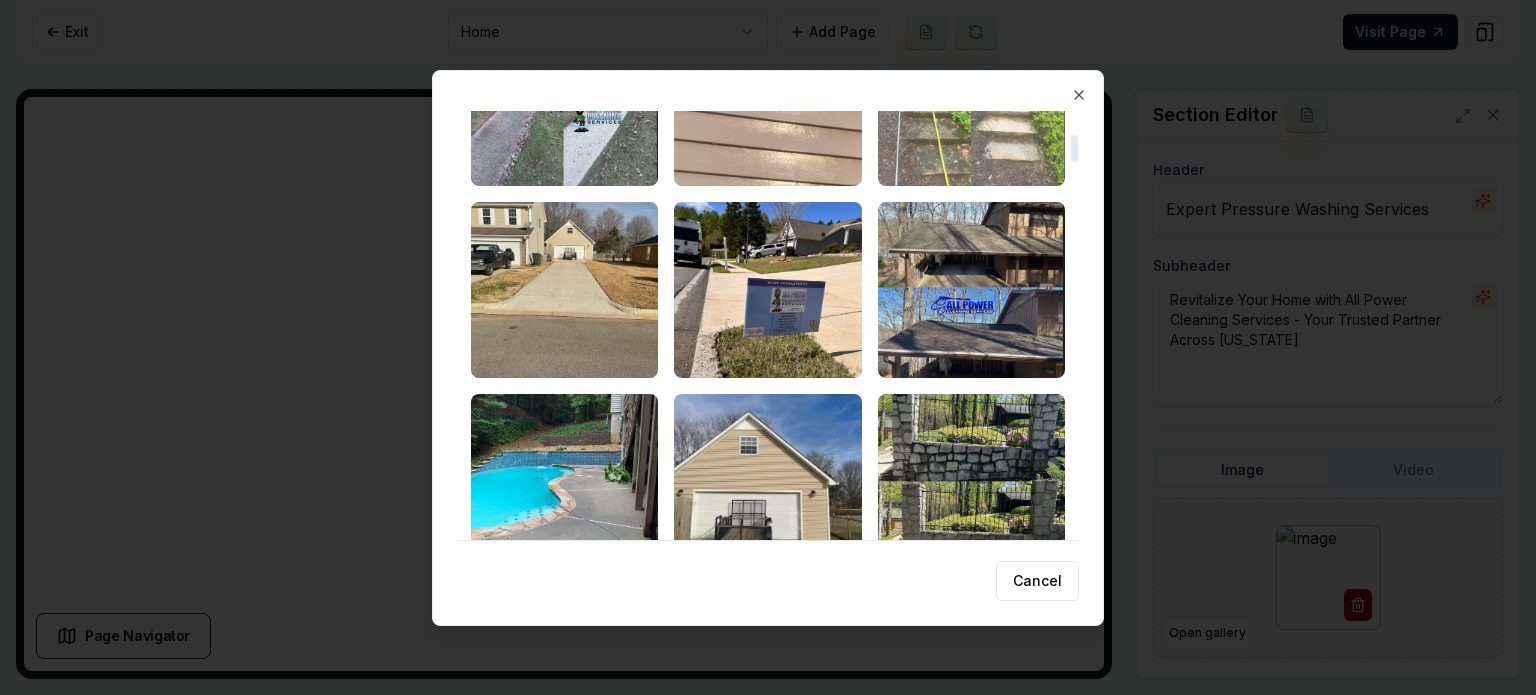 click at bounding box center [1074, 149] 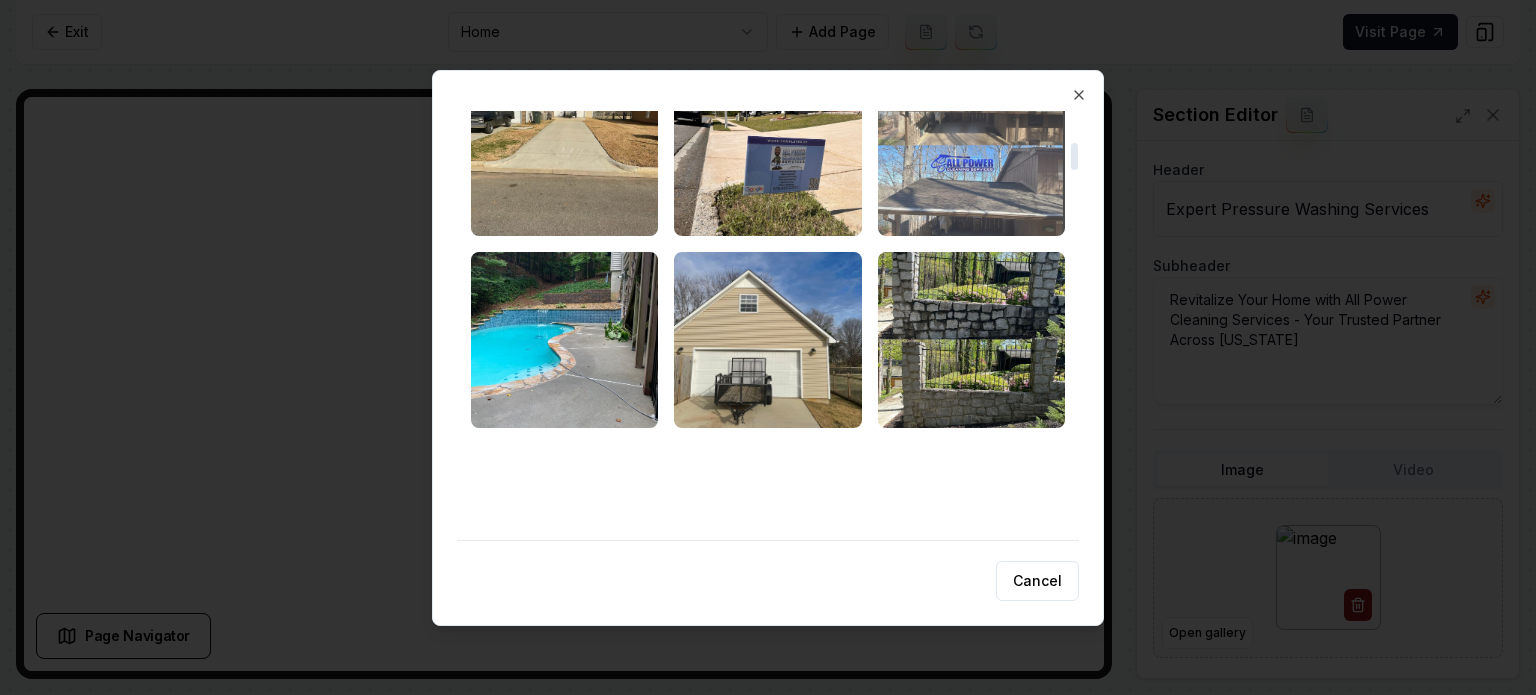 scroll, scrollTop: 500, scrollLeft: 0, axis: vertical 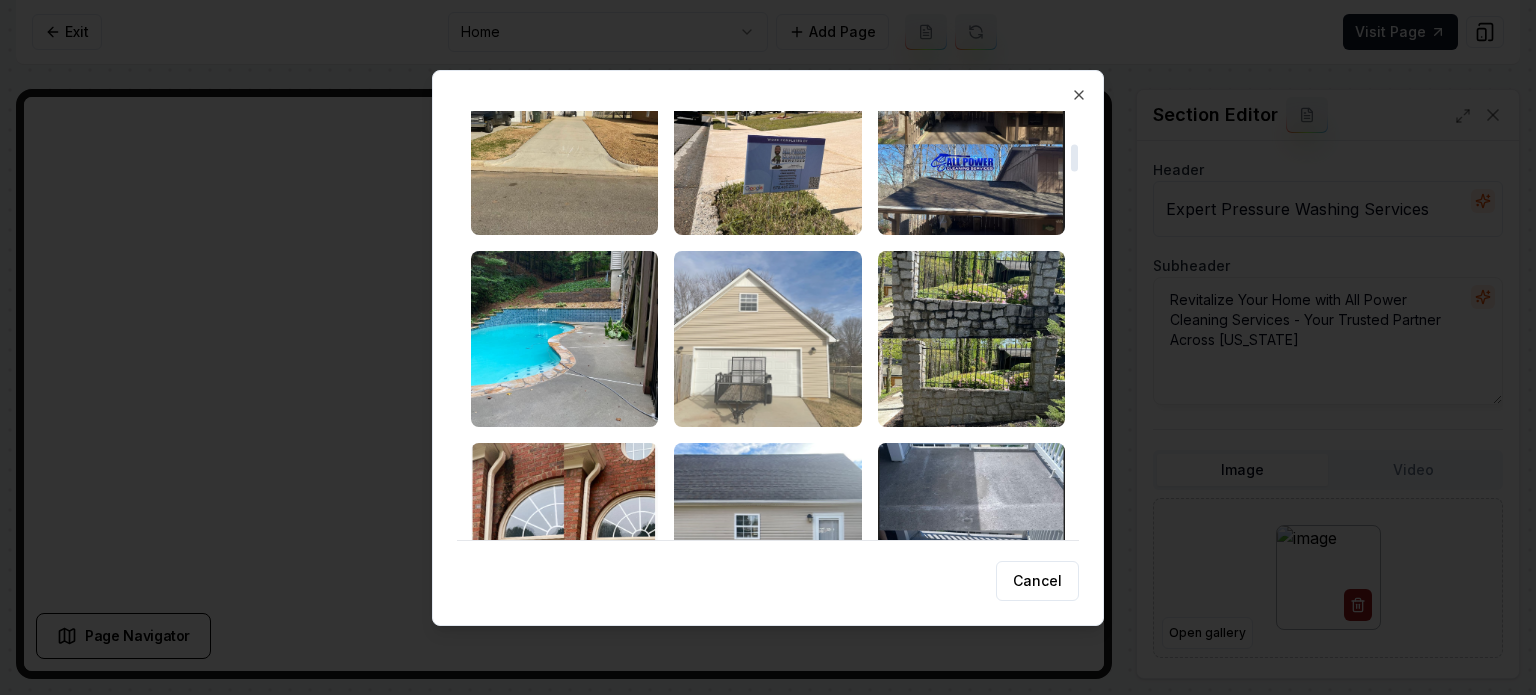 click at bounding box center [767, 339] 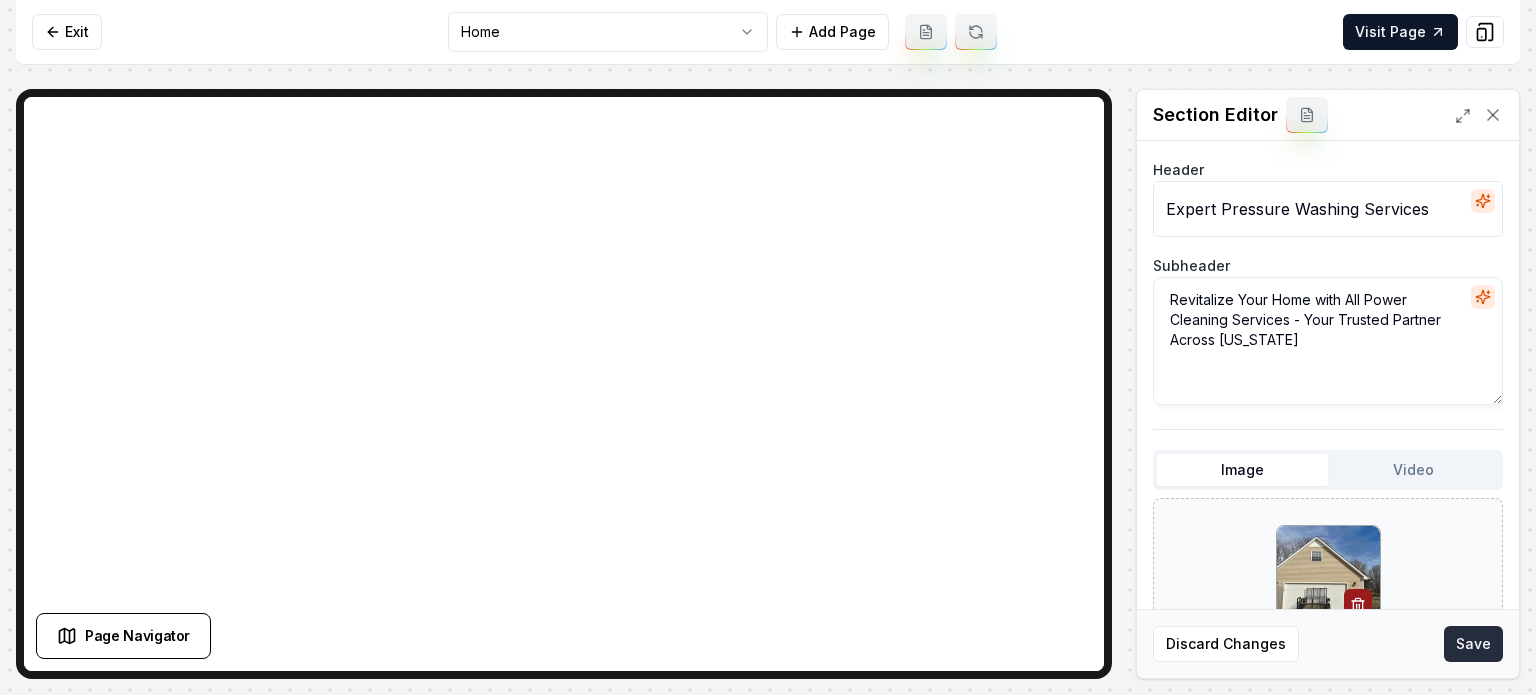 click on "Save" at bounding box center [1473, 644] 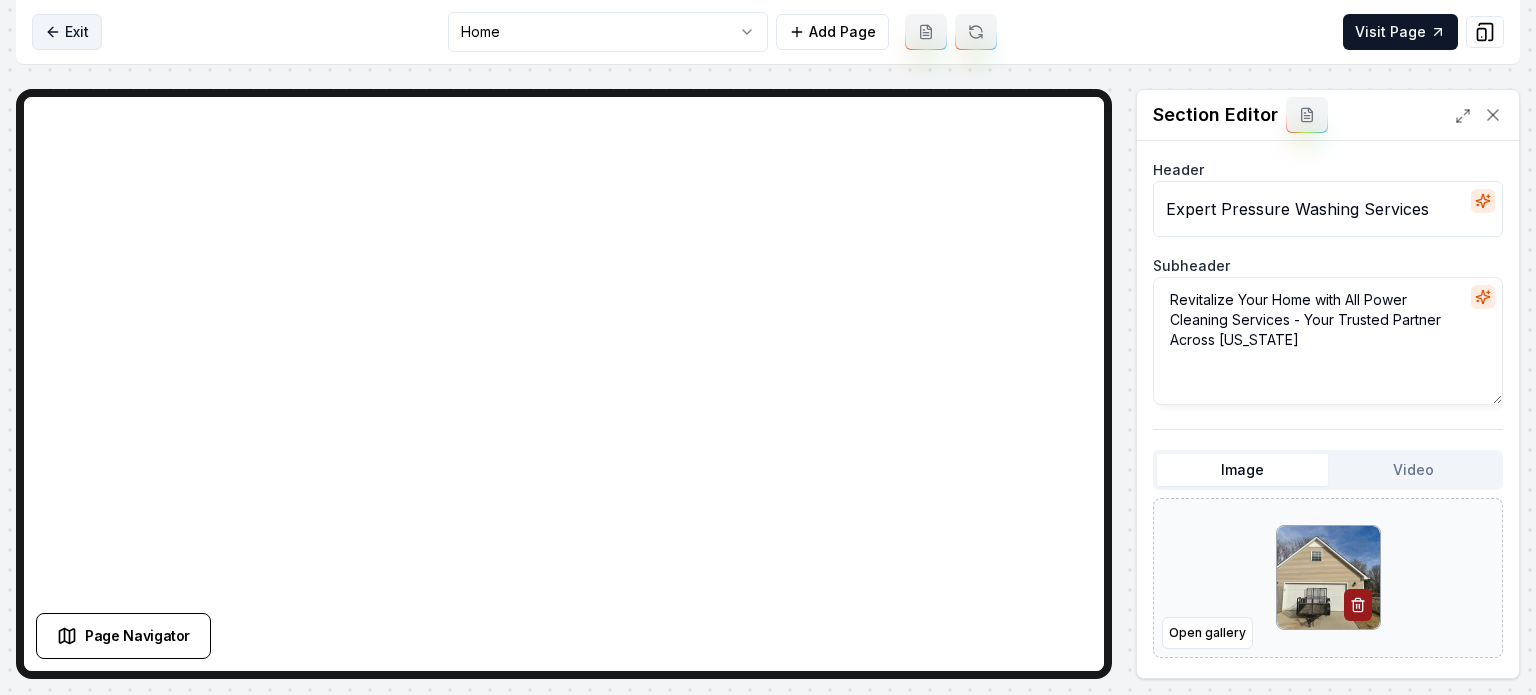 click 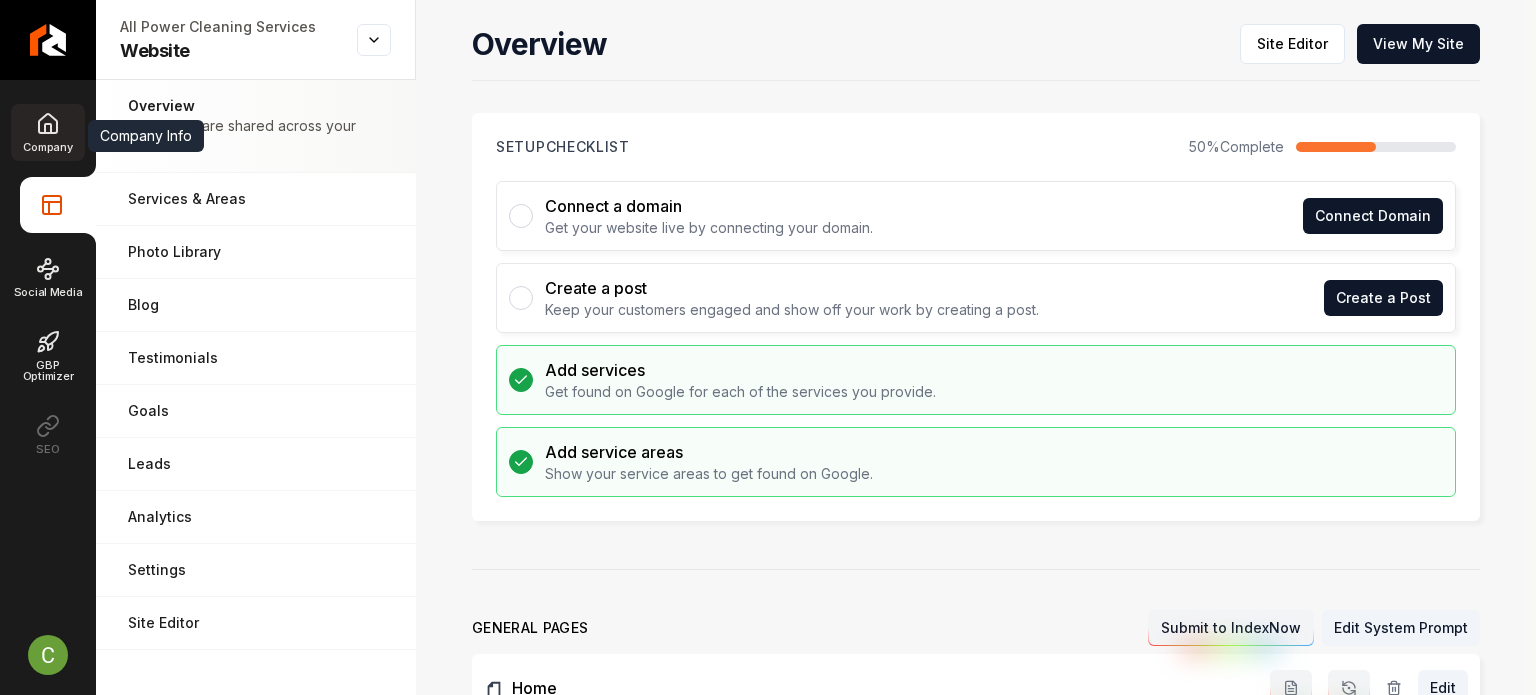 click on "Company" at bounding box center [47, 132] 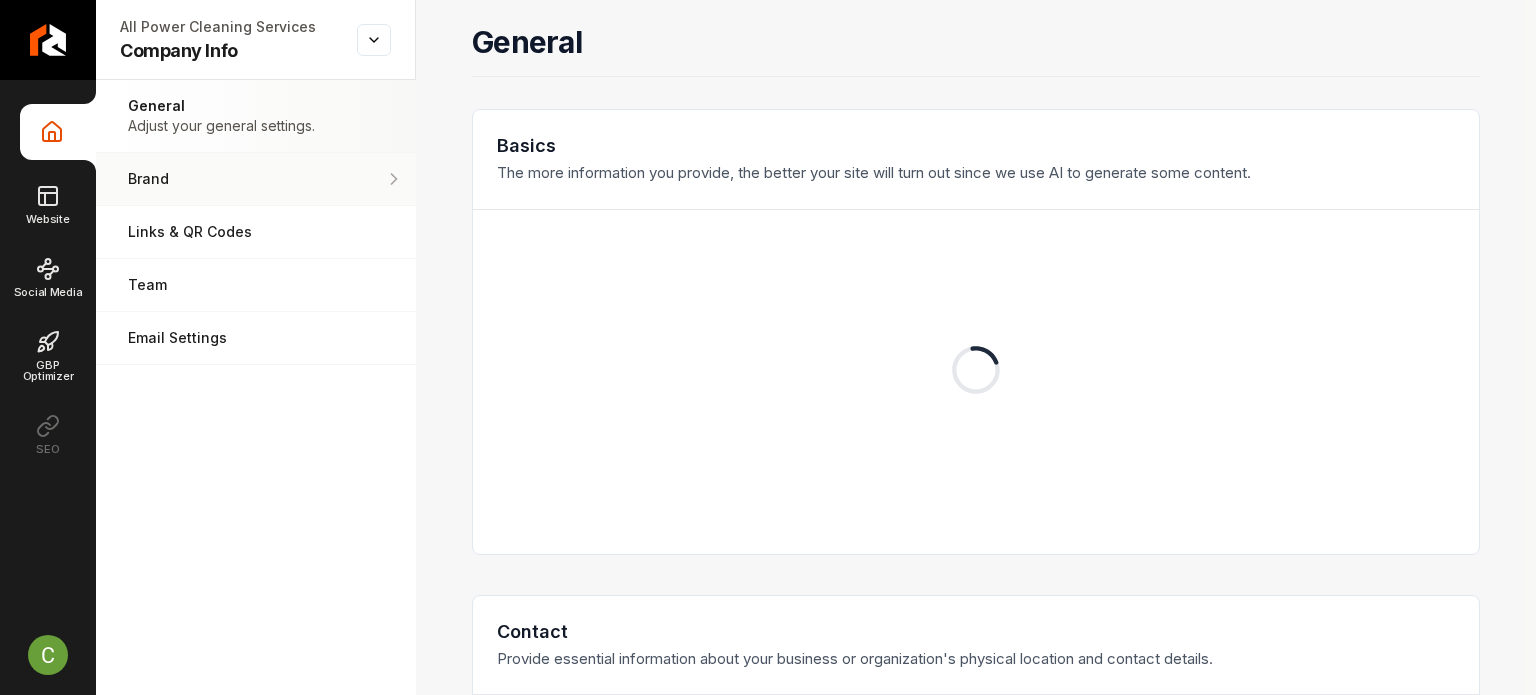 click on "Brand" at bounding box center (256, 179) 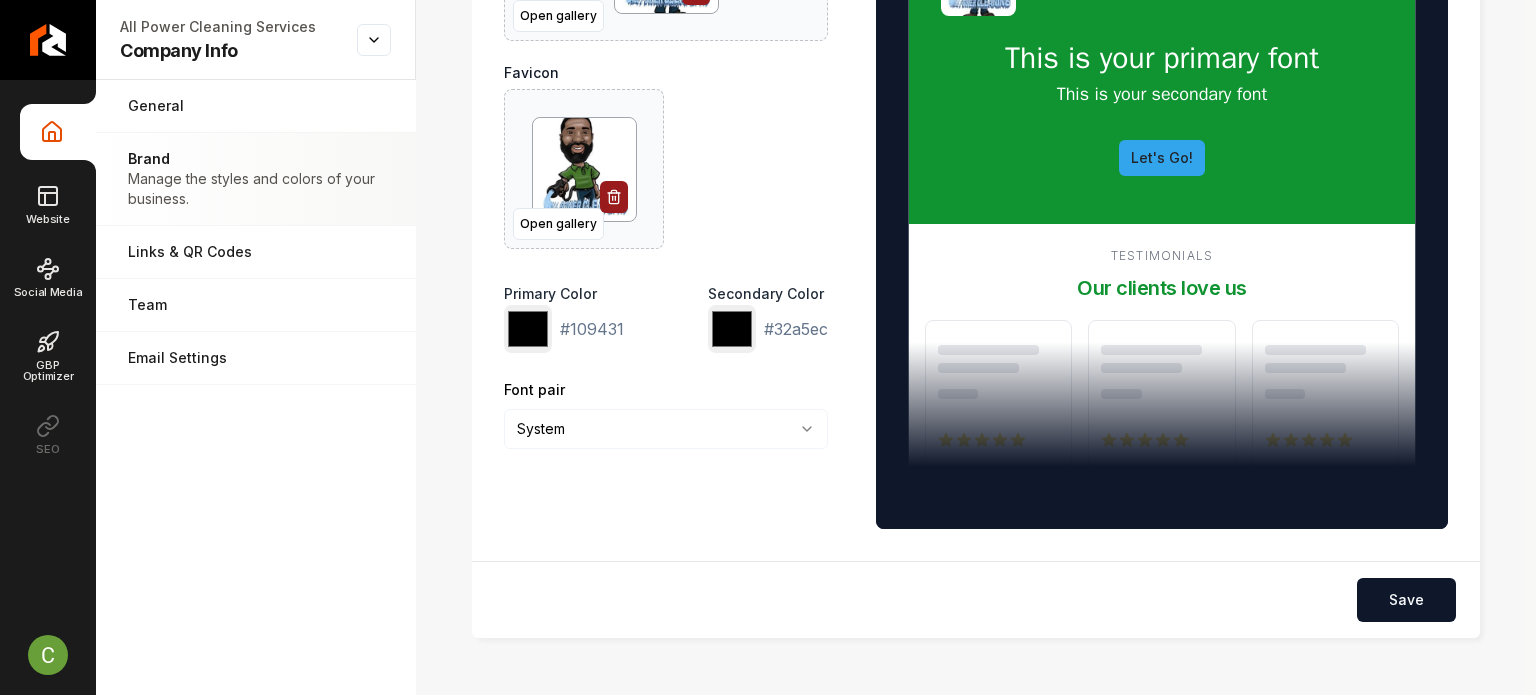 scroll, scrollTop: 300, scrollLeft: 0, axis: vertical 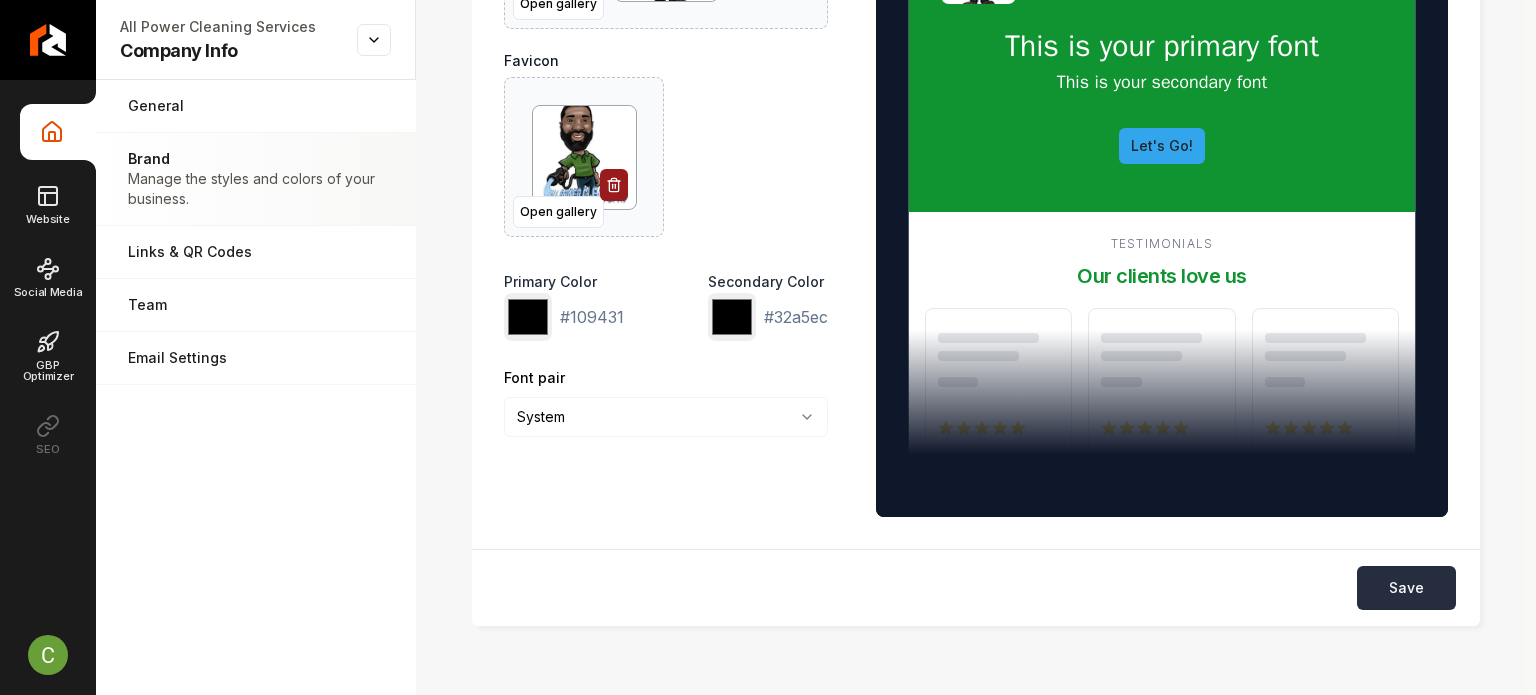 click on "Save" at bounding box center [1406, 588] 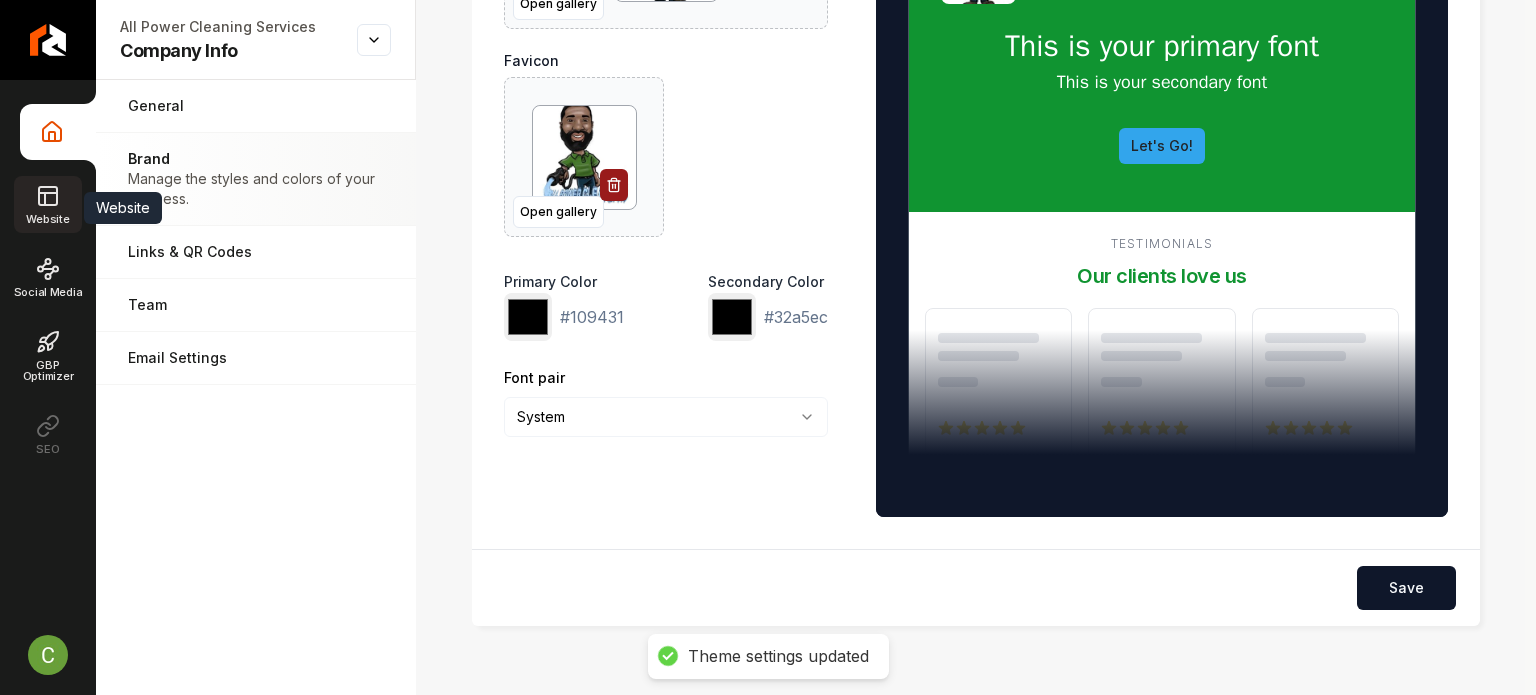 click on "Website" at bounding box center (47, 204) 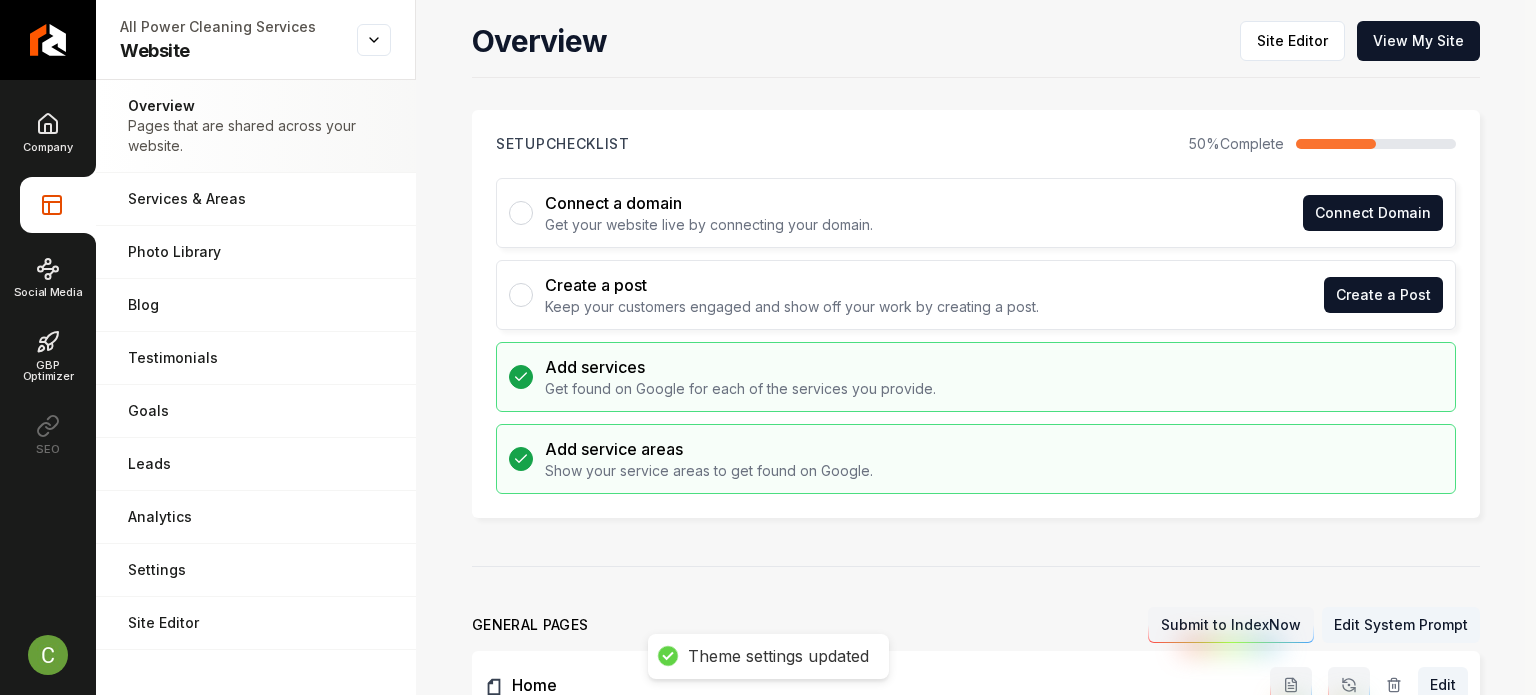 scroll, scrollTop: 0, scrollLeft: 0, axis: both 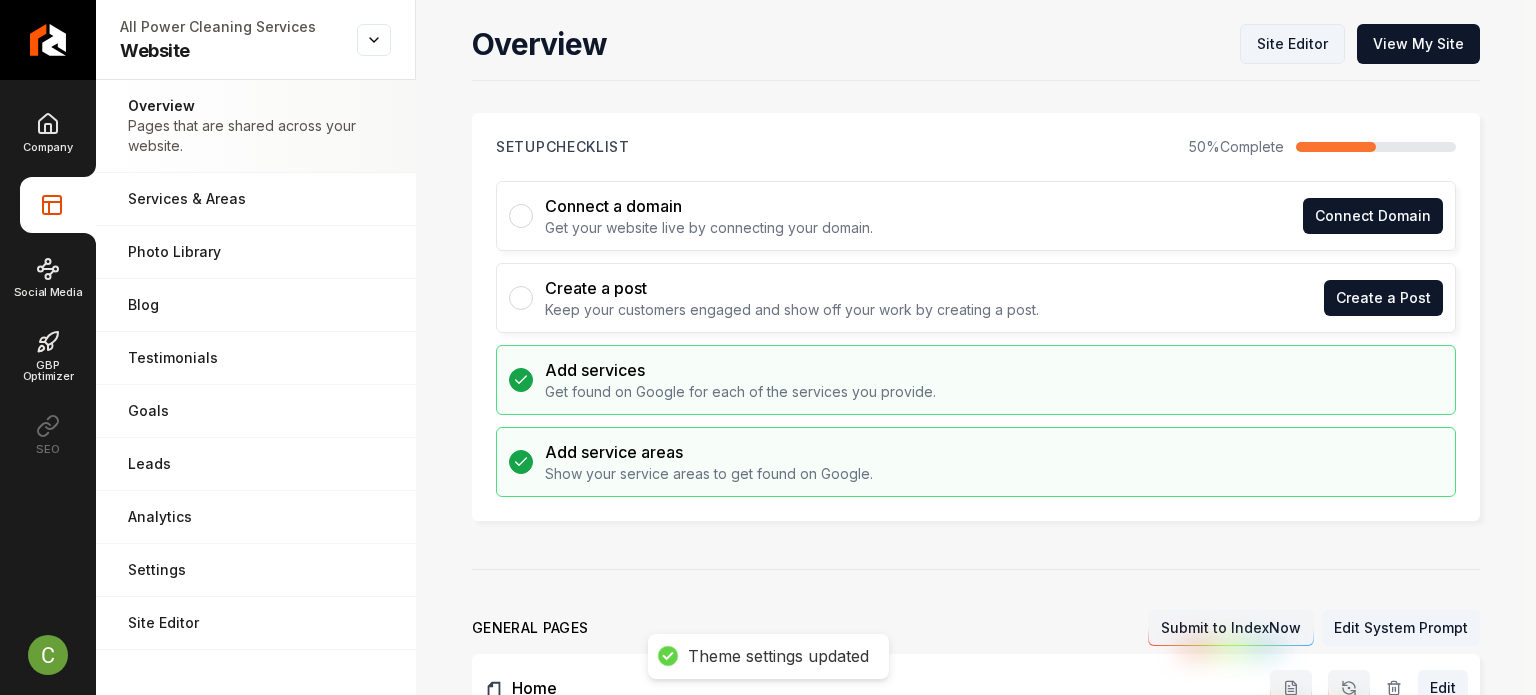 click on "Site Editor" at bounding box center [1292, 44] 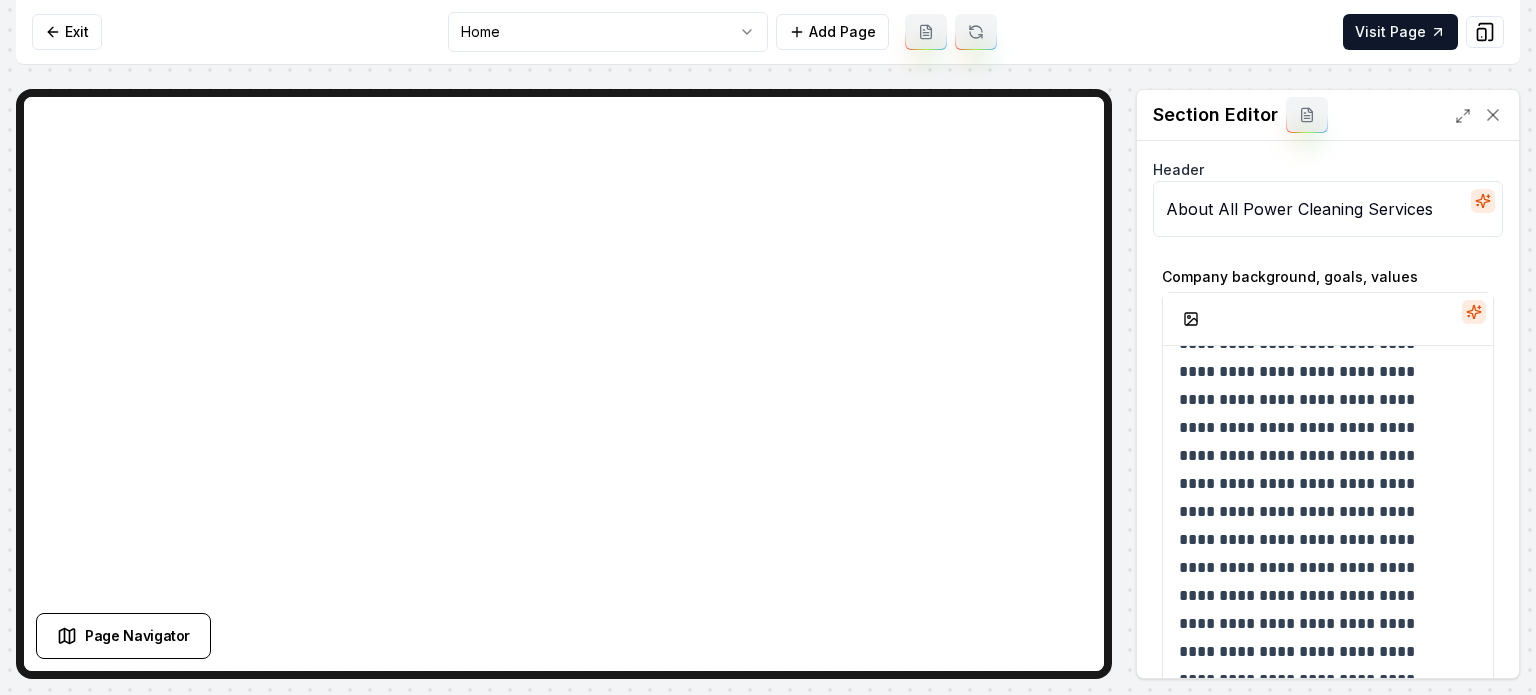 scroll, scrollTop: 73, scrollLeft: 0, axis: vertical 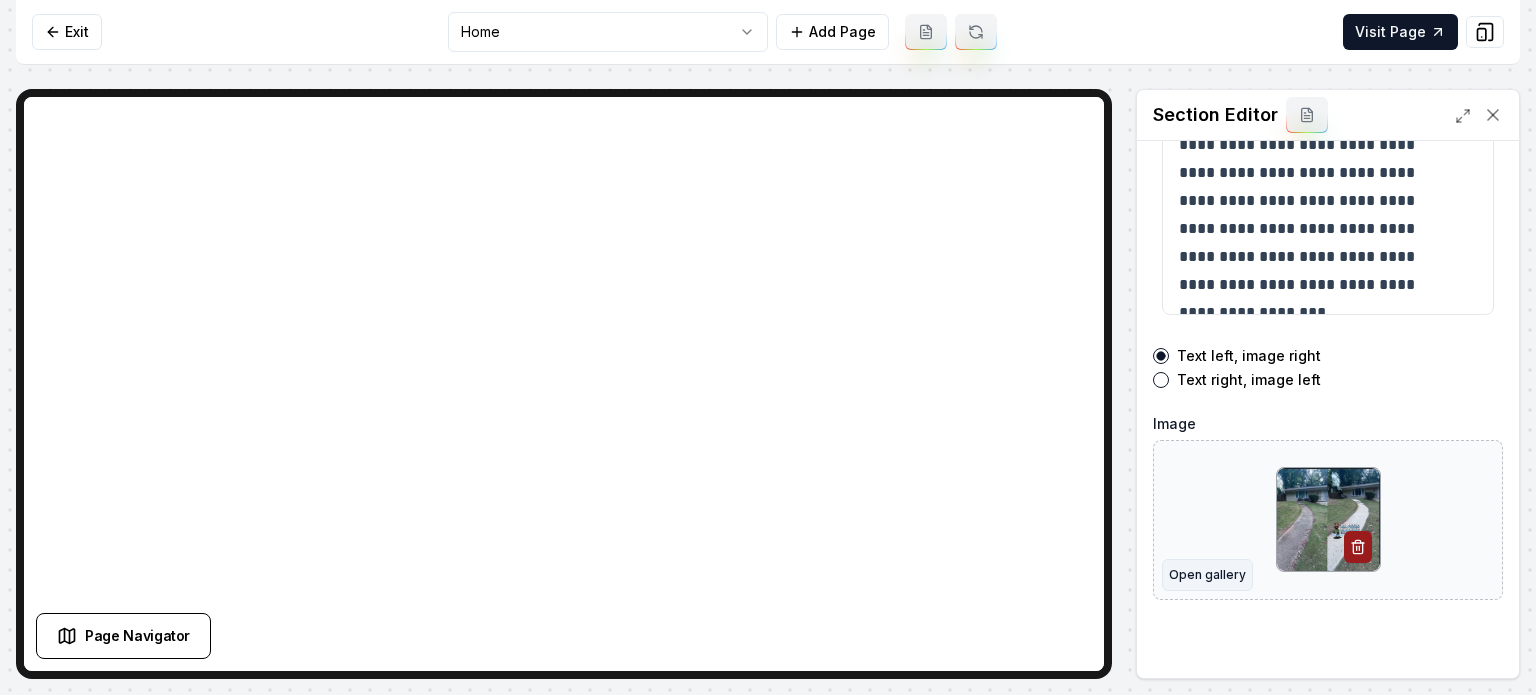 click on "Open gallery" at bounding box center (1207, 575) 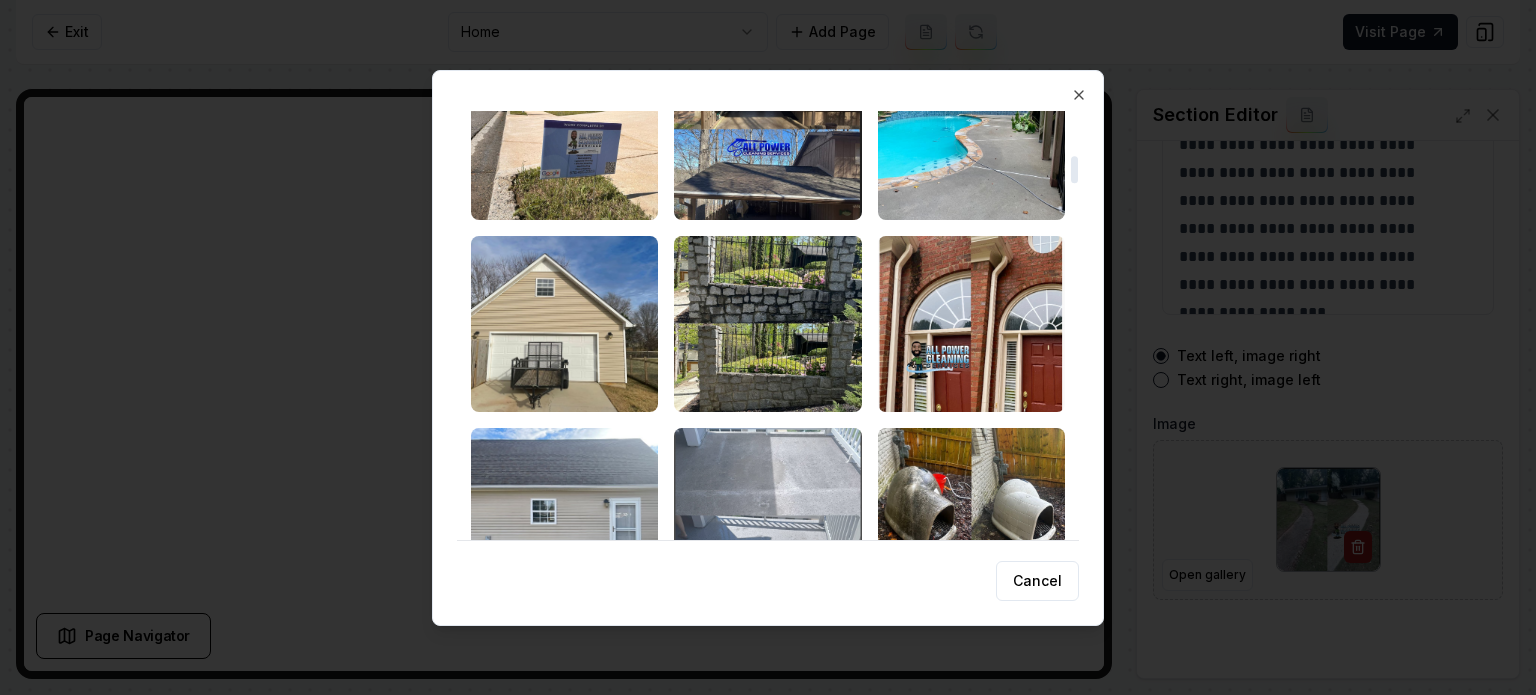 scroll, scrollTop: 700, scrollLeft: 0, axis: vertical 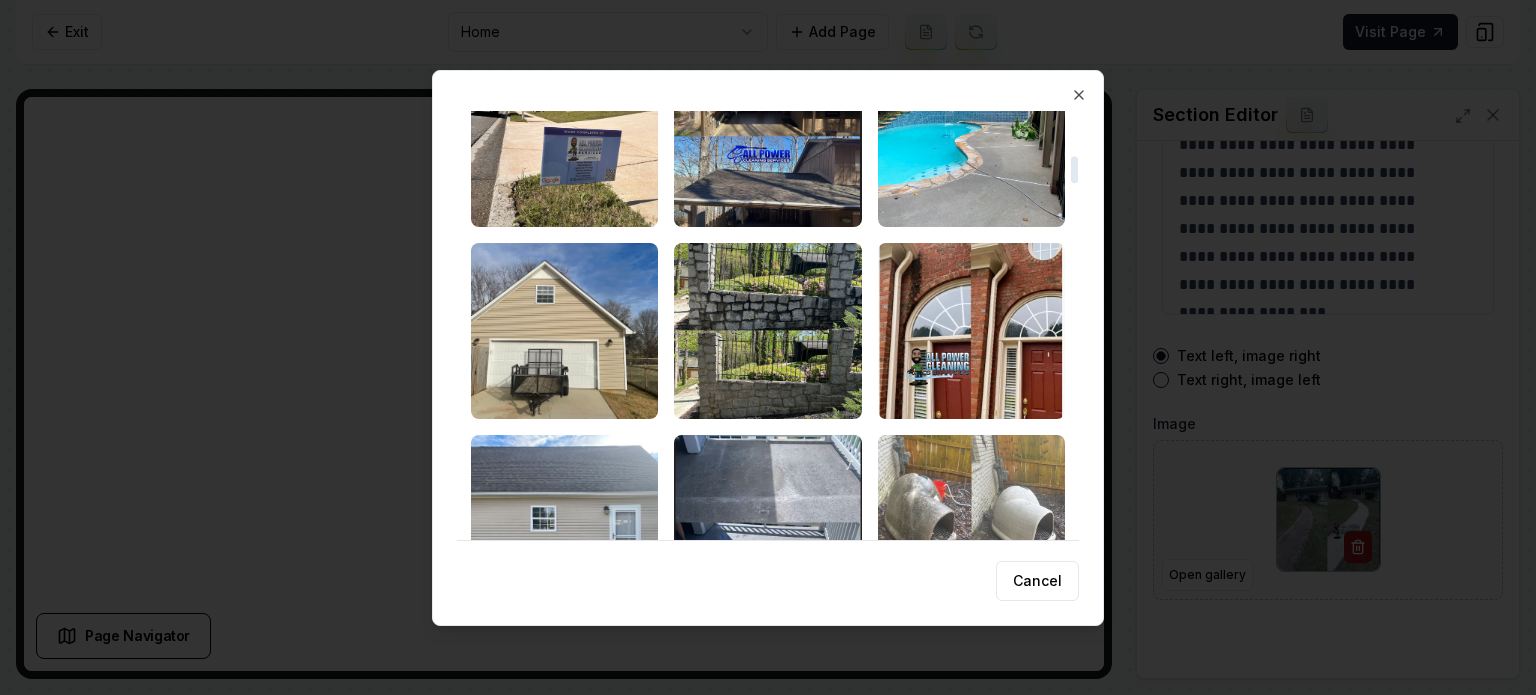 click at bounding box center (971, 523) 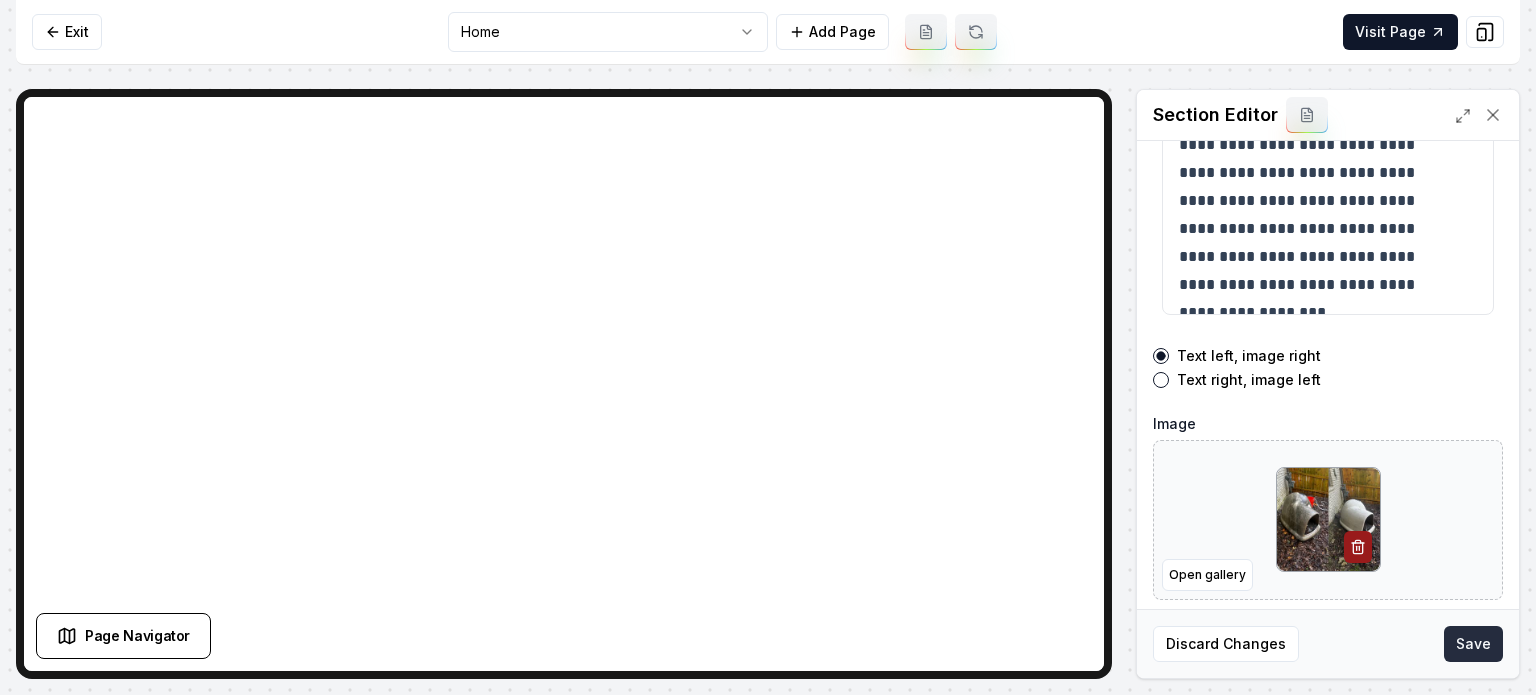 click on "Save" at bounding box center [1473, 644] 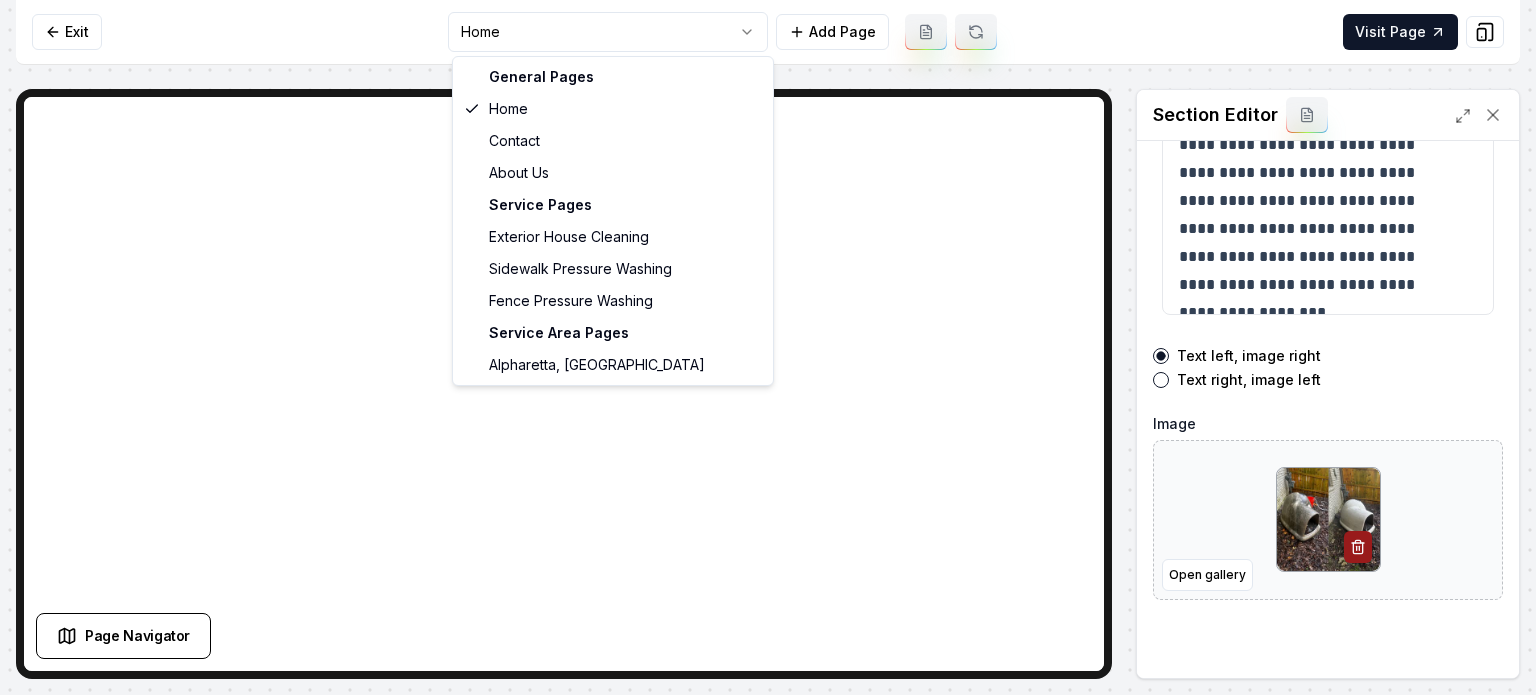 click on "**********" at bounding box center (768, 347) 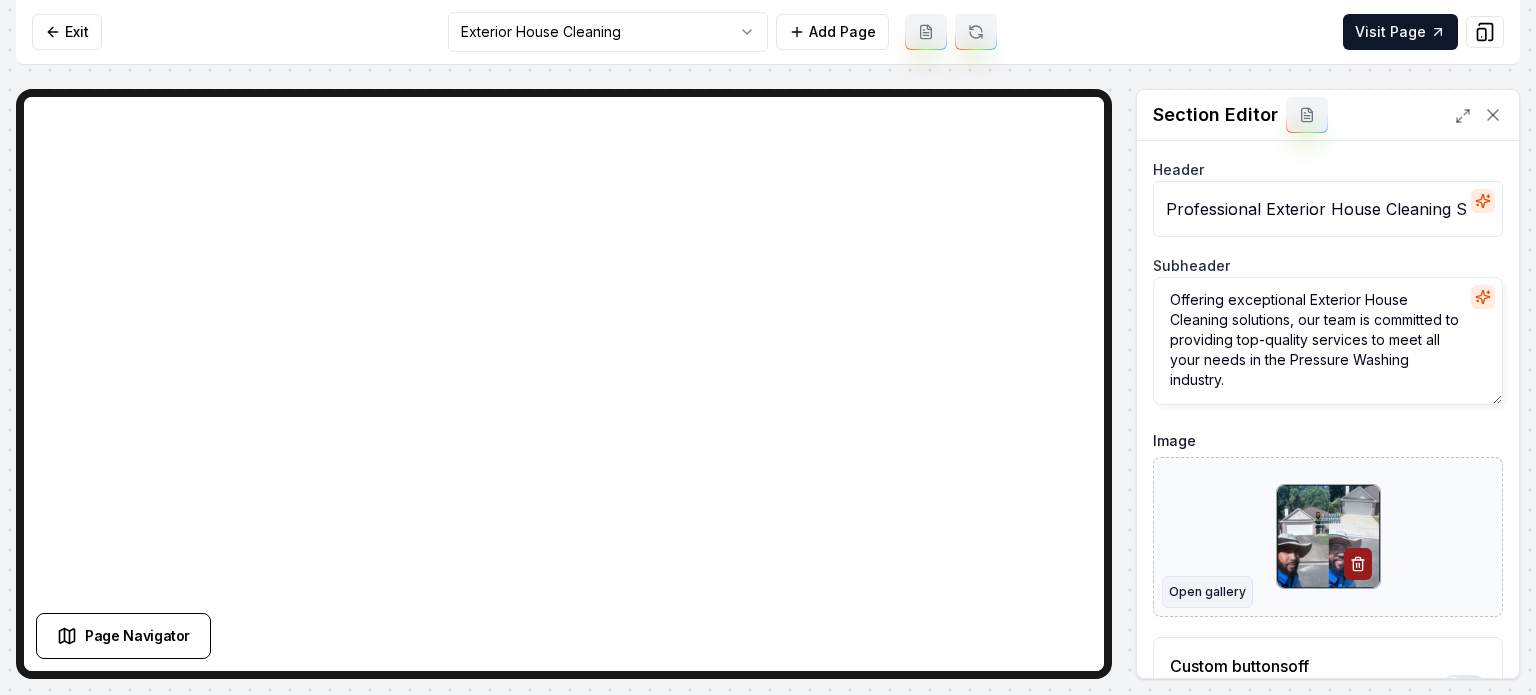 click on "Open gallery" at bounding box center (1207, 592) 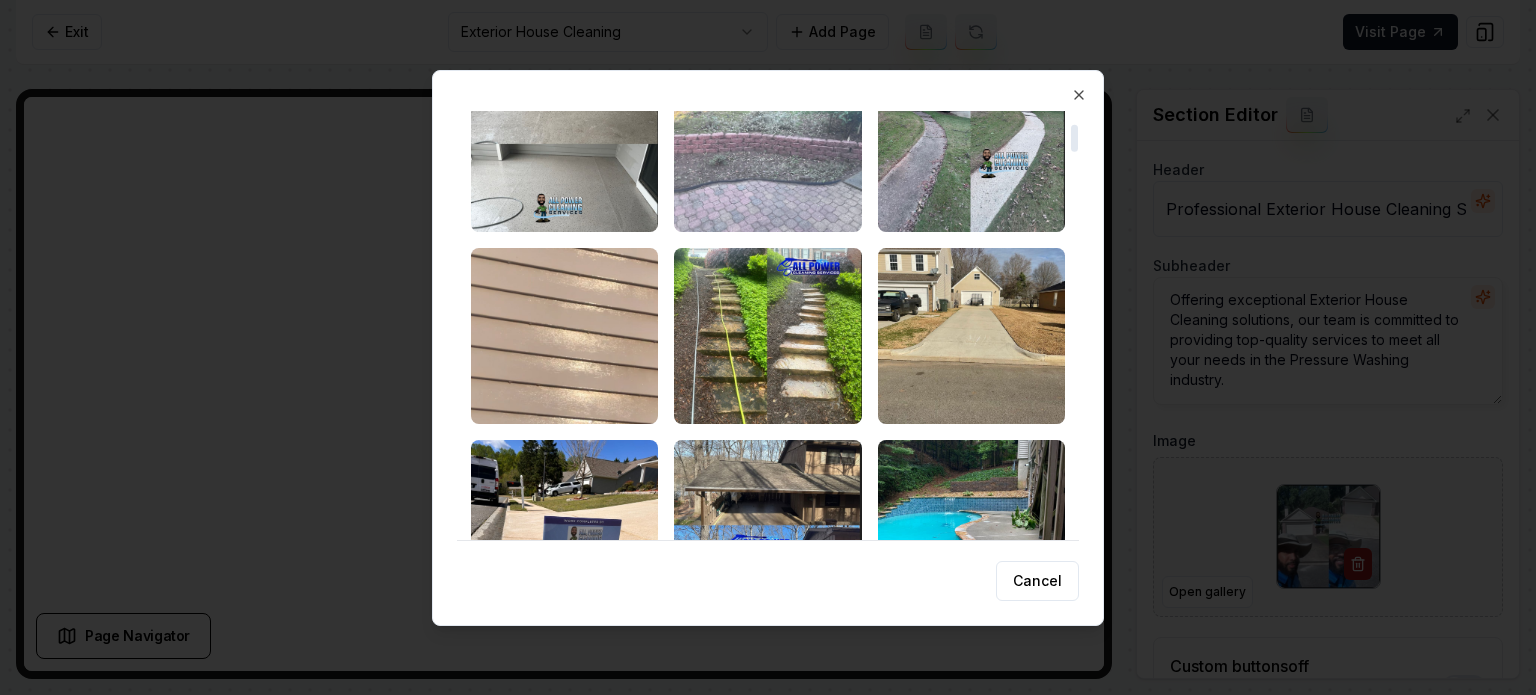 scroll, scrollTop: 200, scrollLeft: 0, axis: vertical 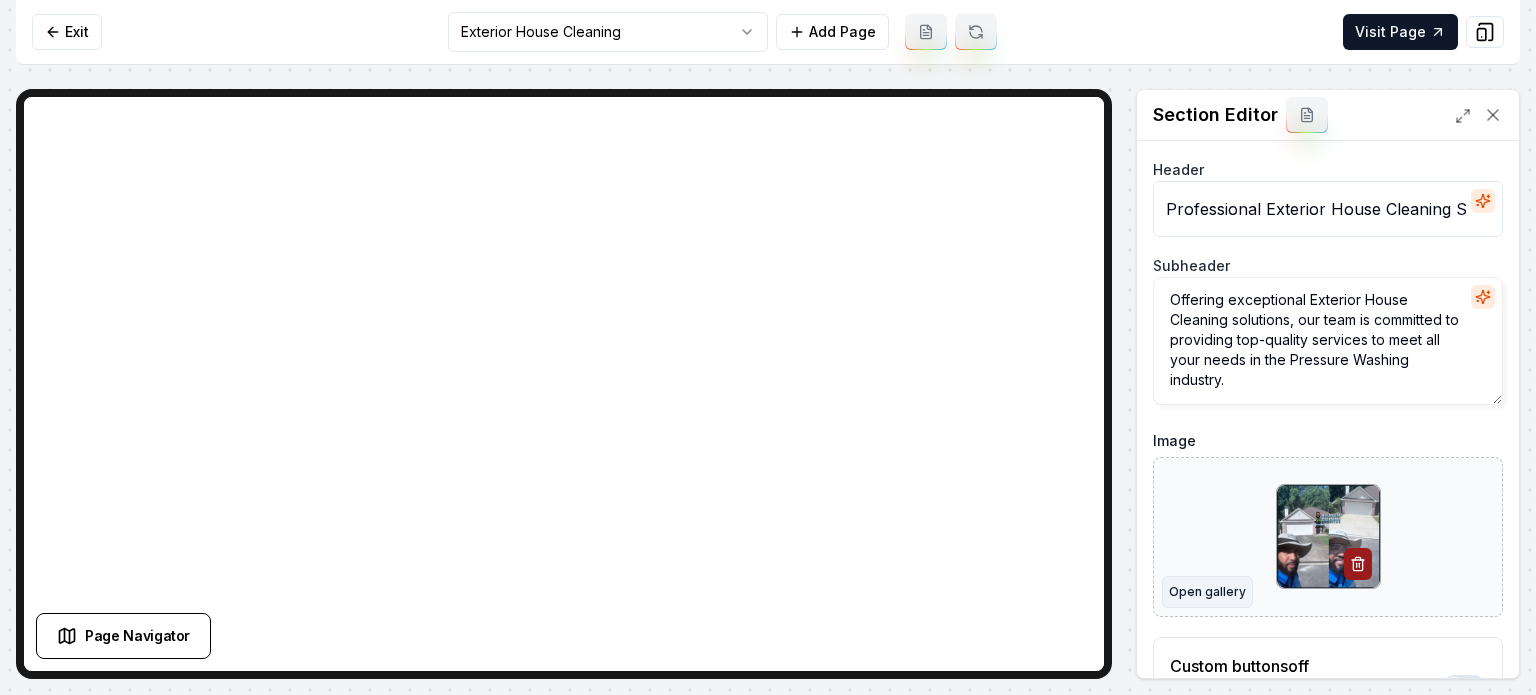 click on "Open gallery" at bounding box center (1207, 592) 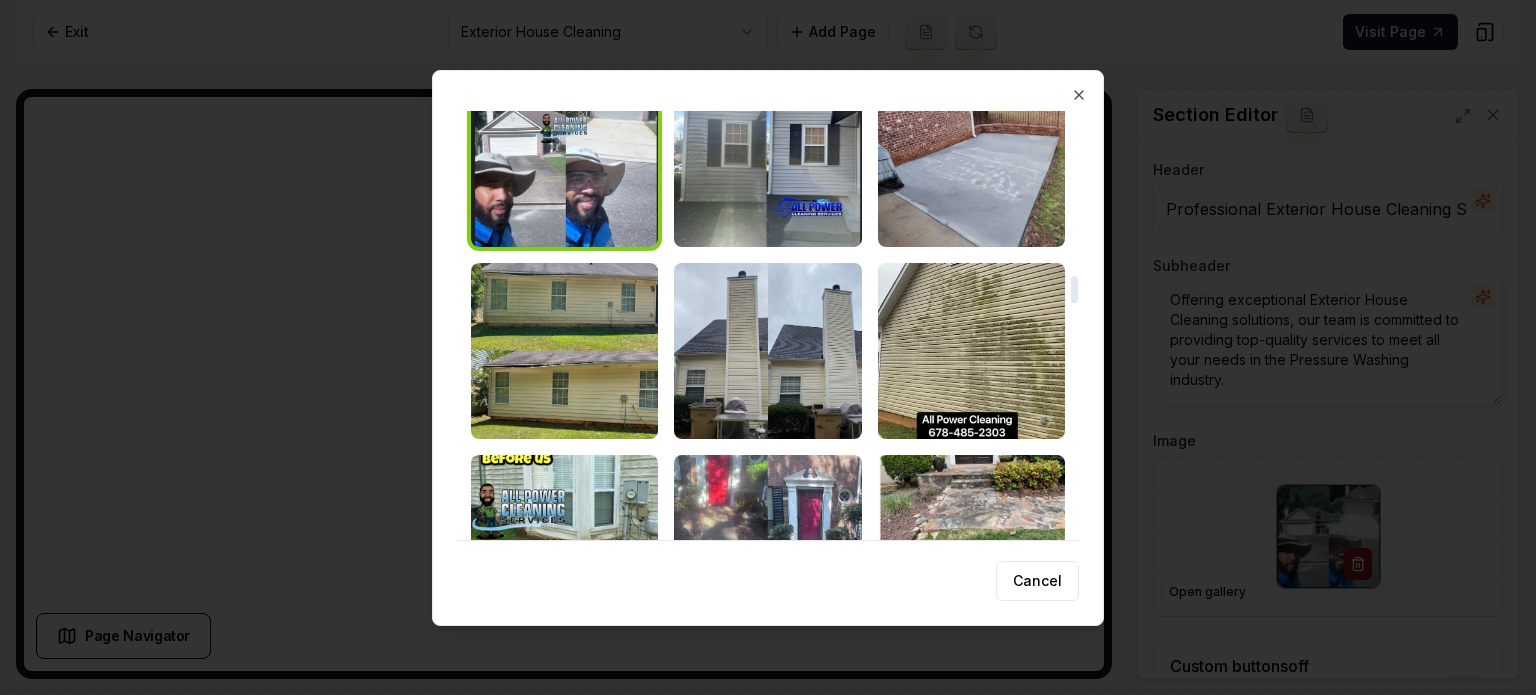 scroll, scrollTop: 2700, scrollLeft: 0, axis: vertical 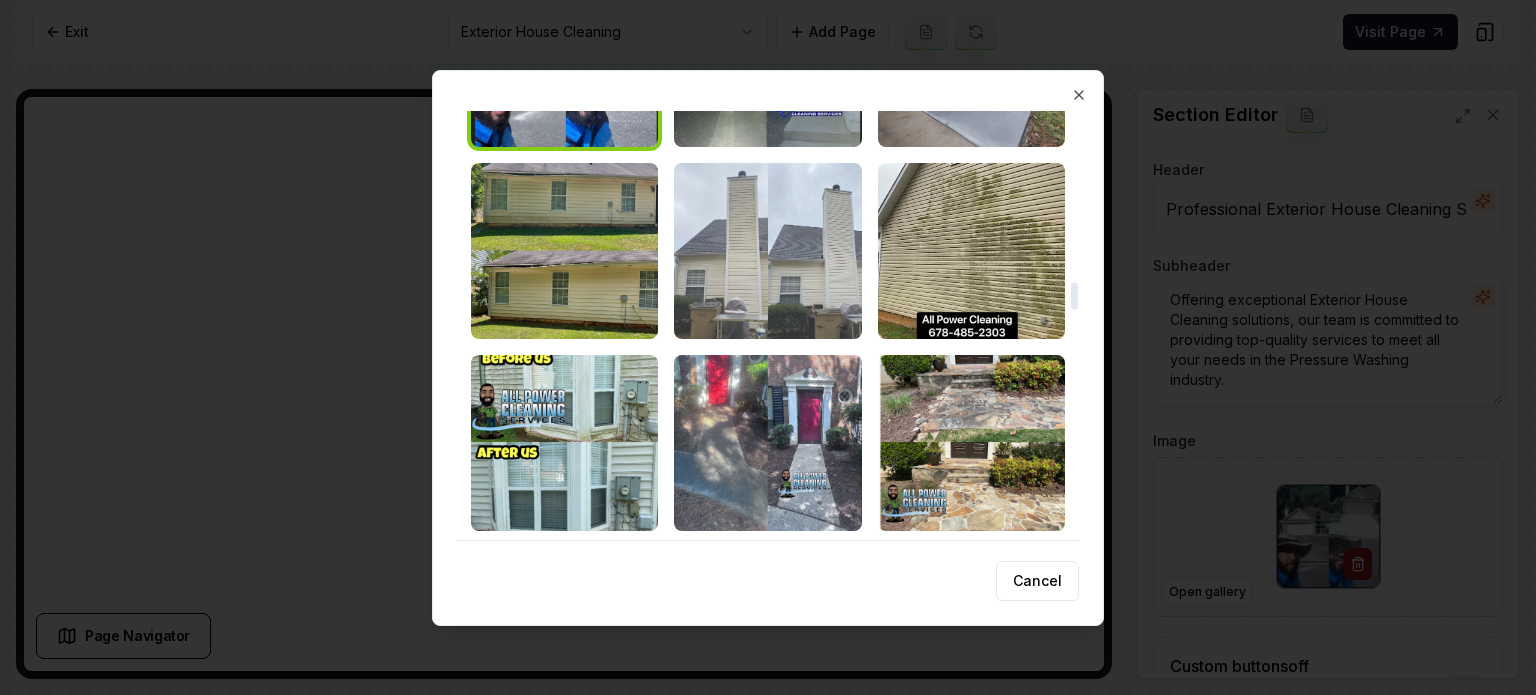 click at bounding box center (767, 251) 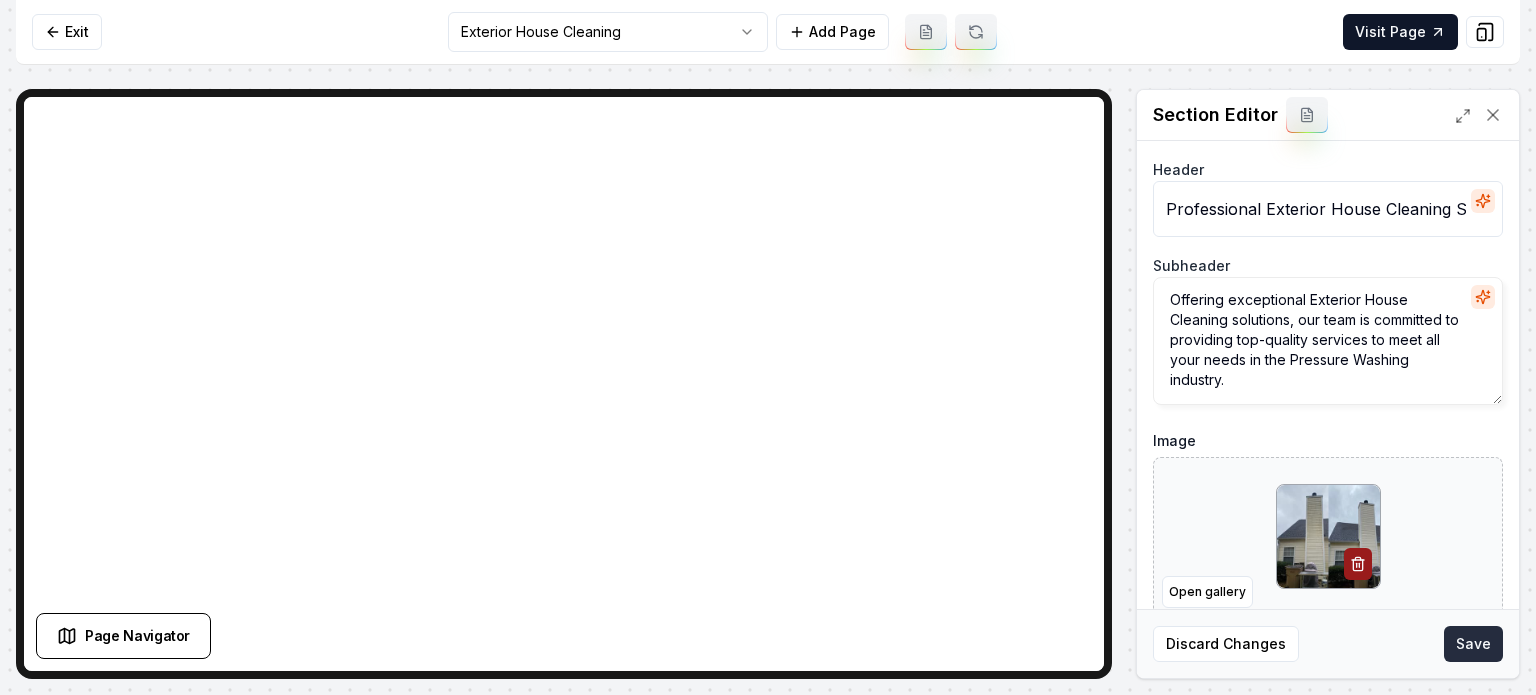 click on "Save" at bounding box center [1473, 644] 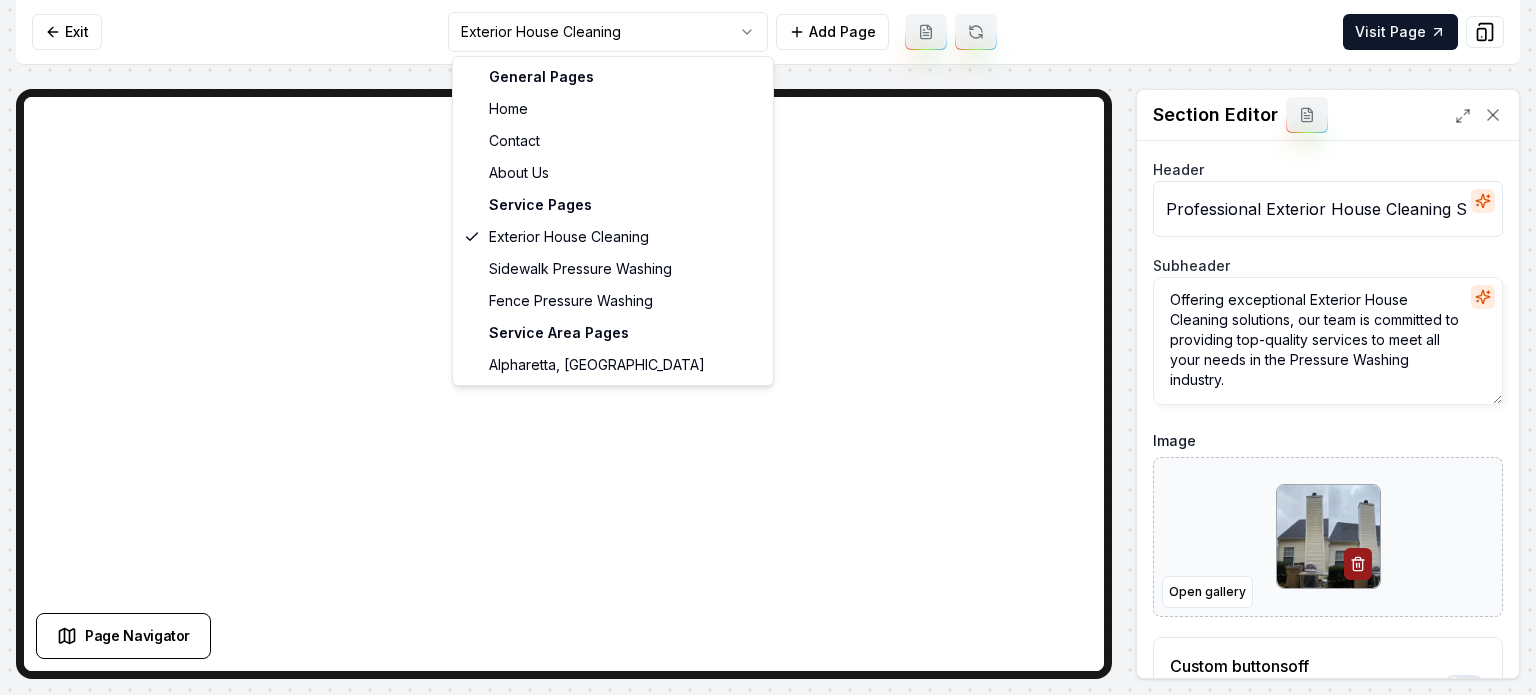 click on "Computer Required This feature is only available on a computer. Please switch to a computer to edit your site. Go back  Exit Exterior House Cleaning Add Page Visit Page  Page Navigator Page Settings Section Editor Header Professional Exterior House Cleaning Services Subheader Offering exceptional Exterior House Cleaning solutions, our team is committed to providing top-quality services to meet all your needs in the Pressure Washing industry. Image Open gallery Custom buttons  off Your buttons will be based on the goals you set up. Discard Changes Save Section updated! /dashboard/sites/35b2f3e9-97ed-43d9-b305-5f3c015c7f27/pages/0535fcc6-0e05-4023-a025-e9431a028168 General Pages Home Contact About Us Service Pages Exterior House Cleaning Sidewalk Pressure Washing Fence Pressure Washing Service Area Pages [GEOGRAPHIC_DATA], [GEOGRAPHIC_DATA]" at bounding box center [768, 347] 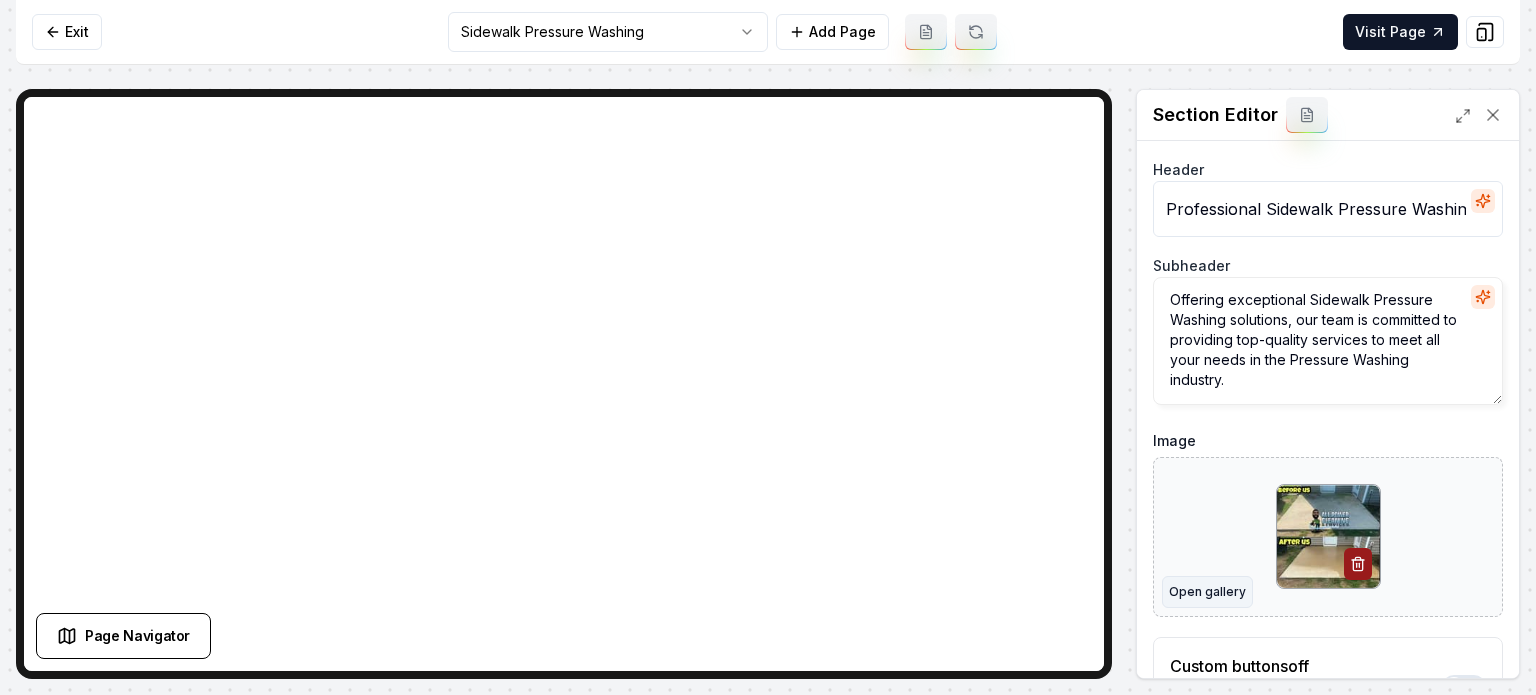 click on "Open gallery" at bounding box center (1207, 592) 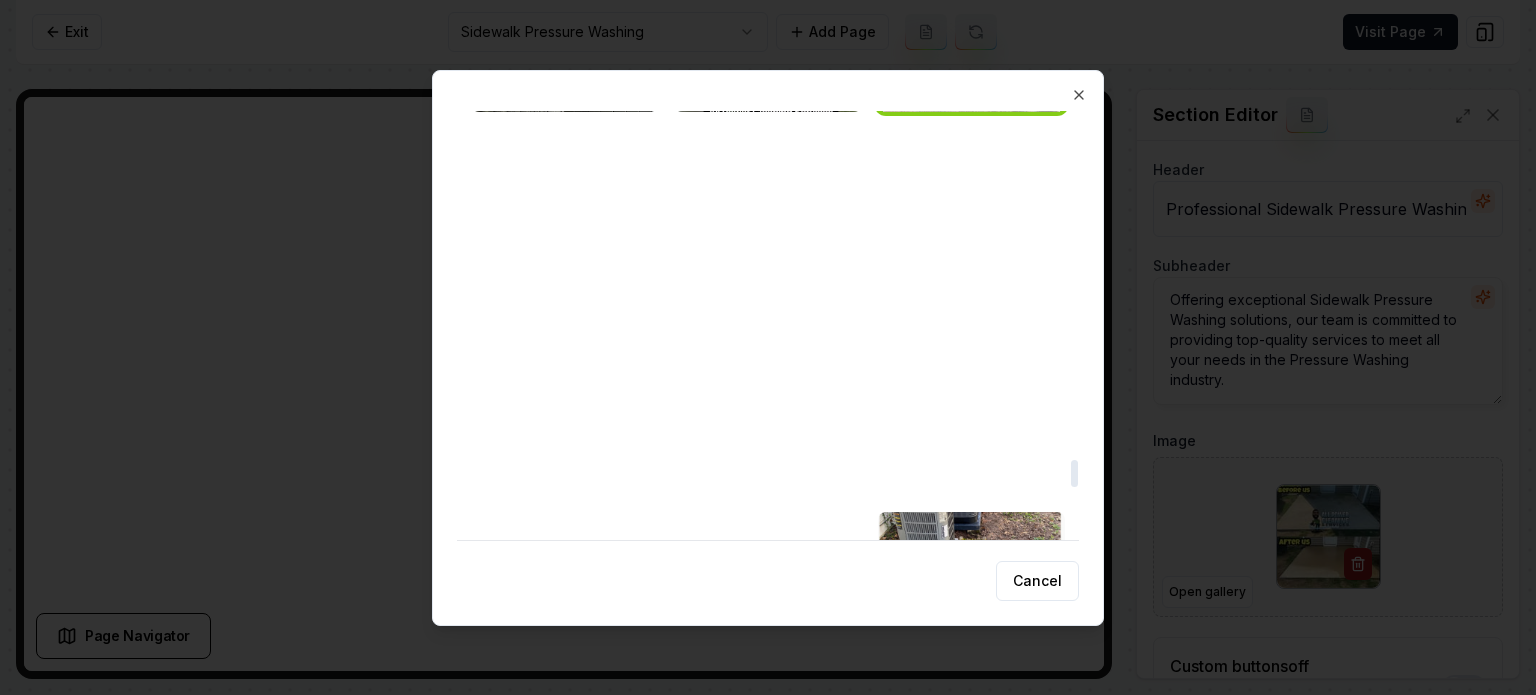 scroll, scrollTop: 5500, scrollLeft: 0, axis: vertical 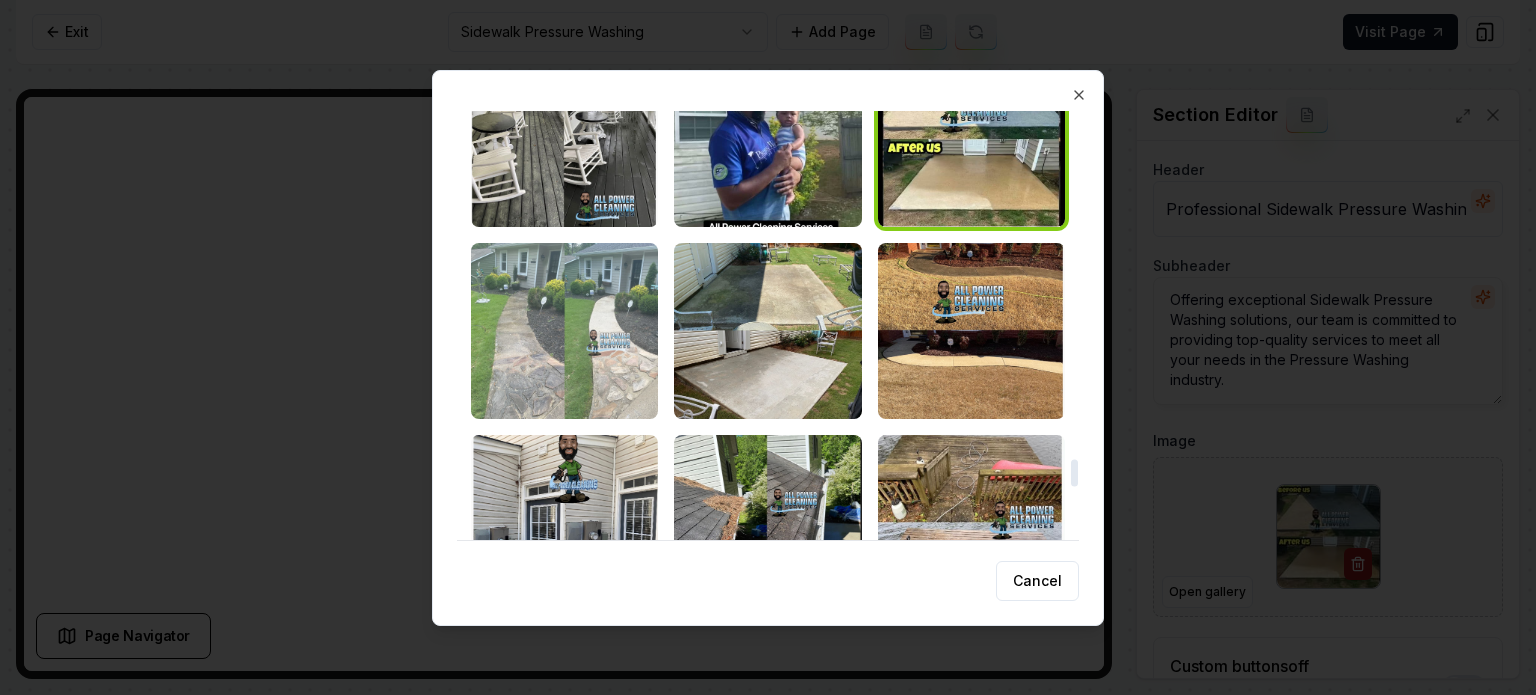 click at bounding box center (564, 331) 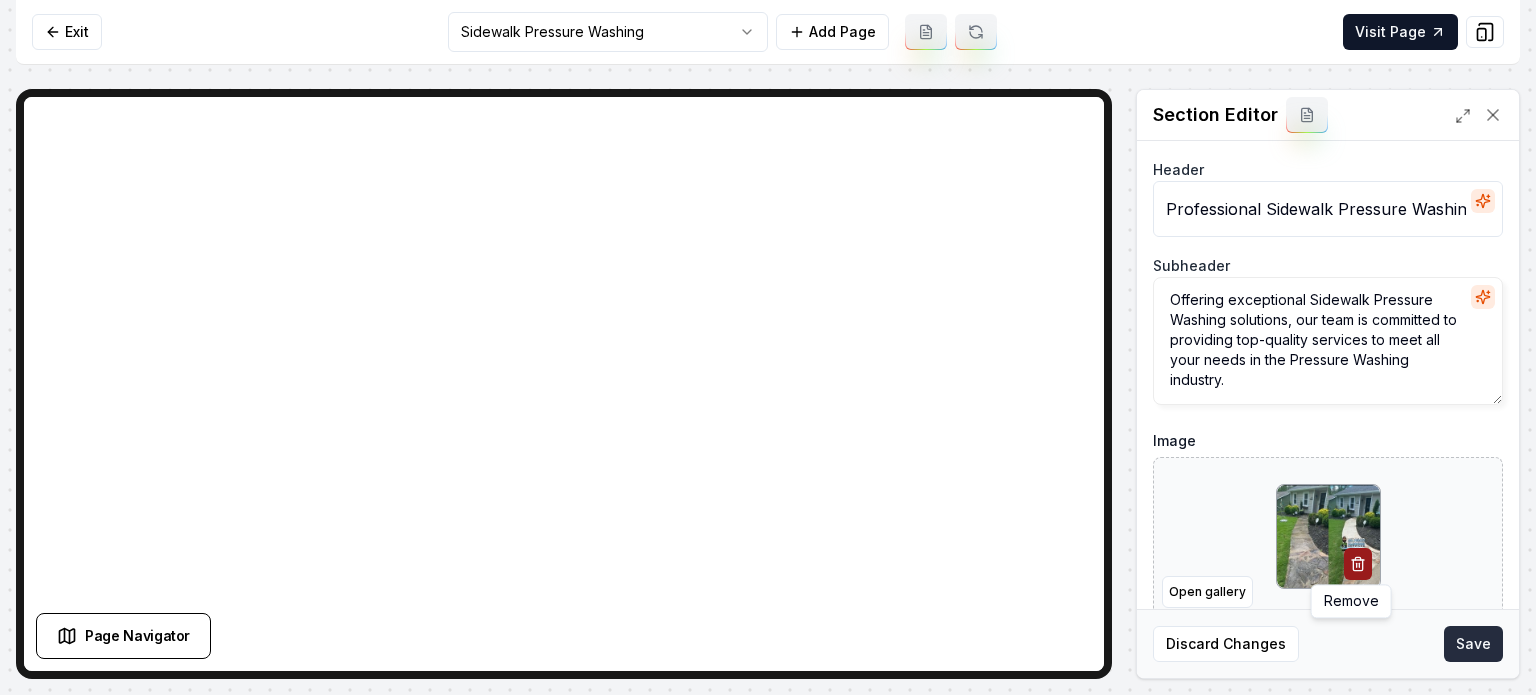 click on "Save" at bounding box center (1473, 644) 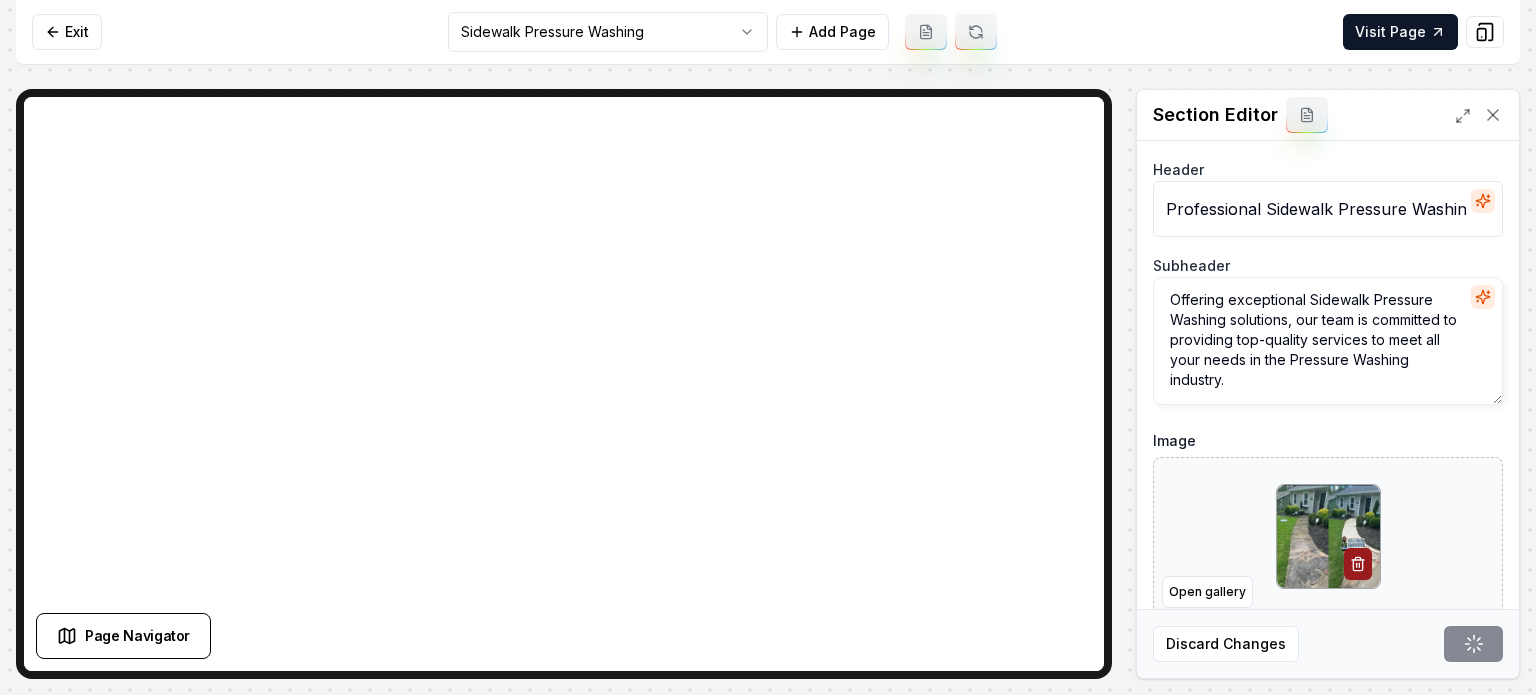 click on "Computer Required This feature is only available on a computer. Please switch to a computer to edit your site. Go back  Exit Sidewalk Pressure Washing Add Page Visit Page  Page Navigator Page Settings Section Editor Header Professional Sidewalk Pressure Washing Services Subheader Offering exceptional Sidewalk Pressure Washing solutions, our team is committed to providing top-quality services to meet all your needs in the Pressure Washing industry. Image Open gallery Custom buttons  off Your buttons will be based on the goals you set up. Discard Changes Save /dashboard/sites/35b2f3e9-97ed-43d9-b305-5f3c015c7f27/pages/2a409a2c-b339-46ef-8190-de798b19785d" at bounding box center [768, 347] 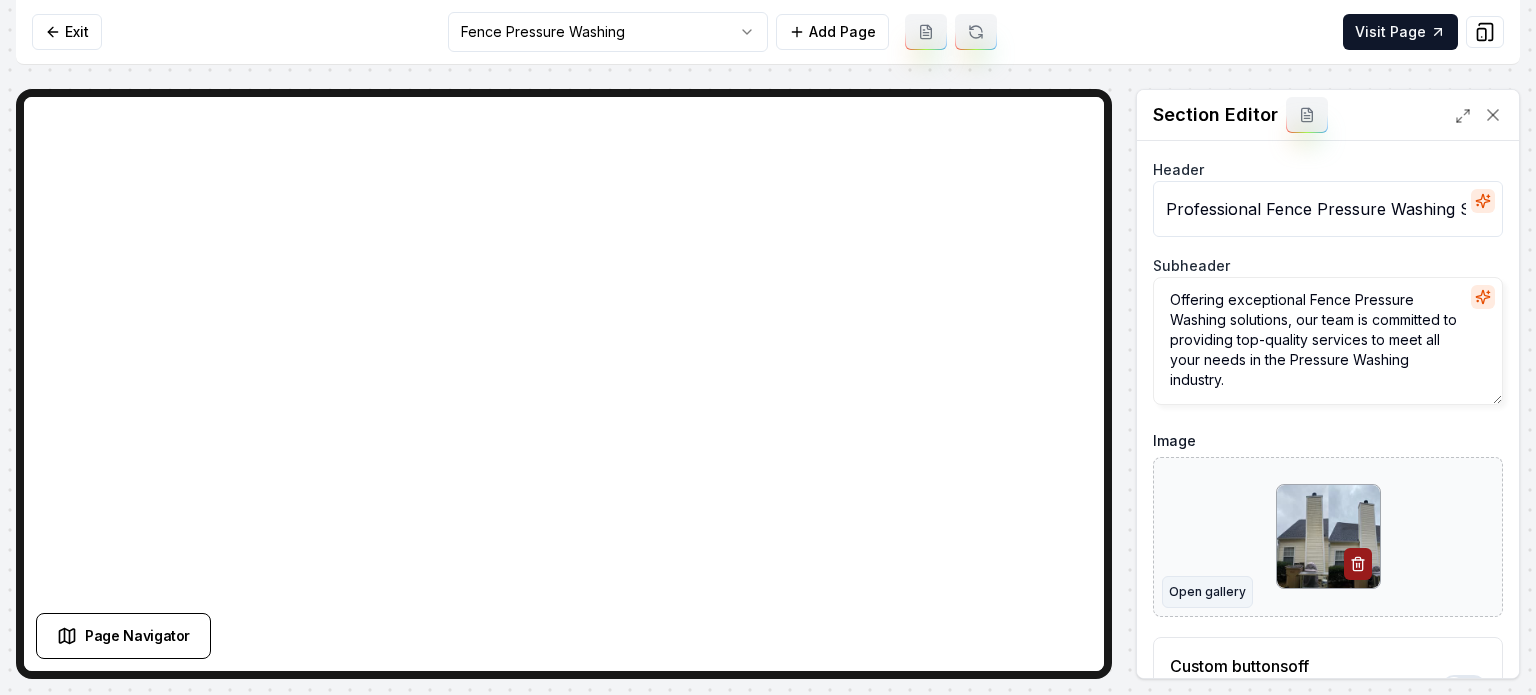 click on "Open gallery" at bounding box center [1207, 592] 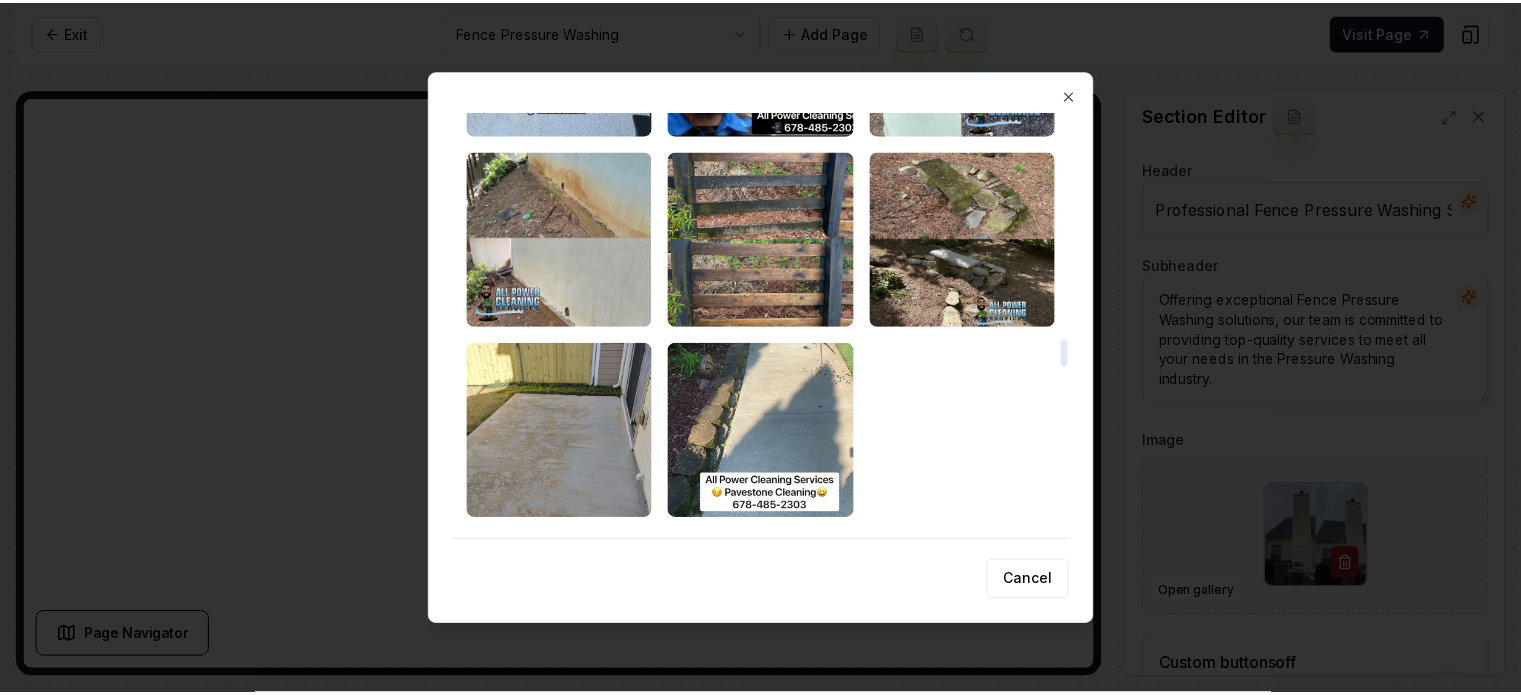 scroll, scrollTop: 3600, scrollLeft: 0, axis: vertical 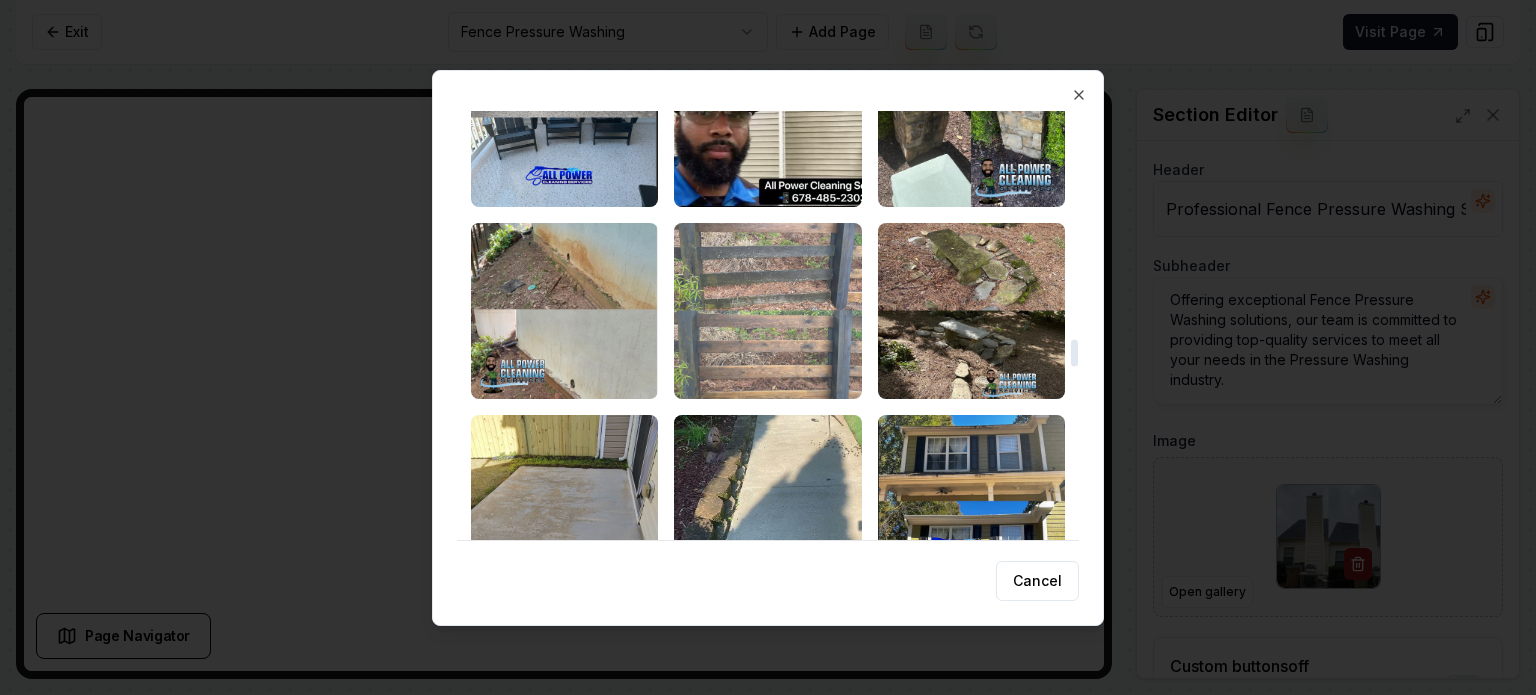 click at bounding box center (767, 311) 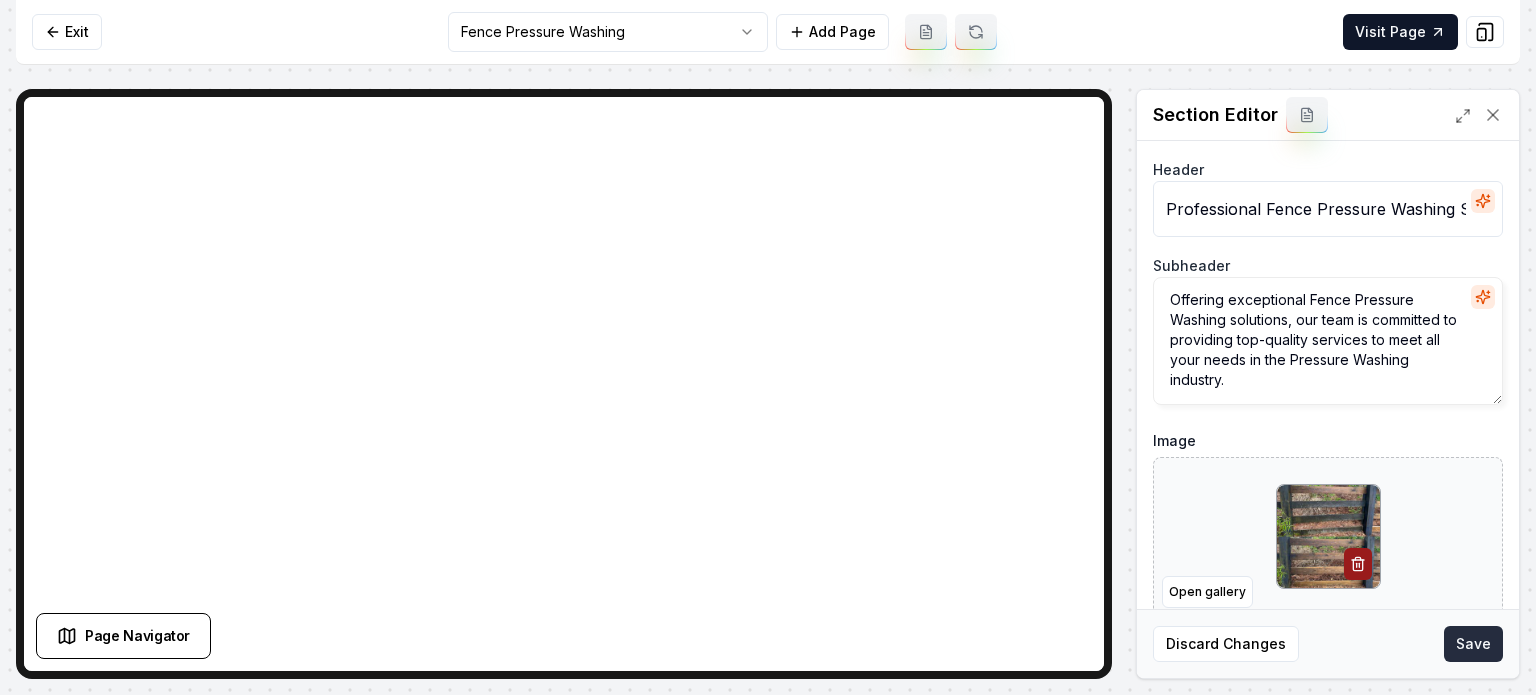 click on "Save" at bounding box center [1473, 644] 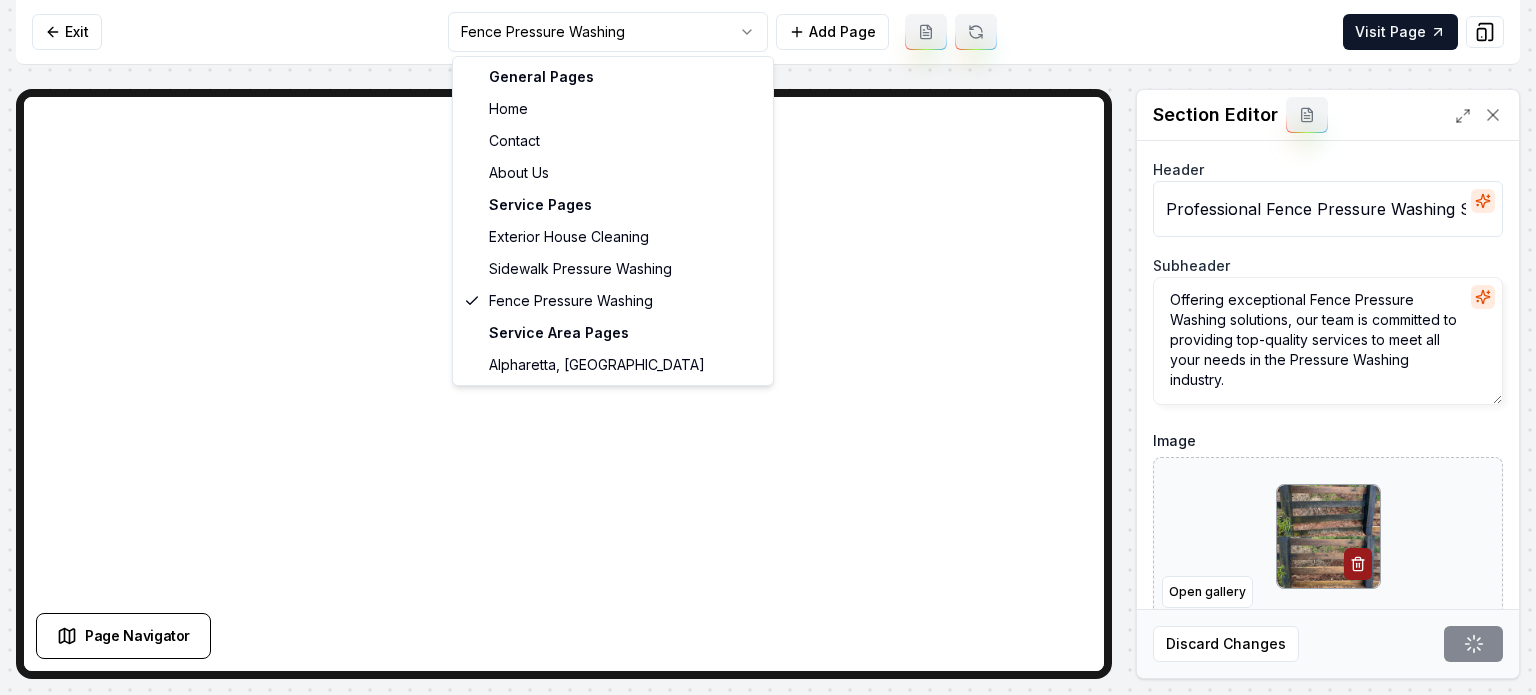 click on "Computer Required This feature is only available on a computer. Please switch to a computer to edit your site. Go back  Exit Fence Pressure Washing Add Page Visit Page  Page Navigator Page Settings Section Editor Header Professional Fence Pressure Washing Services Subheader Offering exceptional Fence Pressure Washing solutions, our team is committed to providing top-quality services to meet all your needs in the Pressure Washing industry. Image Open gallery Custom buttons  off Your buttons will be based on the goals you set up. Discard Changes Save /dashboard/sites/35b2f3e9-97ed-43d9-b305-5f3c015c7f27/pages/b8476b92-1771-4240-bb9b-98e893e5e18c General Pages Home Contact About Us Service Pages Exterior House Cleaning Sidewalk Pressure Washing Fence Pressure Washing Service Area Pages [GEOGRAPHIC_DATA], [GEOGRAPHIC_DATA]" at bounding box center (768, 347) 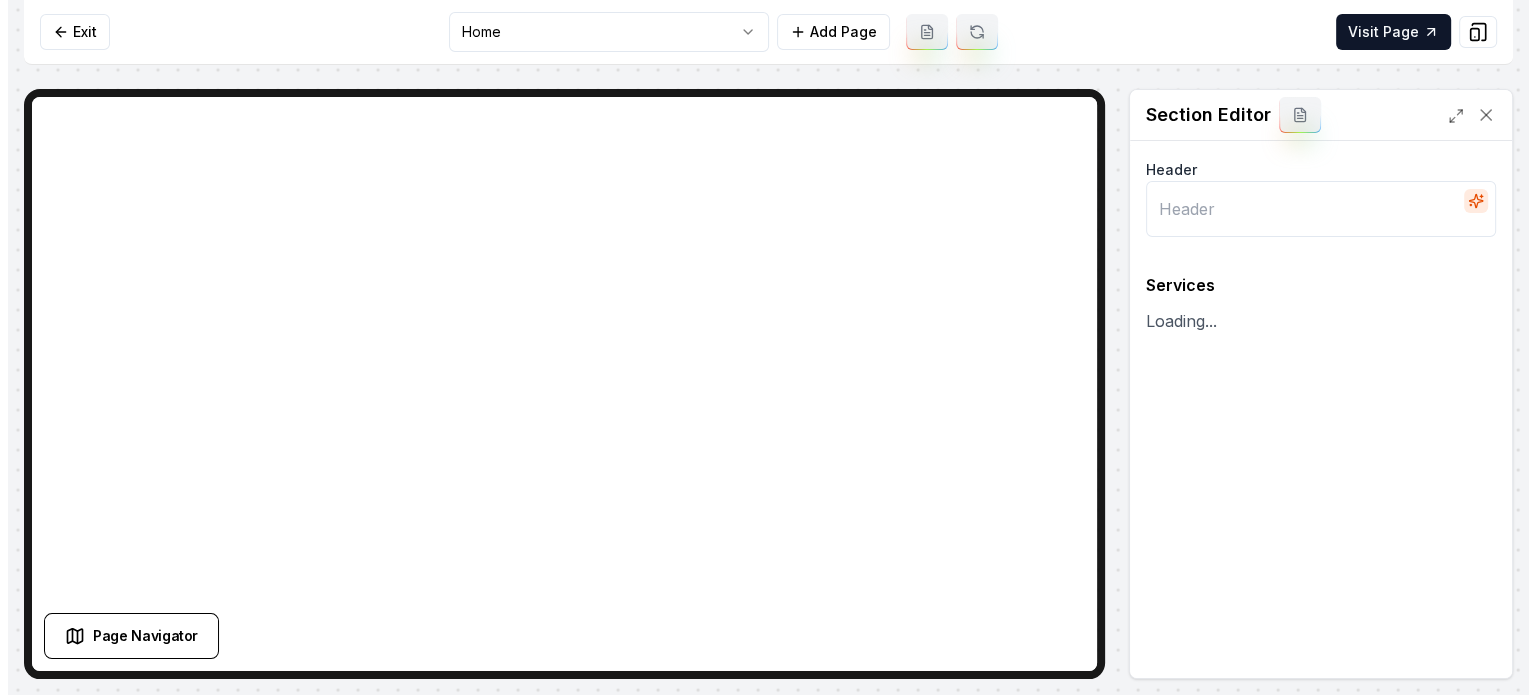 scroll, scrollTop: 0, scrollLeft: 0, axis: both 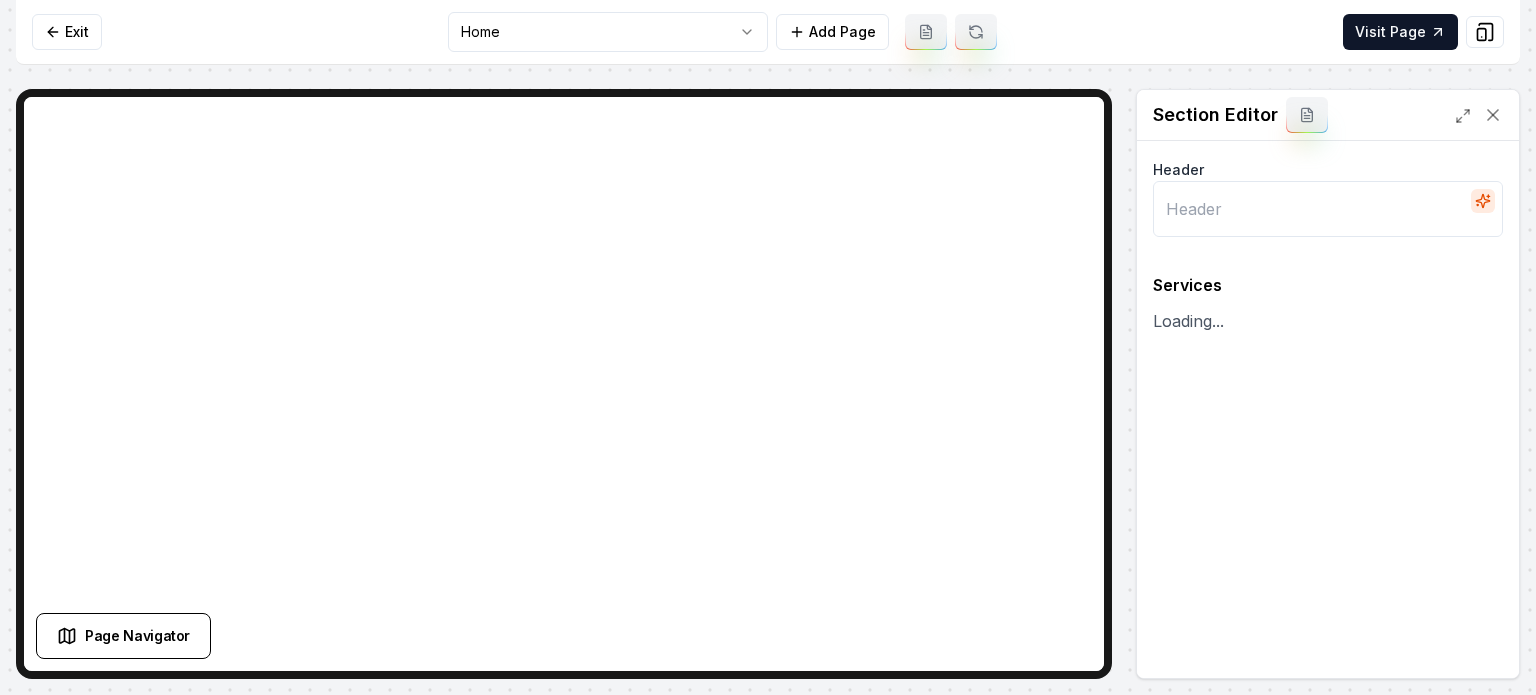 type on "Our Expert Pressure Washing Services" 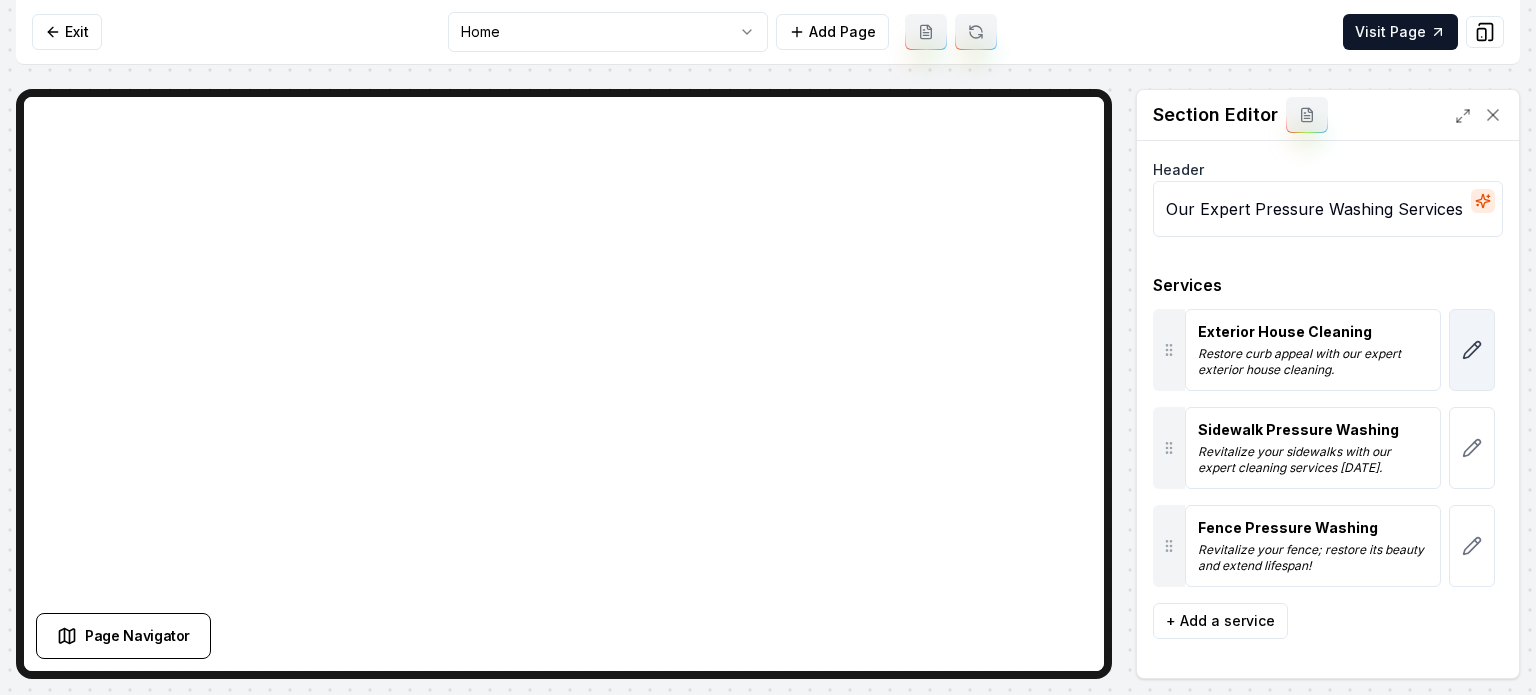 click at bounding box center (1472, 350) 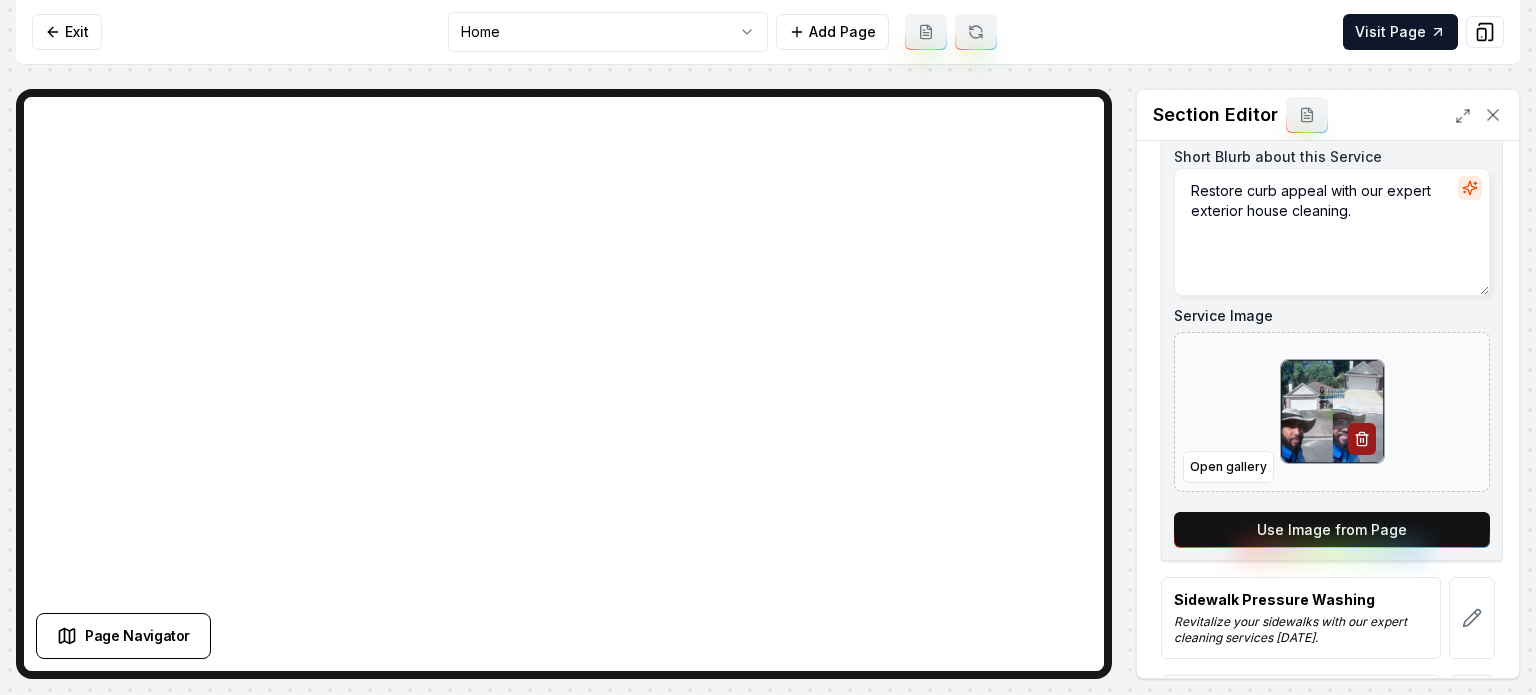 scroll, scrollTop: 400, scrollLeft: 0, axis: vertical 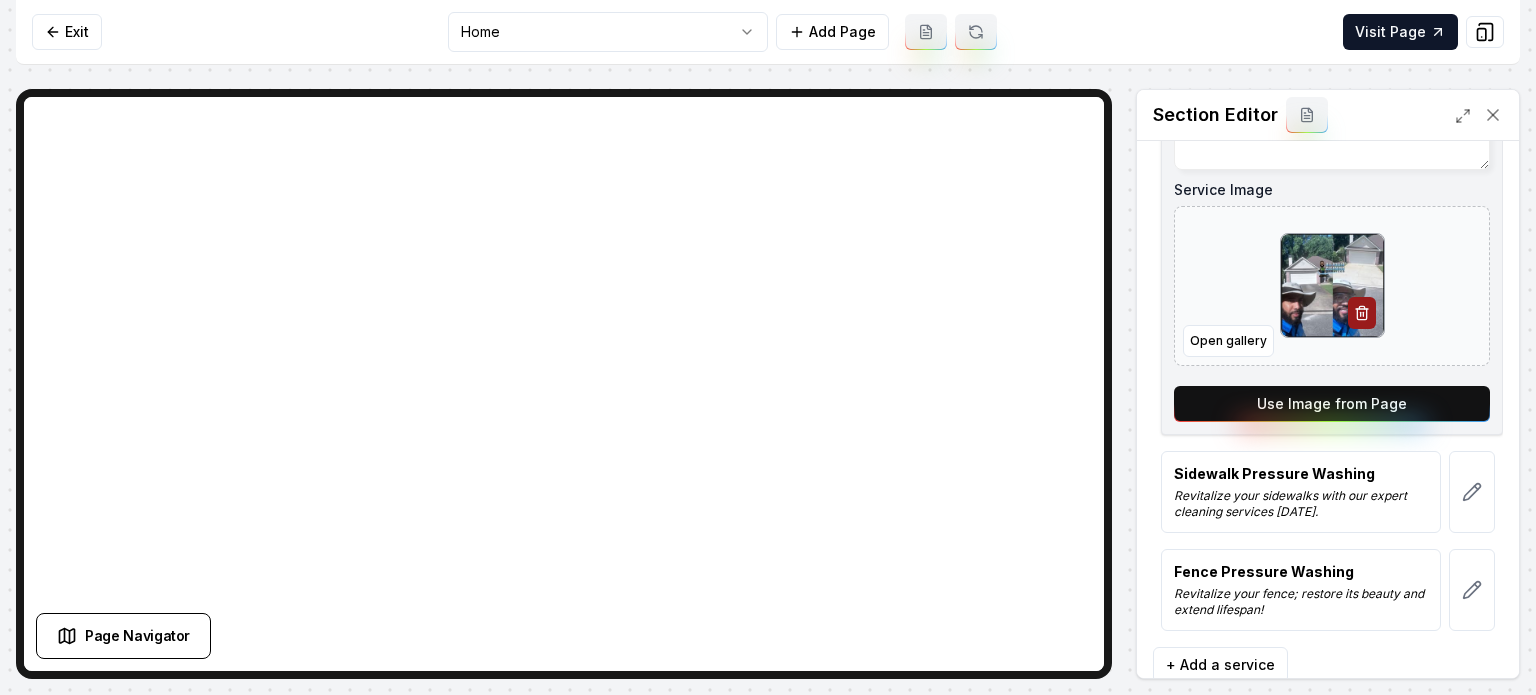 click on "Use Image from Page" at bounding box center (1332, 404) 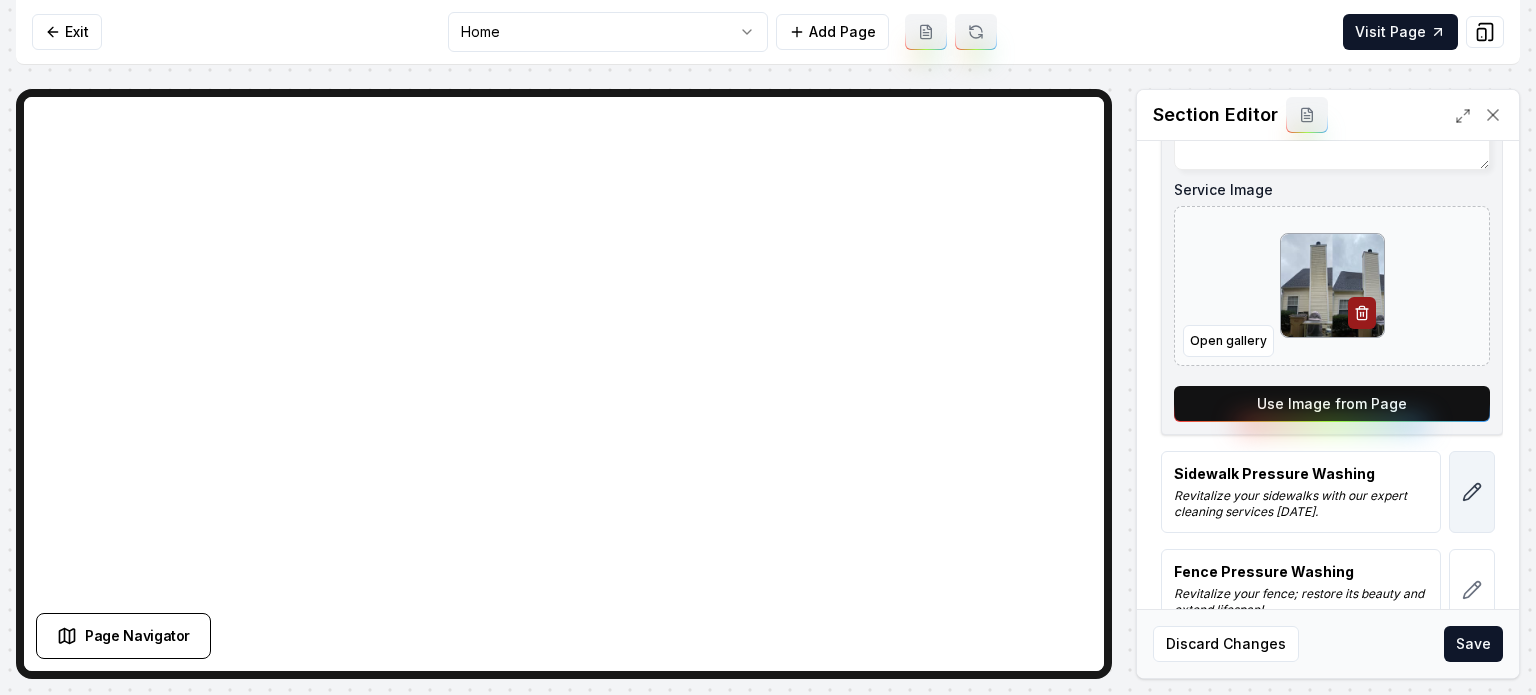 click at bounding box center [1472, 492] 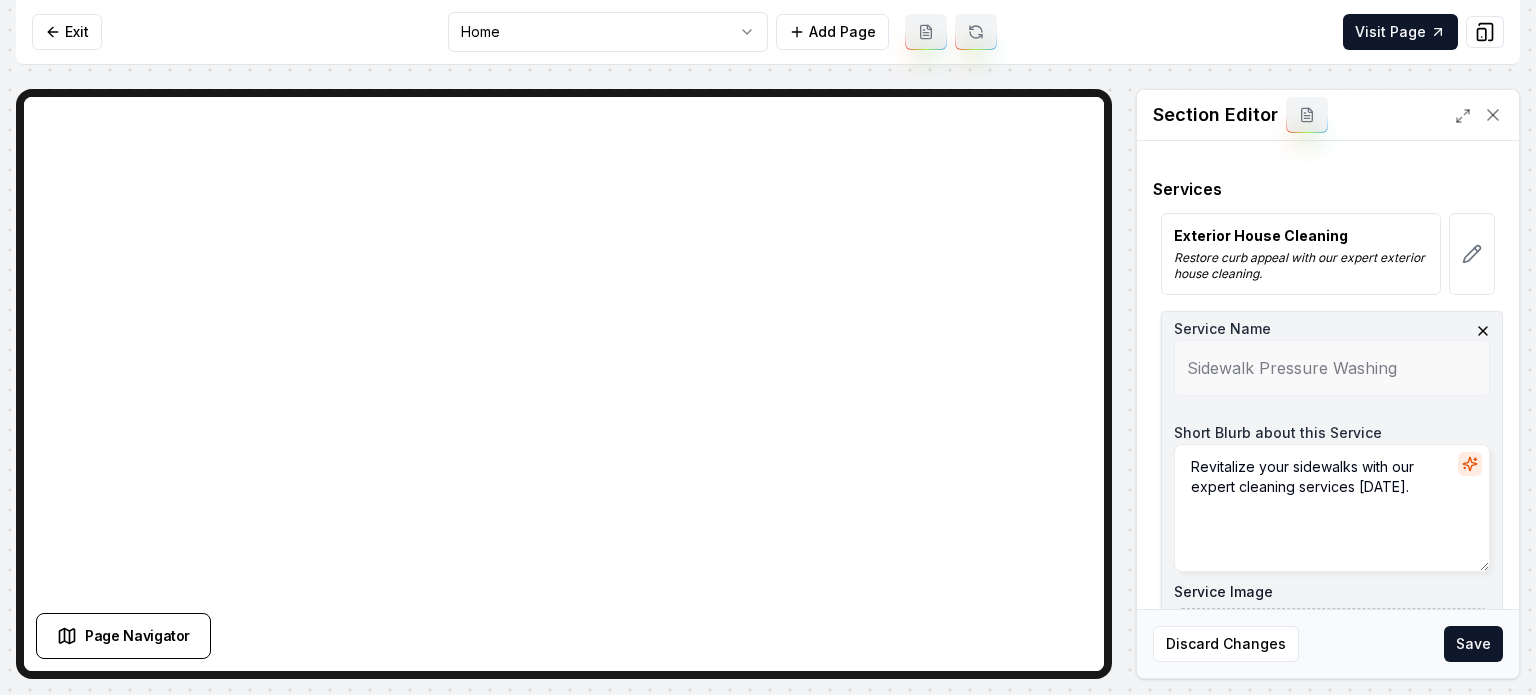 scroll, scrollTop: 443, scrollLeft: 0, axis: vertical 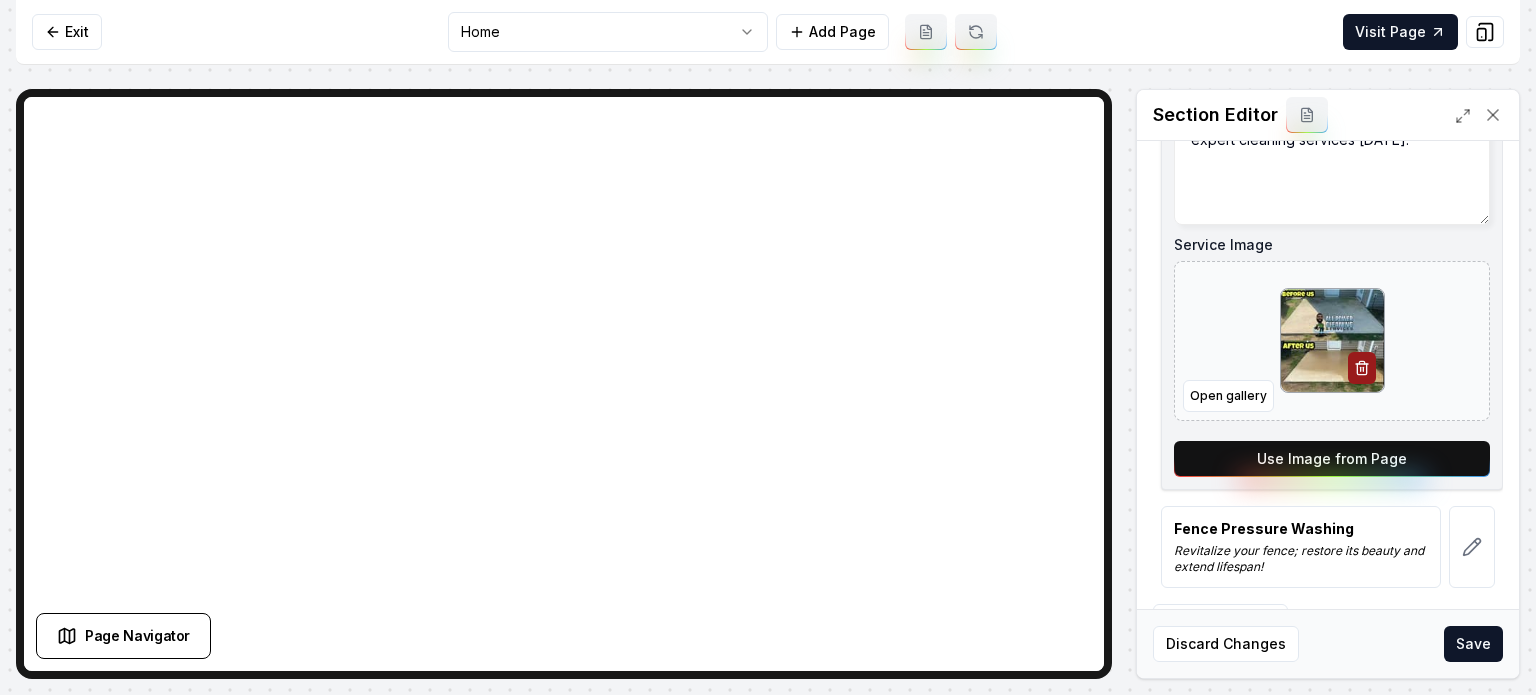 click on "Use Image from Page" at bounding box center [1332, 459] 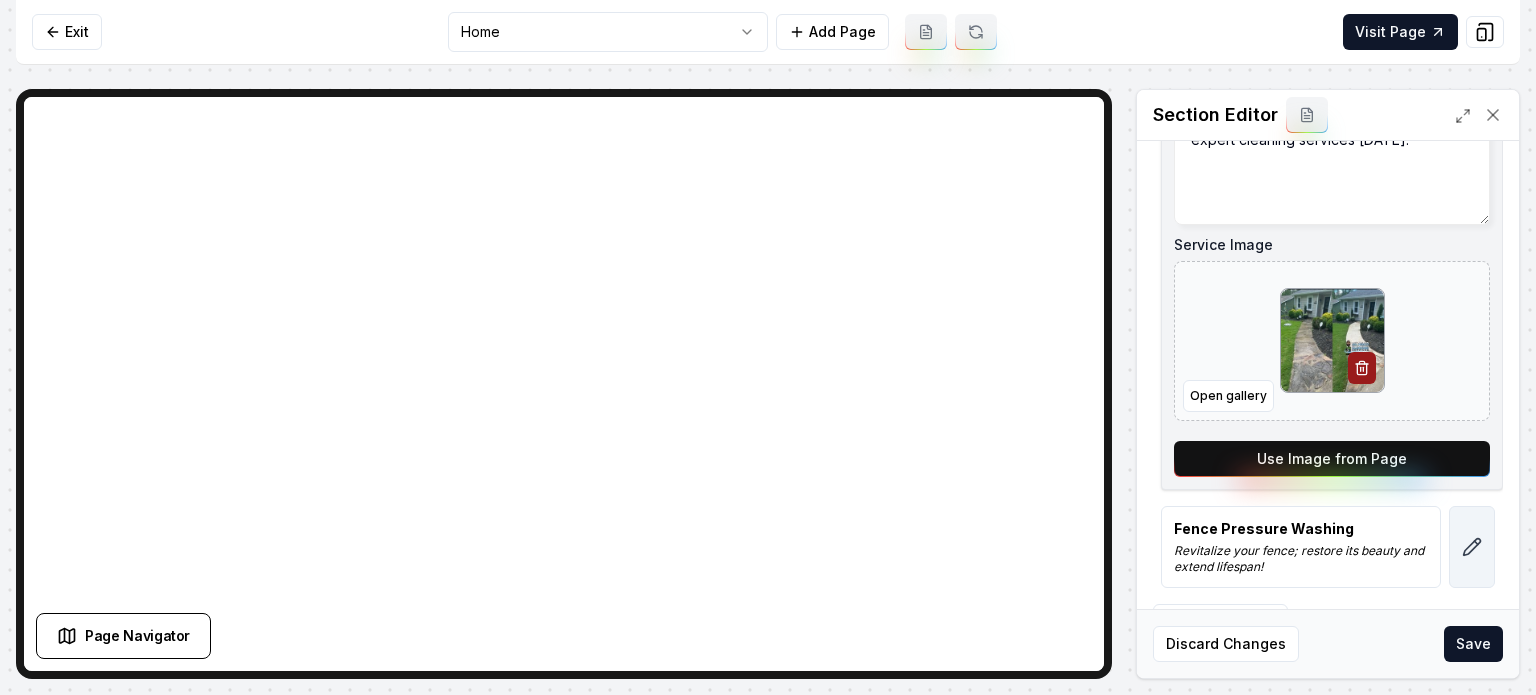 click at bounding box center (1472, 547) 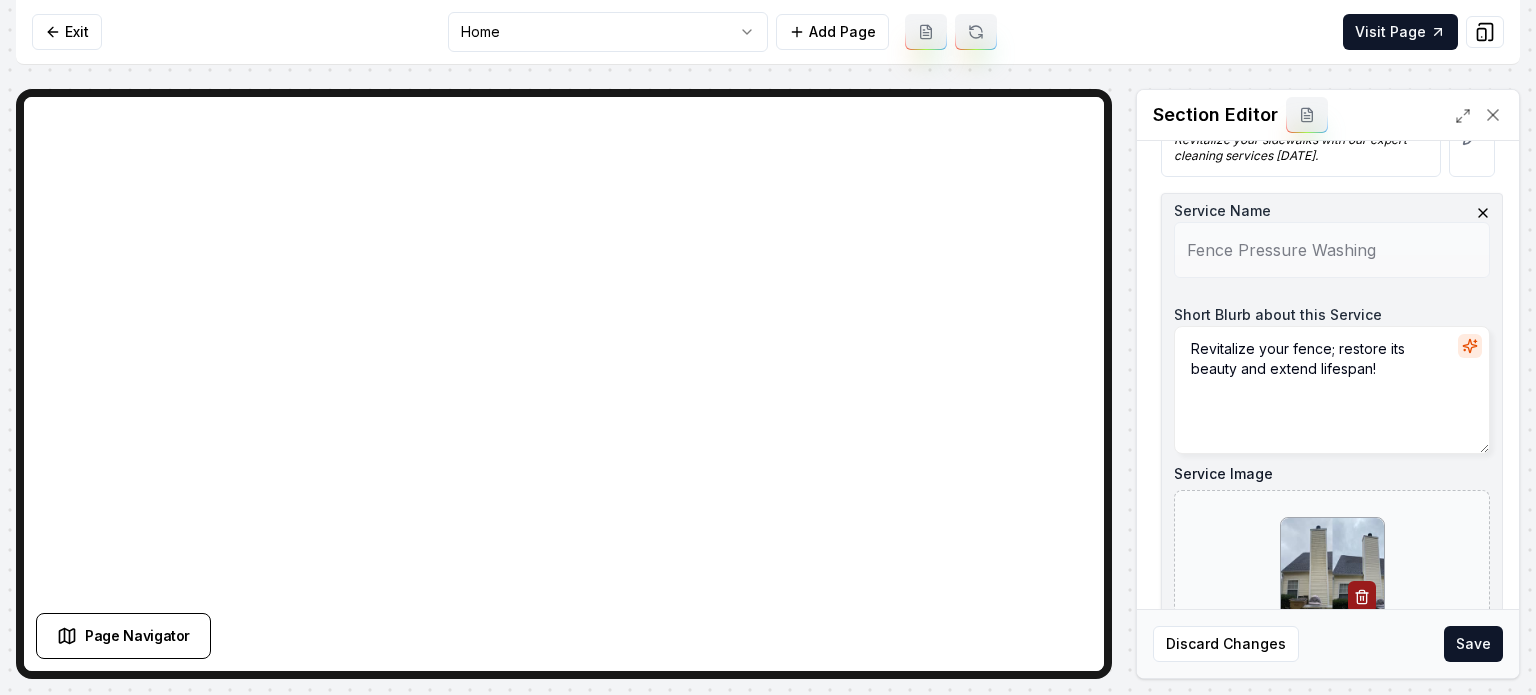 scroll, scrollTop: 443, scrollLeft: 0, axis: vertical 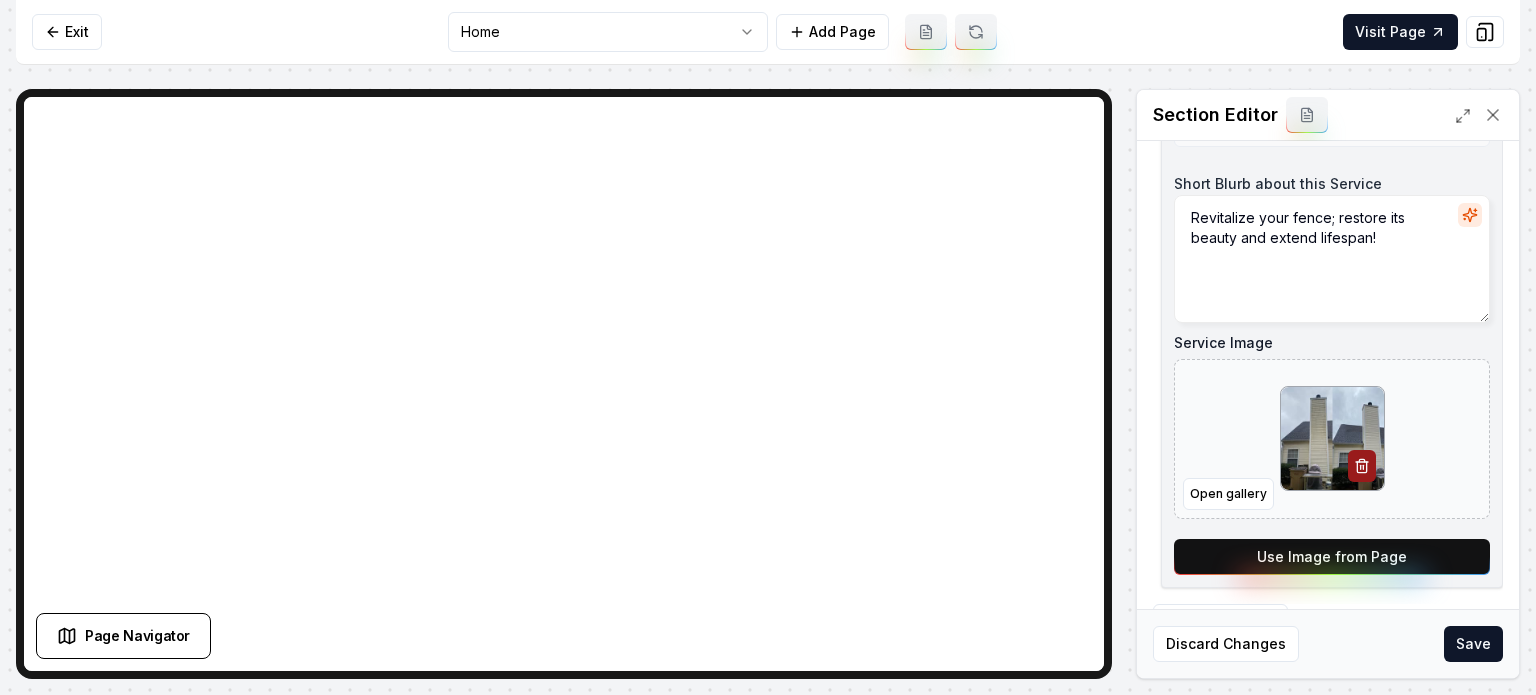 click on "Use Image from Page" at bounding box center (1332, 557) 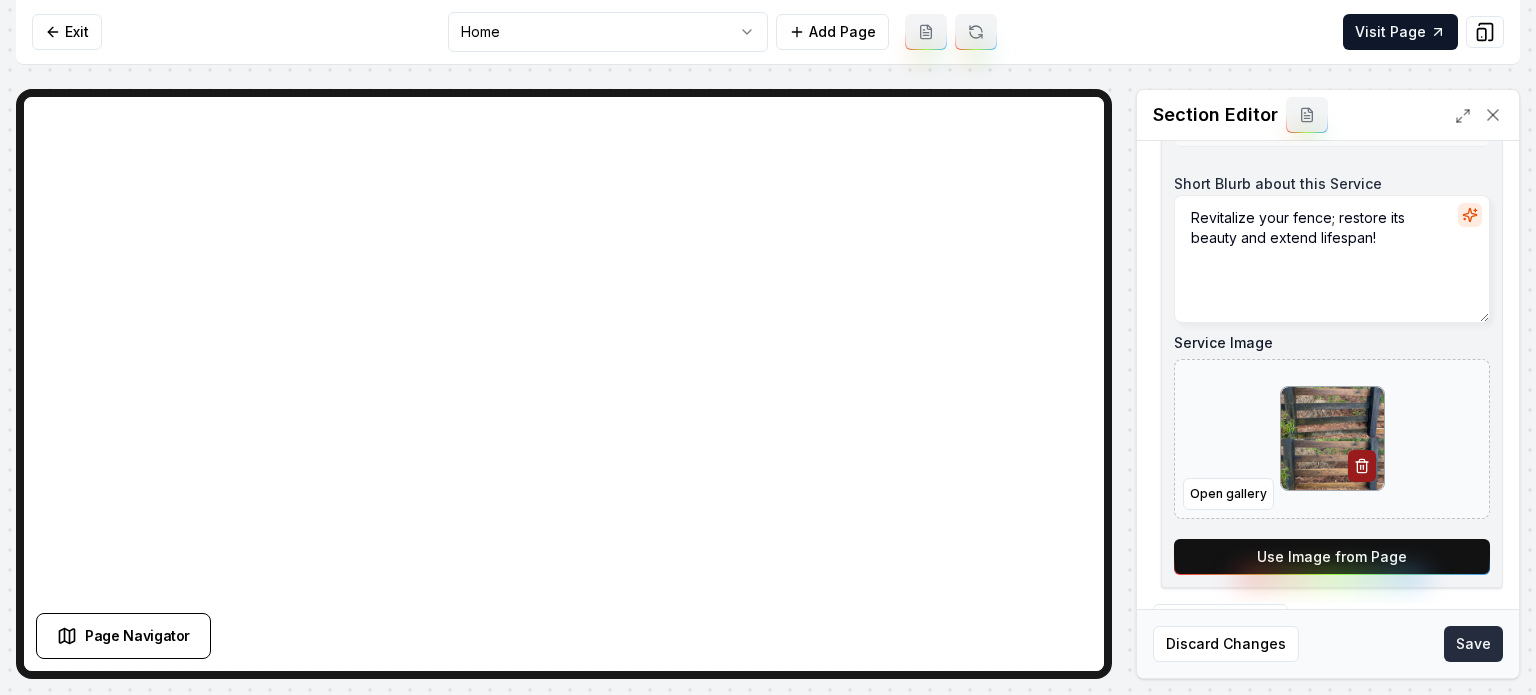 click on "Save" at bounding box center (1473, 644) 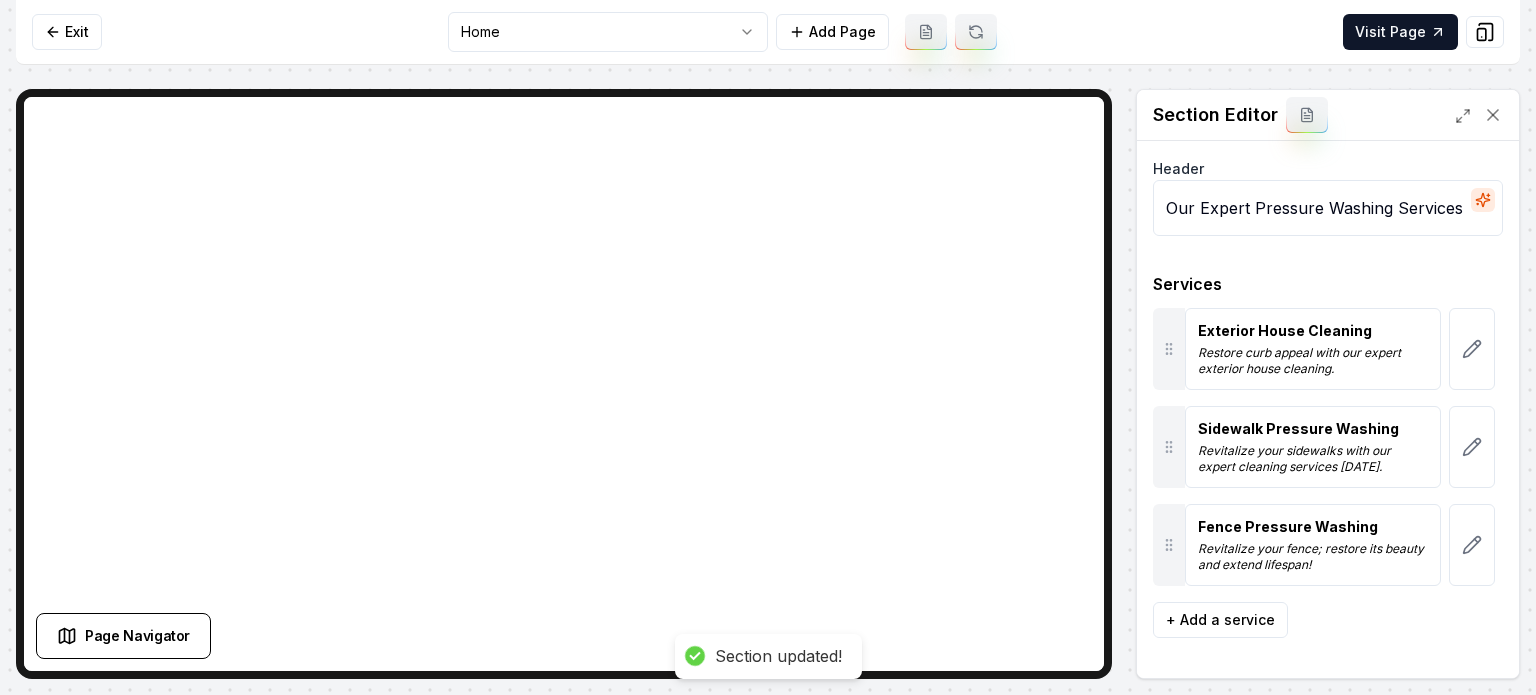 scroll, scrollTop: 0, scrollLeft: 0, axis: both 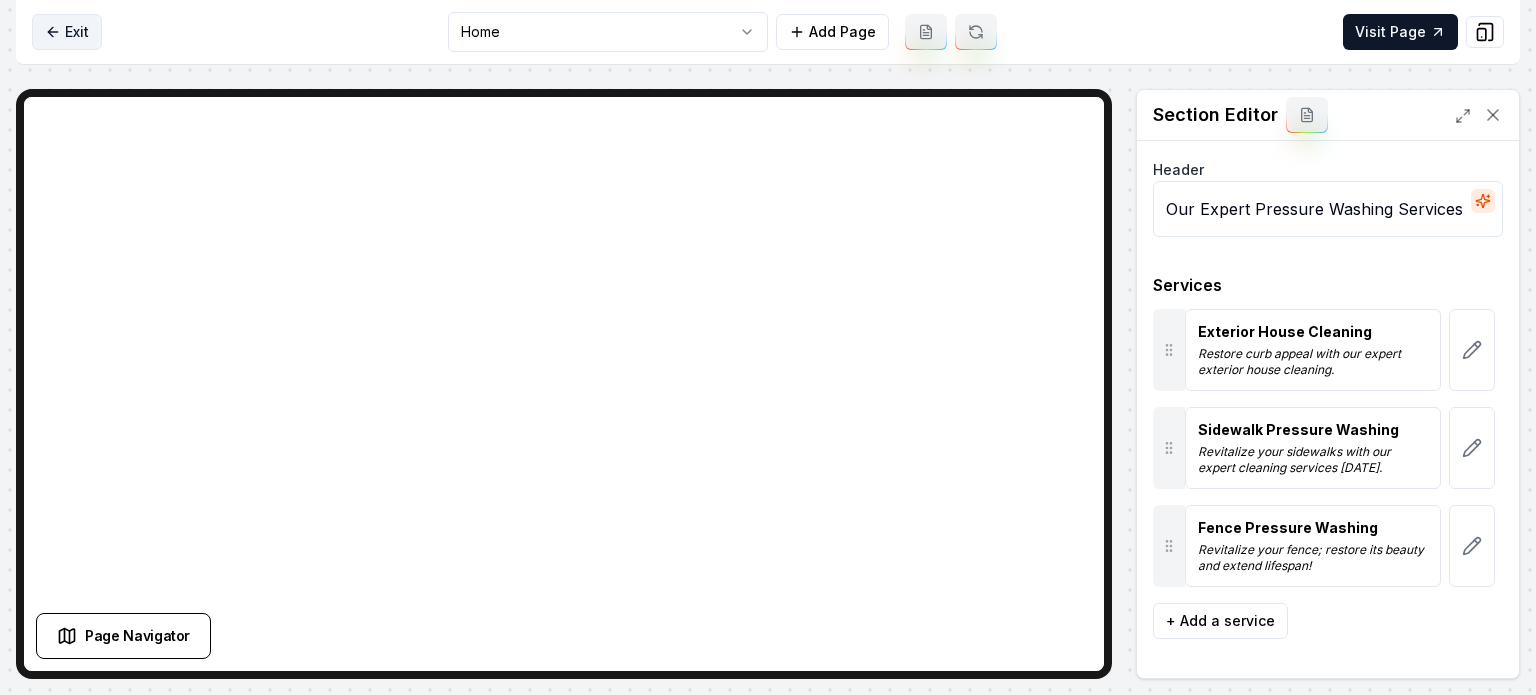 click 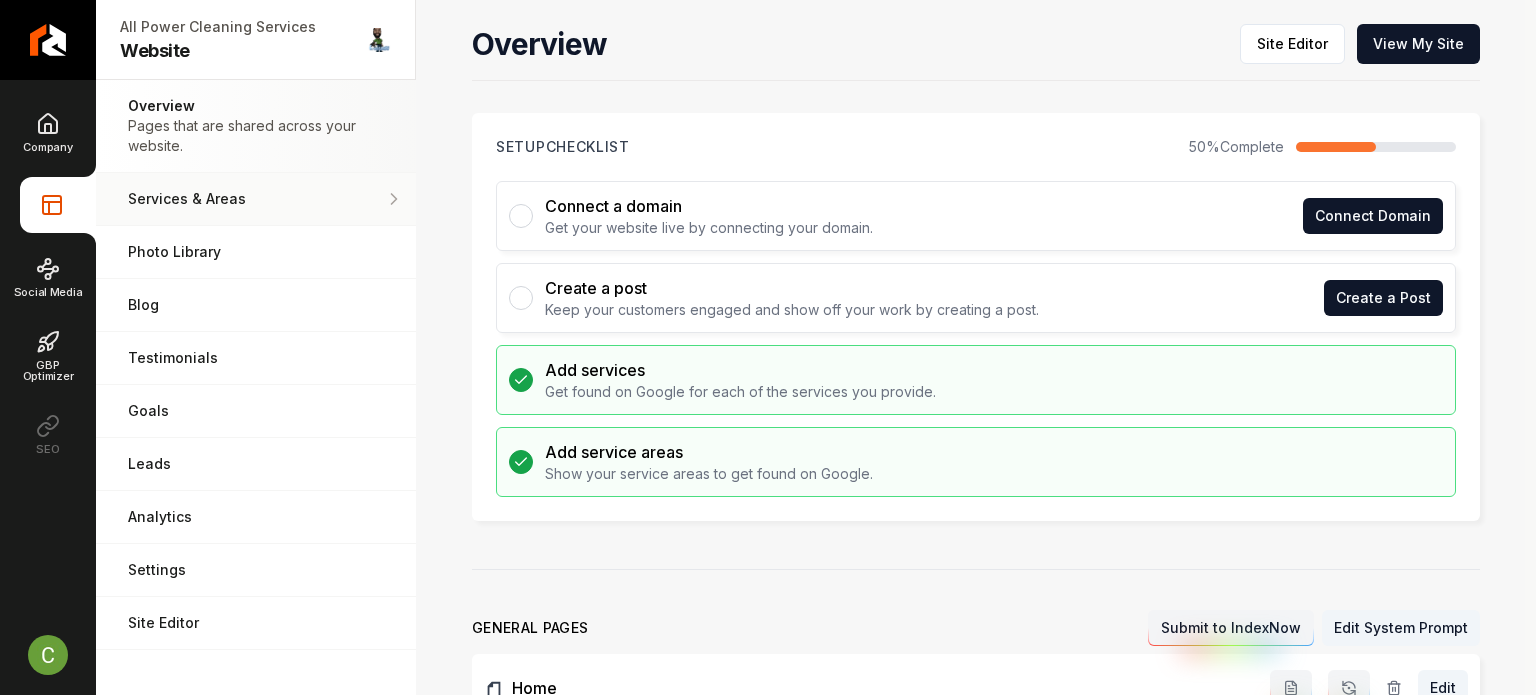 click on "Services & Areas" at bounding box center [256, 199] 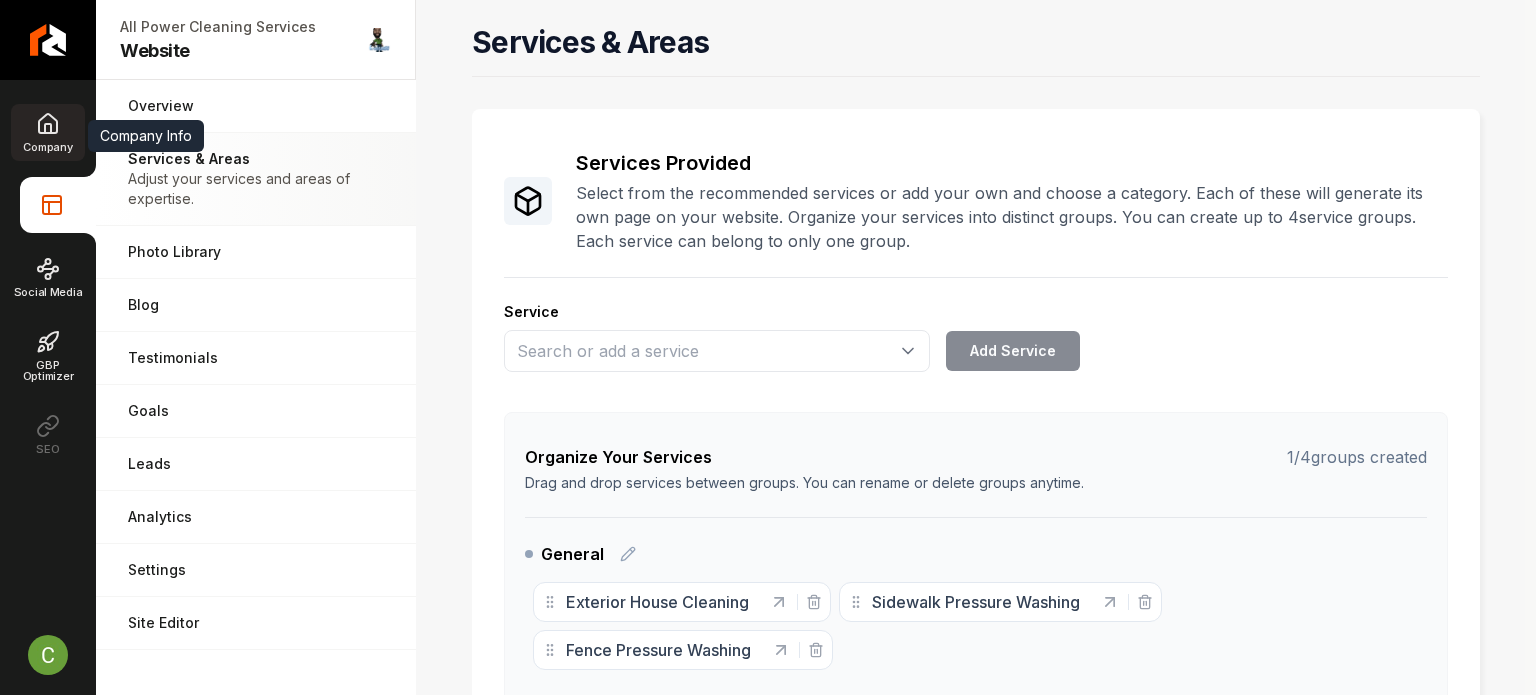 click on "Company" at bounding box center [47, 132] 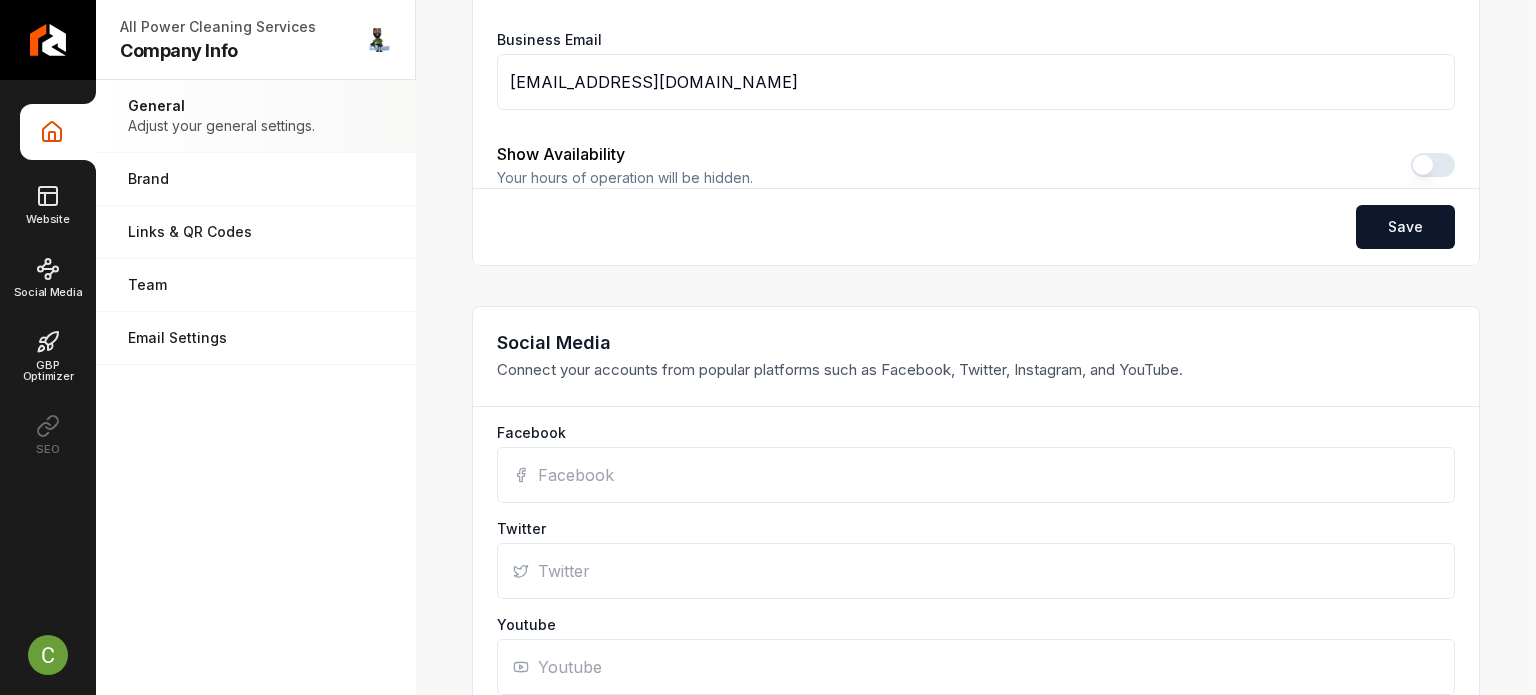 scroll, scrollTop: 1264, scrollLeft: 0, axis: vertical 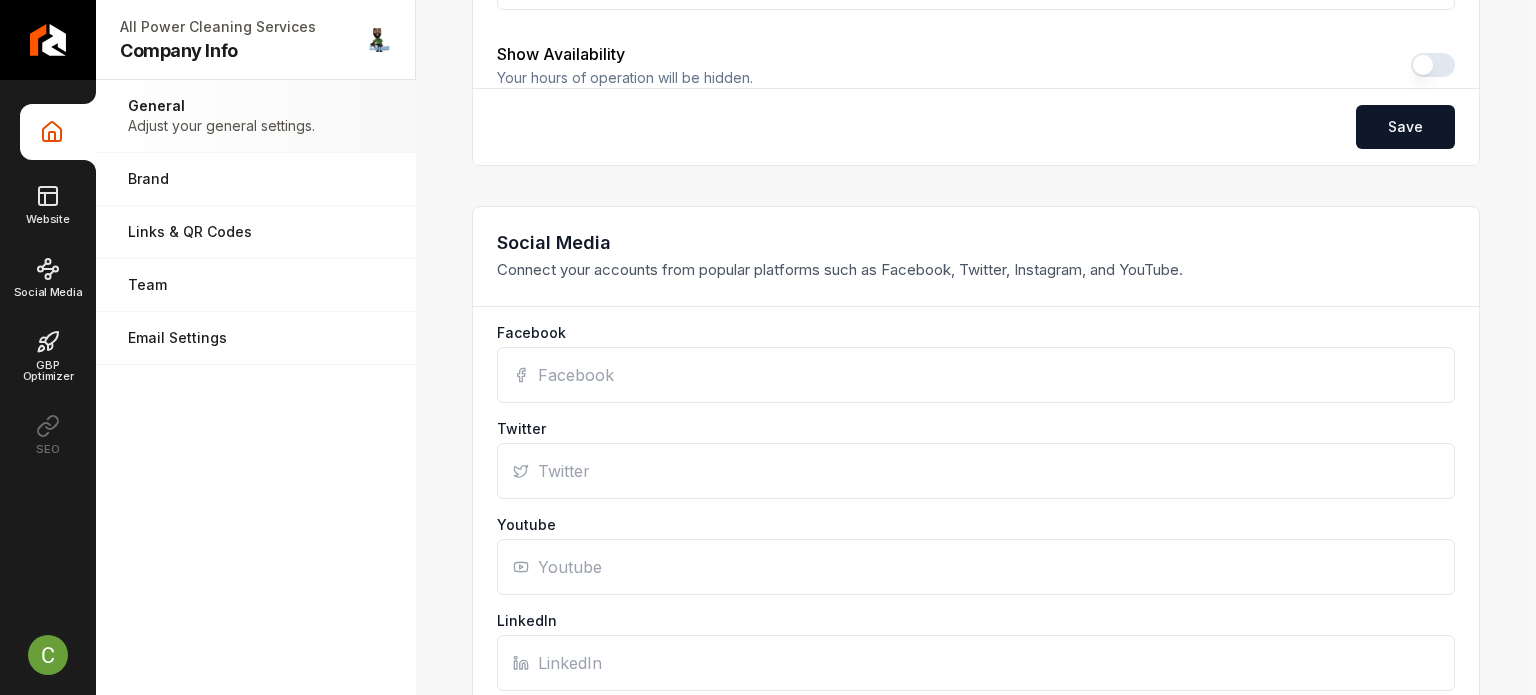 click on "Facebook" at bounding box center [976, 375] 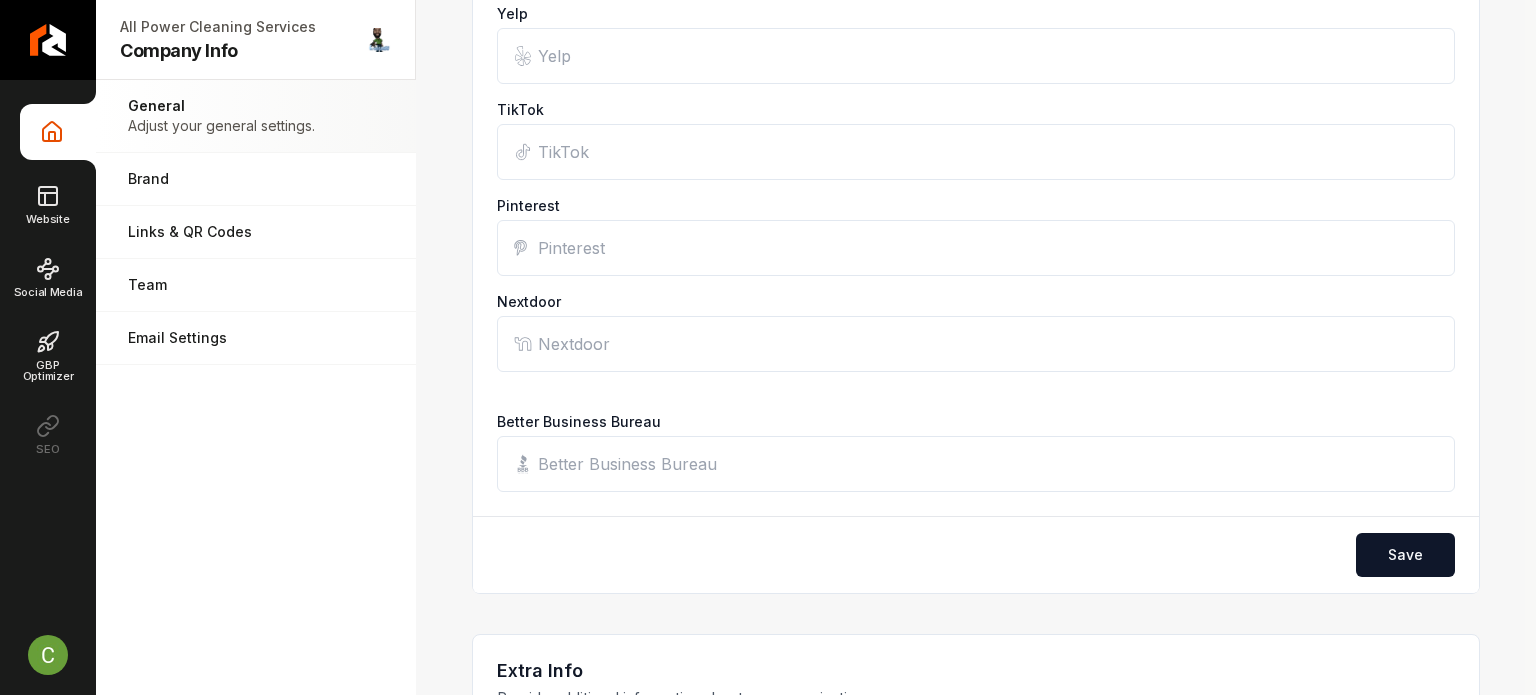 scroll, scrollTop: 2264, scrollLeft: 0, axis: vertical 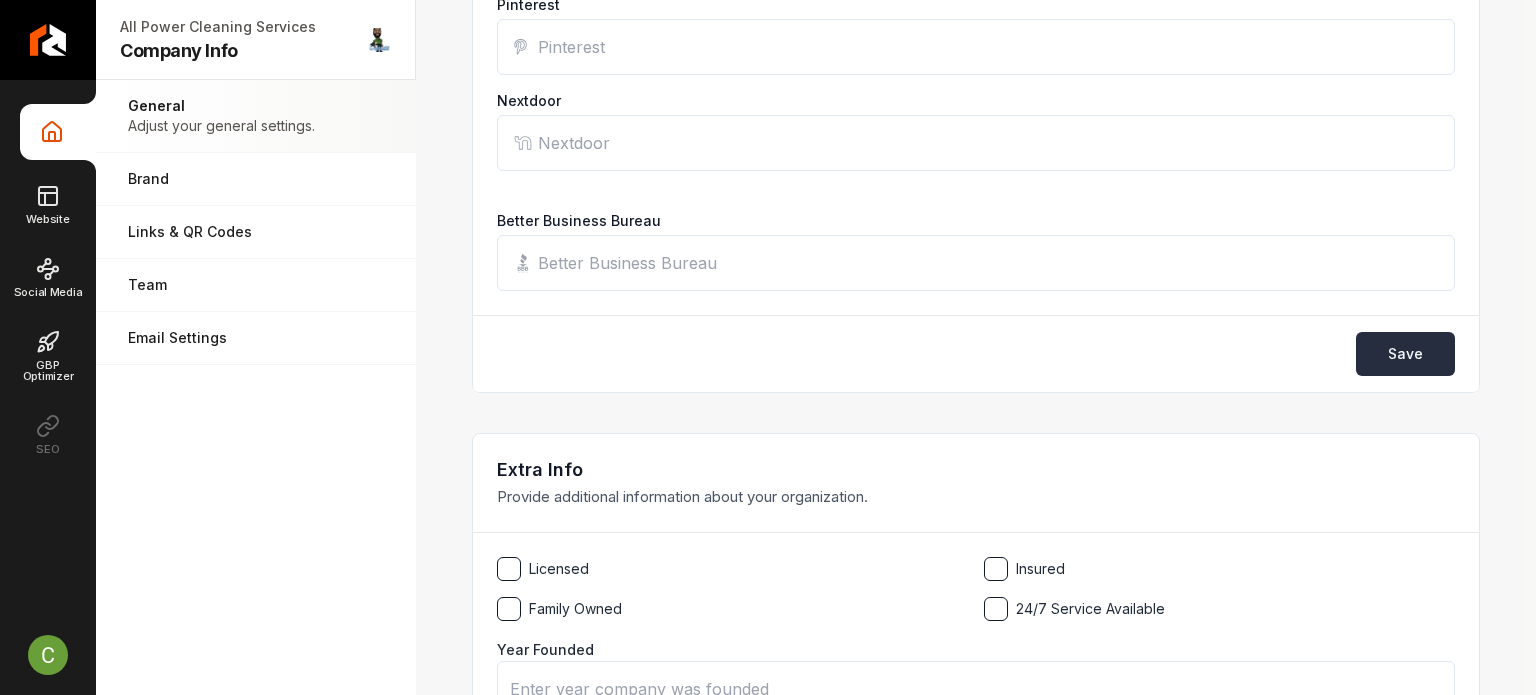 type on "[URL][DOMAIN_NAME]" 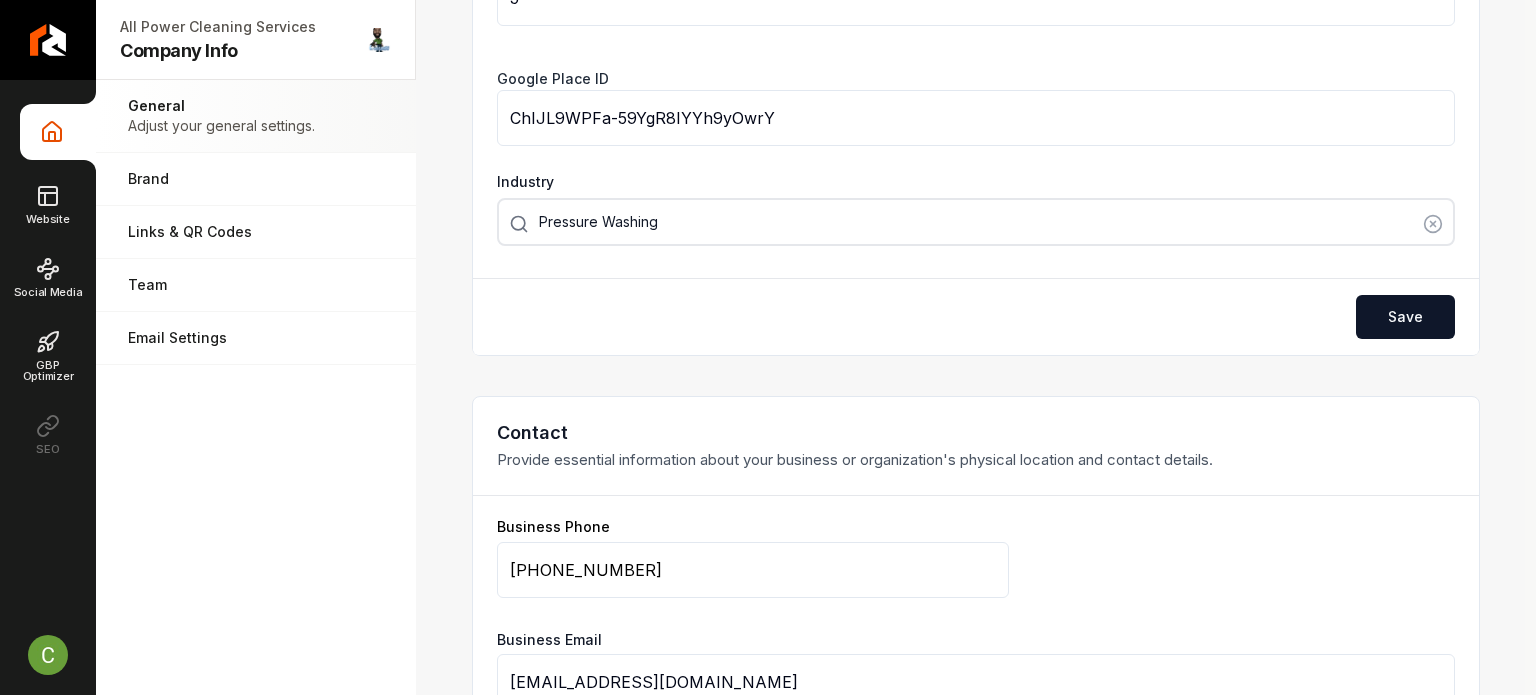 scroll, scrollTop: 0, scrollLeft: 0, axis: both 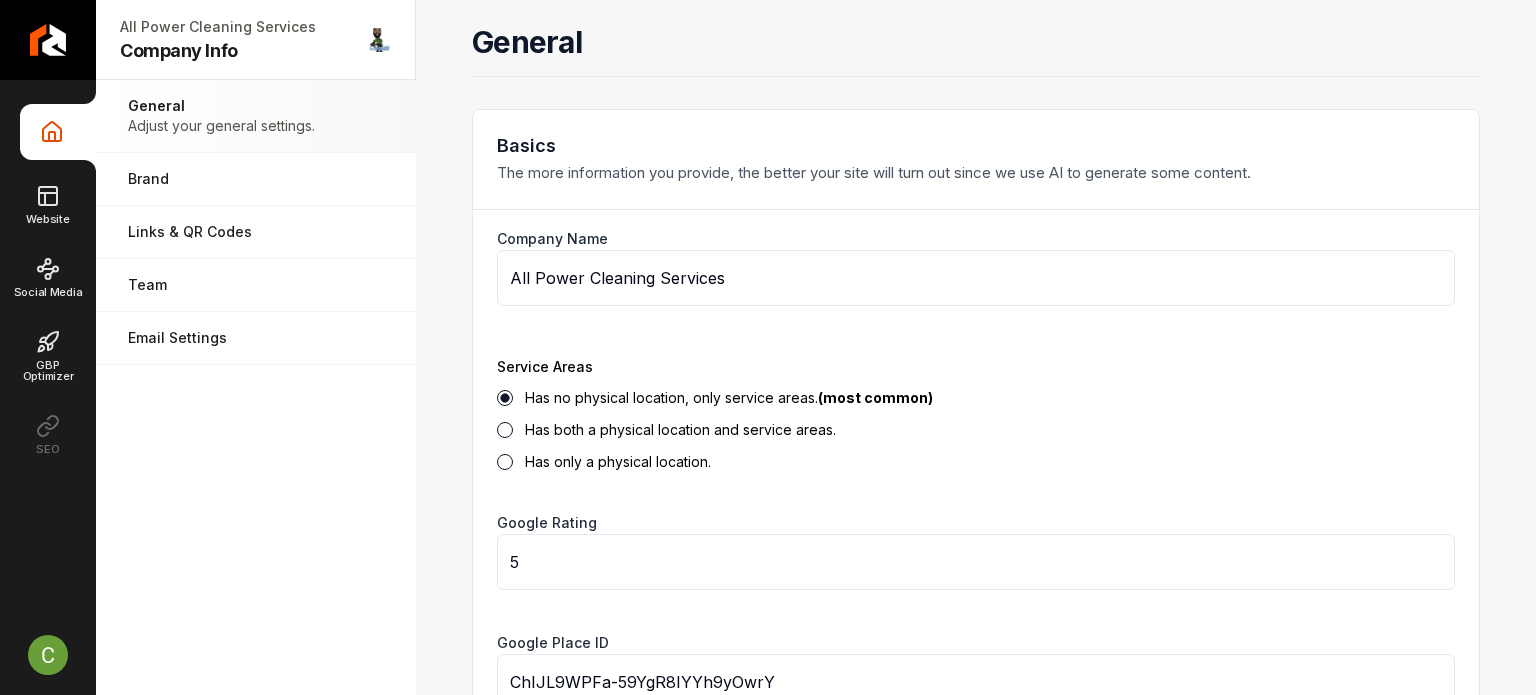 click on "Company Info Website Social Media GBP Optimizer SEO" at bounding box center (48, 283) 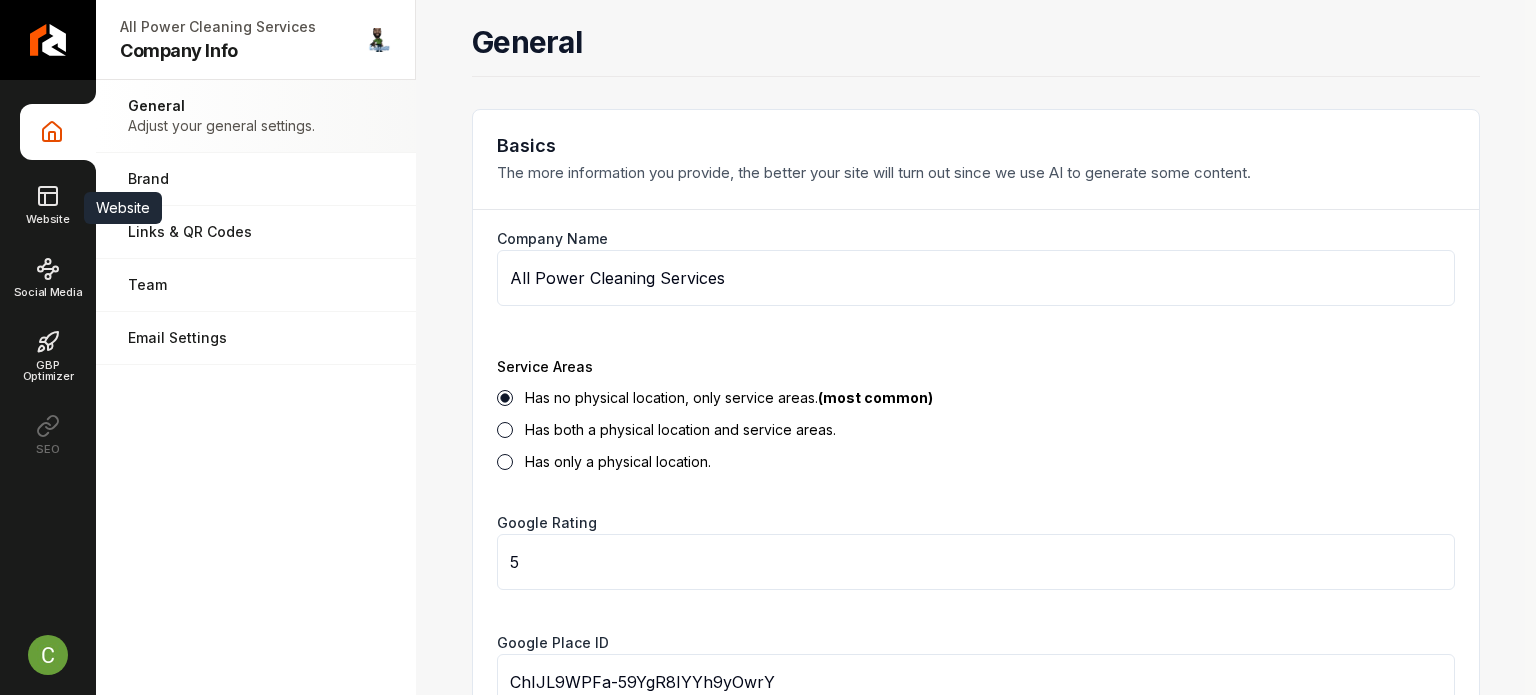 click on "Company Info Website Website   Website   Social Media GBP Optimizer SEO" at bounding box center [48, 283] 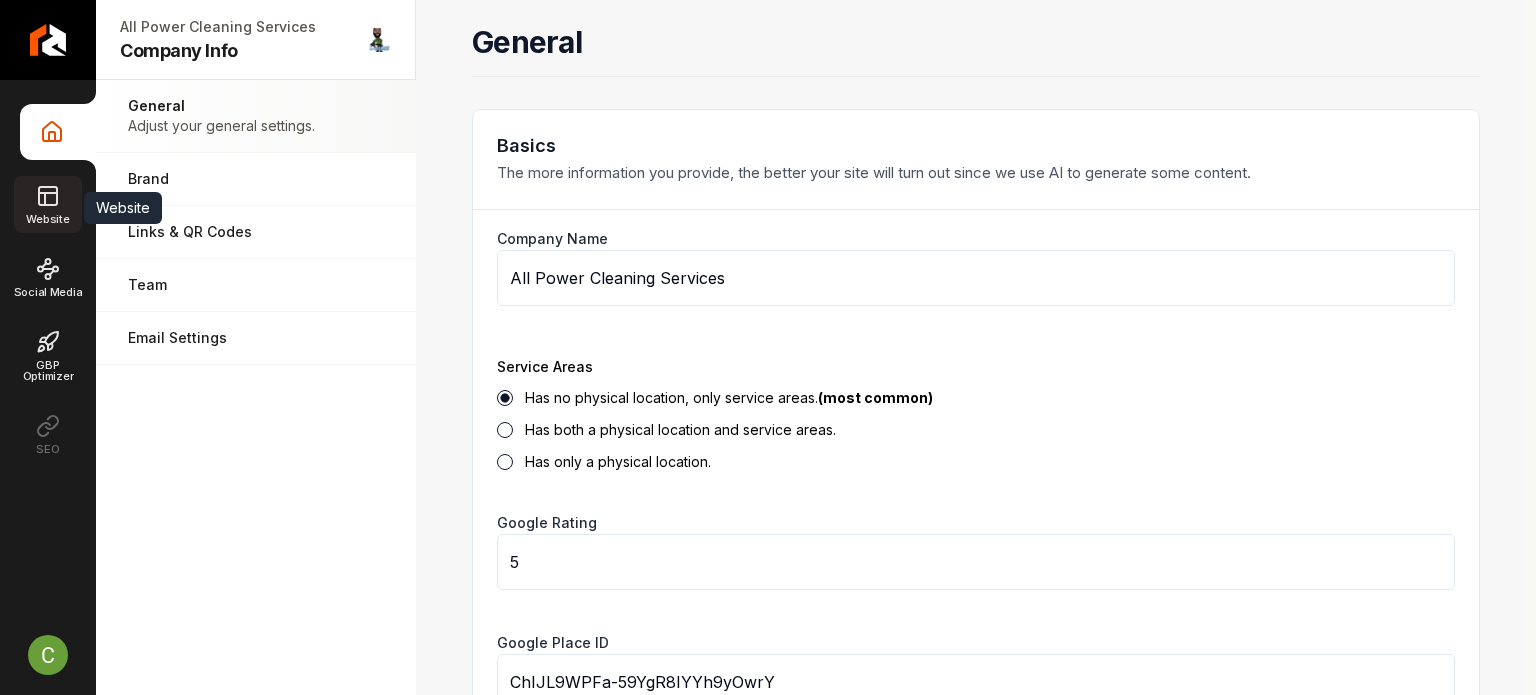 click on "Website" at bounding box center [47, 204] 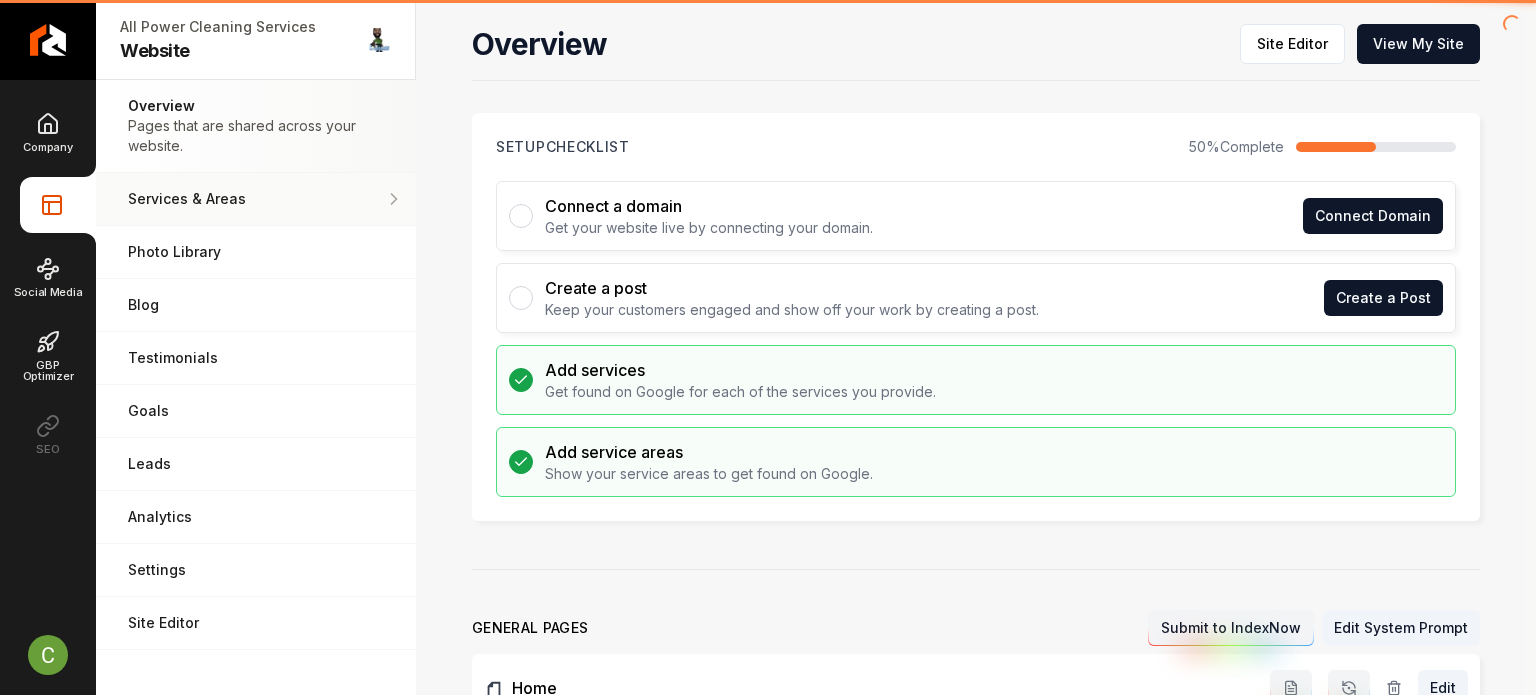 click on "Services & Areas Adjust your services and areas of expertise." at bounding box center (256, 199) 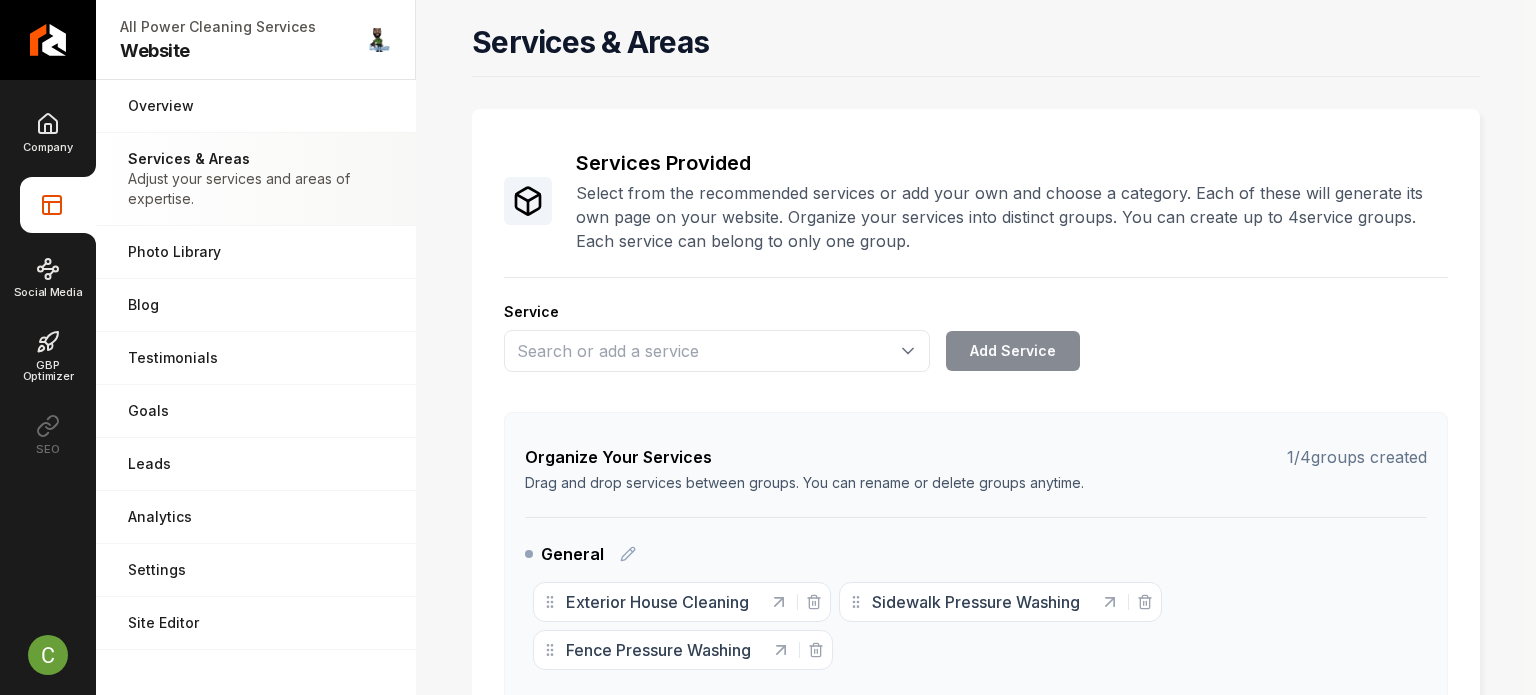 scroll, scrollTop: 586, scrollLeft: 0, axis: vertical 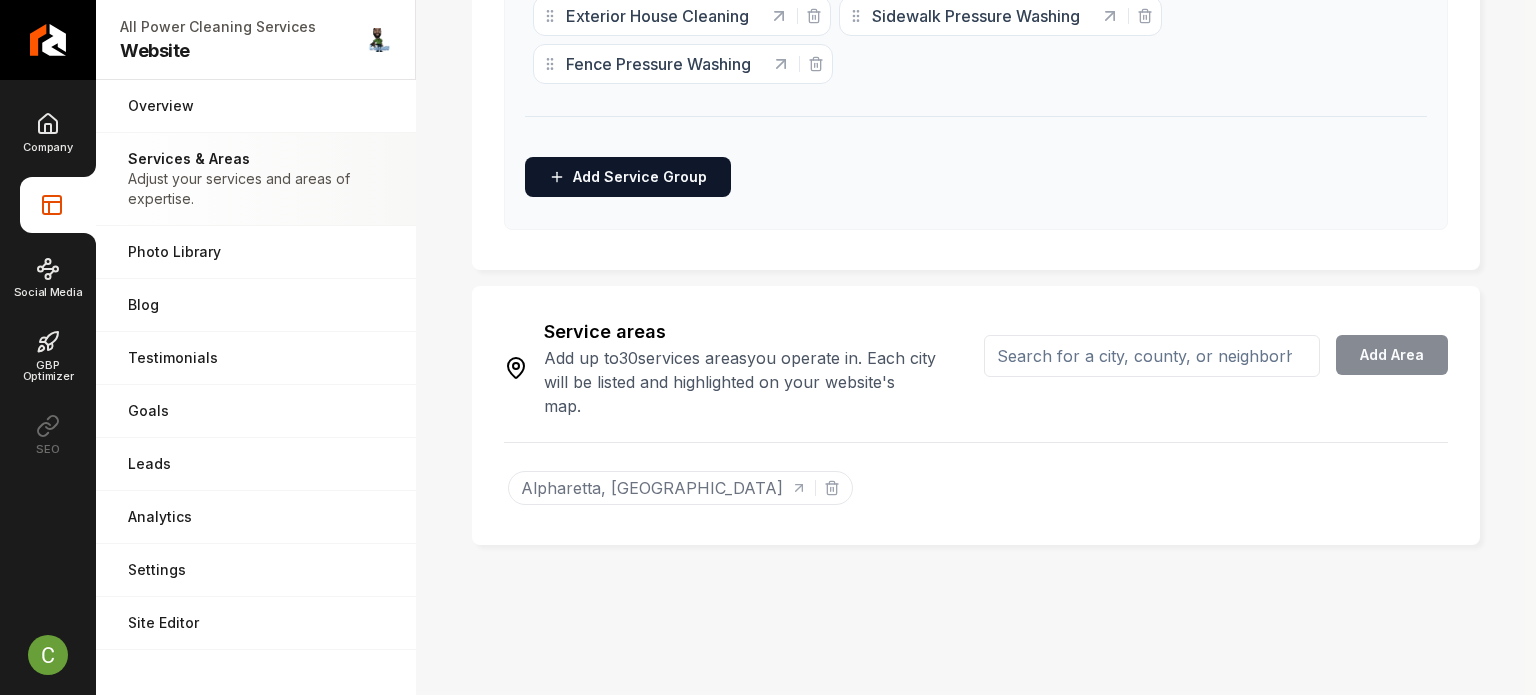 click at bounding box center [1152, 356] 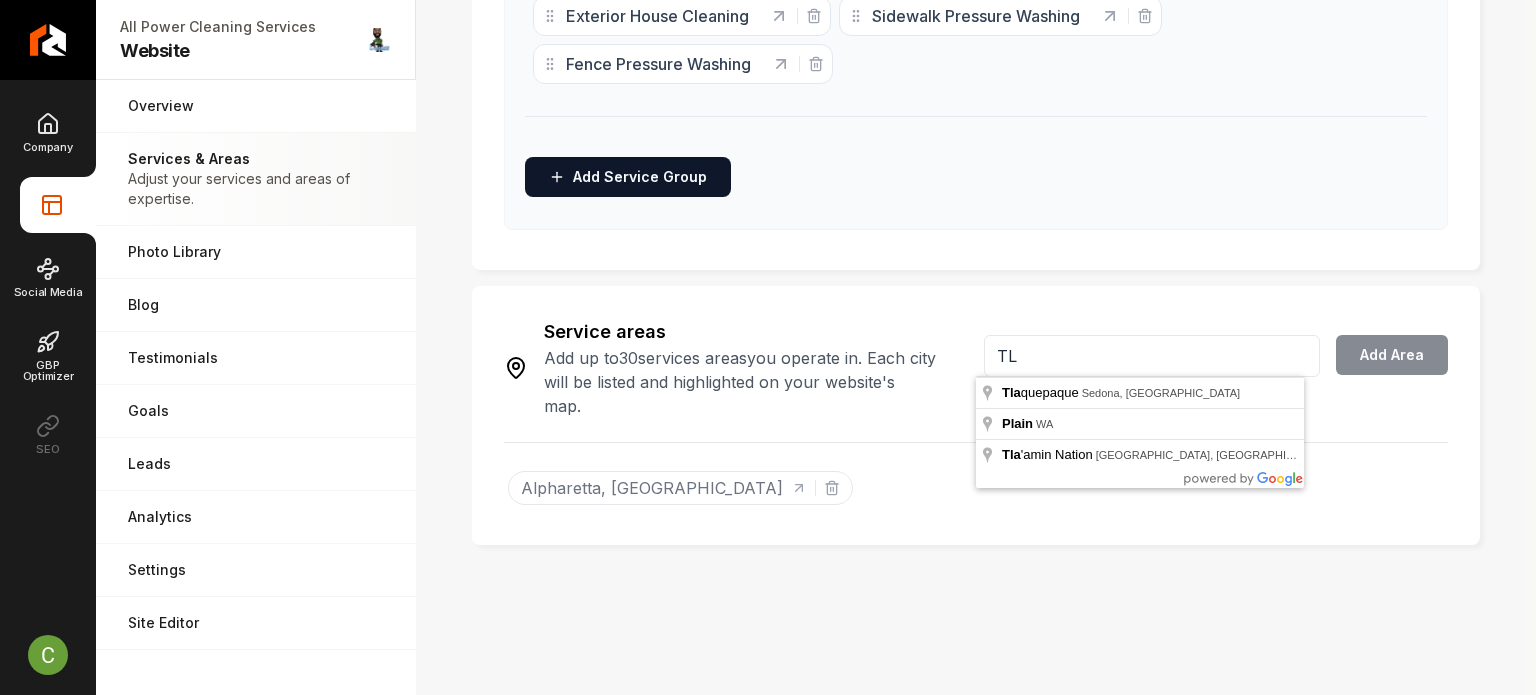 type on "T" 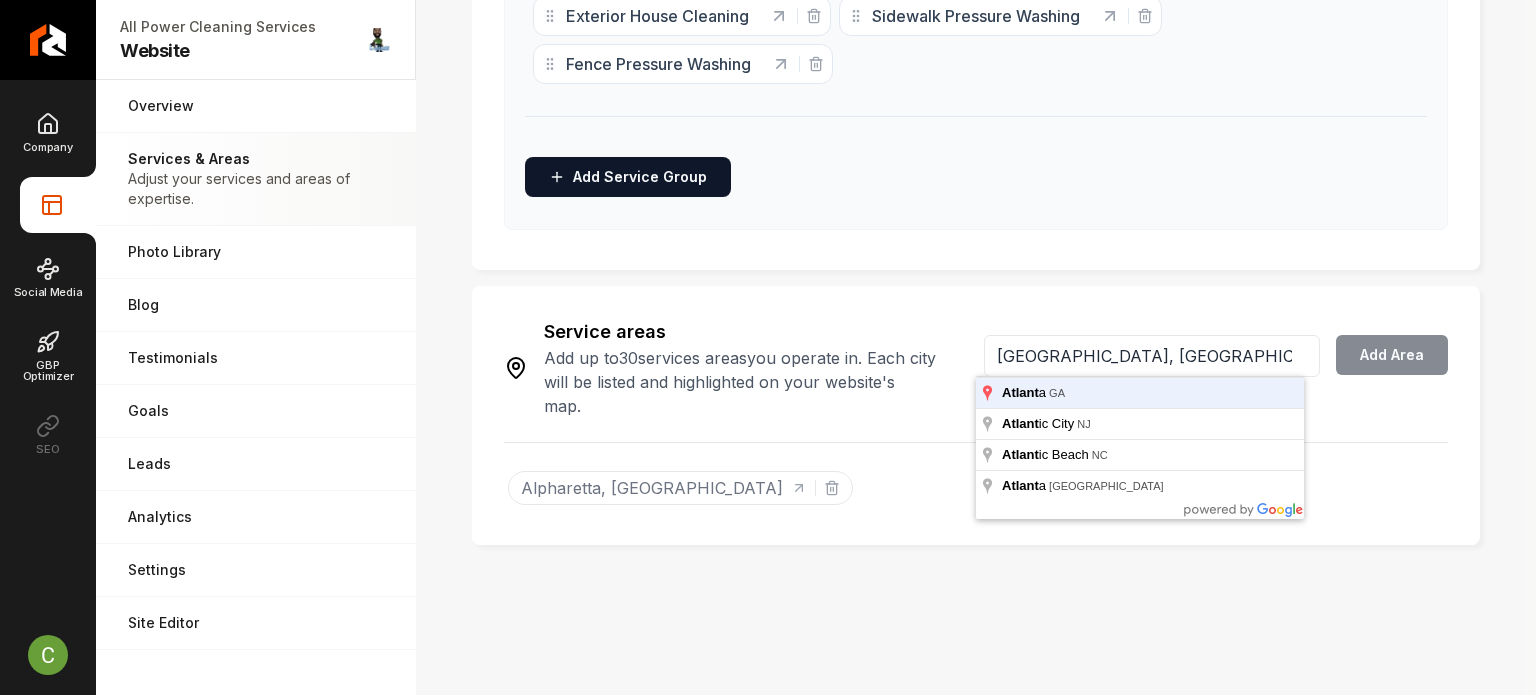 type on "[GEOGRAPHIC_DATA], [GEOGRAPHIC_DATA]" 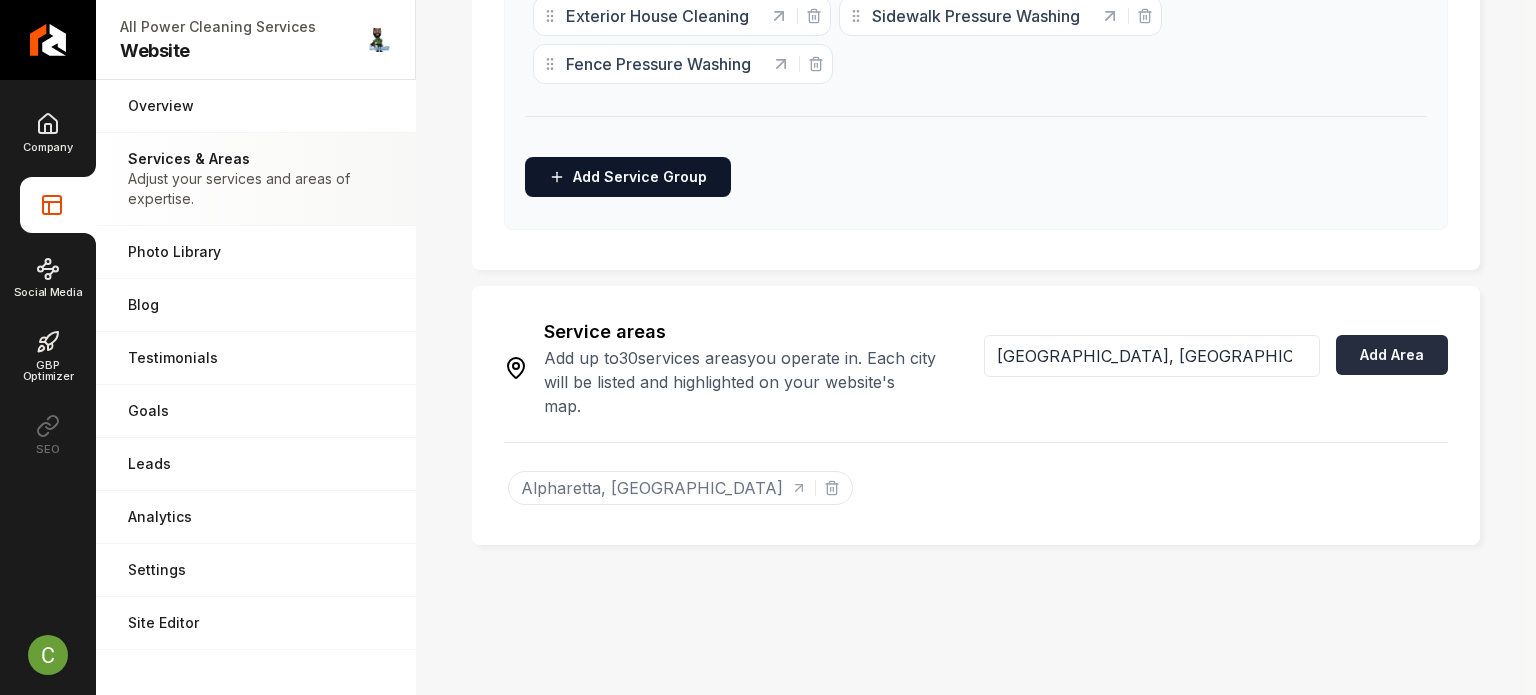 click on "Add Area" at bounding box center [1392, 355] 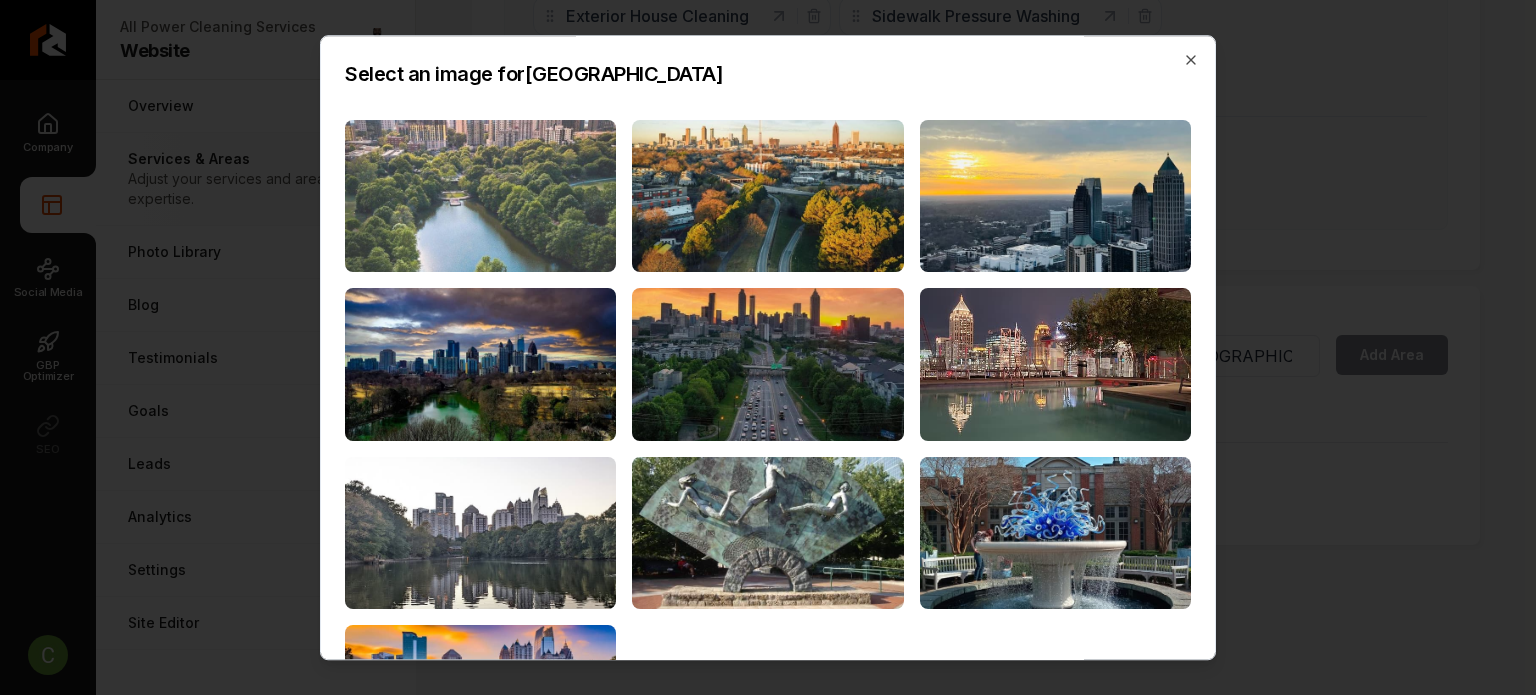 click at bounding box center (480, 196) 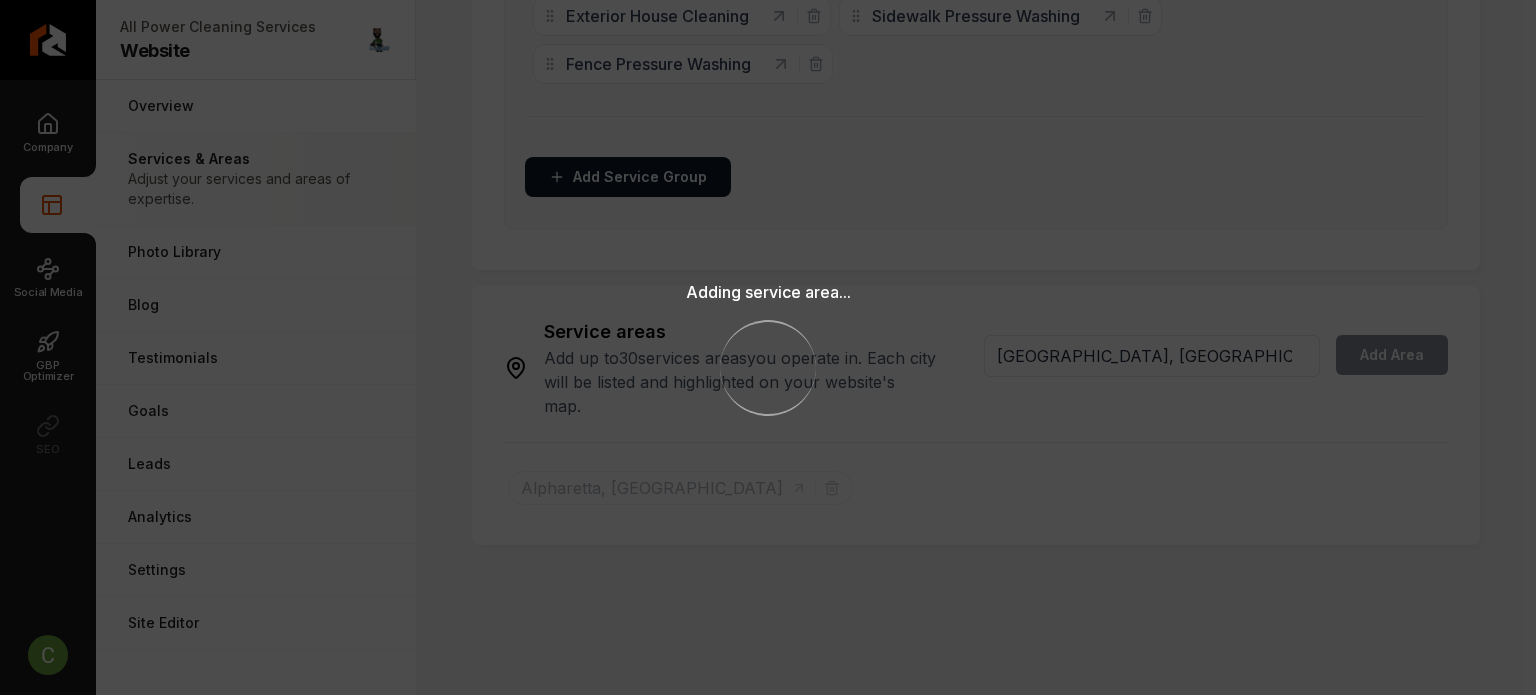 type 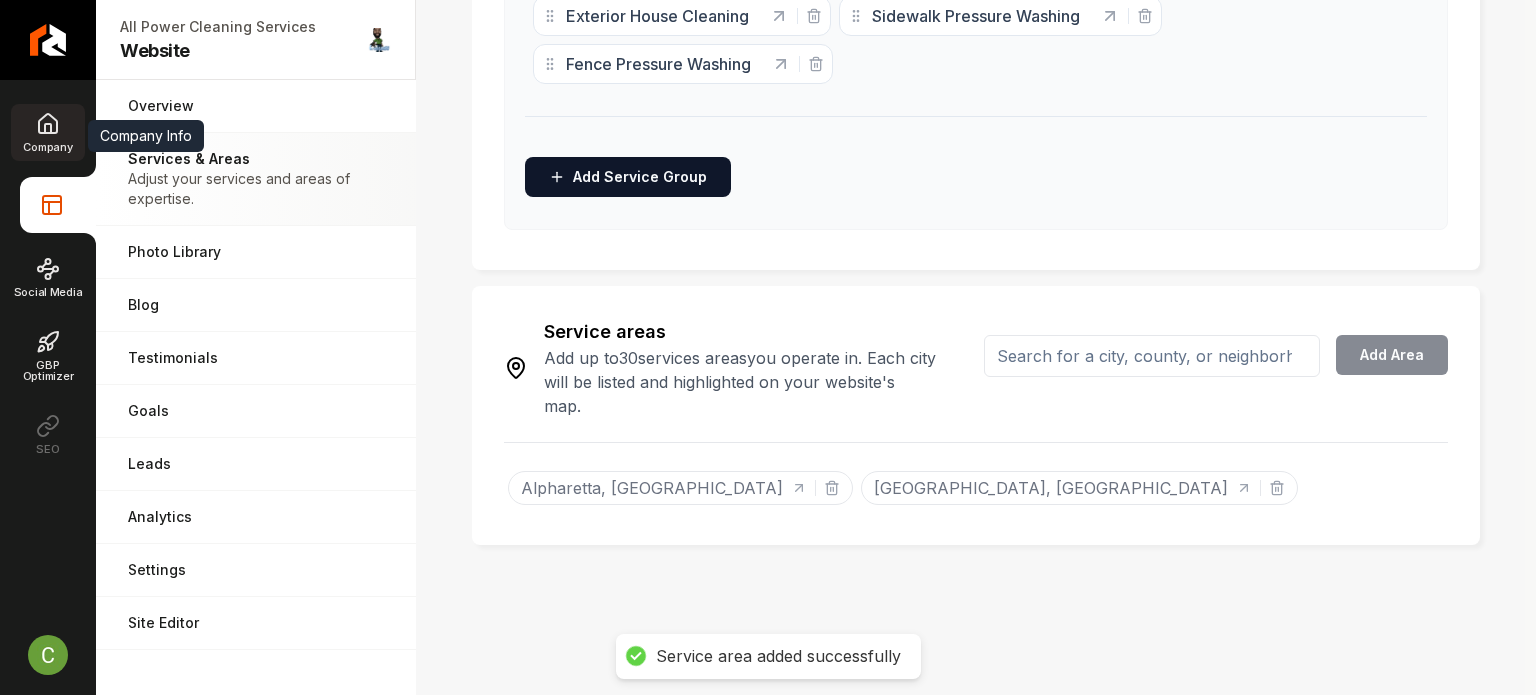 click on "Company" at bounding box center (47, 147) 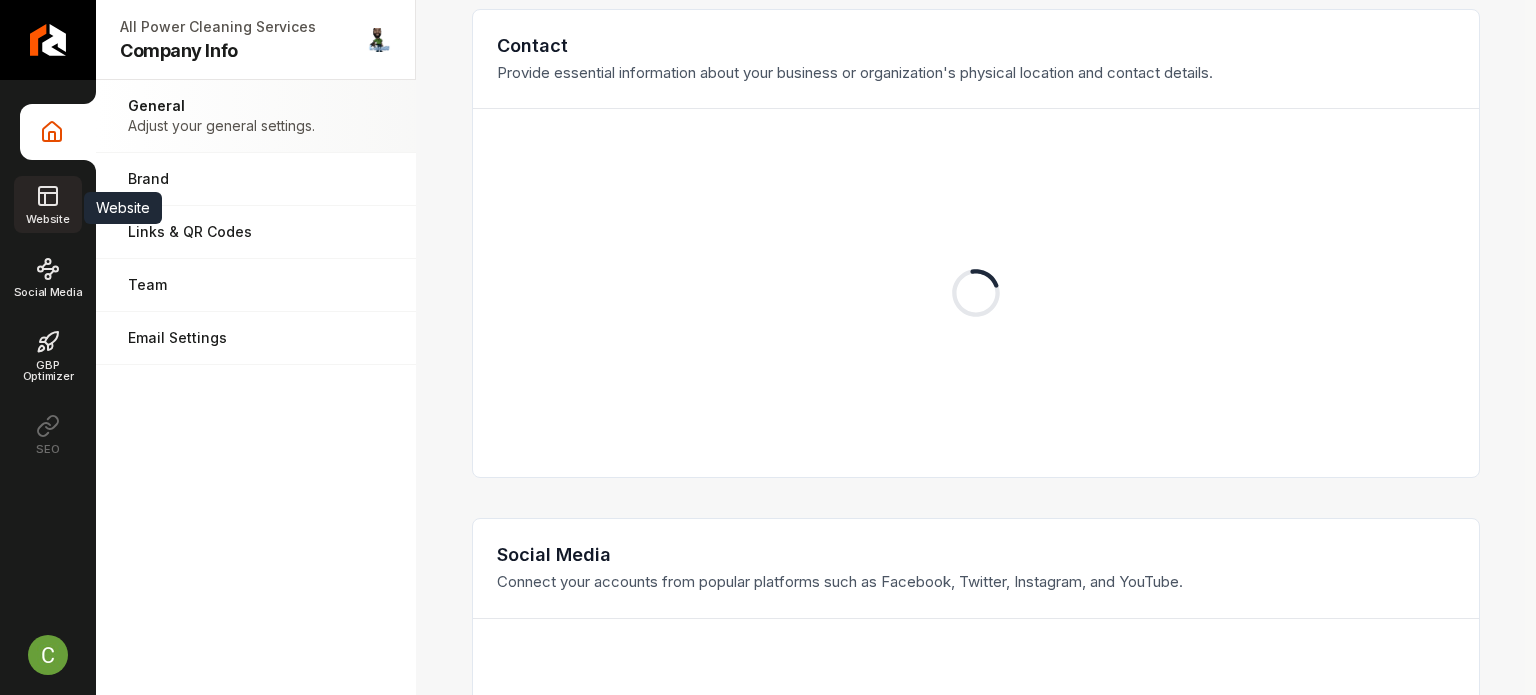 click on "Website" at bounding box center [47, 204] 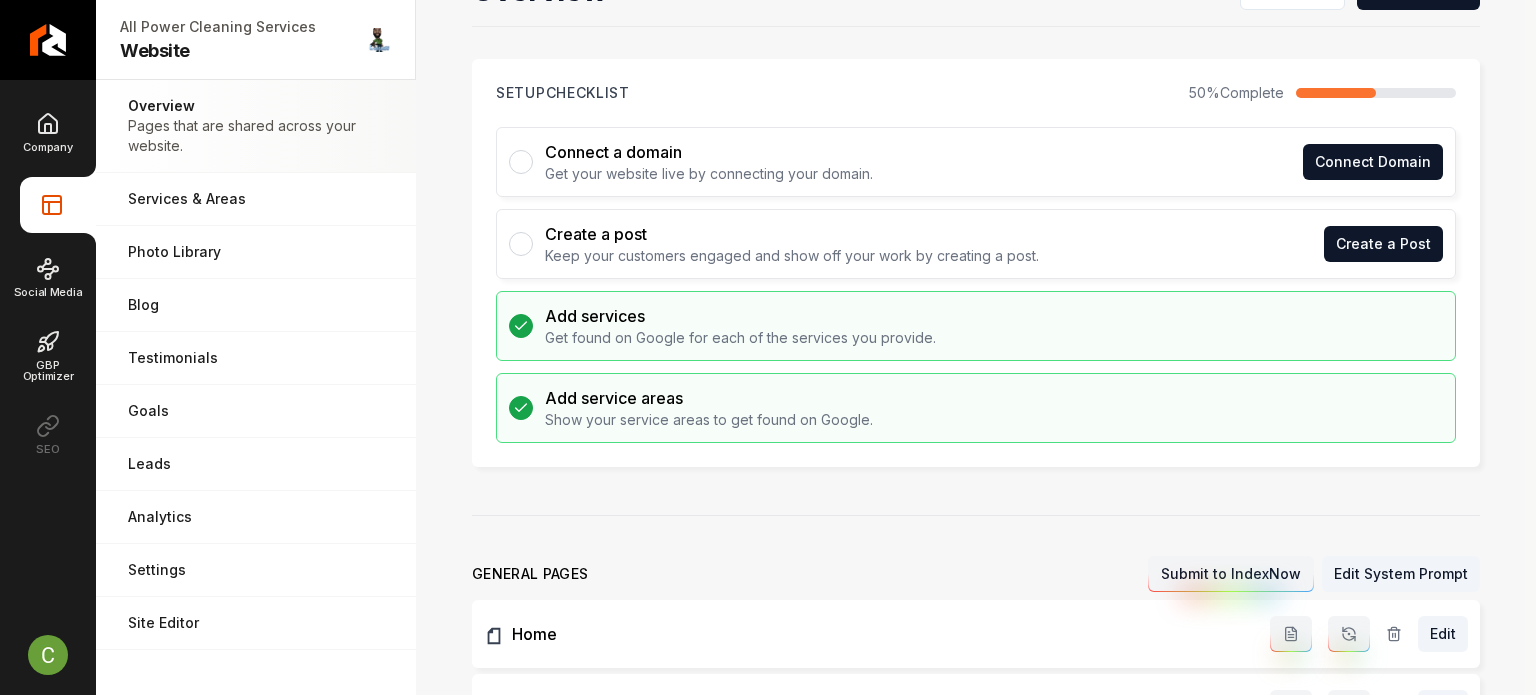 scroll, scrollTop: 0, scrollLeft: 0, axis: both 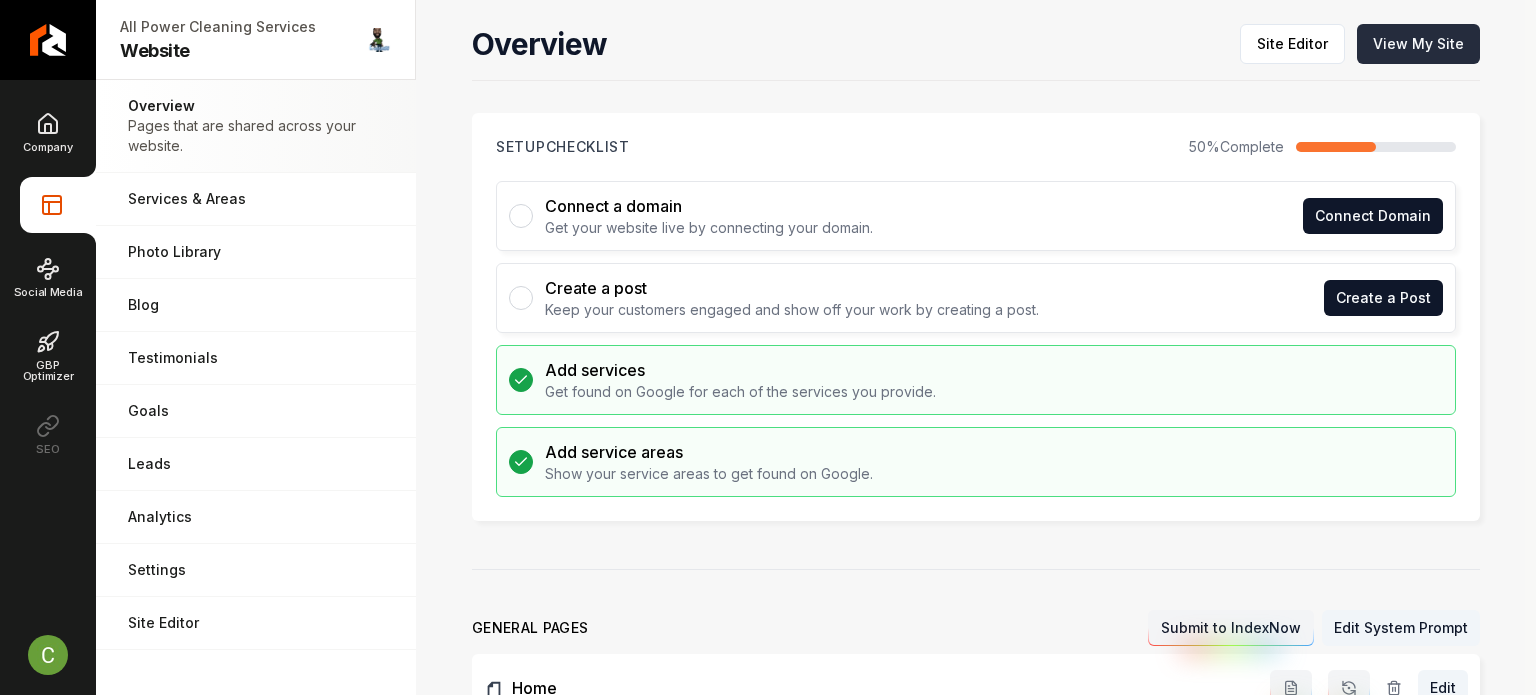 click on "View My Site" at bounding box center [1418, 44] 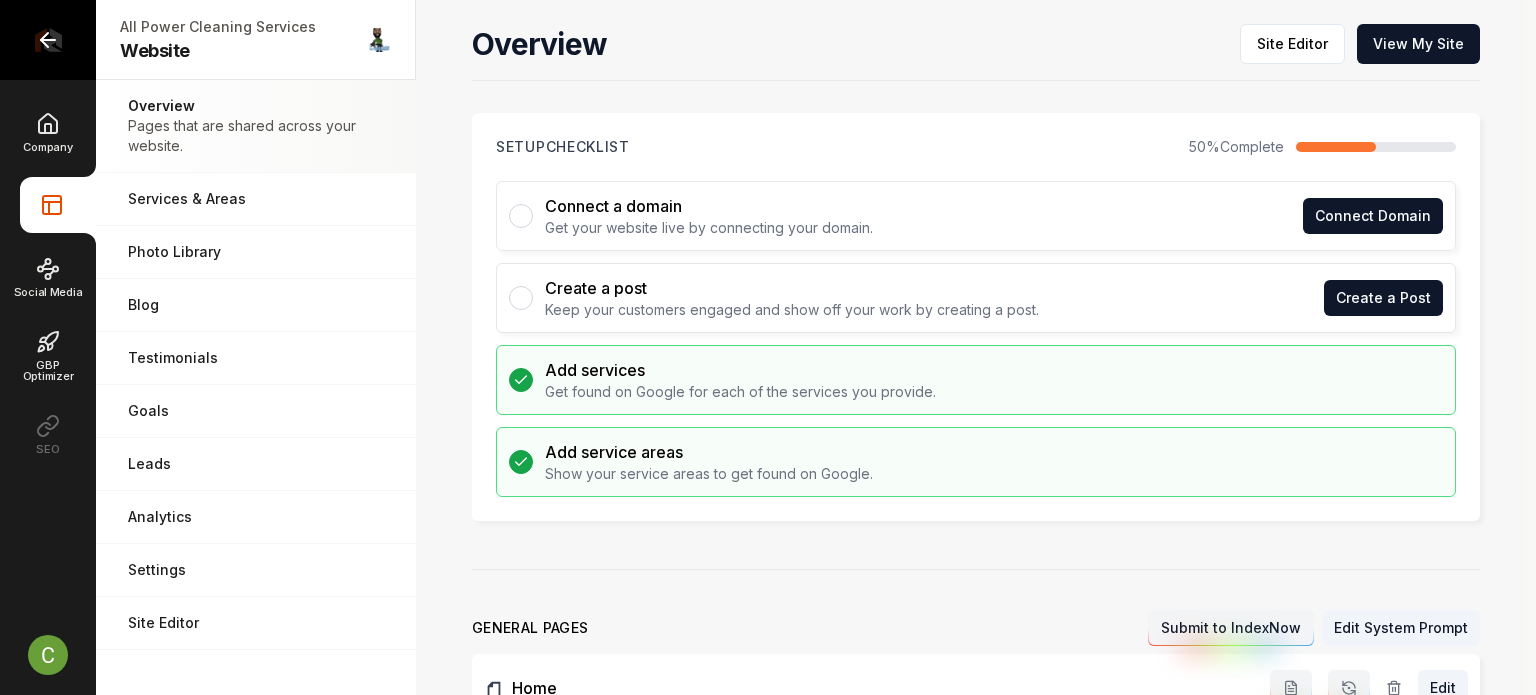 click at bounding box center [48, 40] 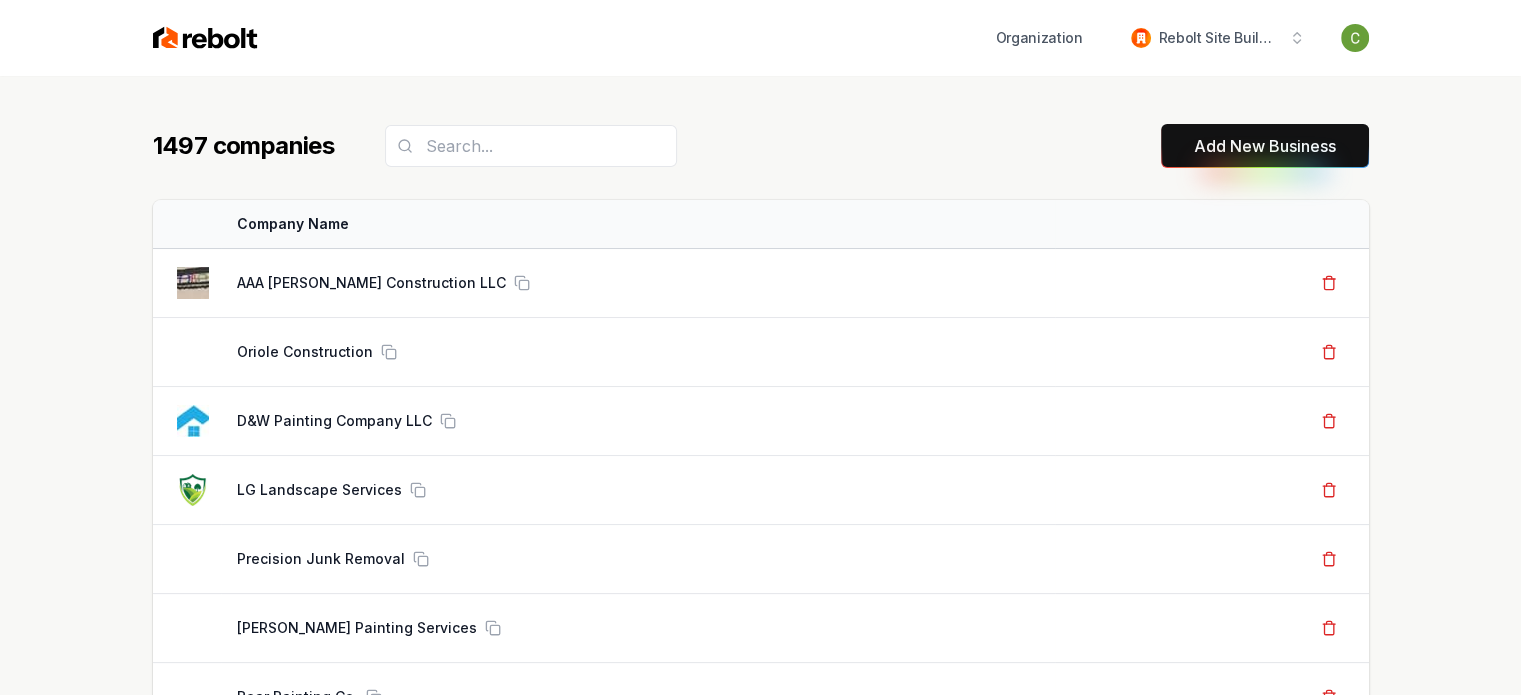 click on "Add New Business" at bounding box center [1265, 146] 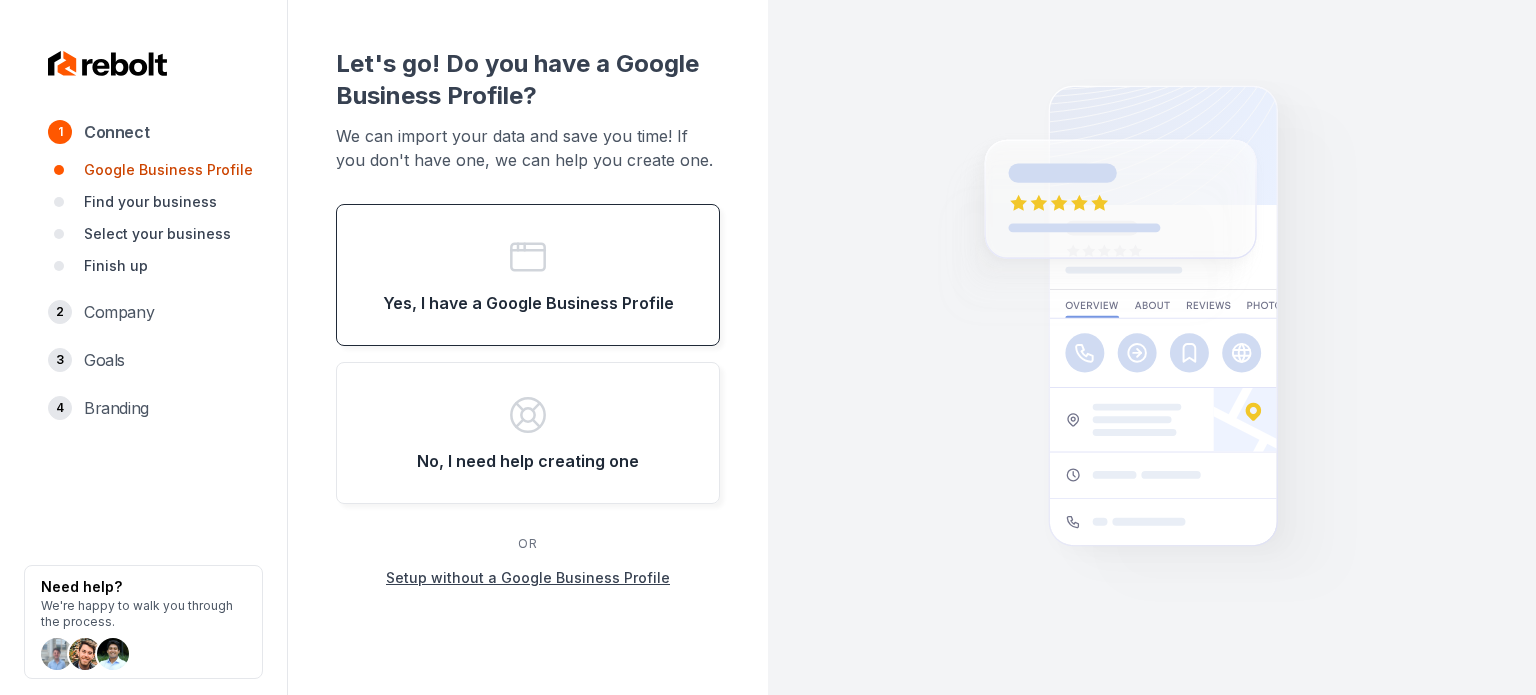 click on "Yes, I have a Google Business Profile" at bounding box center (528, 303) 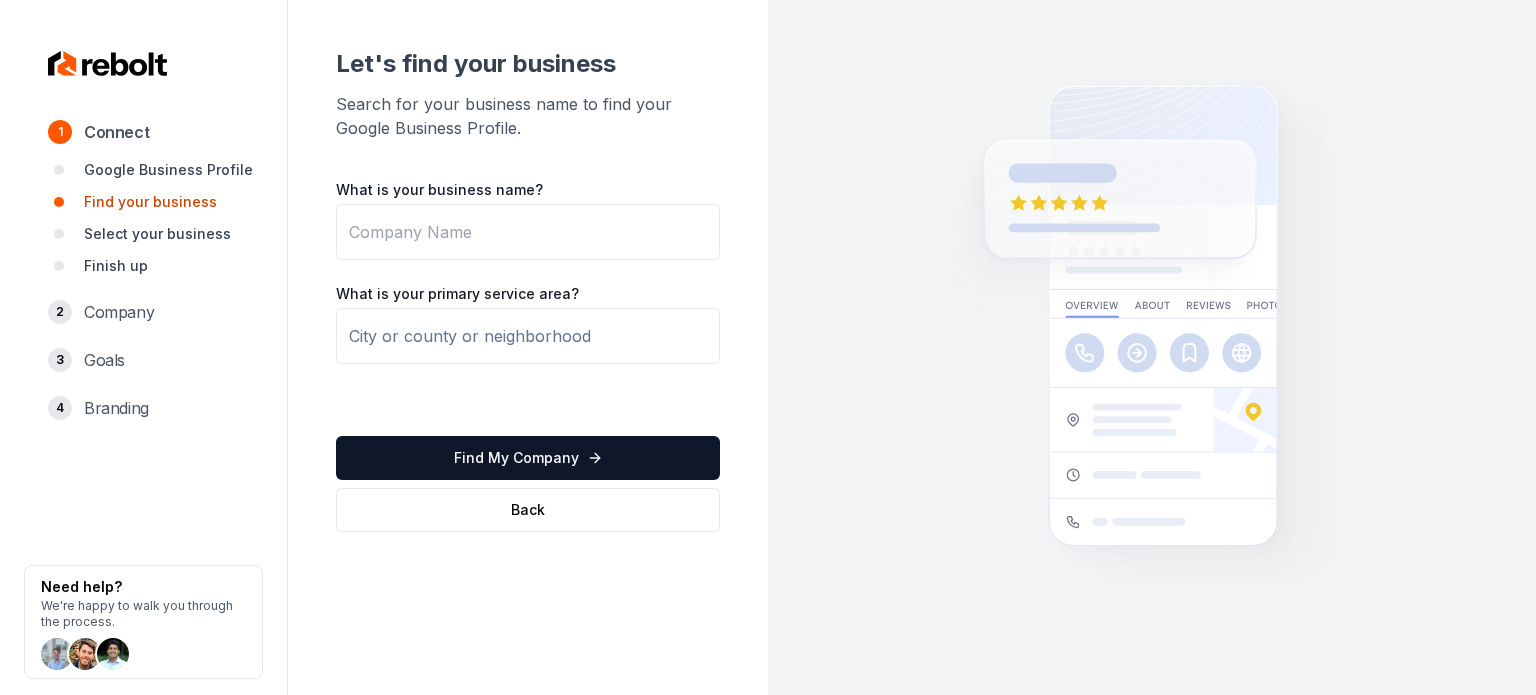 click on "What is your business name?" at bounding box center [528, 232] 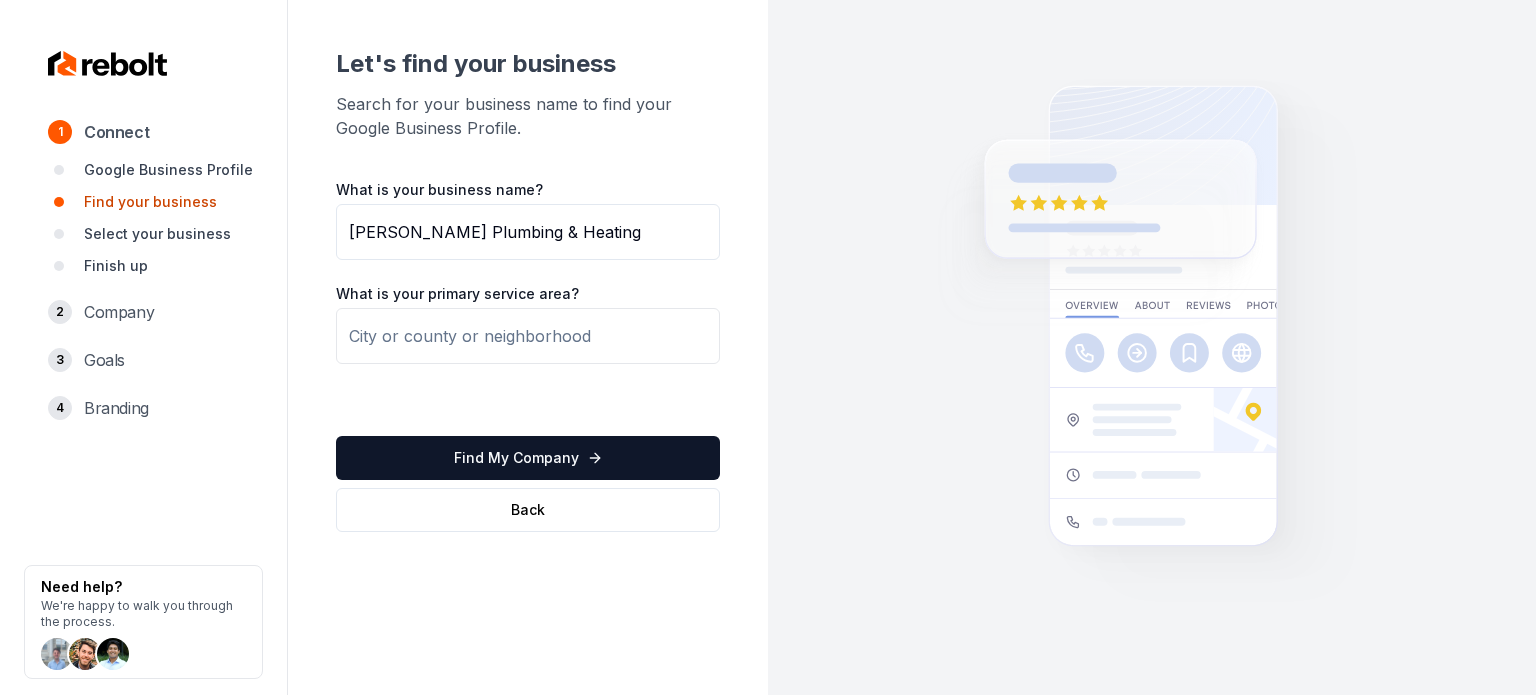click at bounding box center [528, 336] 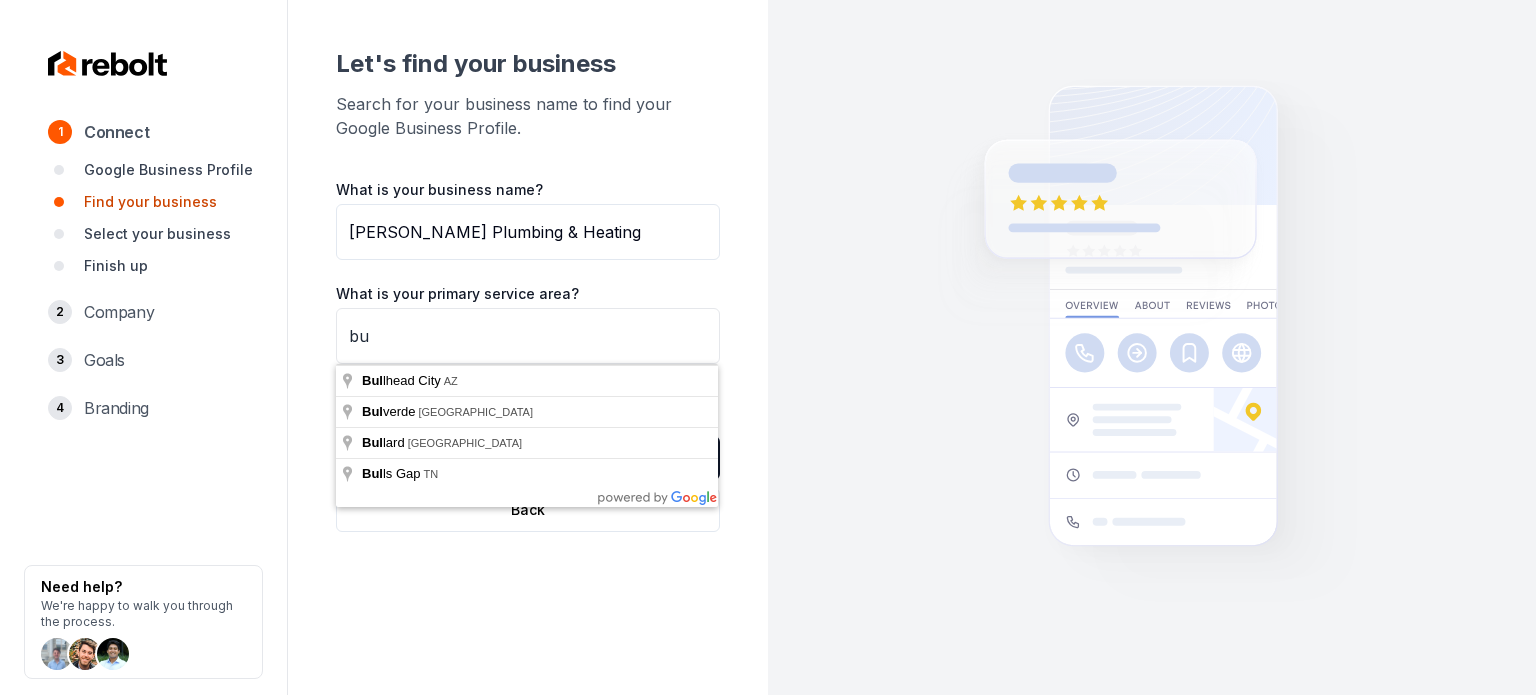 type on "b" 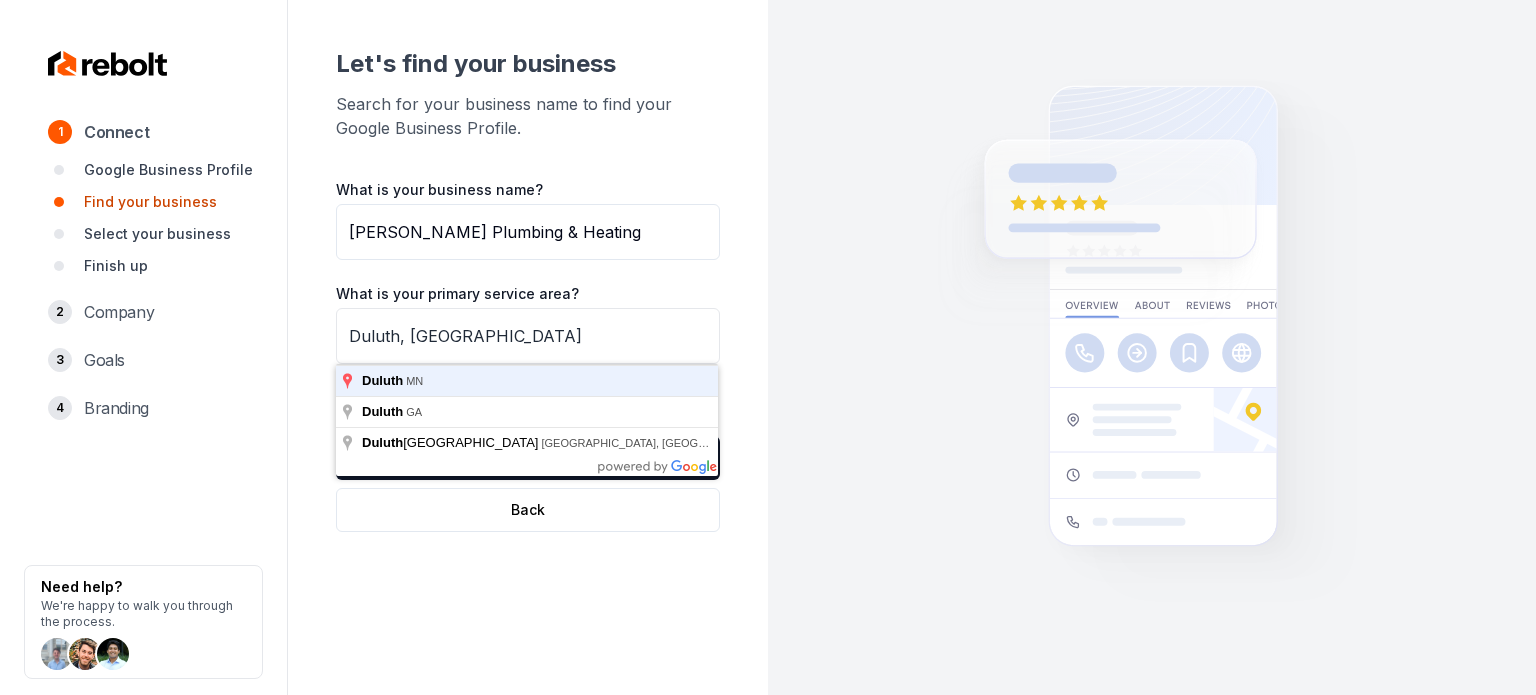 type on "Duluth, [GEOGRAPHIC_DATA]" 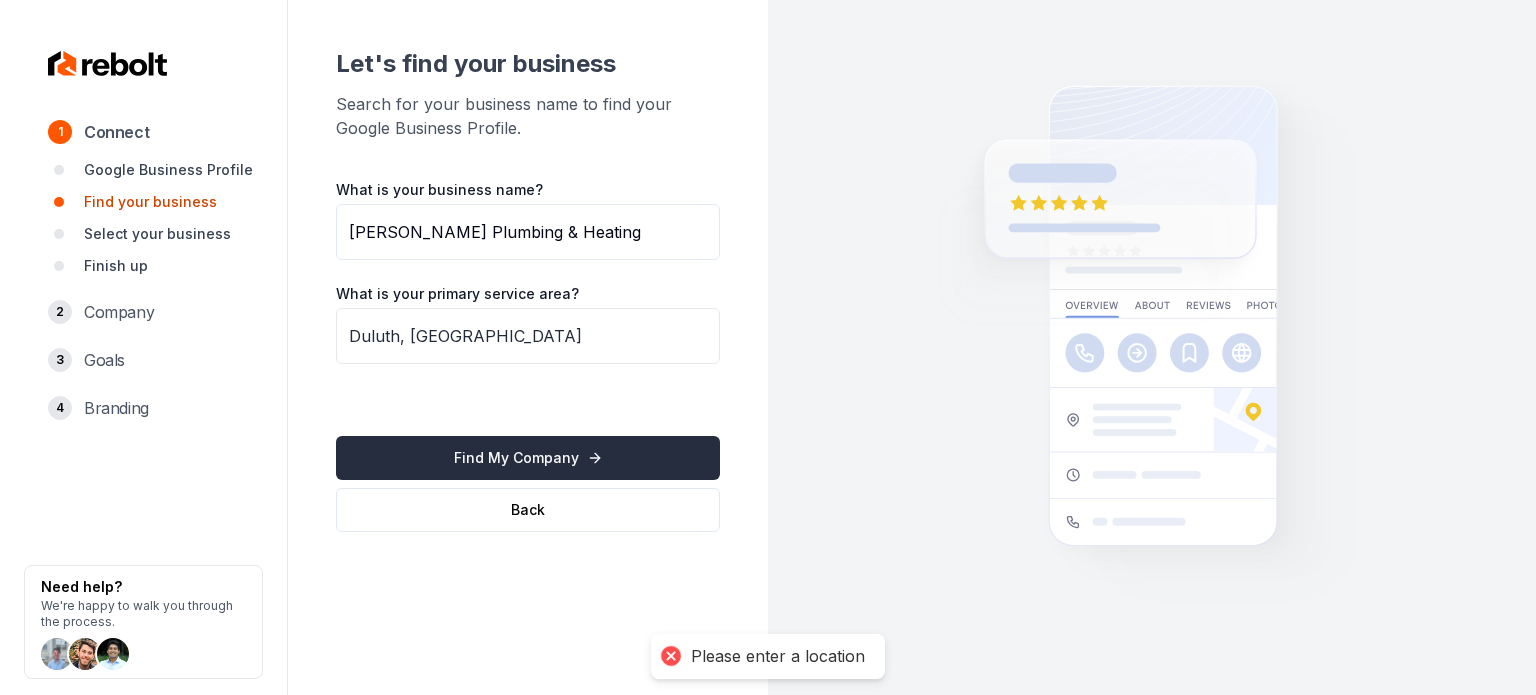 click on "Find My Company" at bounding box center [528, 458] 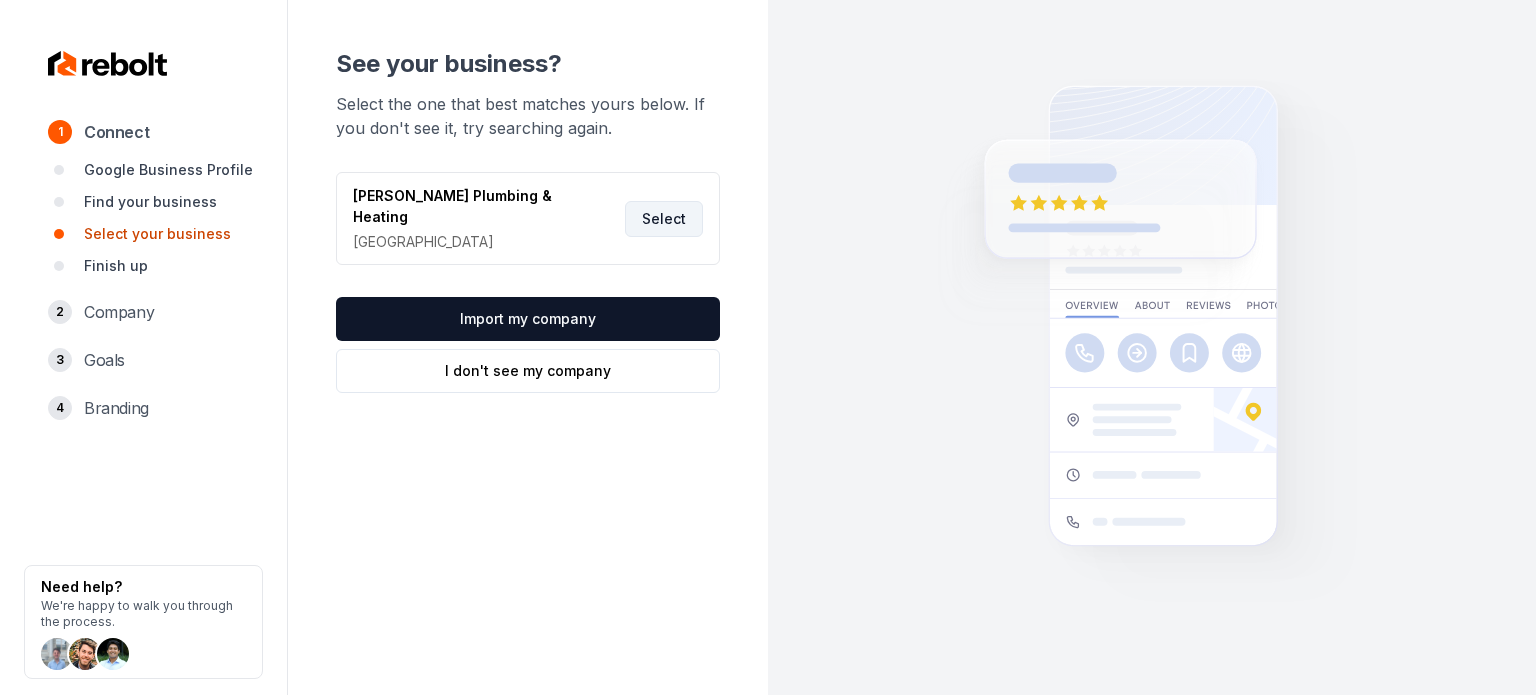 click on "Select" at bounding box center (664, 219) 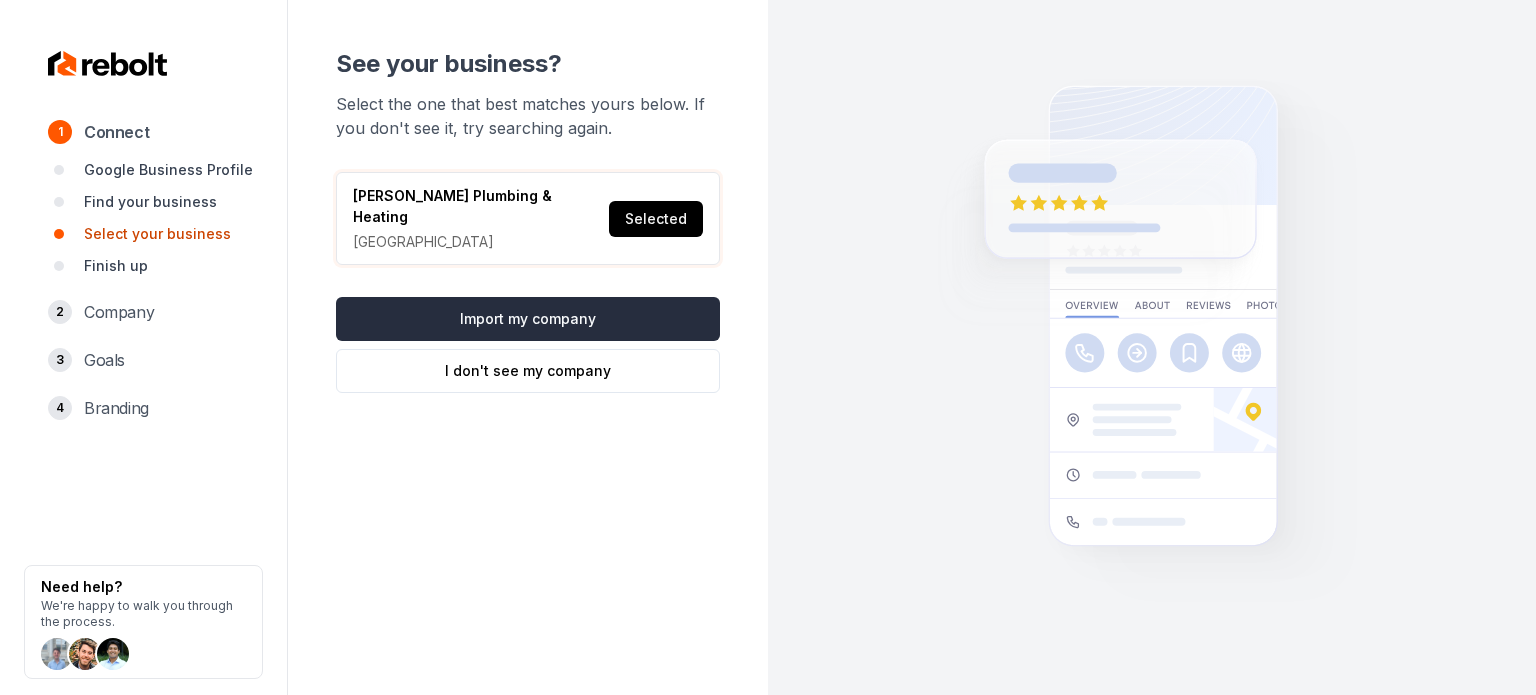 click on "Import my company" at bounding box center (528, 319) 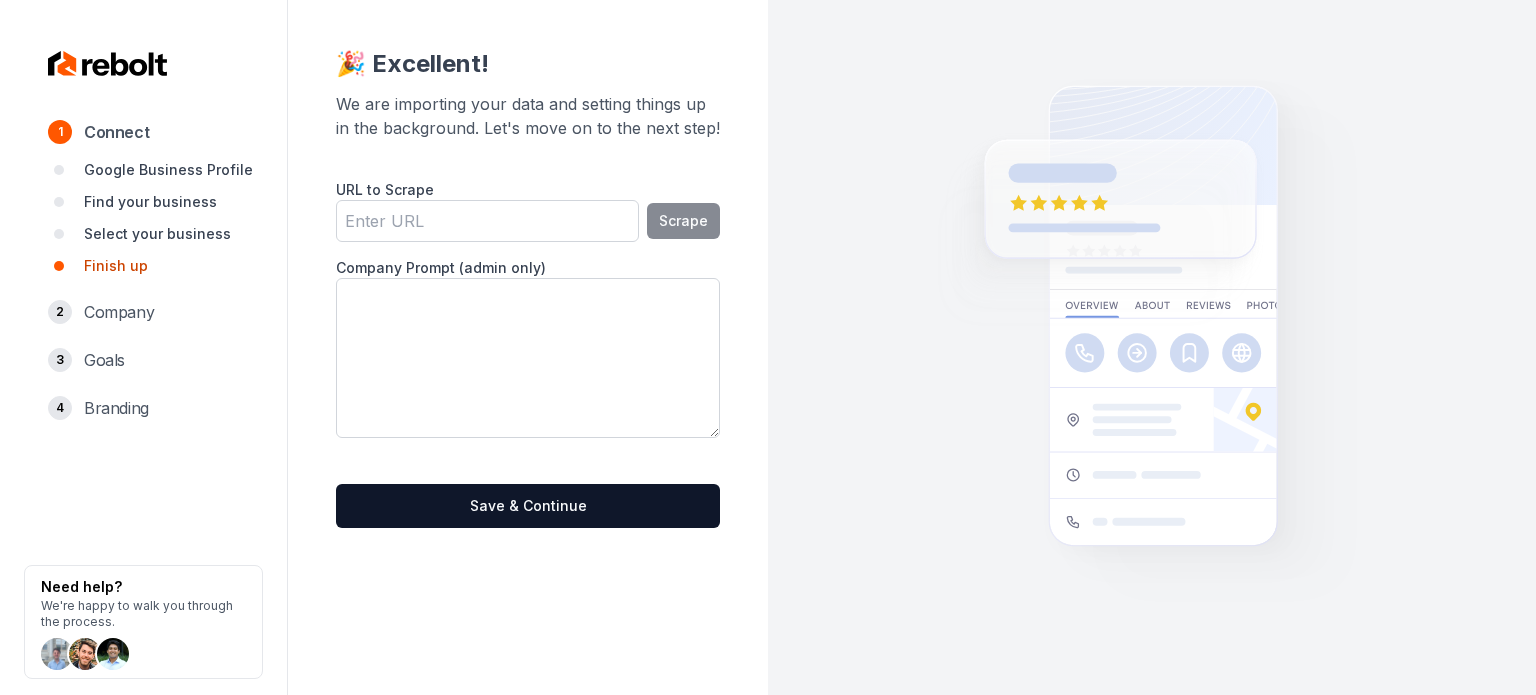 click on "URL to Scrape" at bounding box center [487, 221] 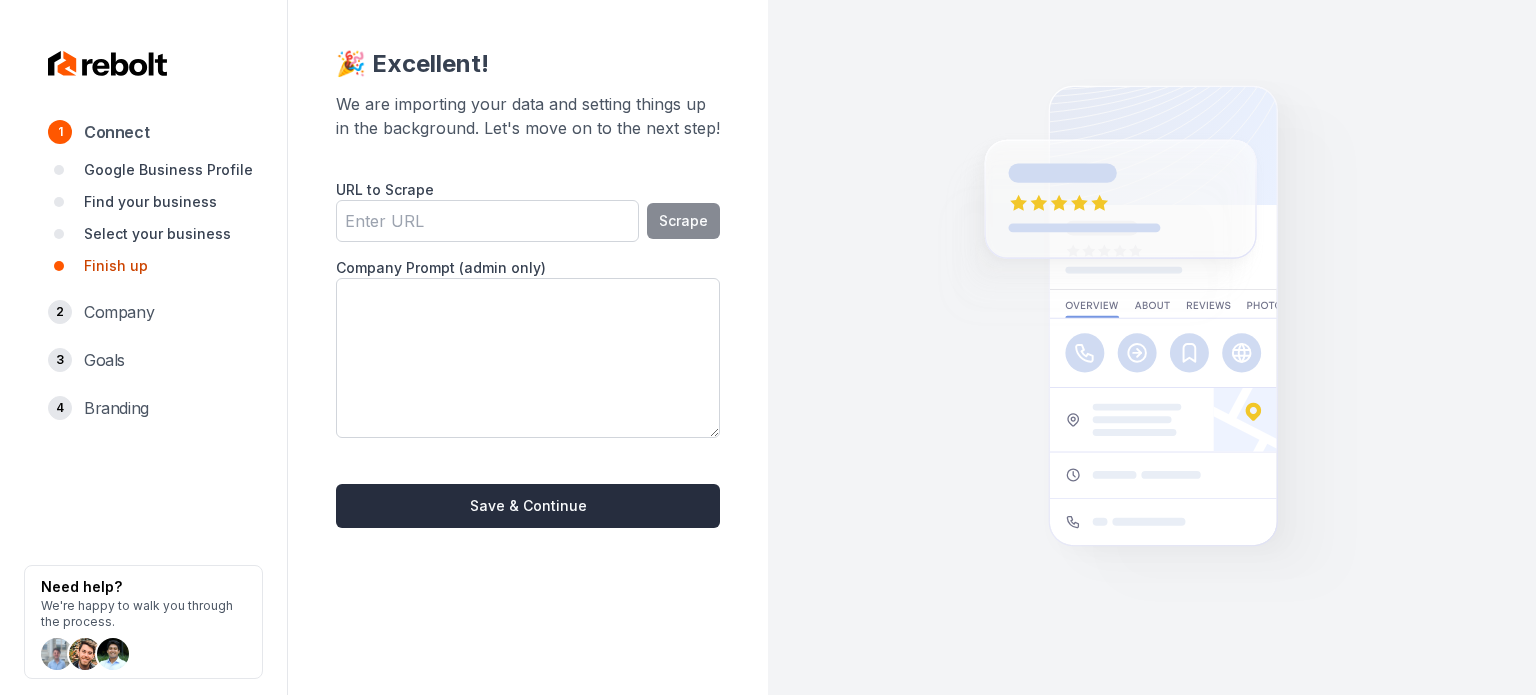 click on "Save & Continue" at bounding box center (528, 506) 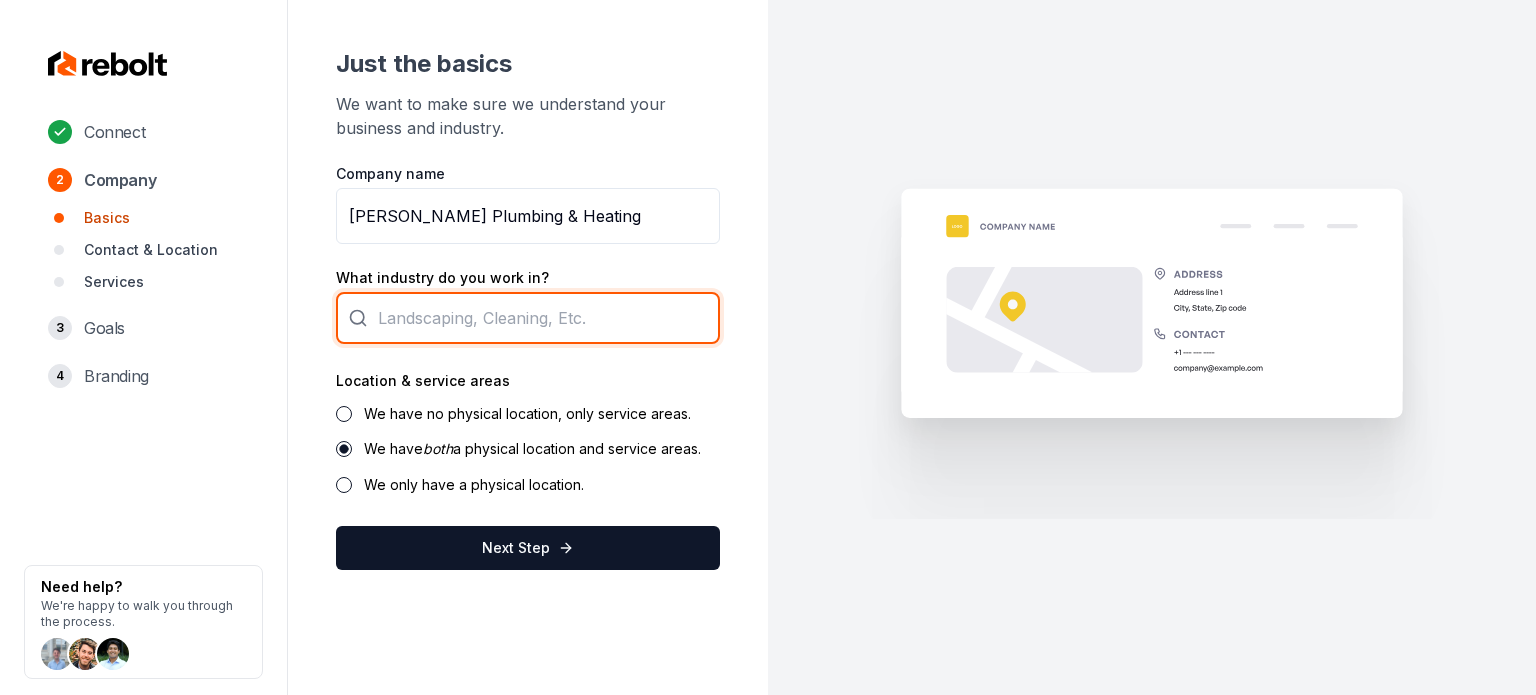 click at bounding box center (528, 318) 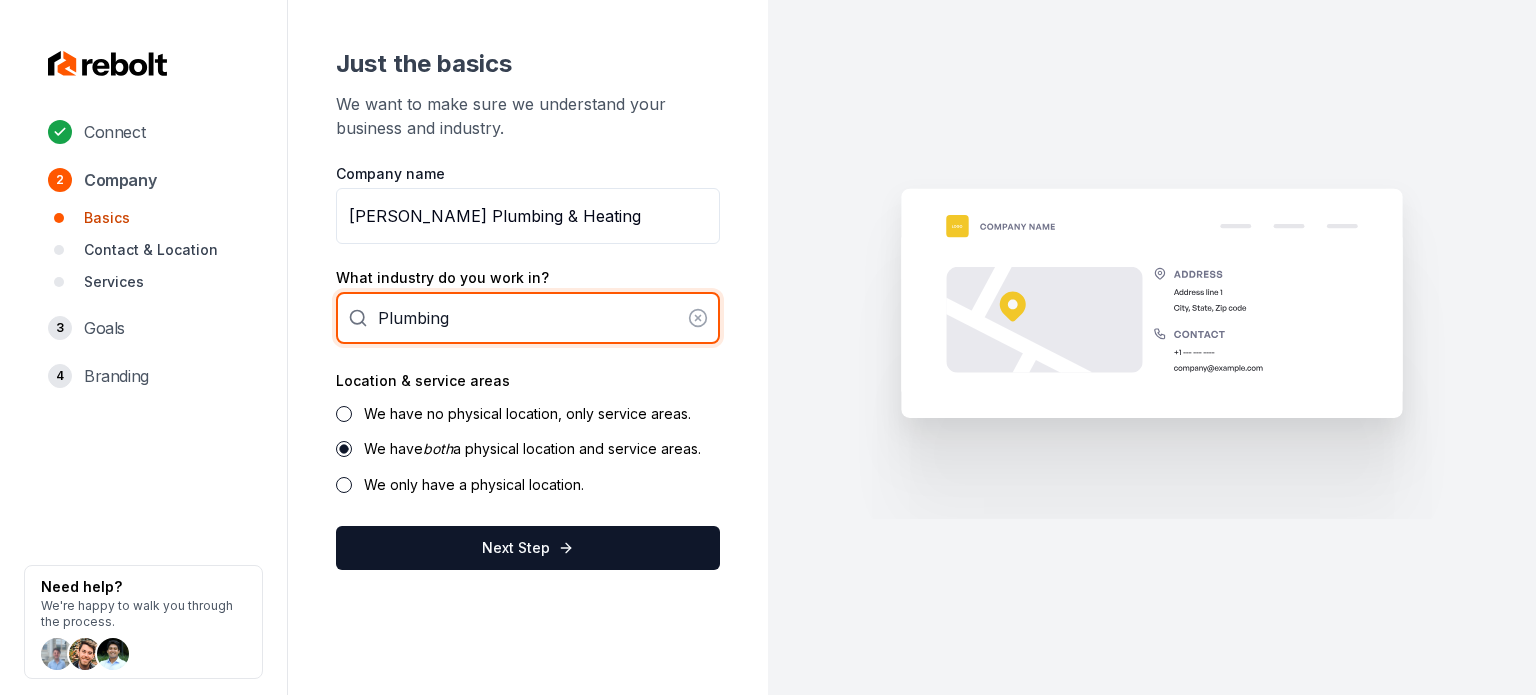 type on "Plumbing" 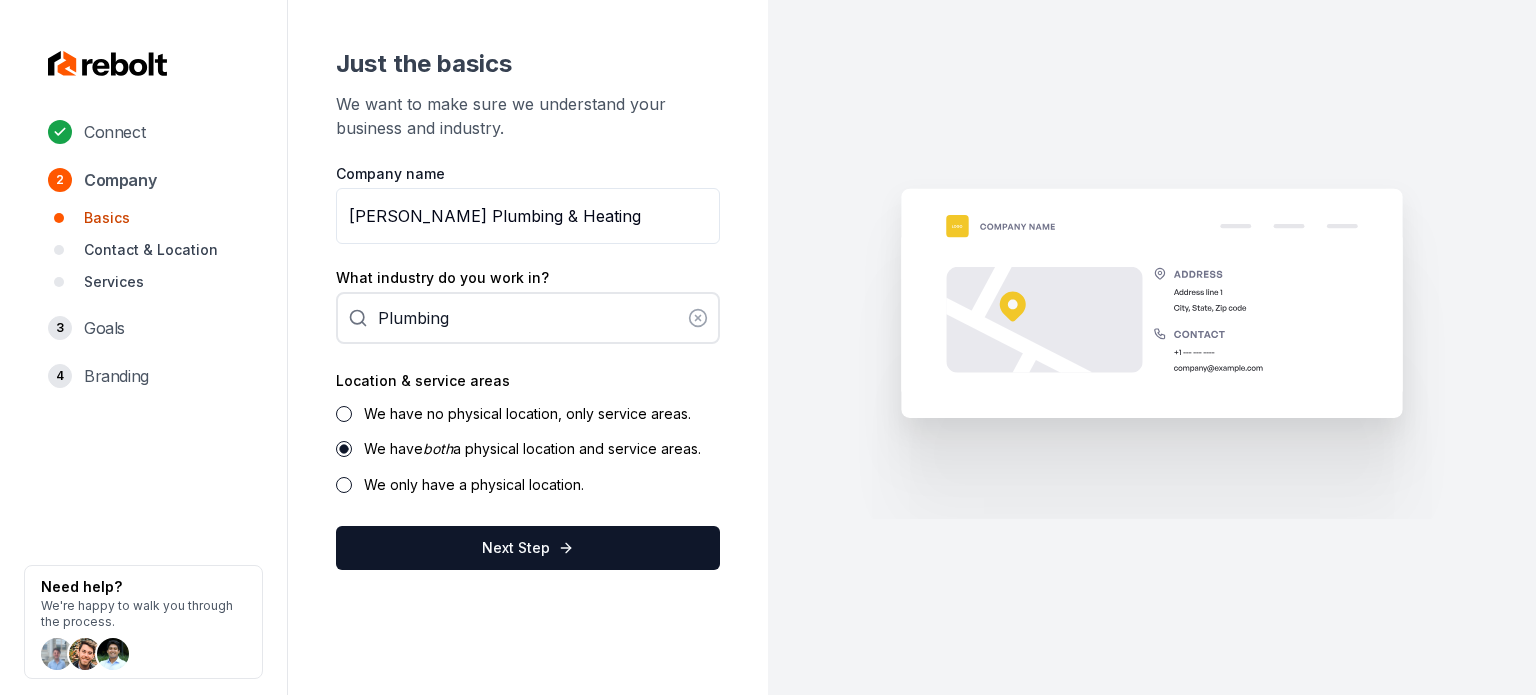 click on "We have no physical location, only service areas." at bounding box center (527, 413) 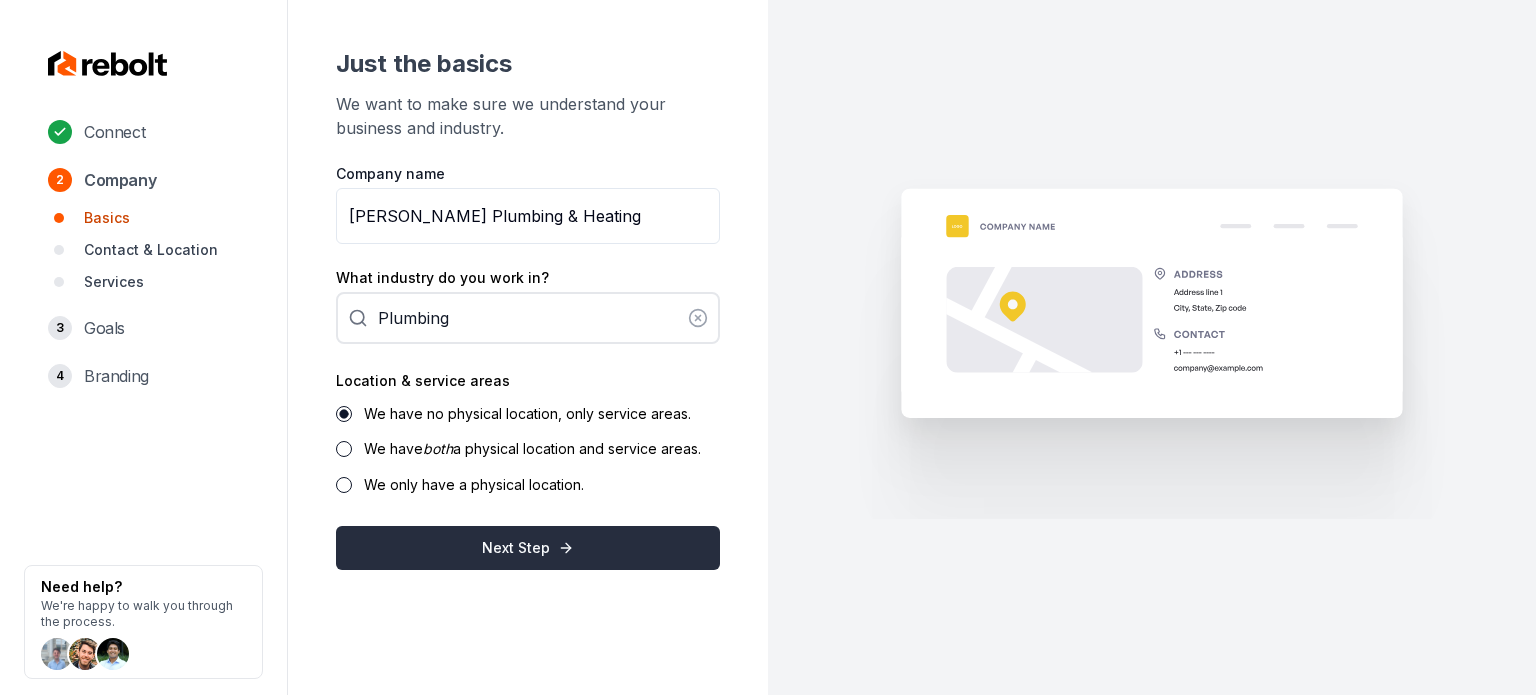 click on "Next Step" at bounding box center (528, 548) 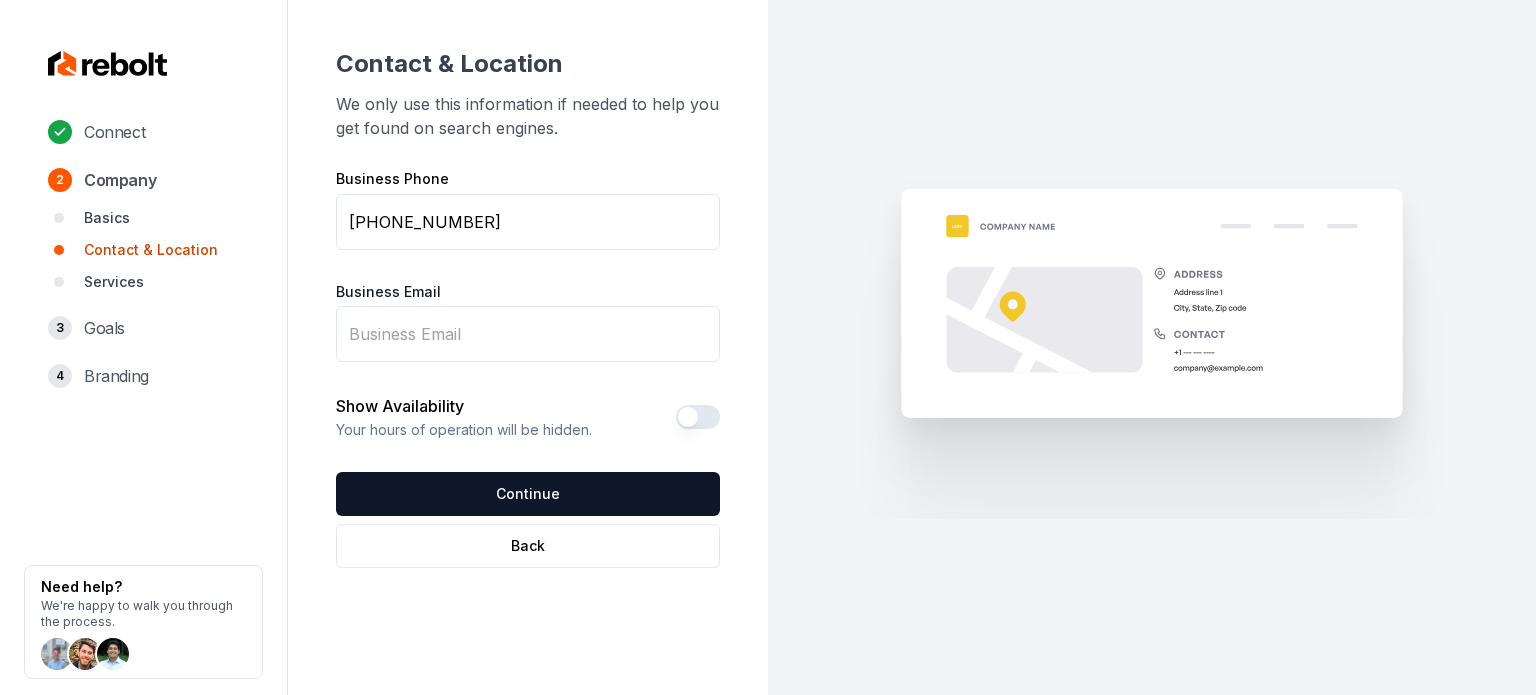 click on "Business Email" at bounding box center (528, 334) 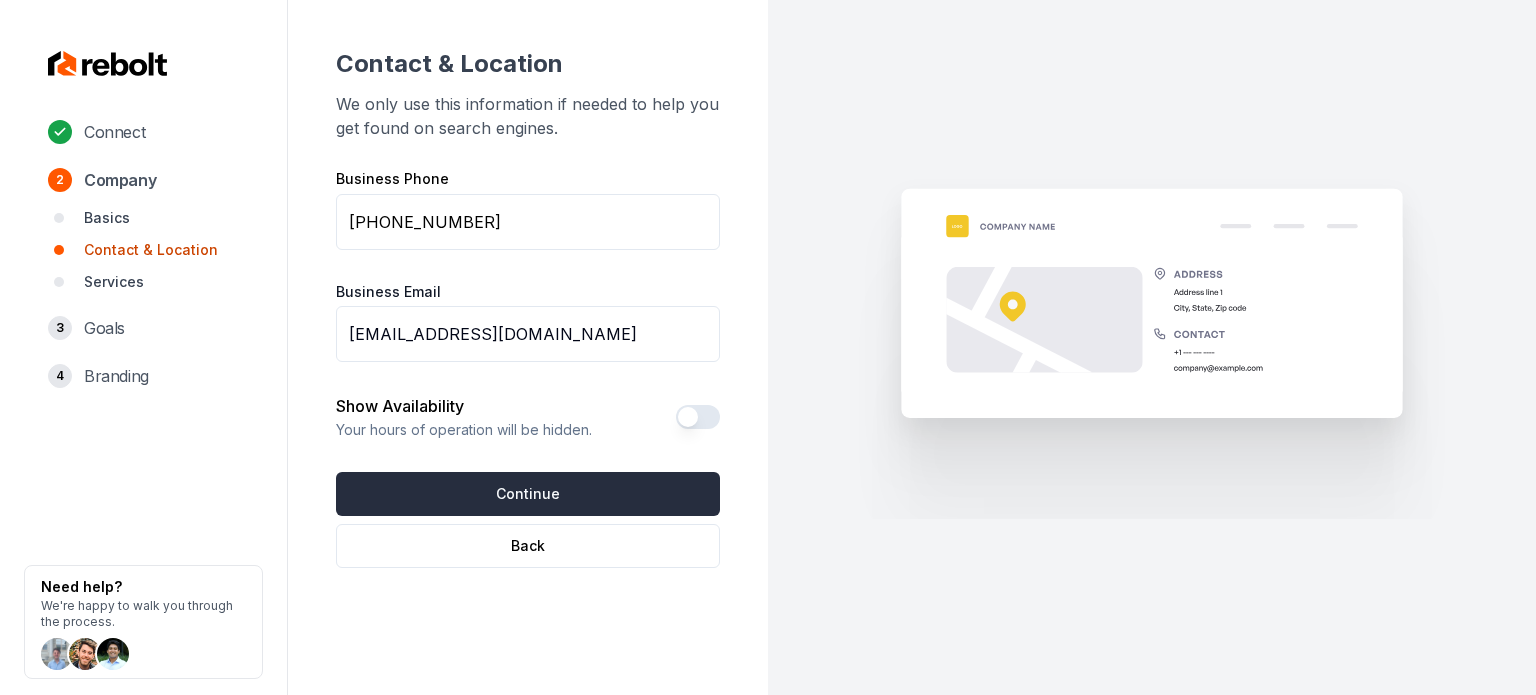 type on "[EMAIL_ADDRESS][DOMAIN_NAME]" 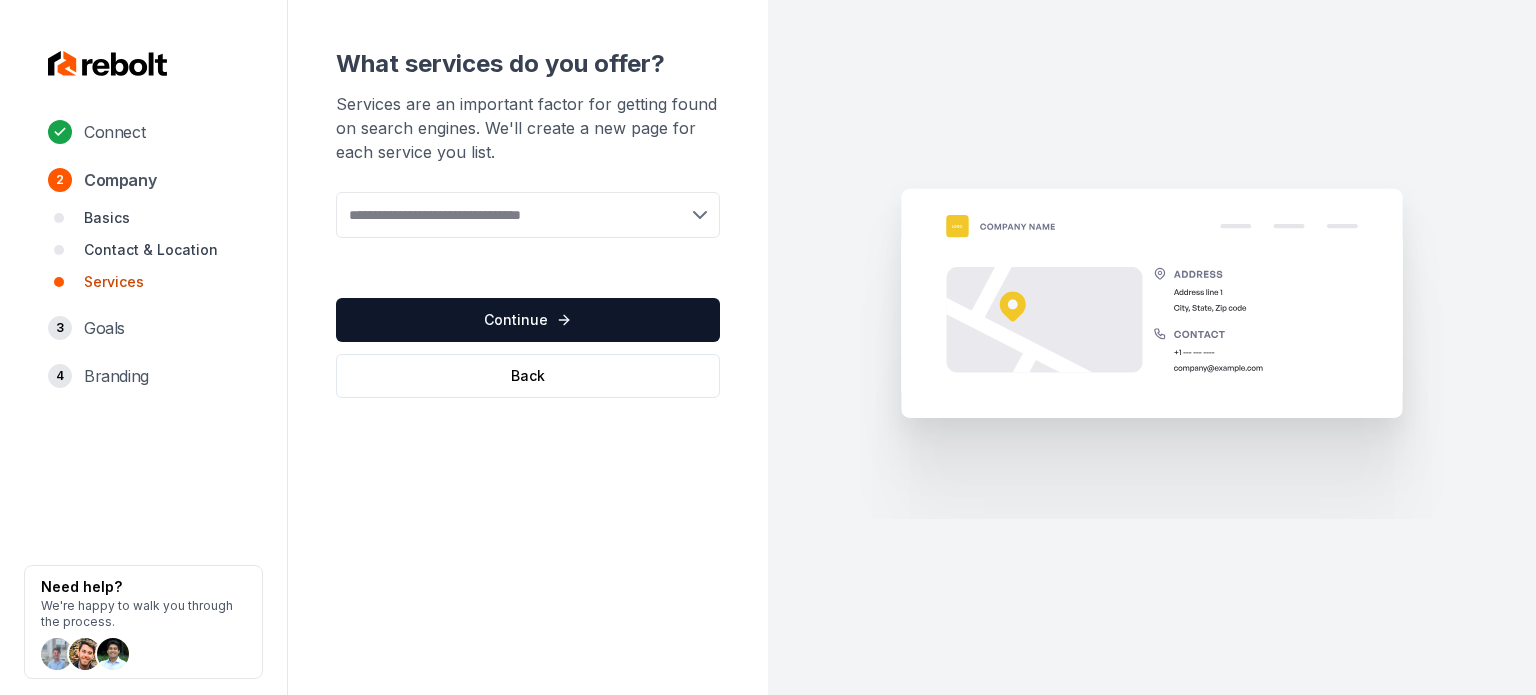 click at bounding box center [528, 215] 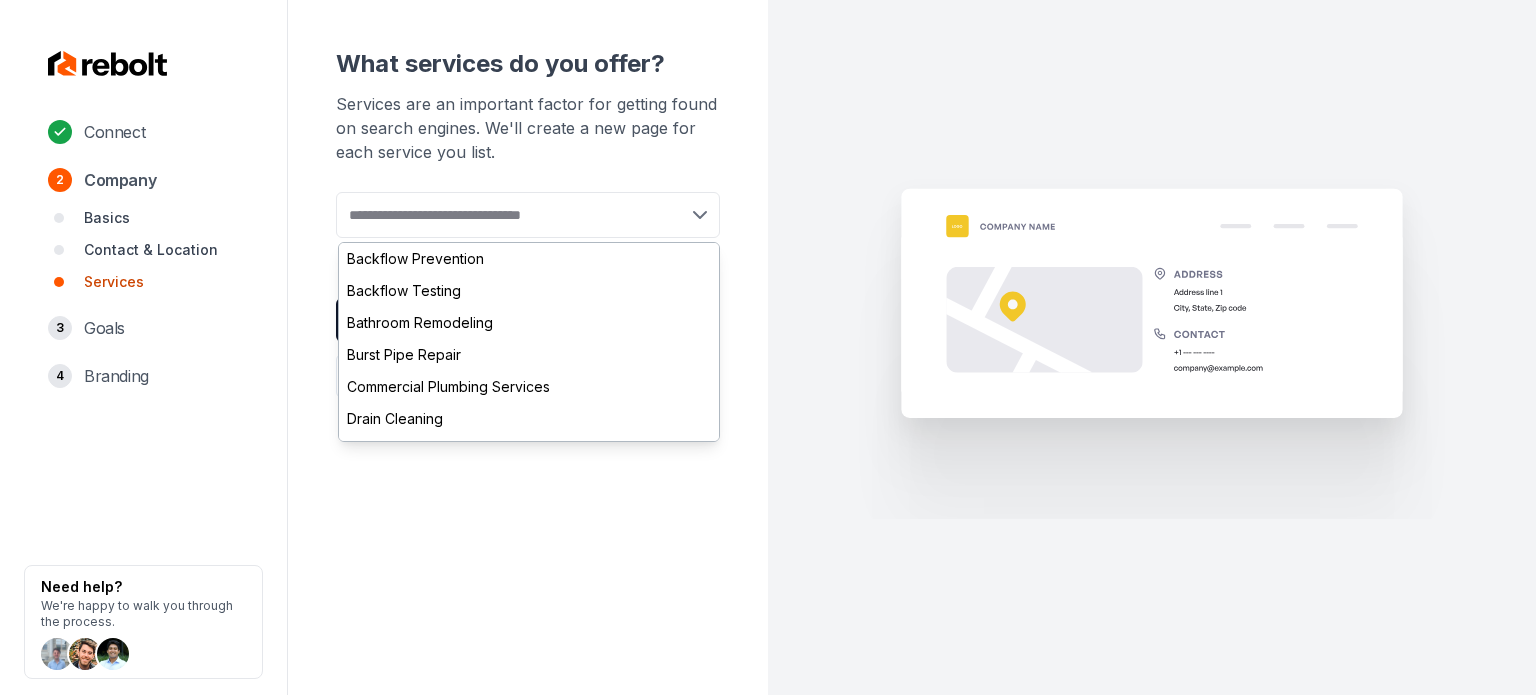 click at bounding box center [528, 215] 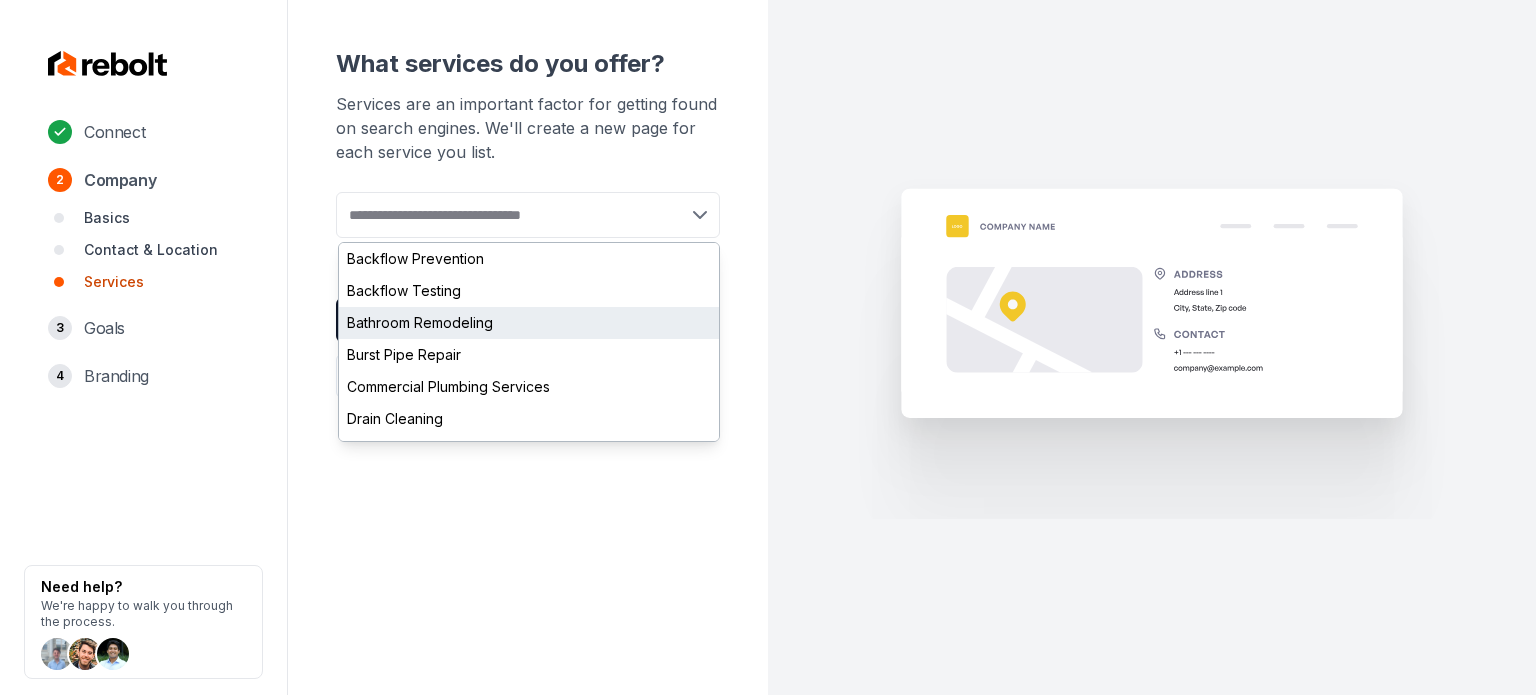 click on "Bathroom Remodeling" at bounding box center (529, 323) 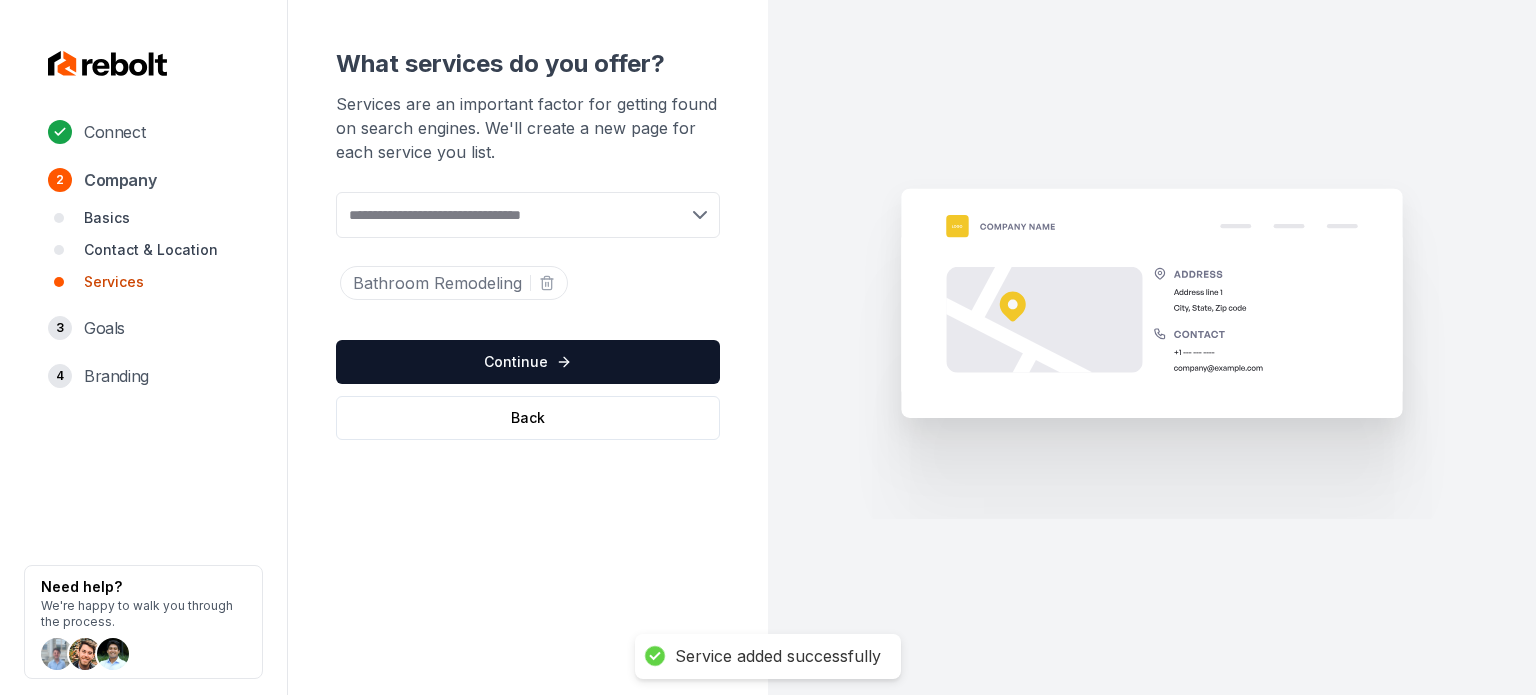 click at bounding box center (528, 215) 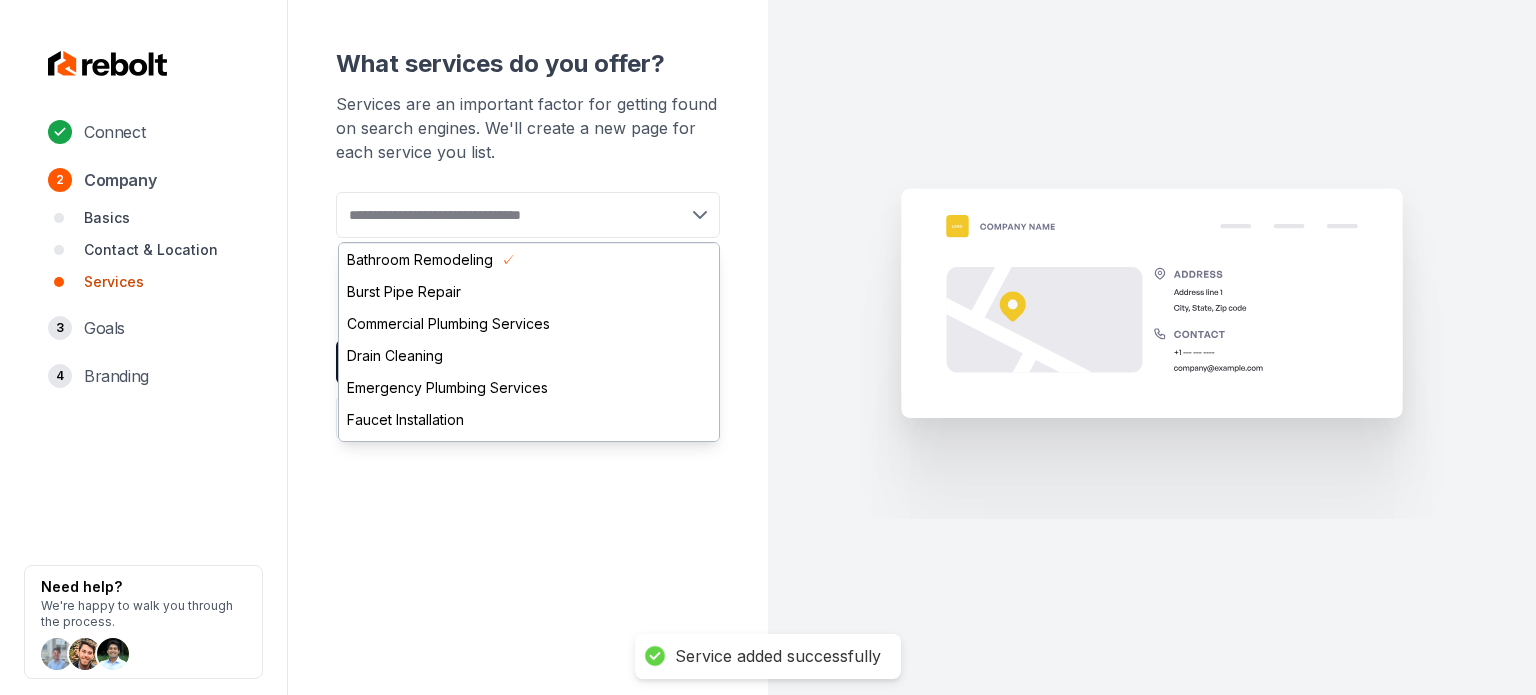 scroll, scrollTop: 100, scrollLeft: 0, axis: vertical 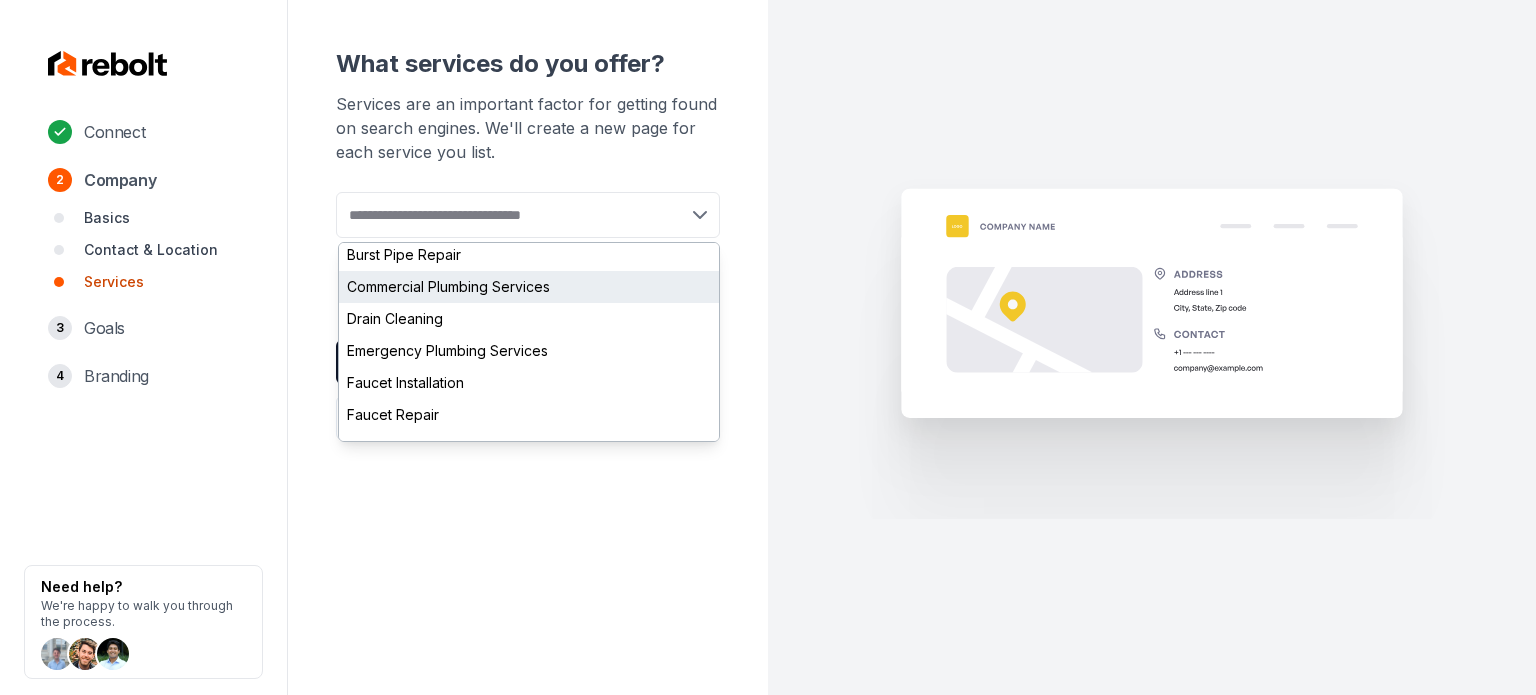 click on "Commercial Plumbing Services" at bounding box center [529, 287] 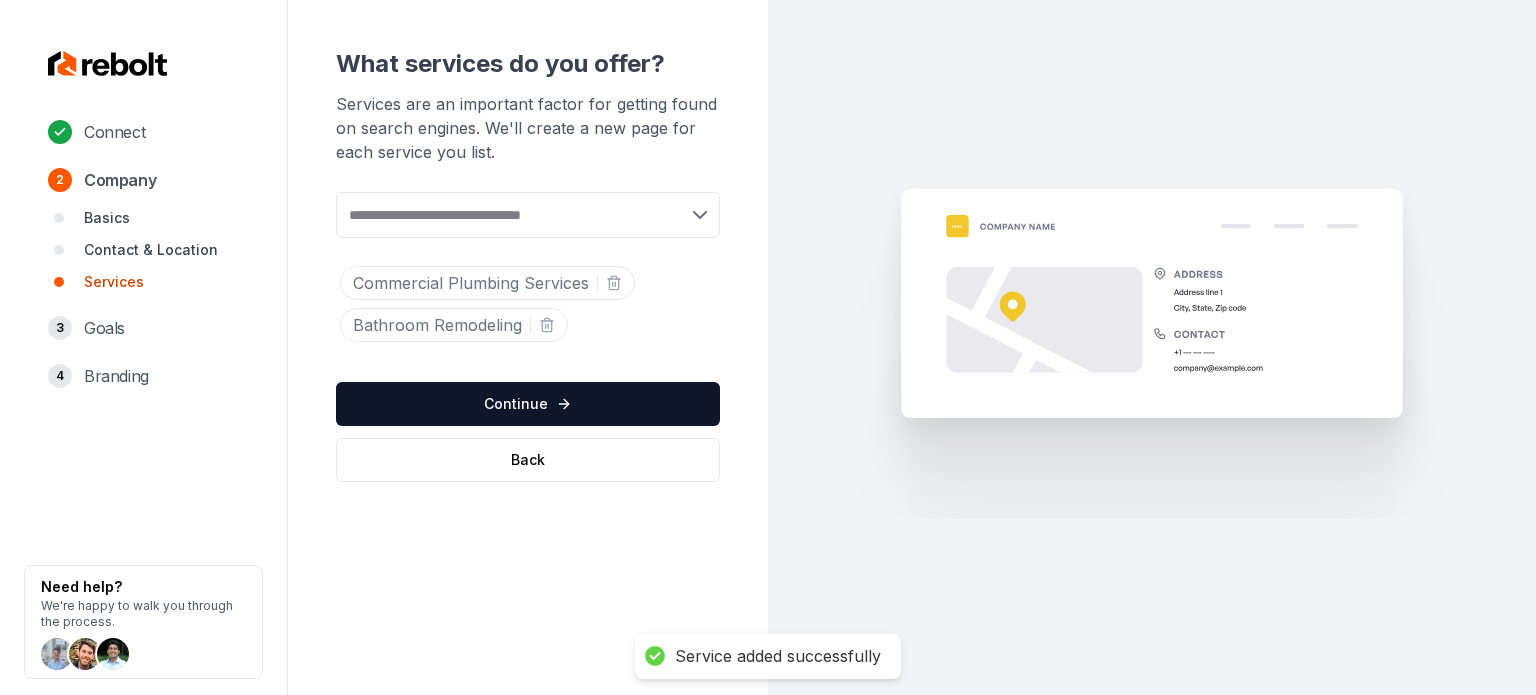 click at bounding box center (528, 215) 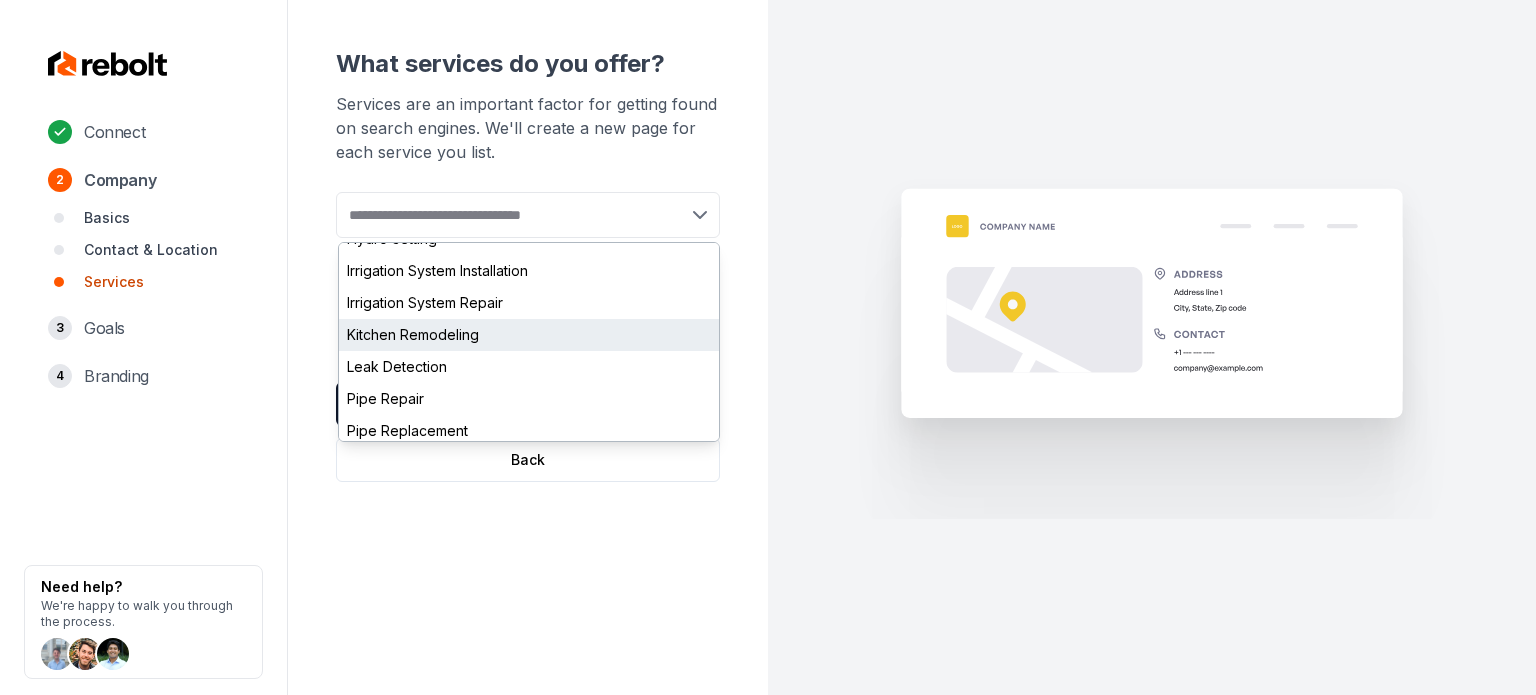 scroll, scrollTop: 600, scrollLeft: 0, axis: vertical 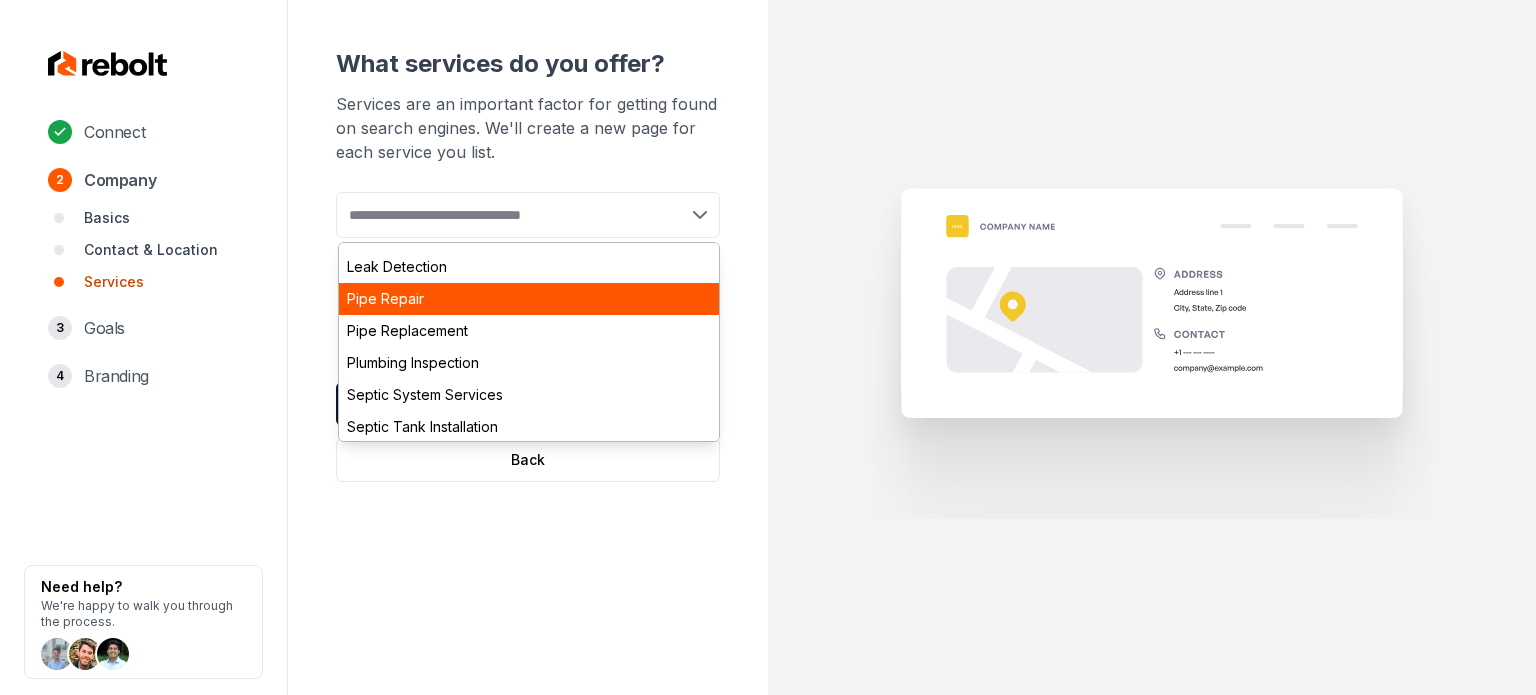 click on "Pipe Repair" at bounding box center [529, 299] 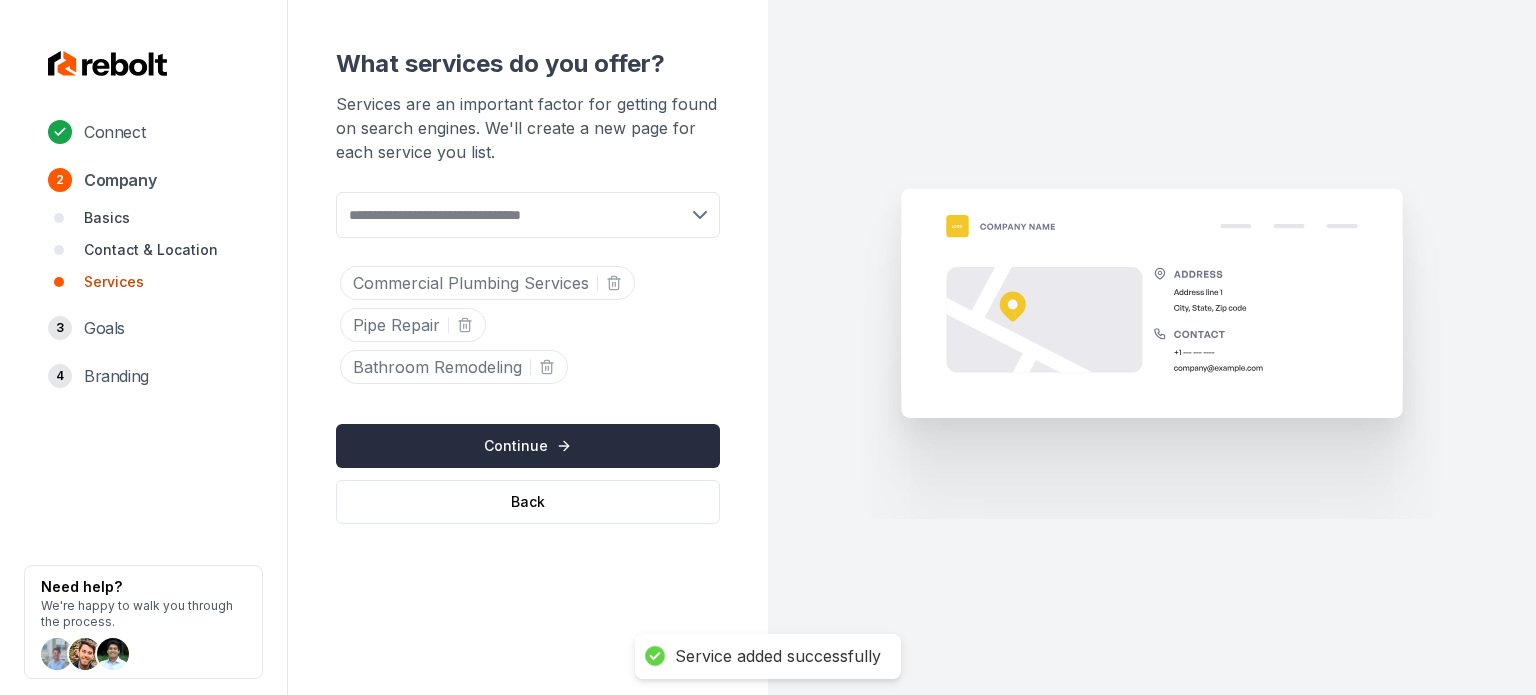 click on "Continue" at bounding box center (528, 446) 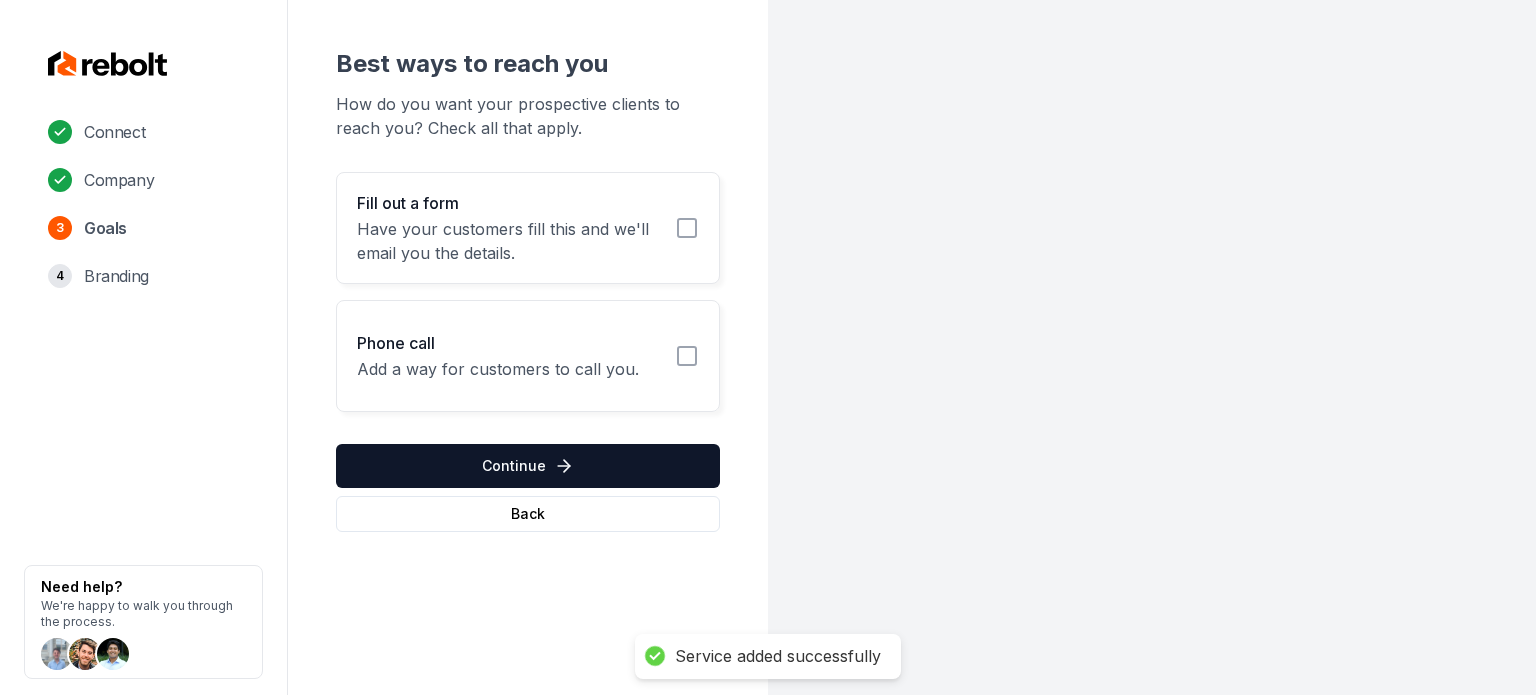 click on "Have your customers fill this and we'll email you the details." at bounding box center (510, 241) 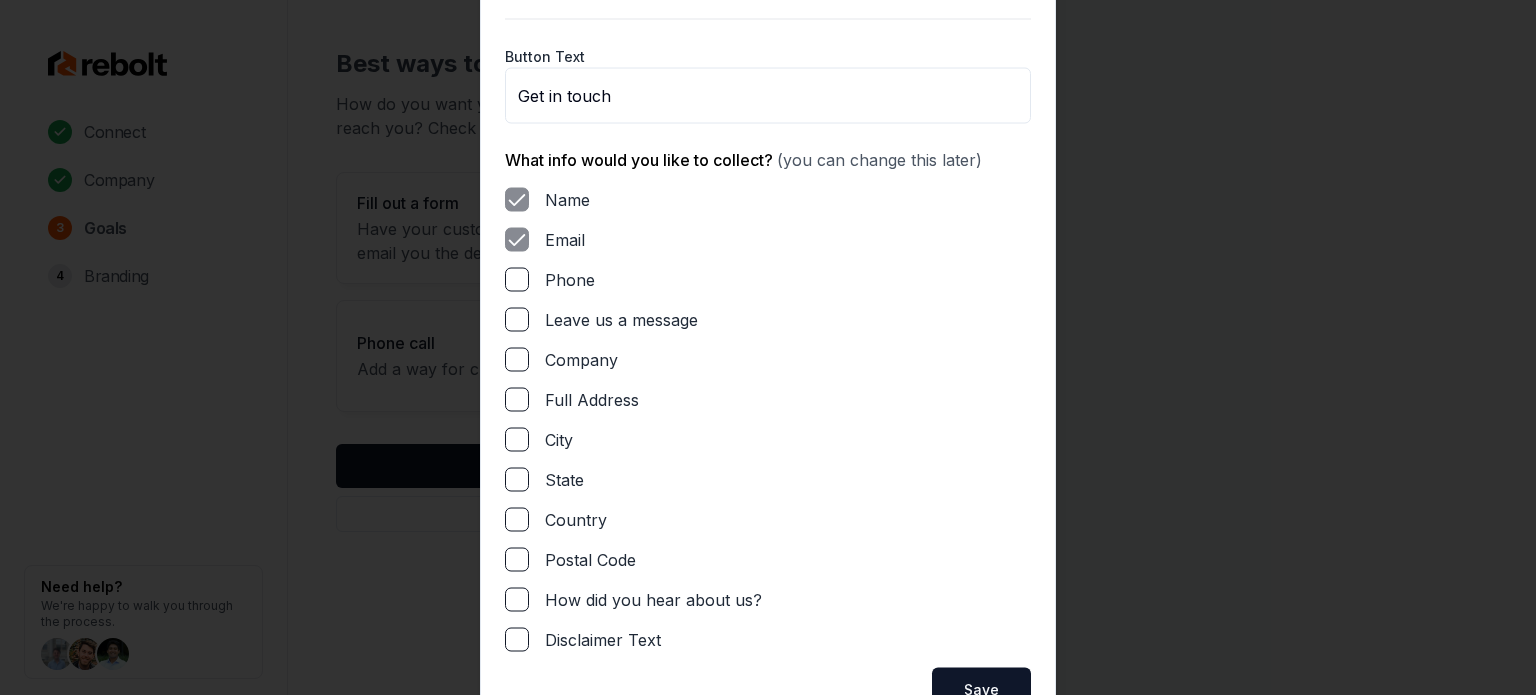 click on "Phone" at bounding box center (517, 279) 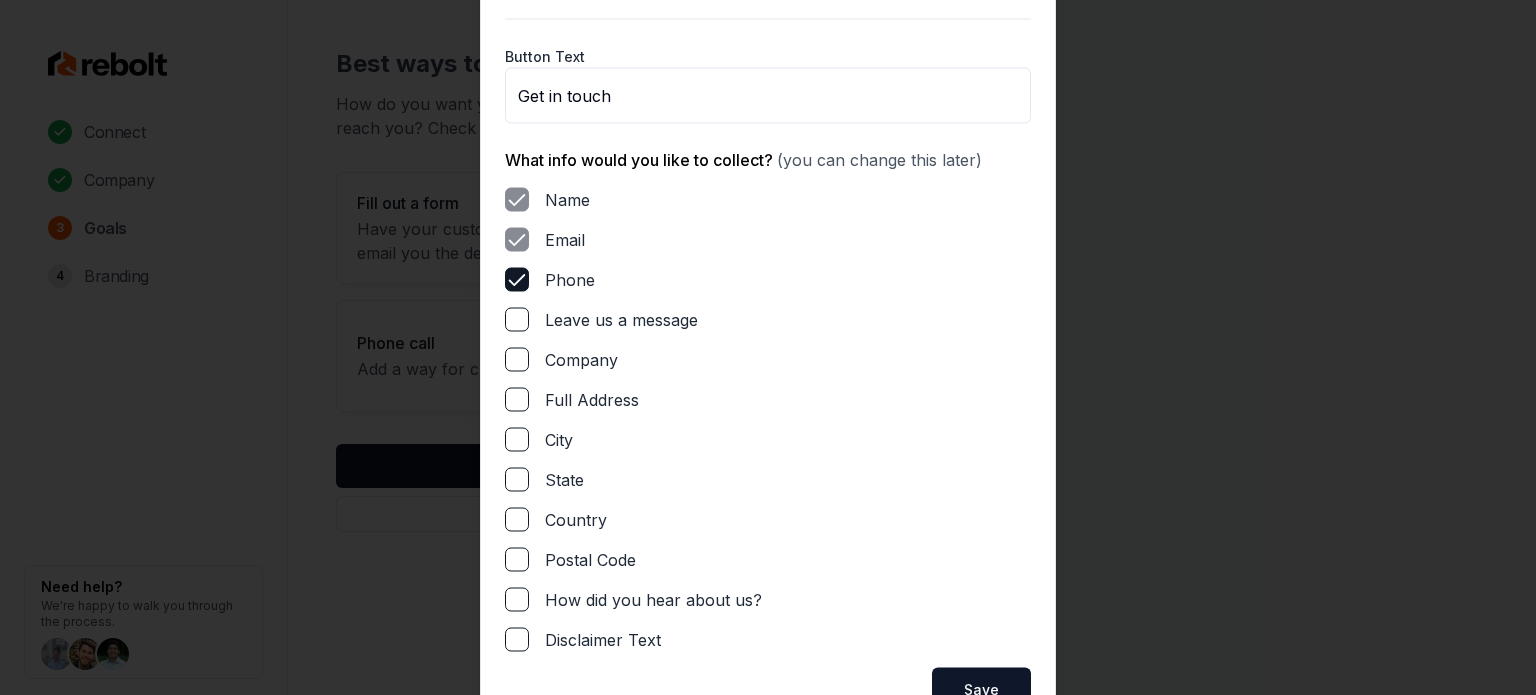 click on "Leave us a message" at bounding box center [517, 319] 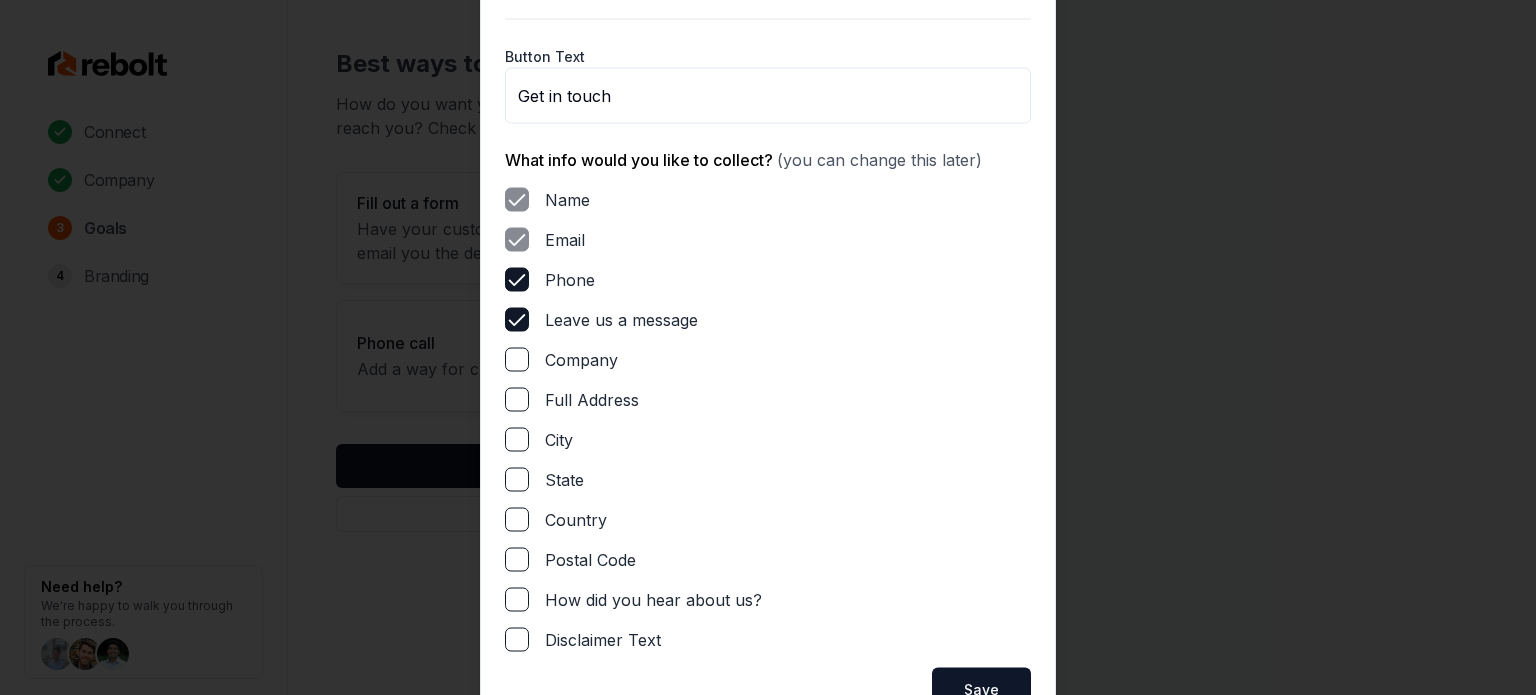 click on "Name Email Phone Leave us a message Company Full Address City State Country Postal Code How did you hear about us? Disclaimer Text" at bounding box center (768, 419) 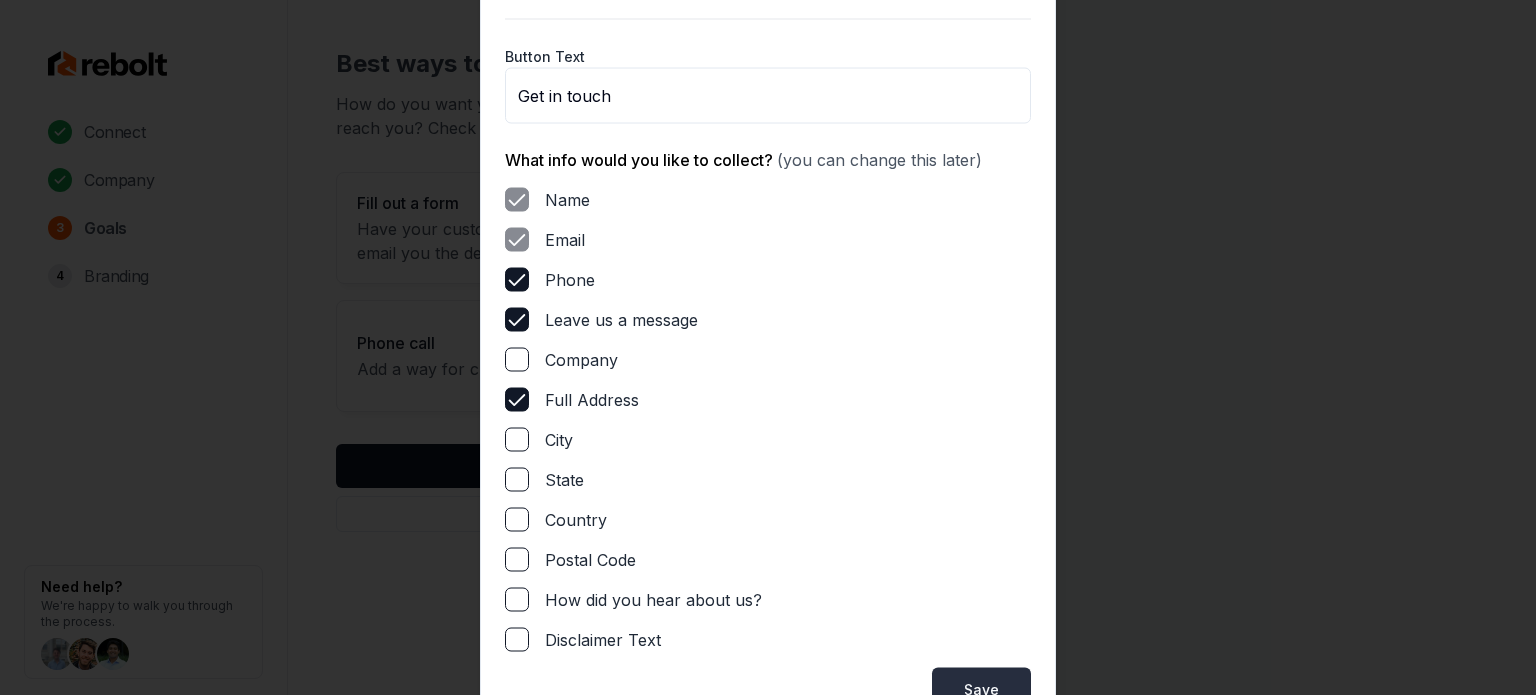 click on "Save" at bounding box center [981, 689] 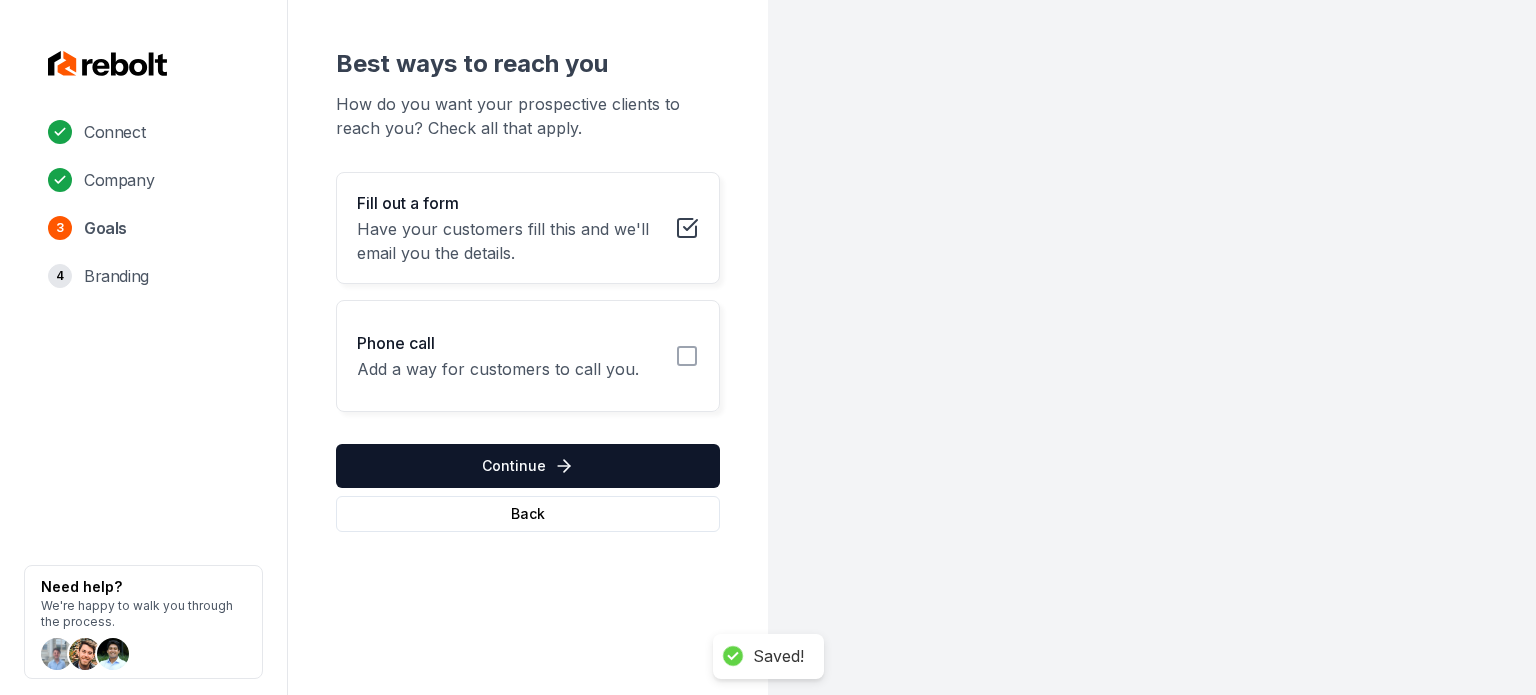 click 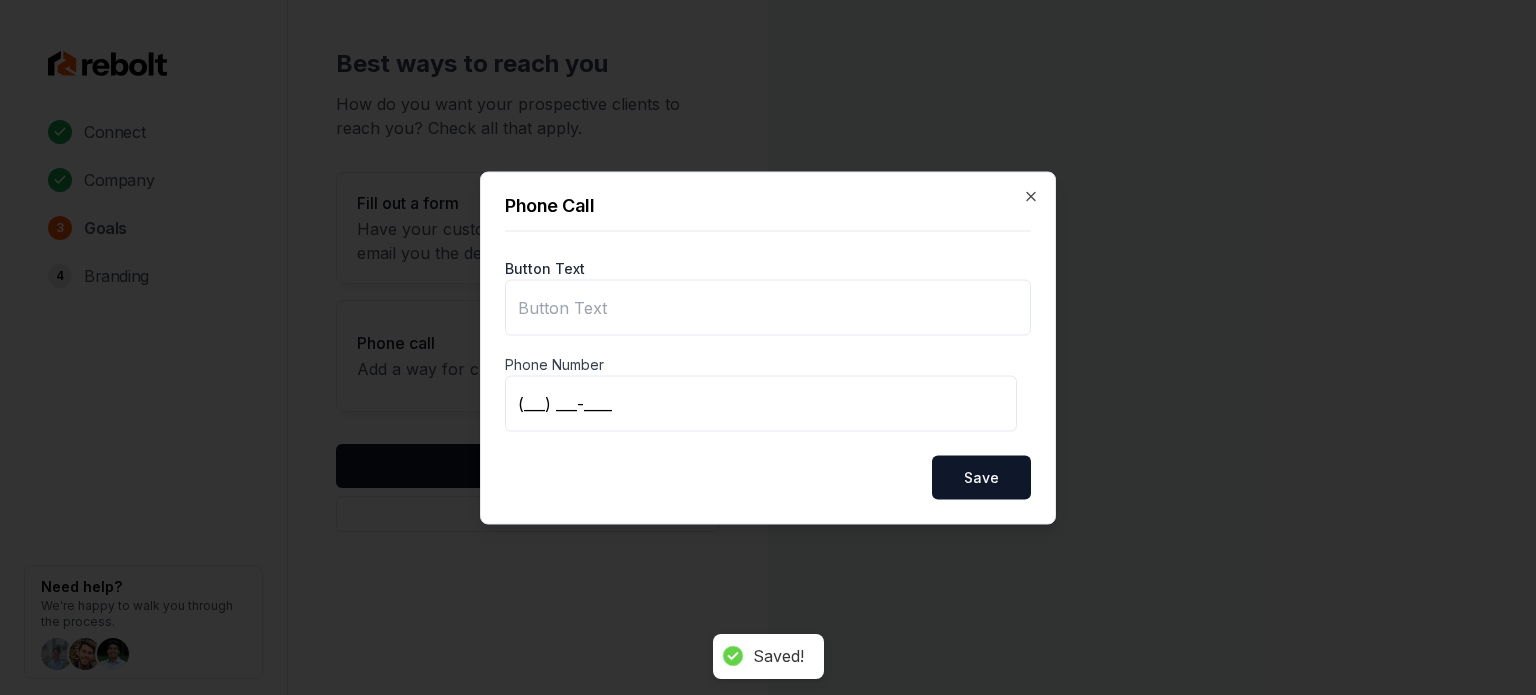 type on "Call us" 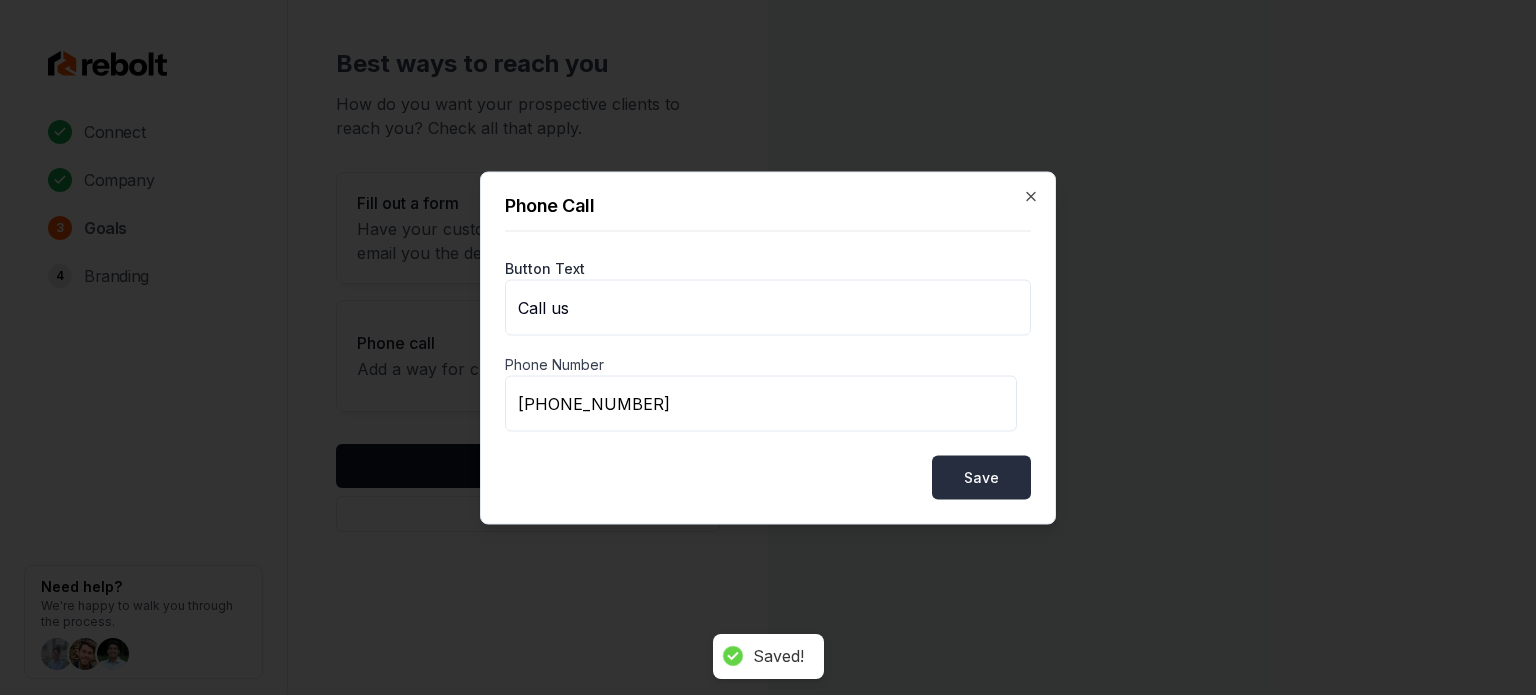 click on "Save" at bounding box center [981, 477] 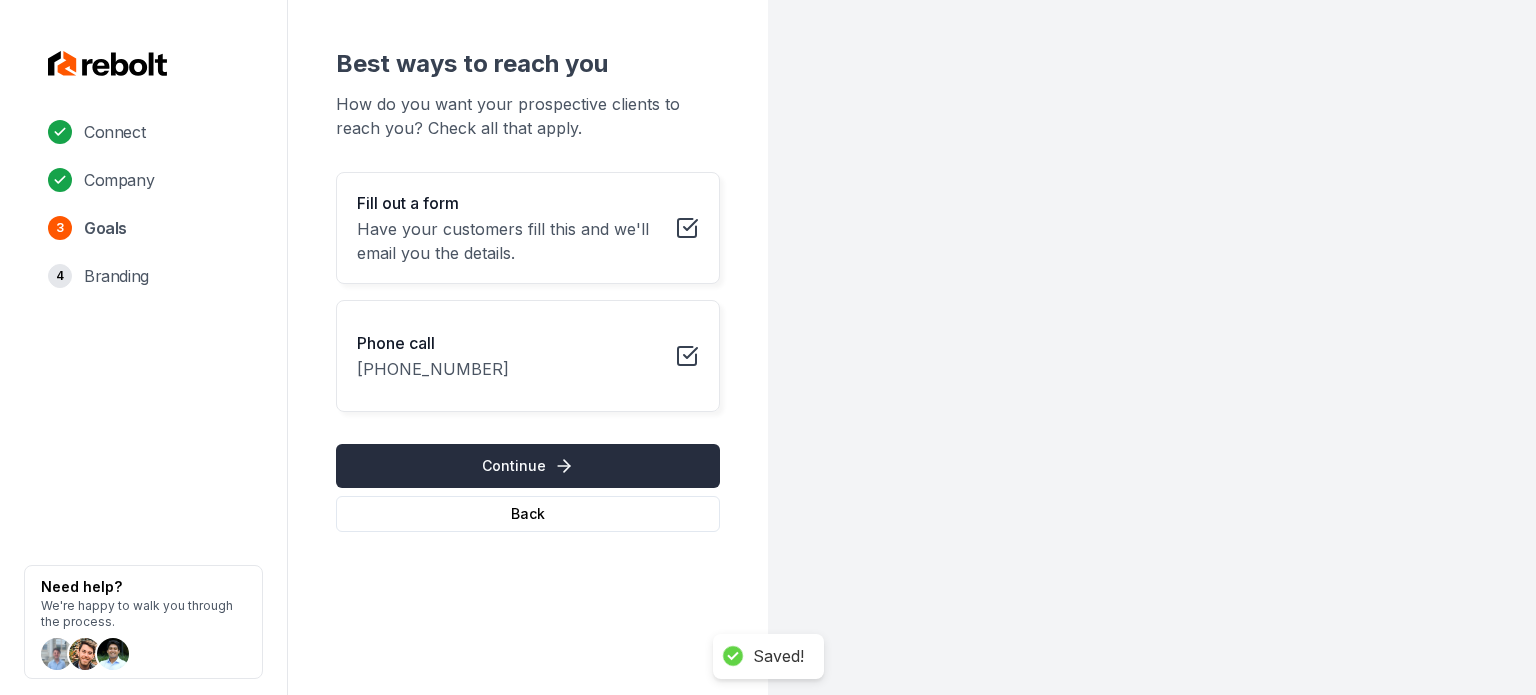 click on "Continue" at bounding box center [528, 466] 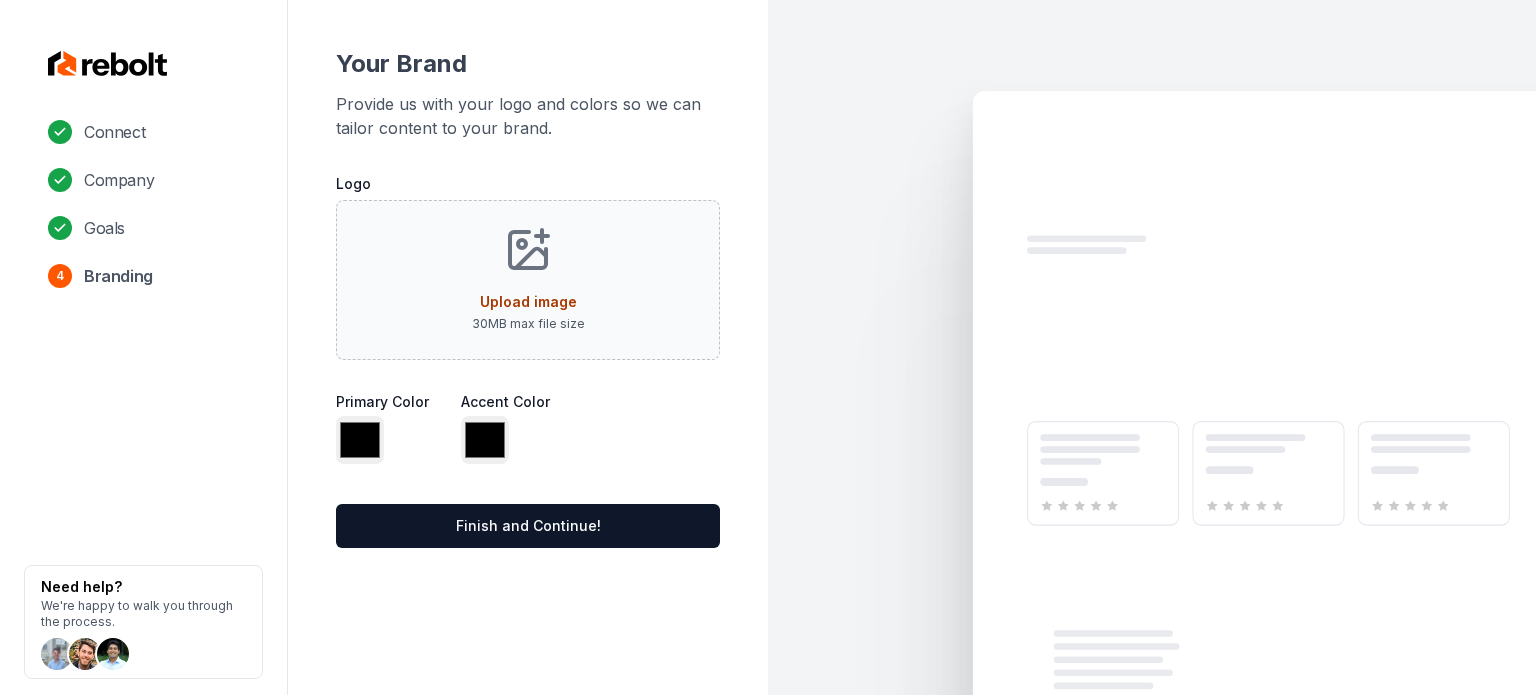 type on "*******" 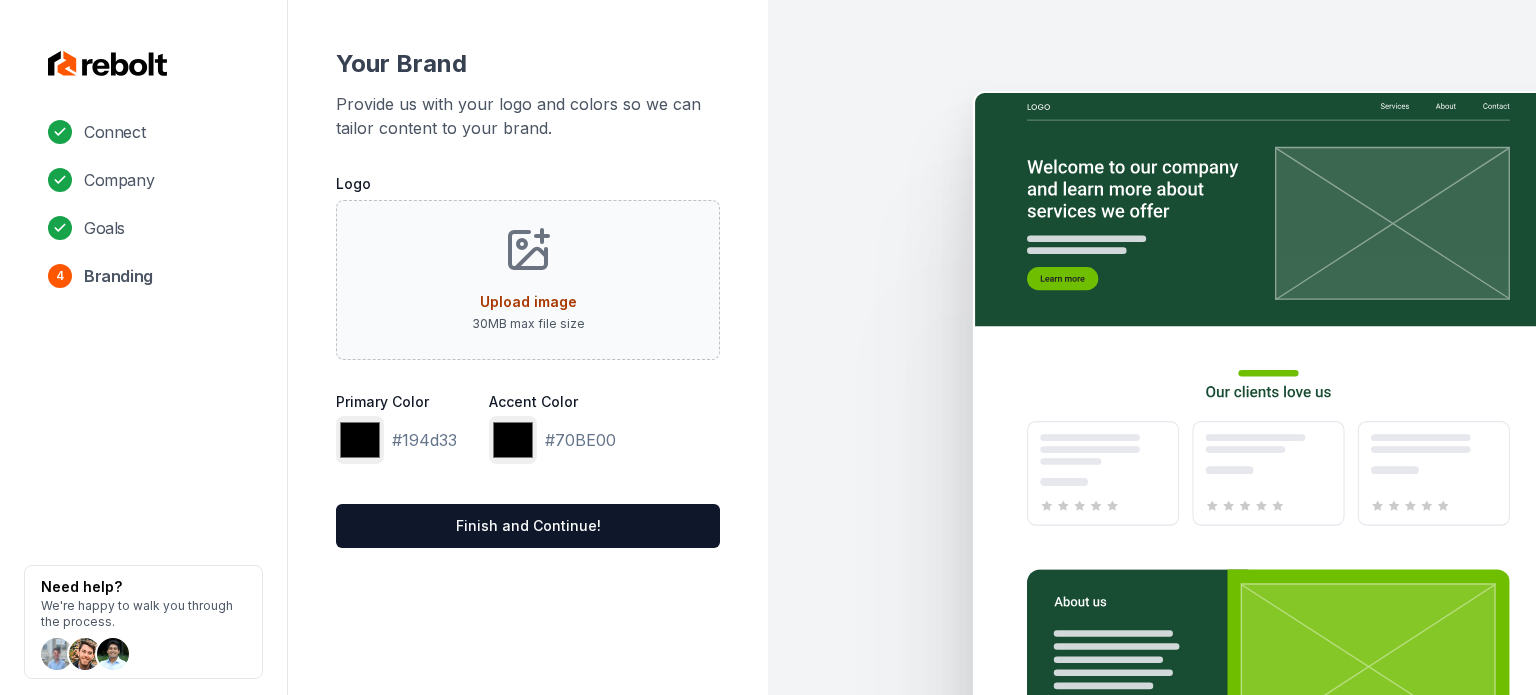 drag, startPoint x: 435, startPoint y: 99, endPoint x: 460, endPoint y: 97, distance: 25.079872 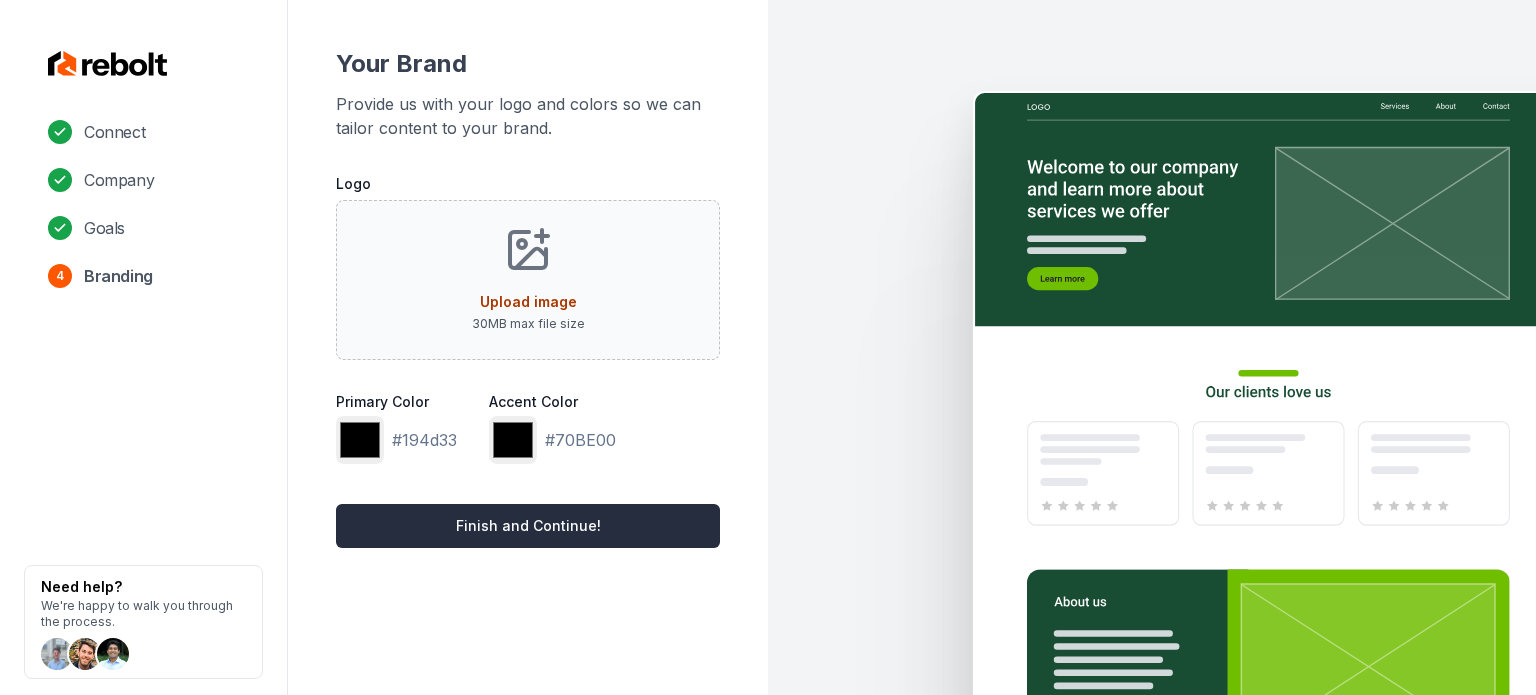 click on "Finish and Continue!" at bounding box center [528, 526] 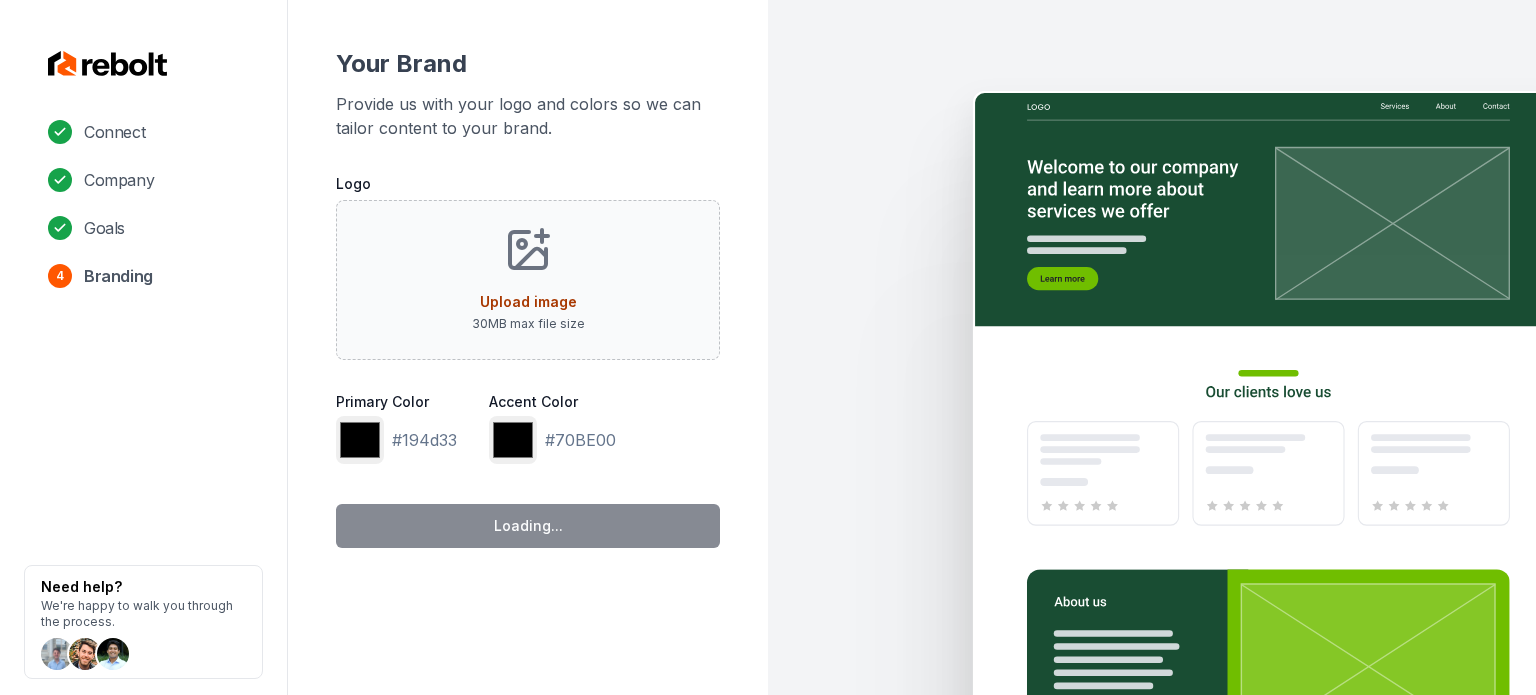 type on "*******" 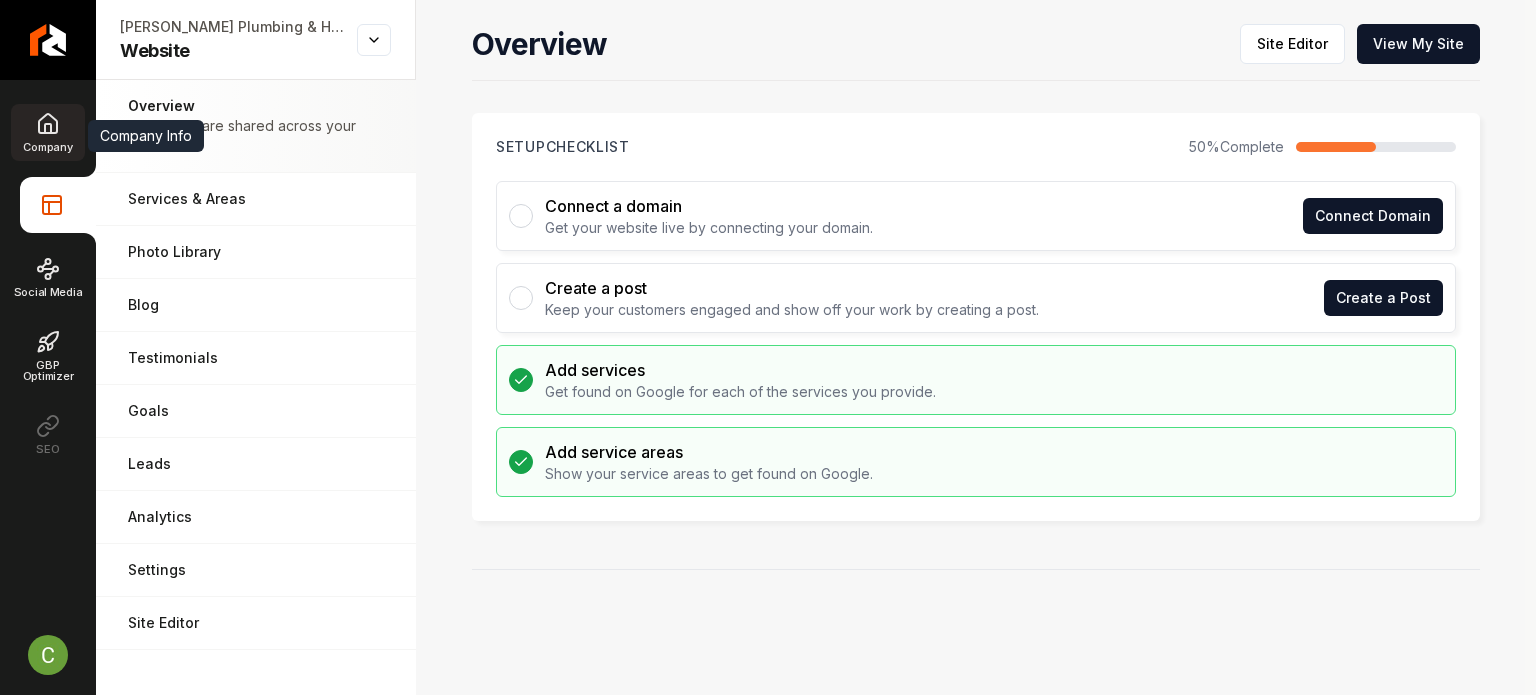click on "Company" at bounding box center [47, 147] 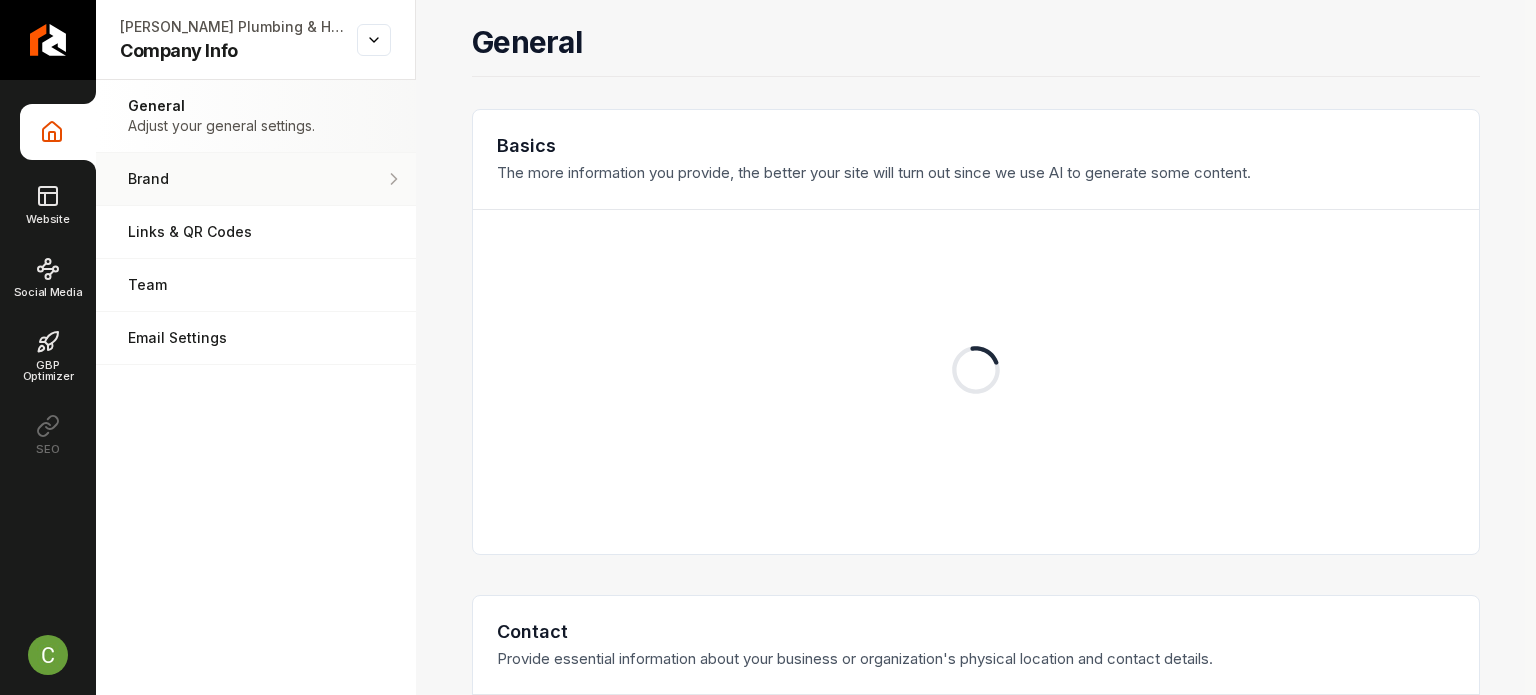 click on "Brand Manage the styles and colors of your business." at bounding box center [256, 179] 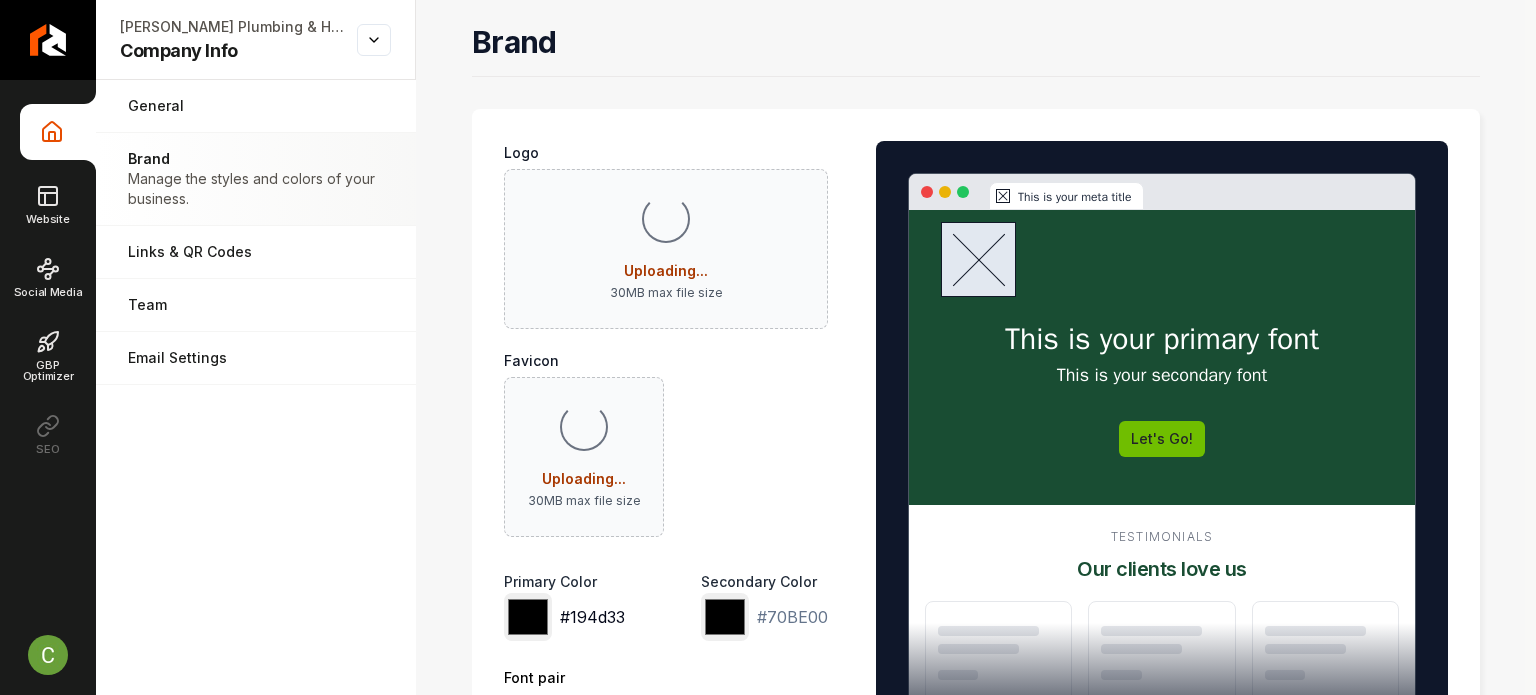 click on "*******" at bounding box center (528, 617) 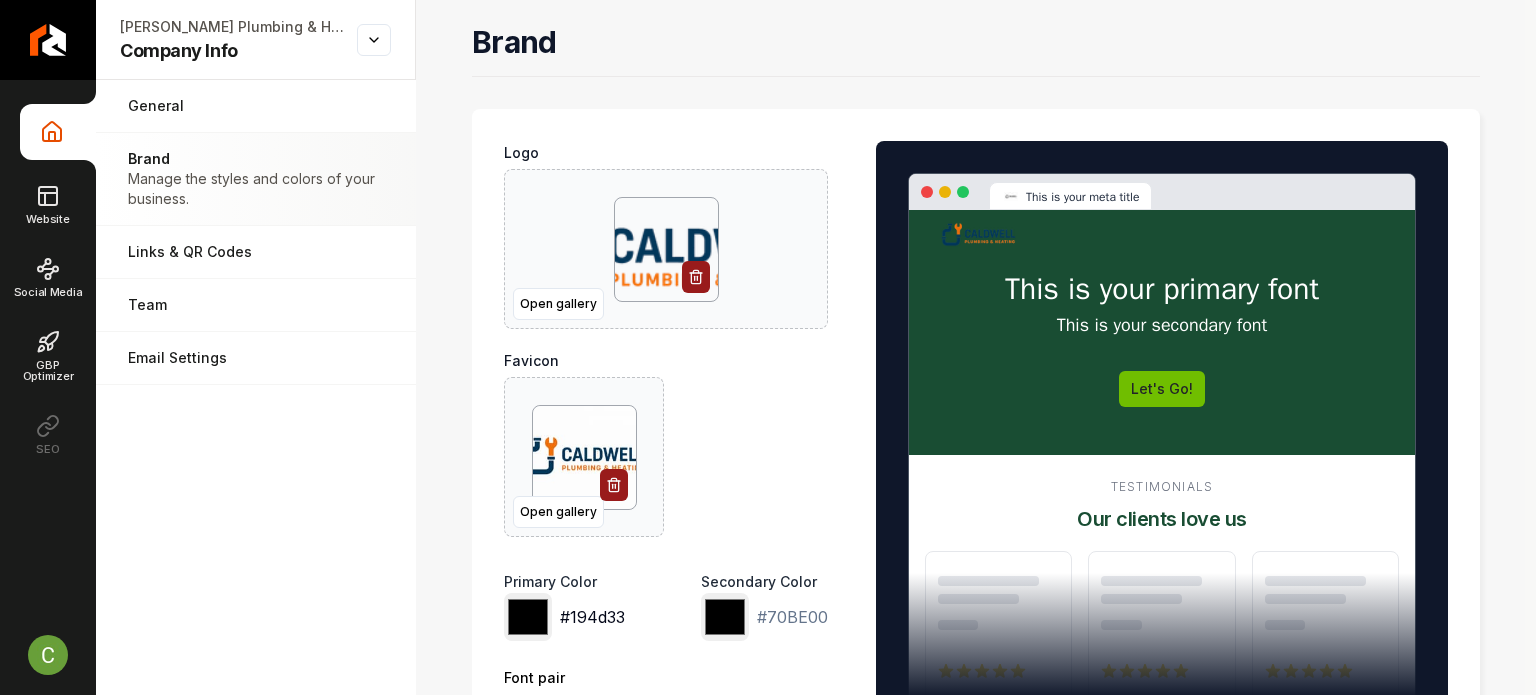 click on "*******" at bounding box center (528, 617) 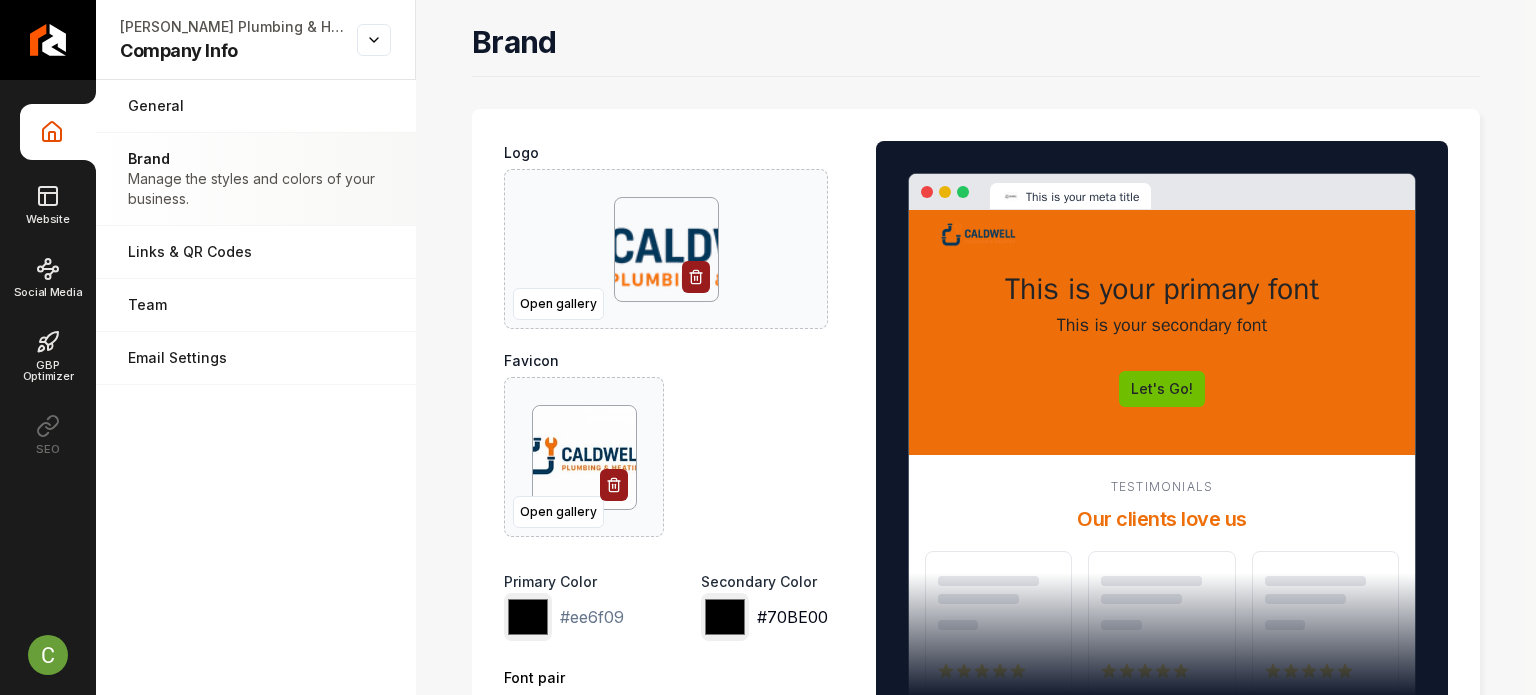 type on "*******" 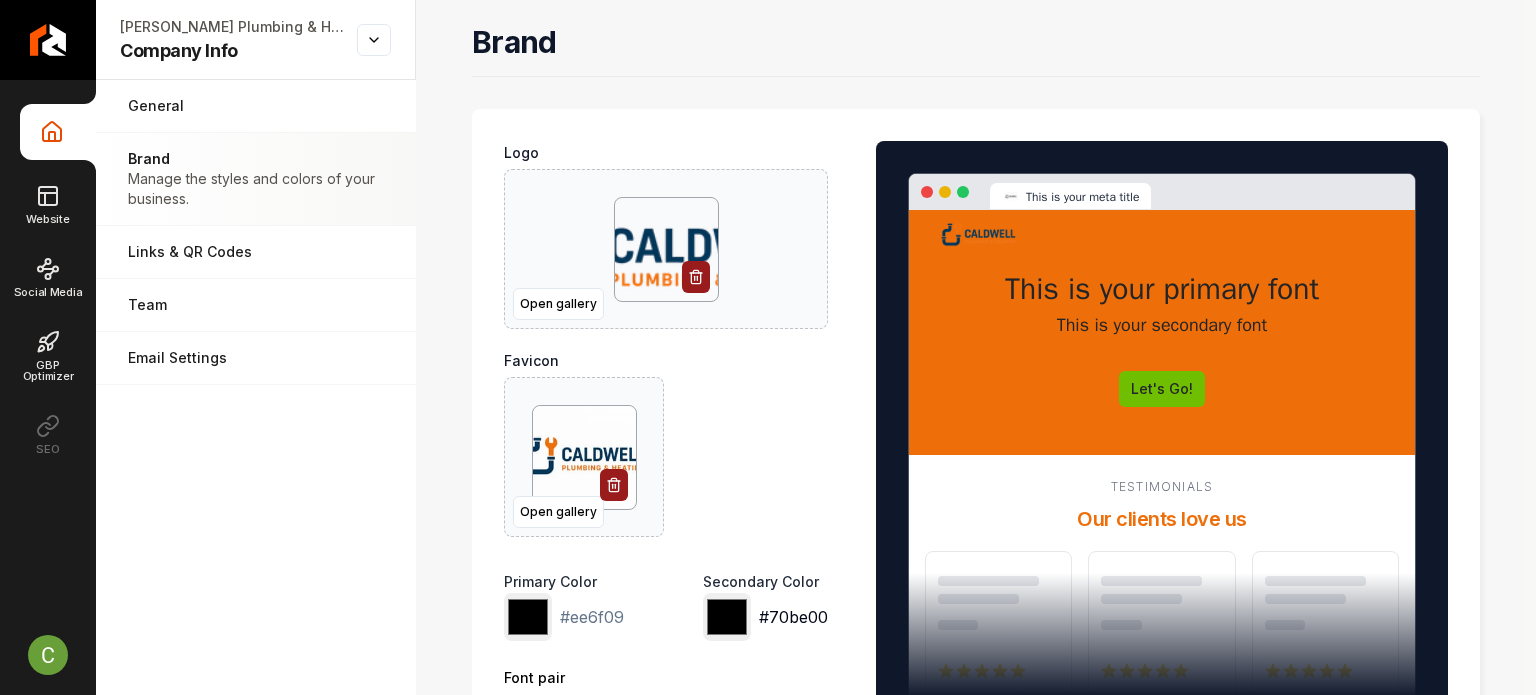 click on "*******" at bounding box center [727, 617] 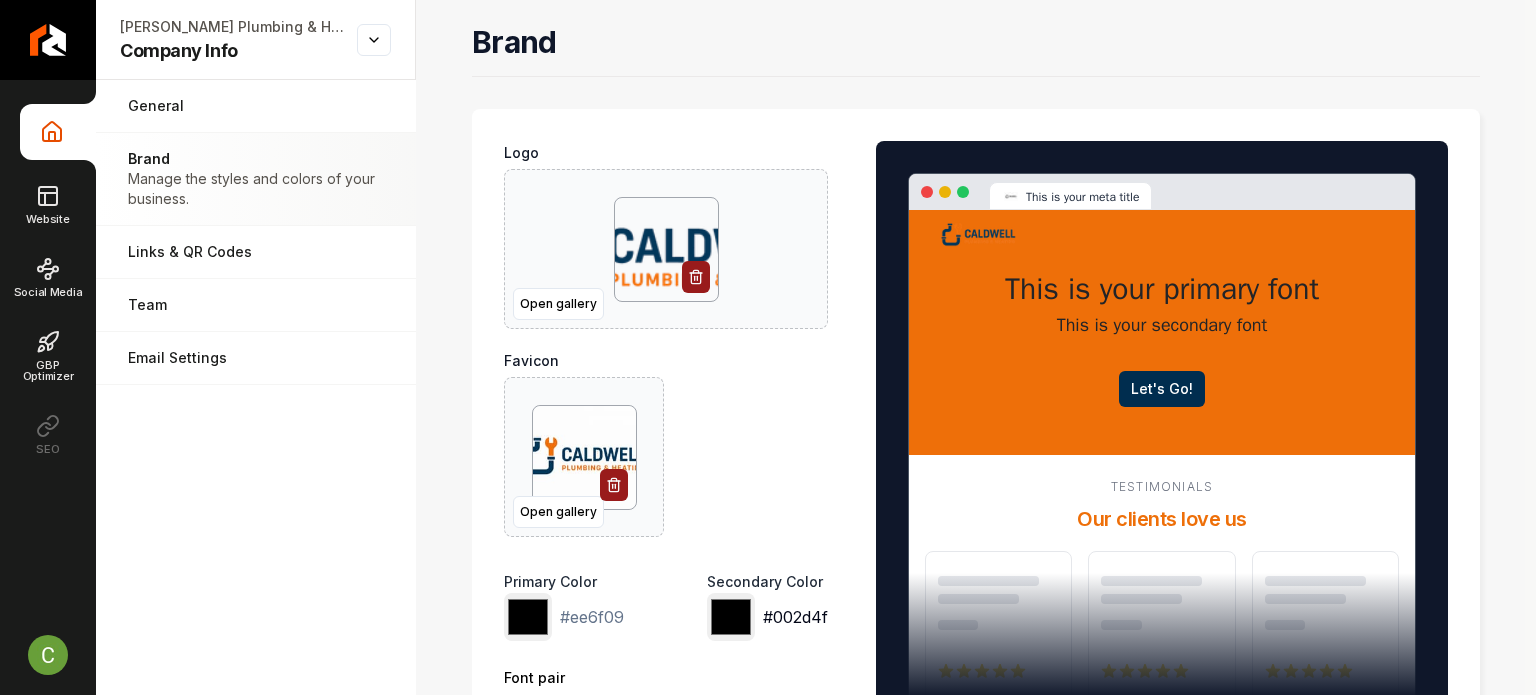 type on "*******" 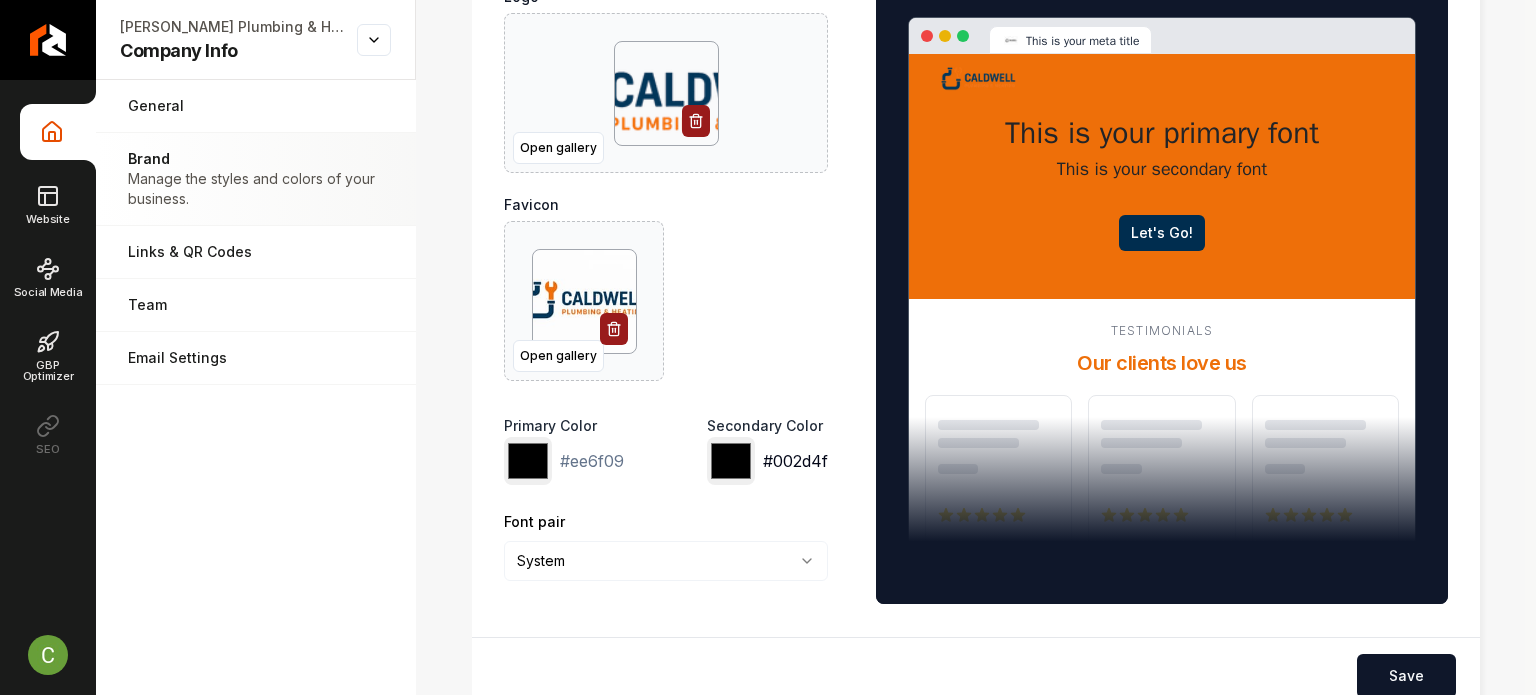 scroll, scrollTop: 326, scrollLeft: 0, axis: vertical 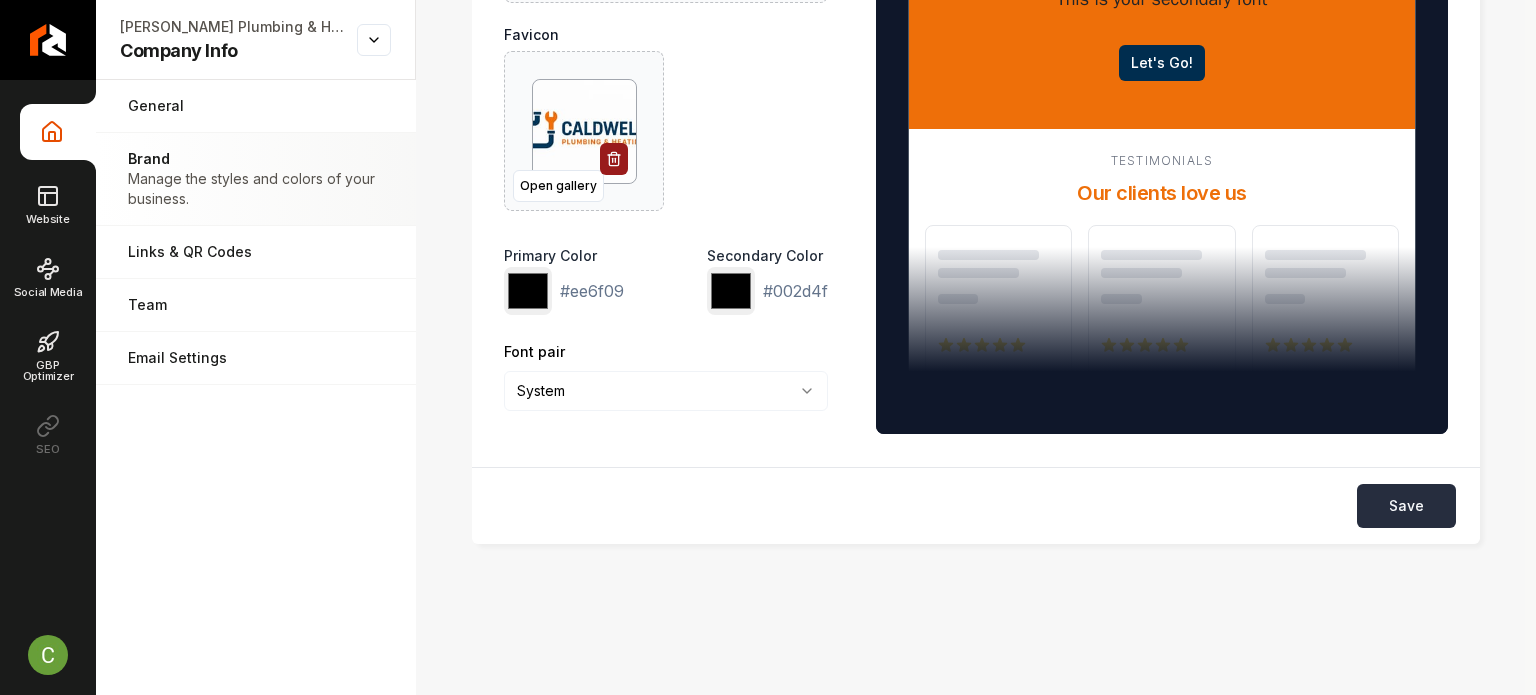 click on "Save" at bounding box center (1406, 506) 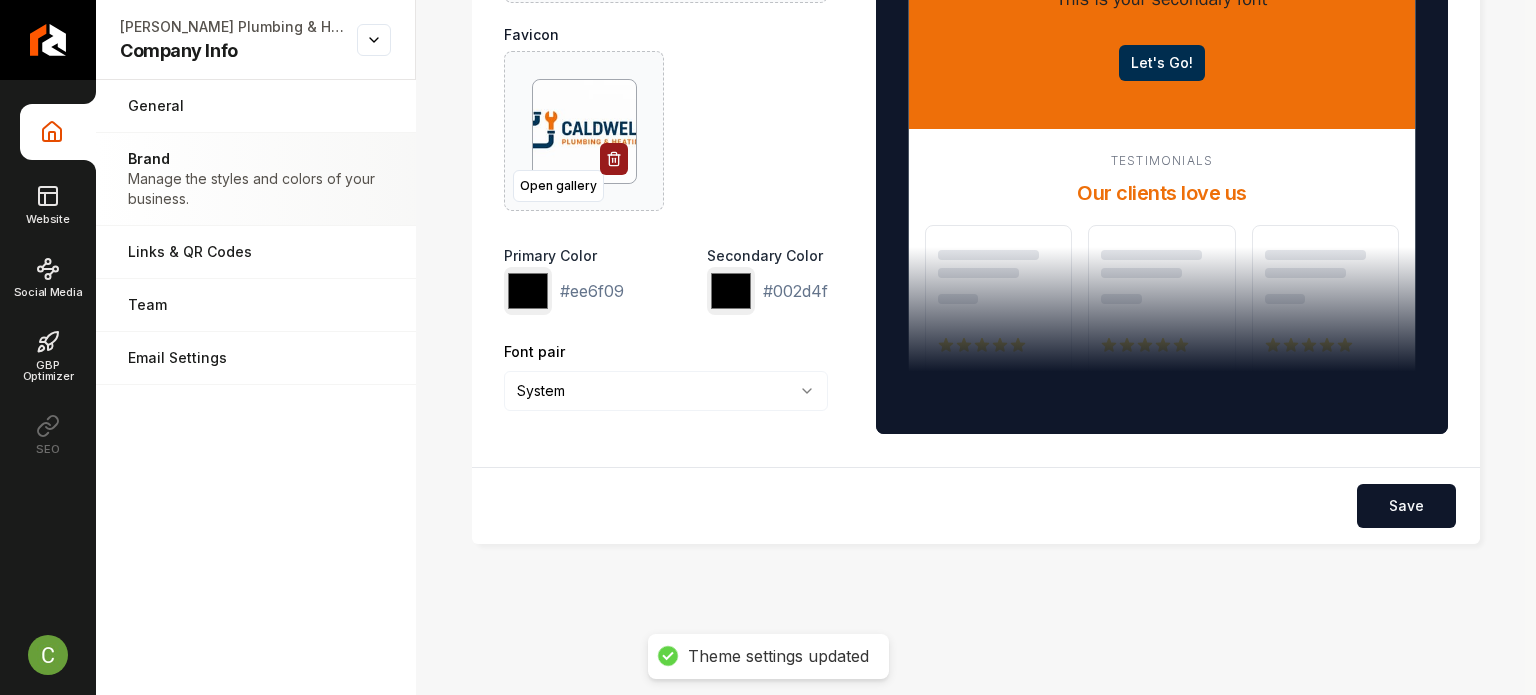 click on "Company Info Website Social Media GBP Optimizer SEO [PERSON_NAME] Plumbing & Heating Company Info Open menu [PERSON_NAME] Plumbing & Heating Company Info General Adjust your general settings. Brand Manage the styles and colors of your business. Links & QR Codes Manage the links and QR codes for your business. Team Manage your team members. Email Settings Manage your email settings. Brand Logo Open gallery Favicon Open gallery Primary Color ******* #ee6f09 Secondary Color ******* #002d4f Font pair System ****** ******* ******** ****** This is your meta title This is your primary font This is your secondary font Let's Go! Testimonials Our clients love us Save Theme settings updated /dashboard/sites/f05c8095-2796-48da-9255-9542bfb75c3b/brand" at bounding box center [768, 347] 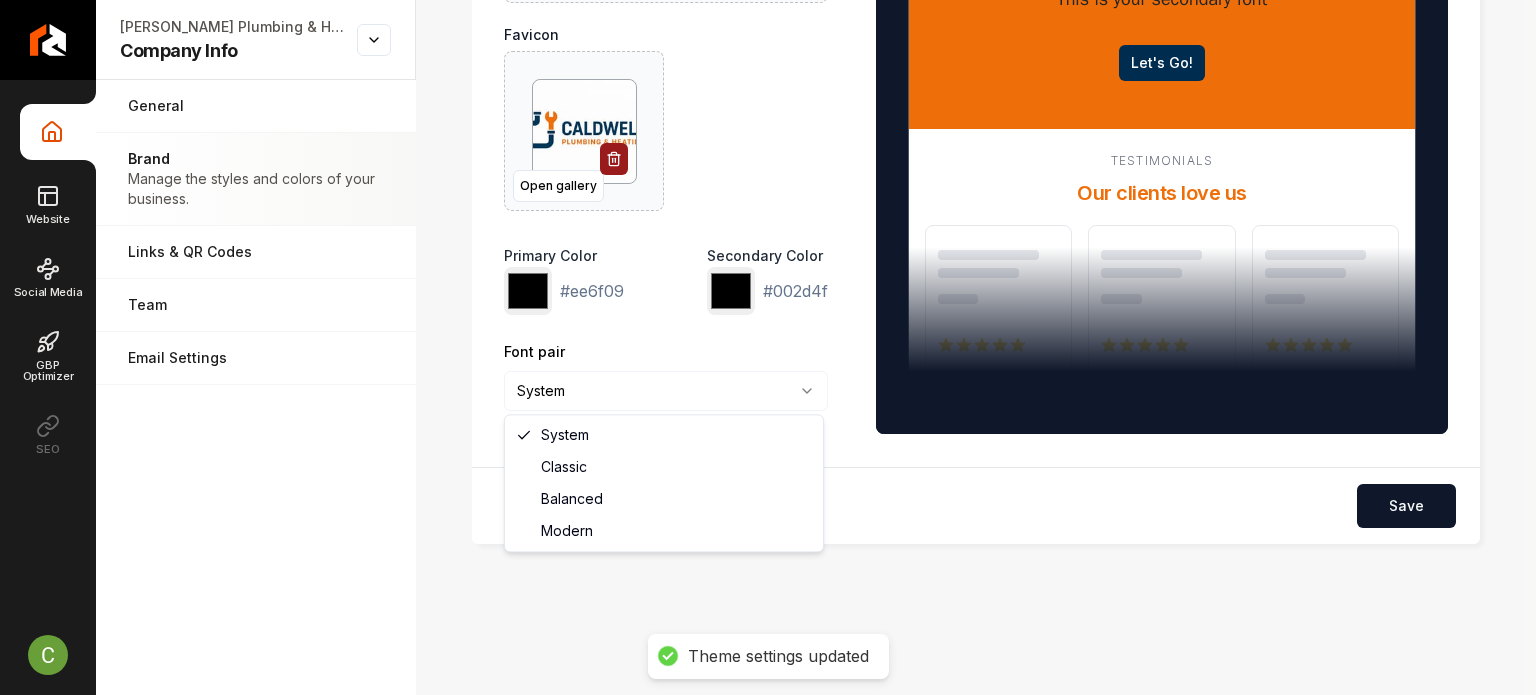 select on "******" 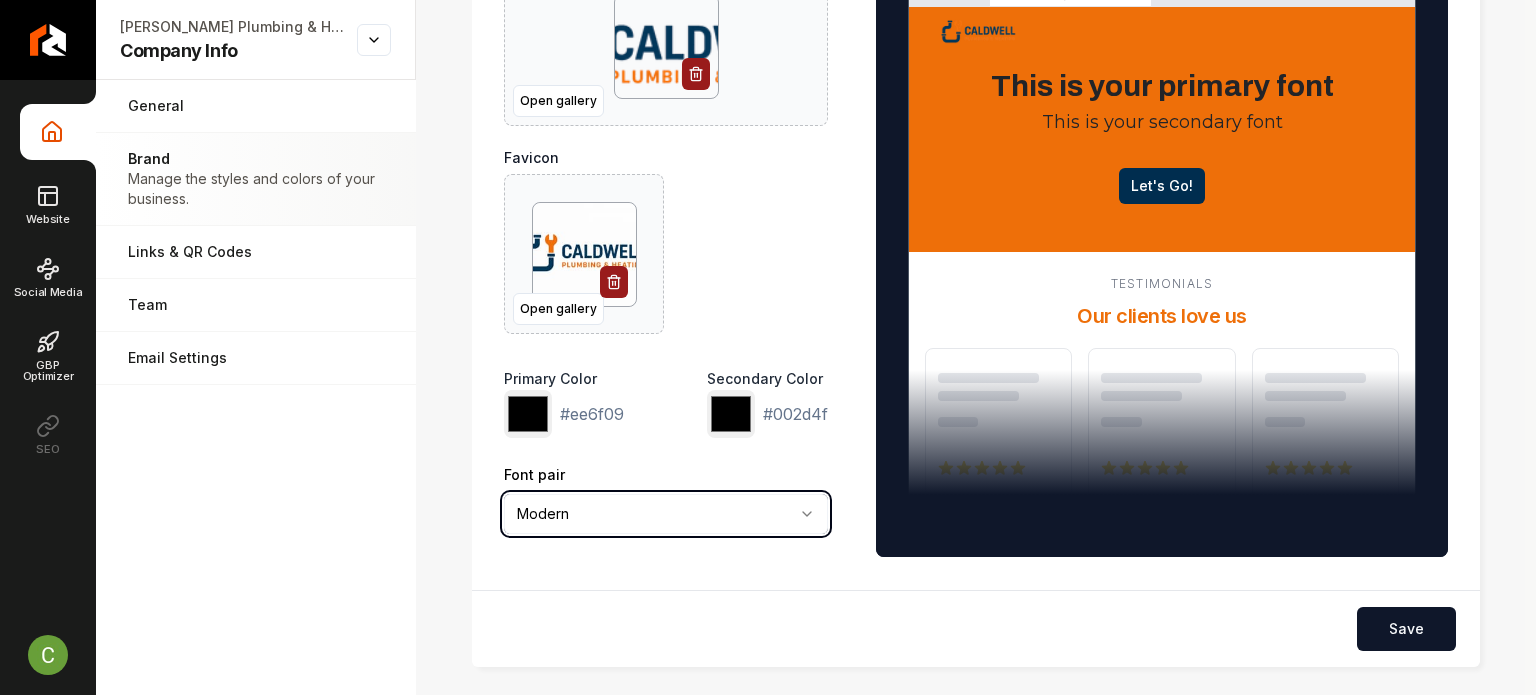 scroll, scrollTop: 326, scrollLeft: 0, axis: vertical 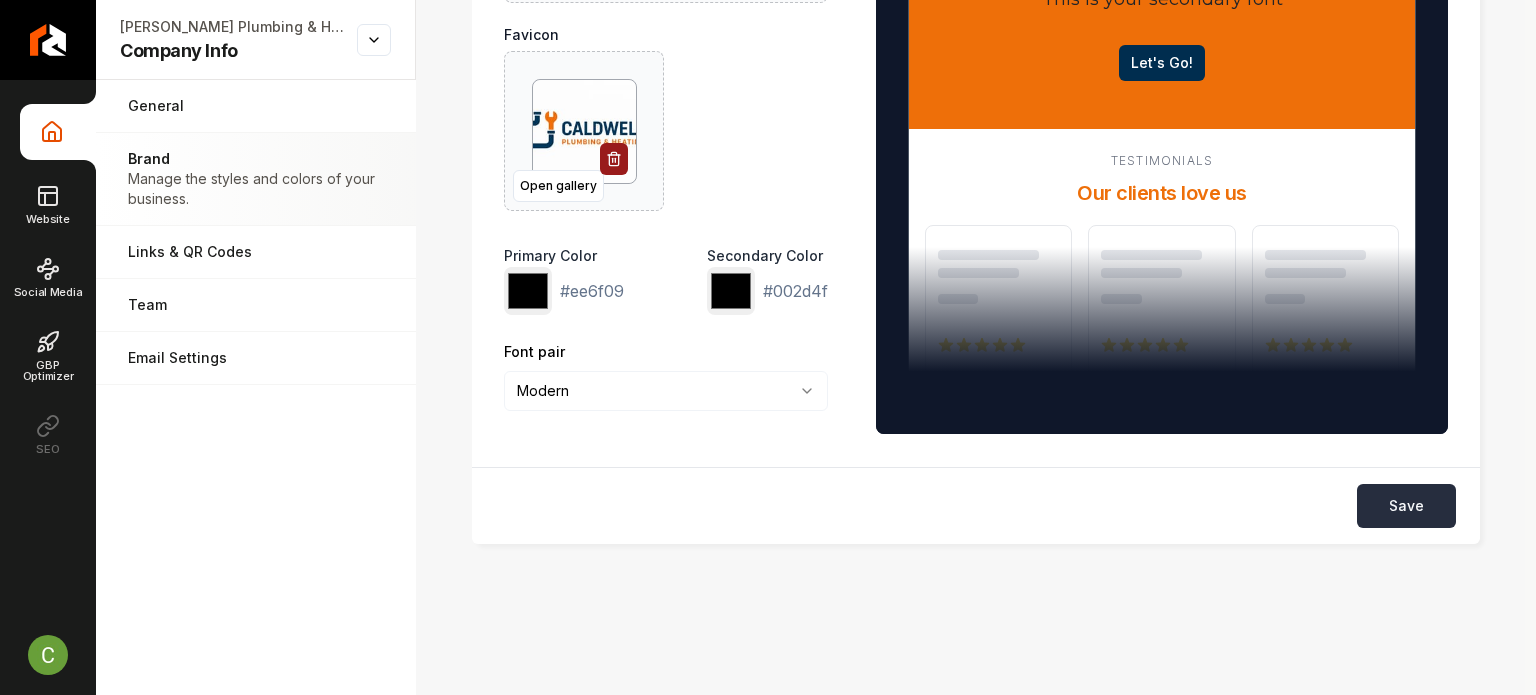 click on "Save" at bounding box center (1406, 506) 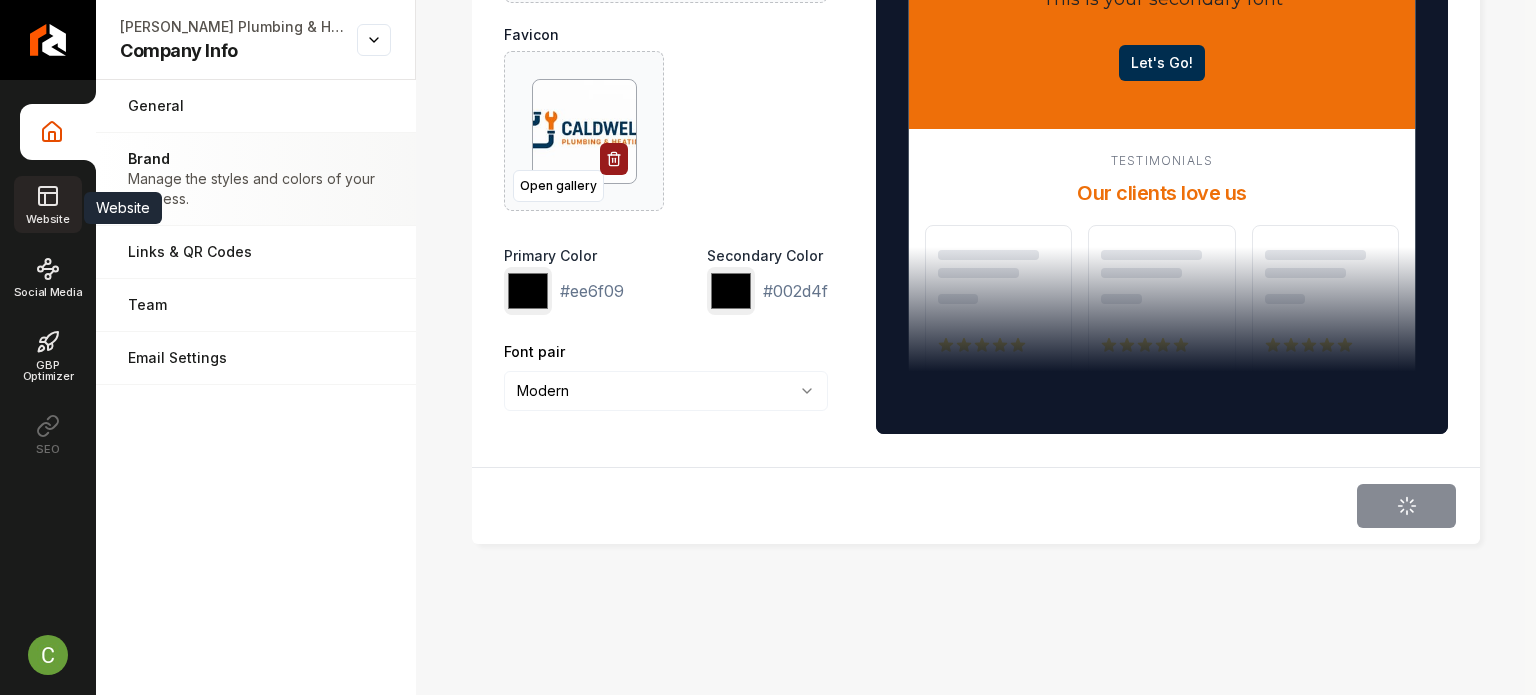 click on "Website" at bounding box center (47, 219) 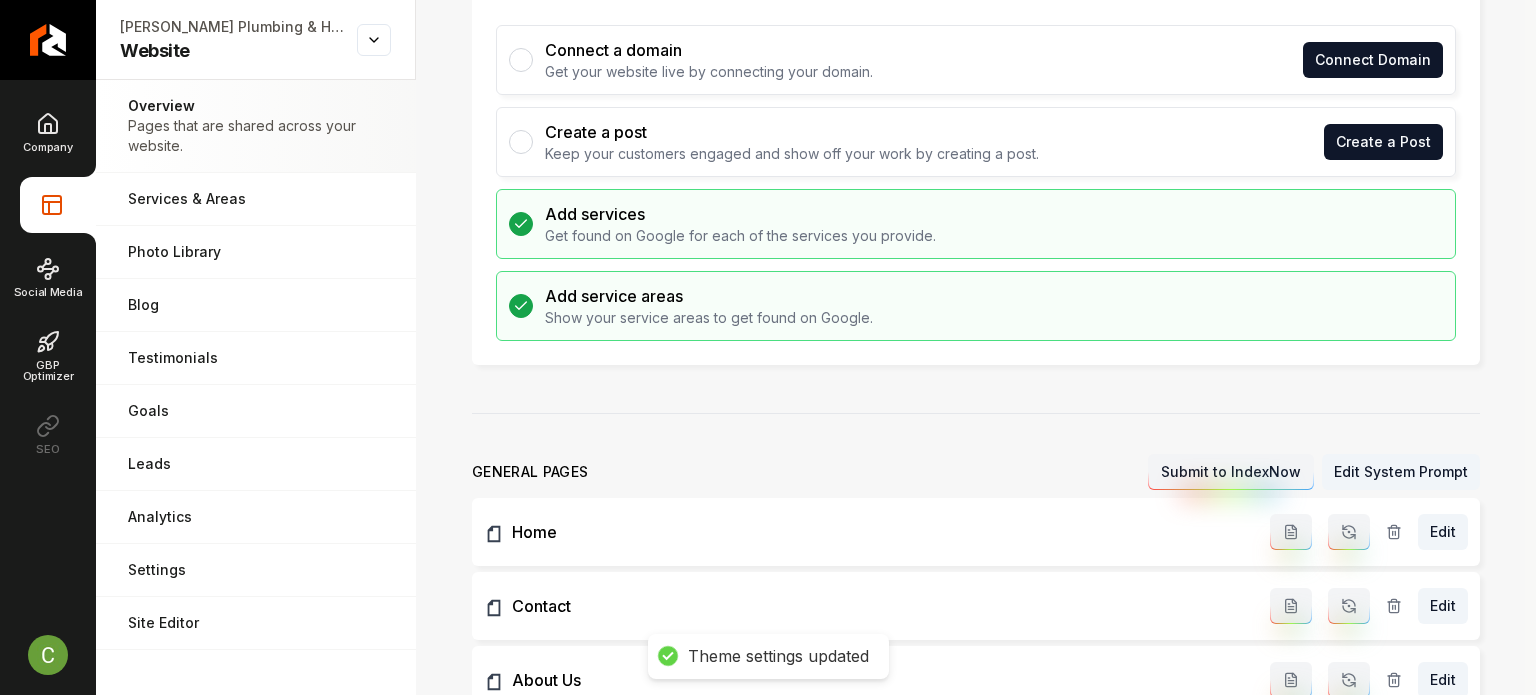 scroll, scrollTop: 0, scrollLeft: 0, axis: both 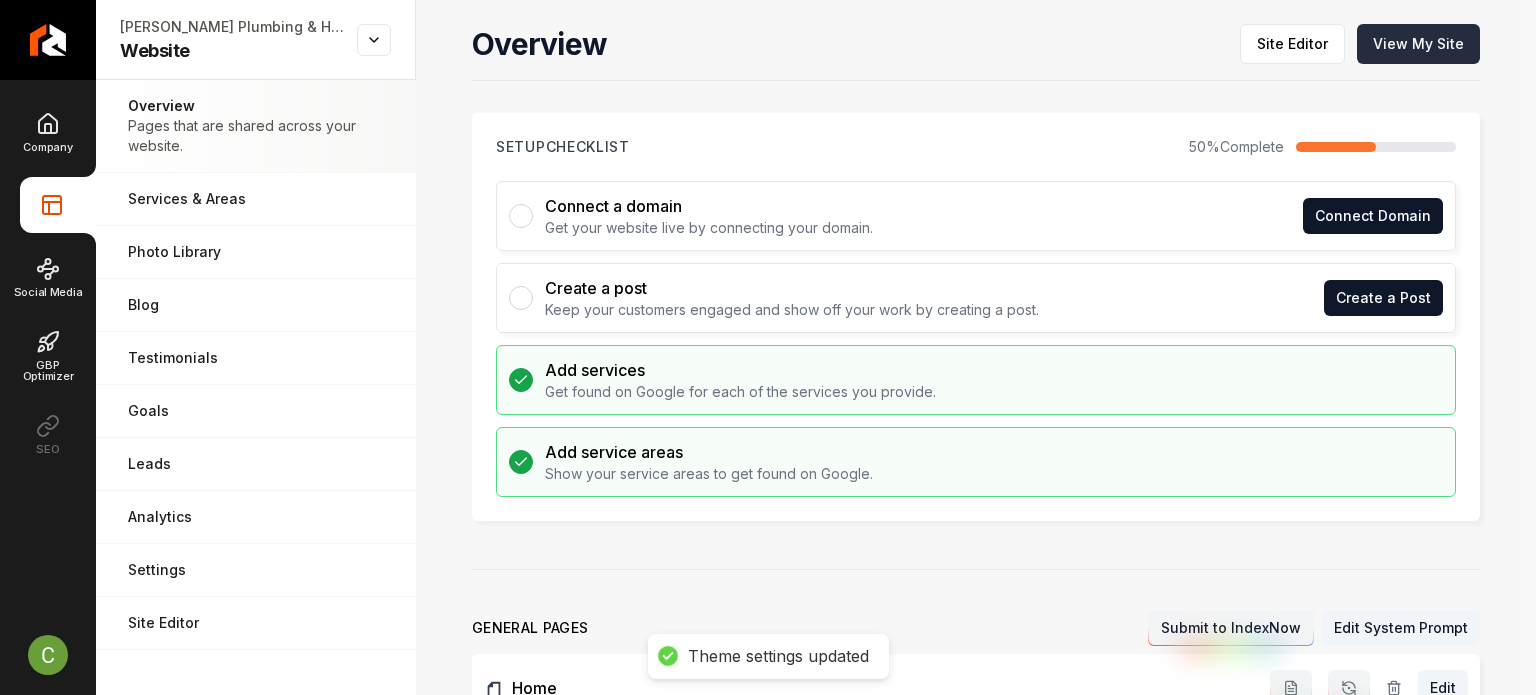 click on "View My Site" at bounding box center (1418, 44) 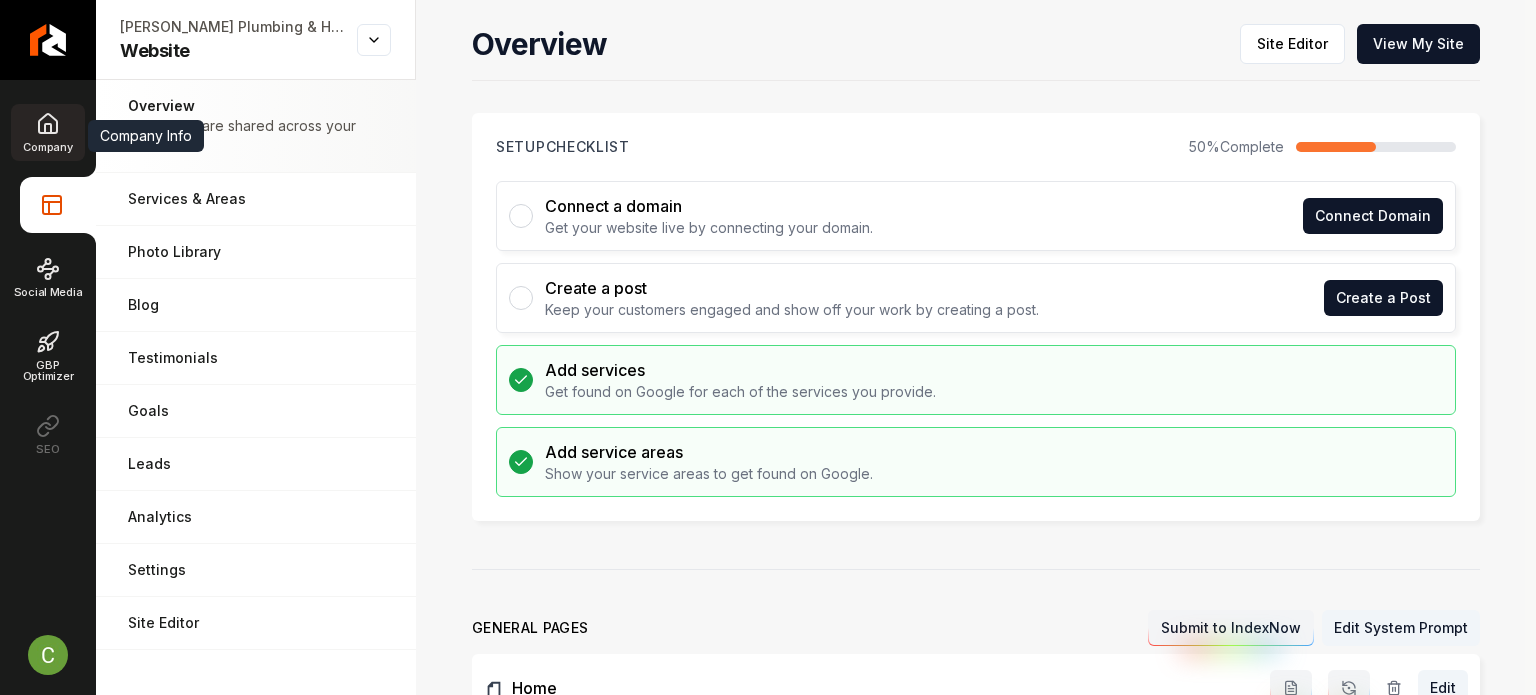 click on "Company" at bounding box center (47, 132) 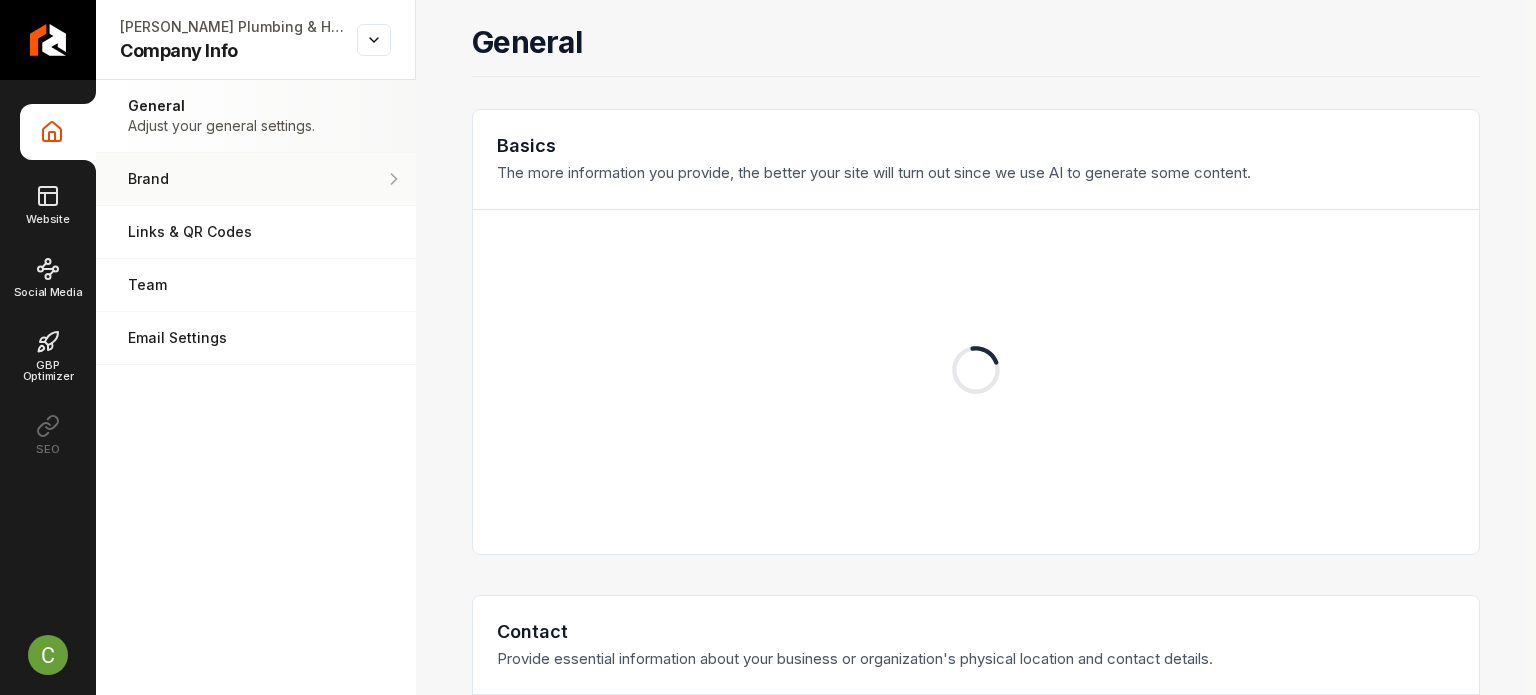 click on "Brand Manage the styles and colors of your business." at bounding box center [256, 179] 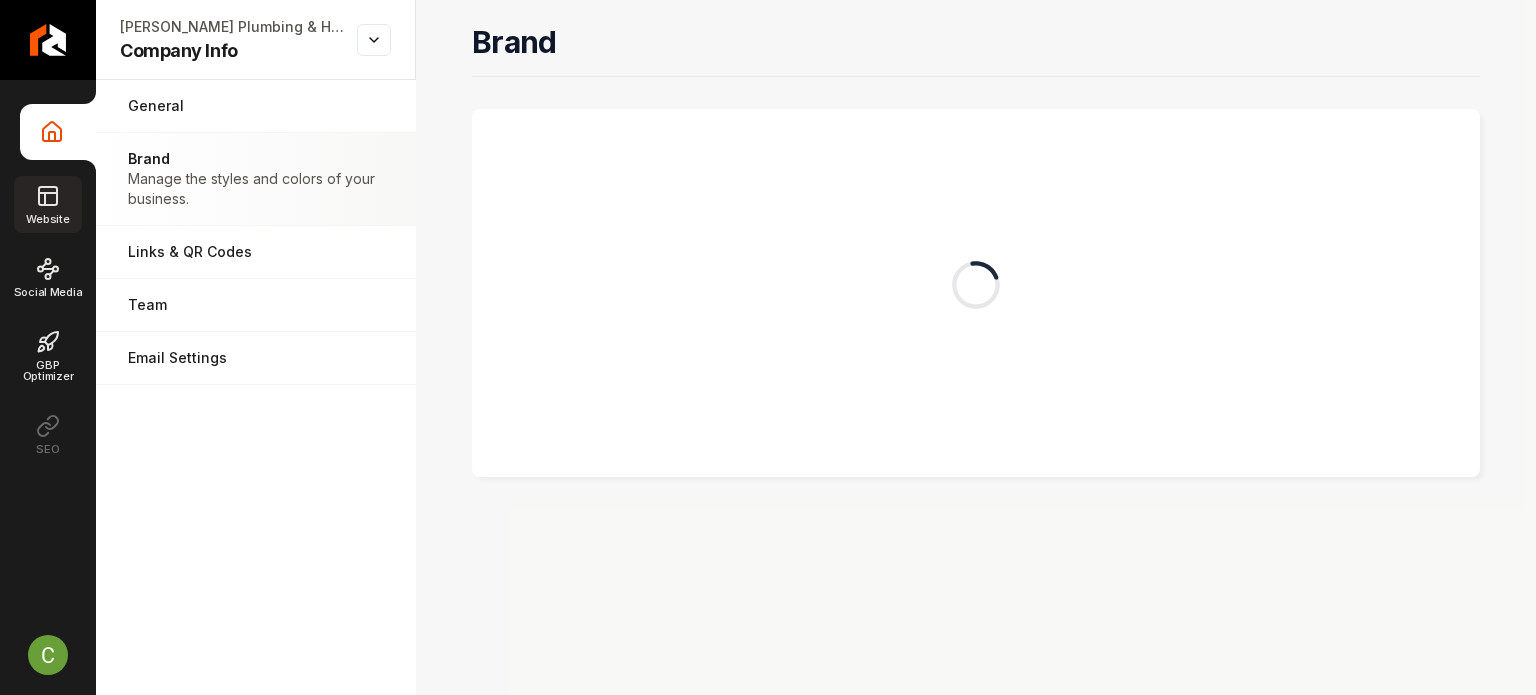 click 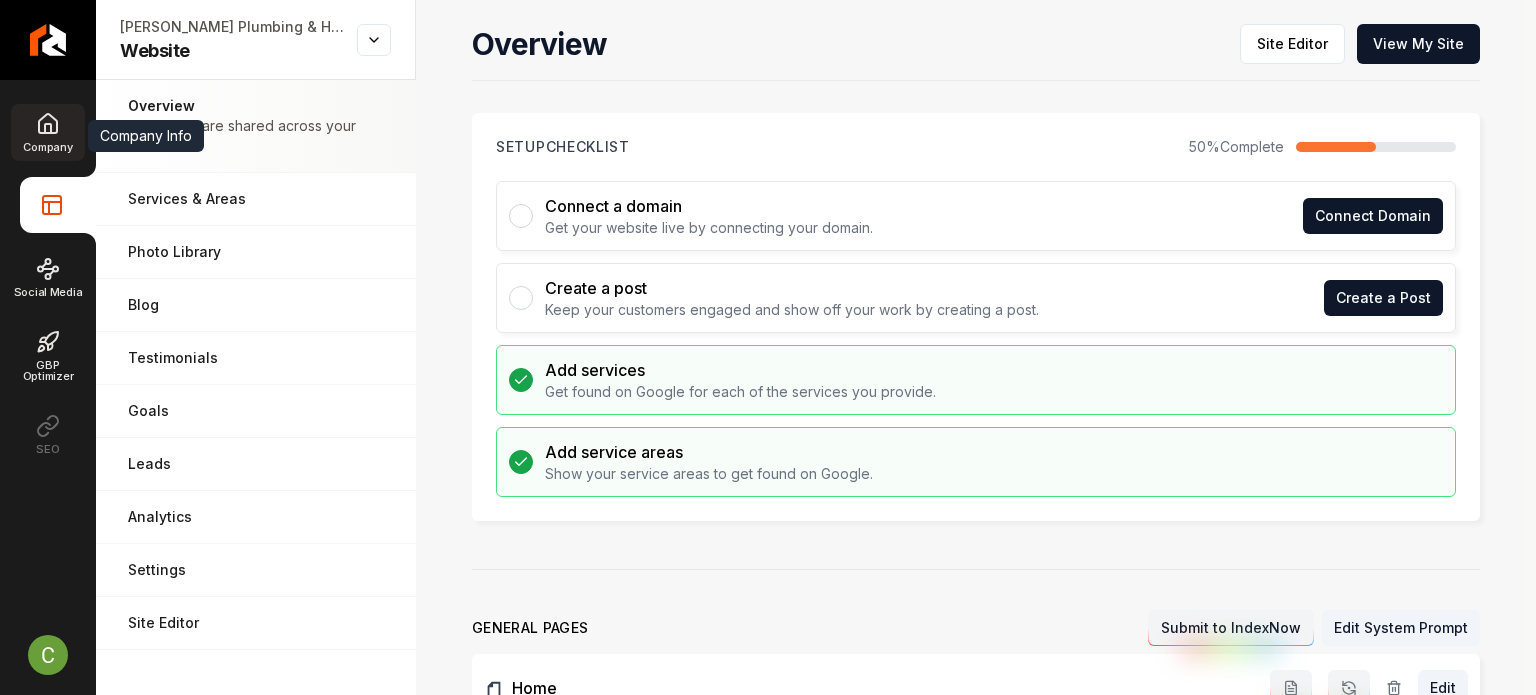 click 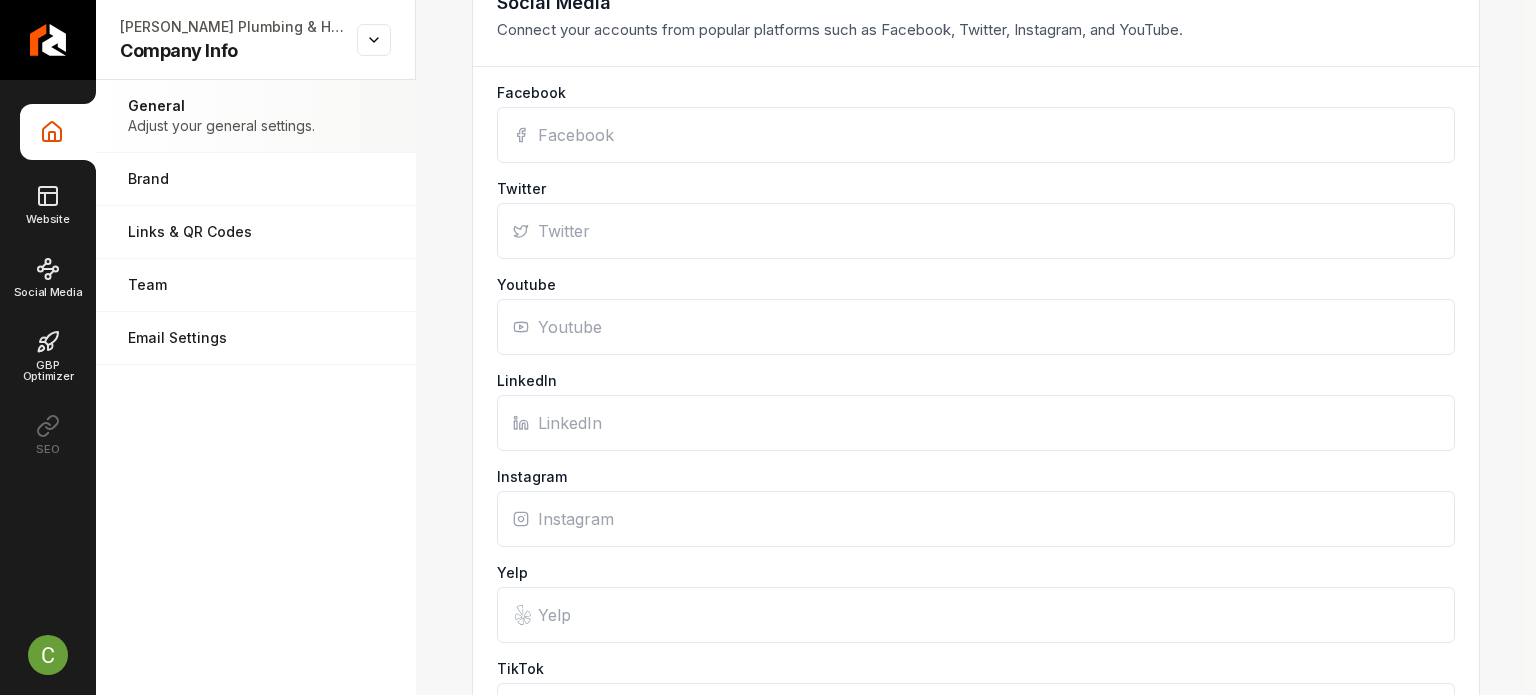 scroll, scrollTop: 1000, scrollLeft: 0, axis: vertical 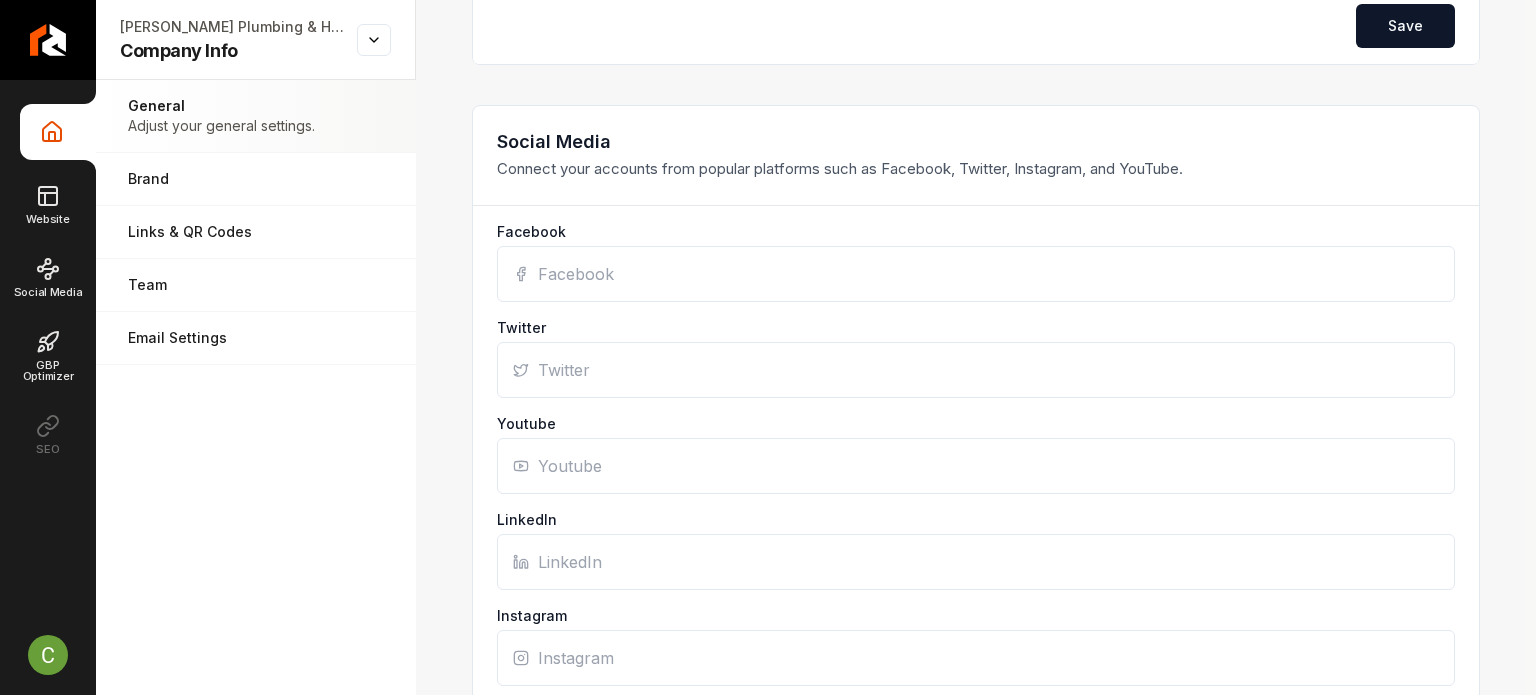 click on "Facebook" at bounding box center [976, 274] 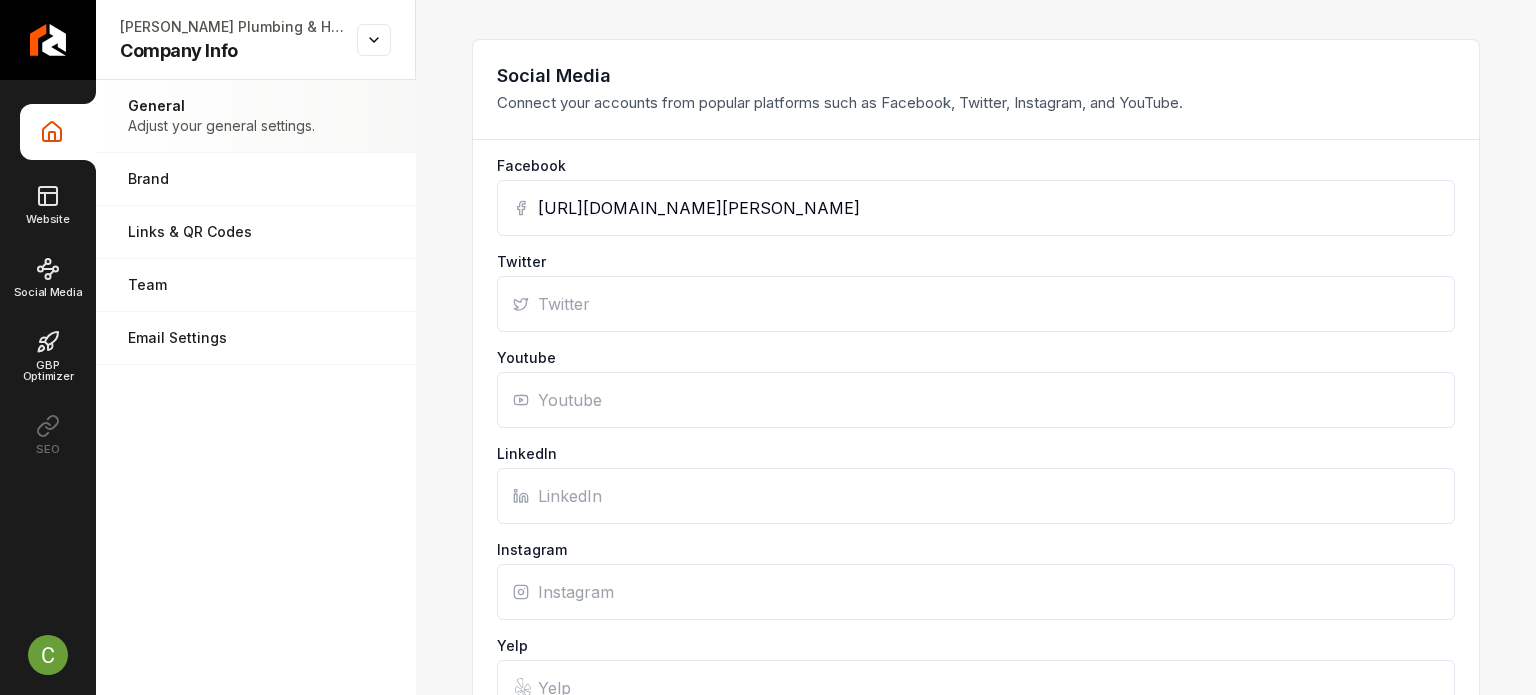scroll, scrollTop: 1100, scrollLeft: 0, axis: vertical 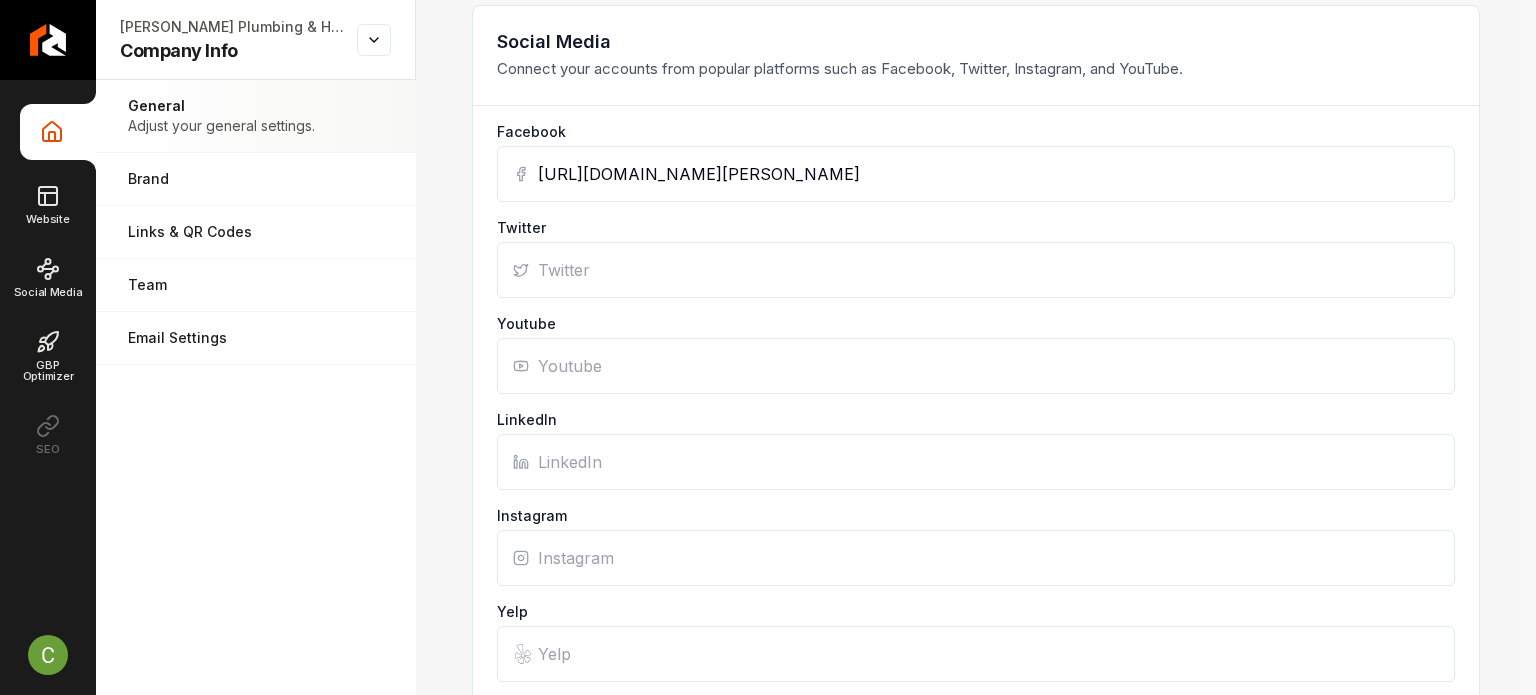 type on "[URL][DOMAIN_NAME][PERSON_NAME]" 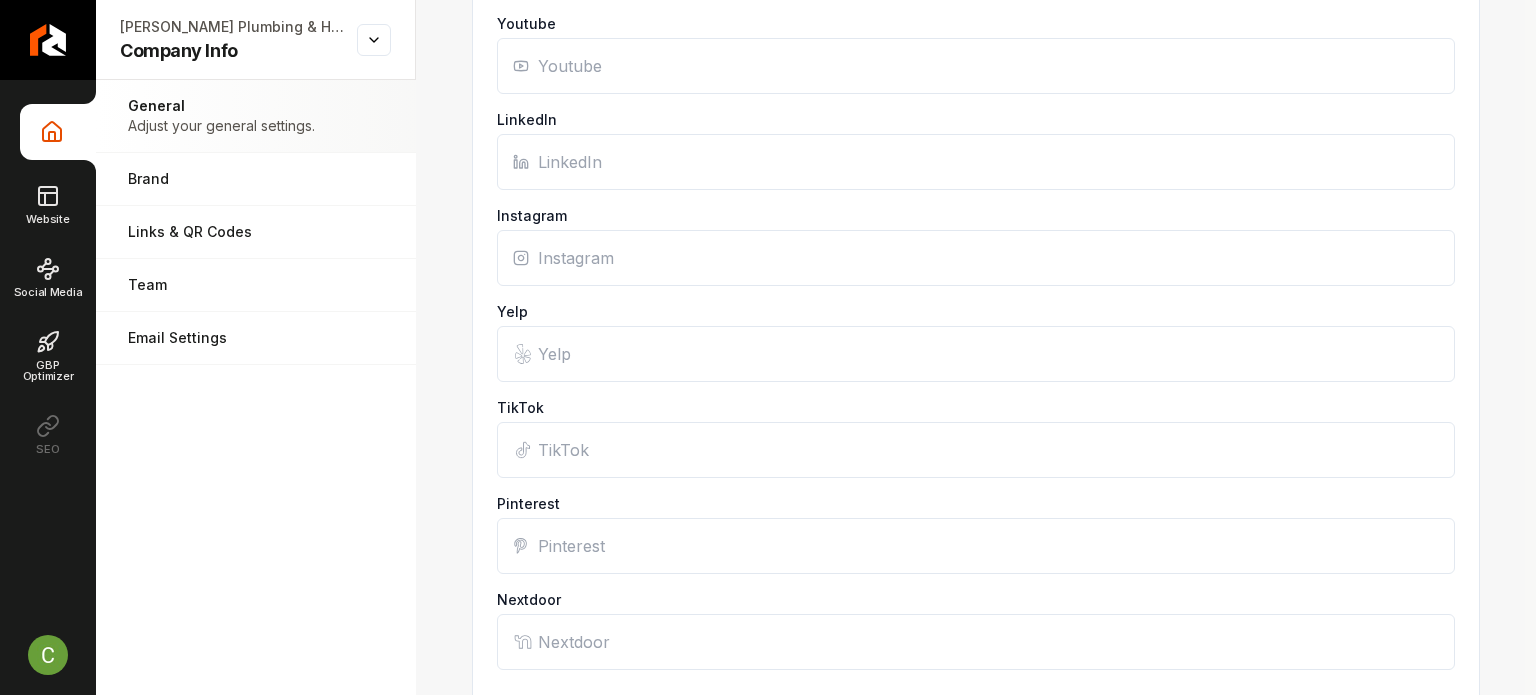 scroll, scrollTop: 1764, scrollLeft: 0, axis: vertical 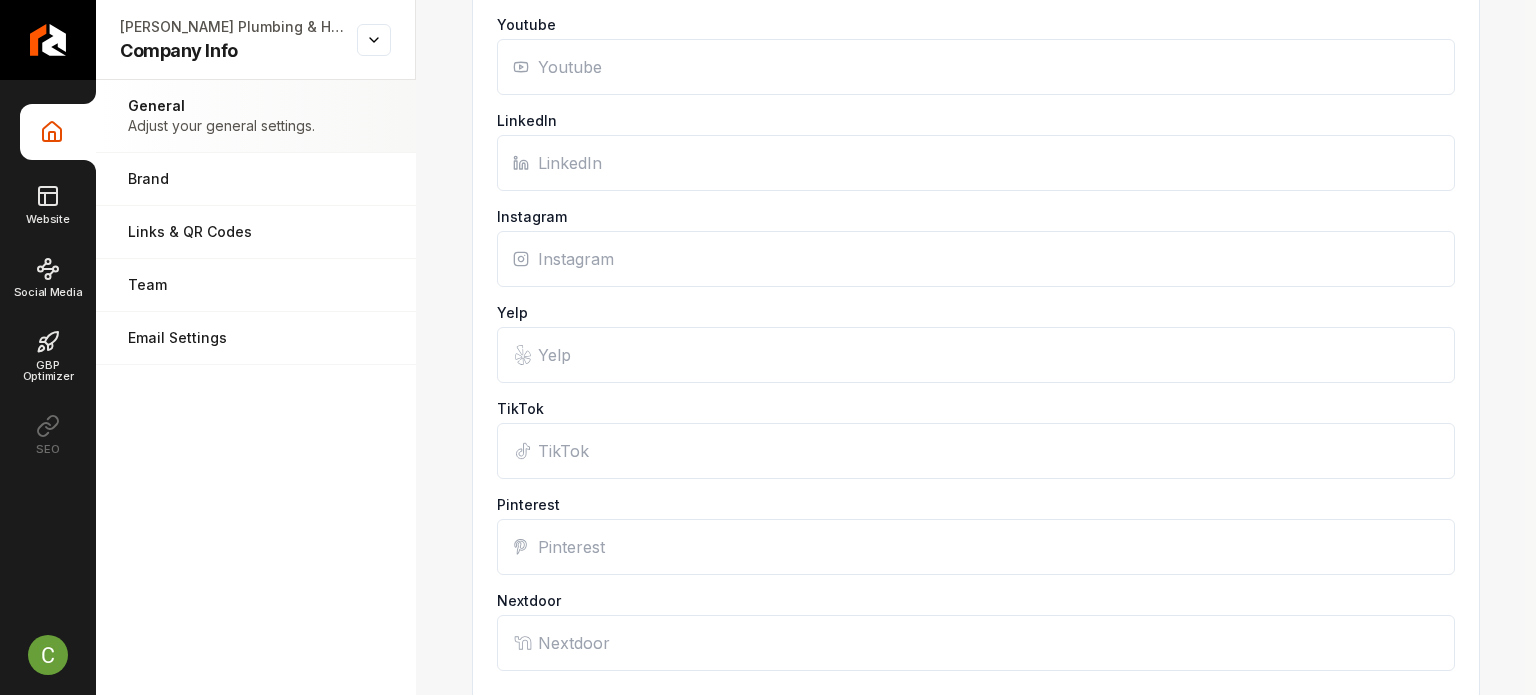 click on "Yelp" at bounding box center [976, 355] 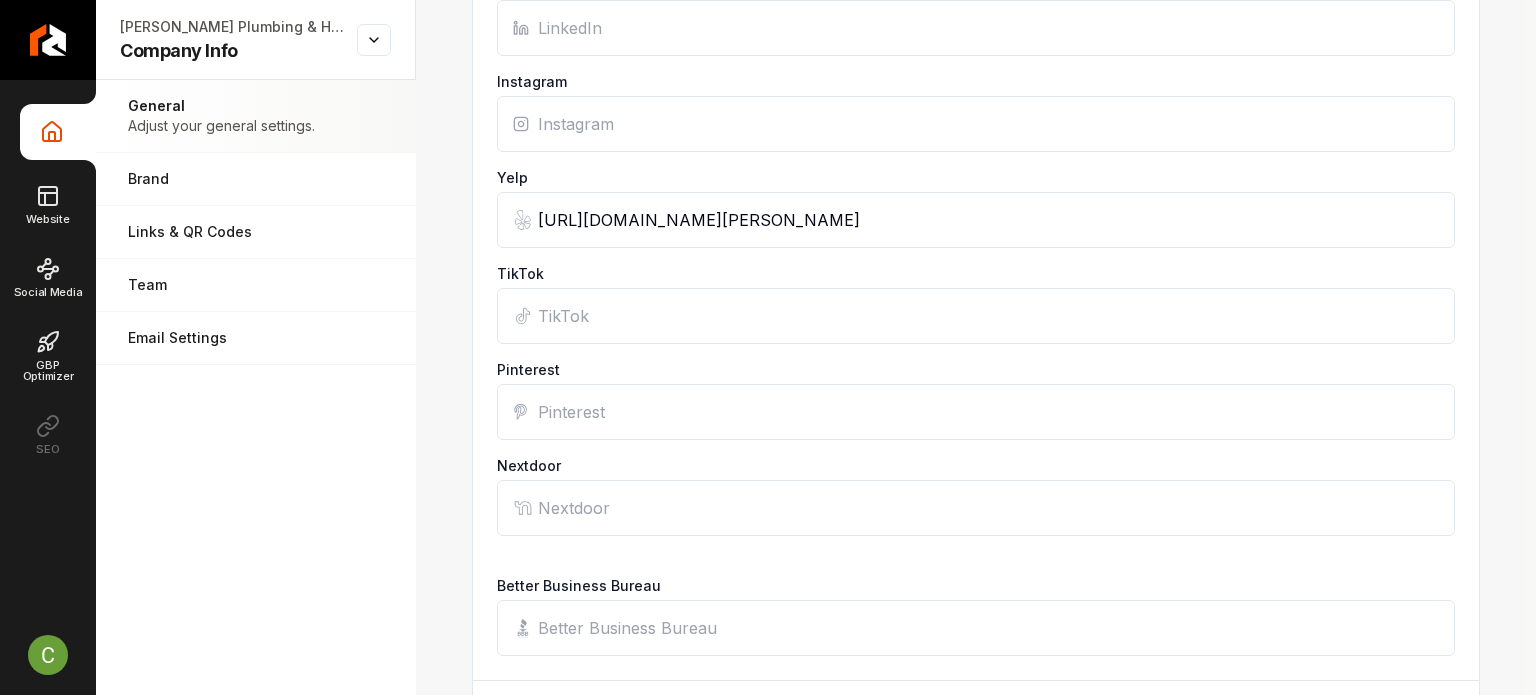 scroll, scrollTop: 2164, scrollLeft: 0, axis: vertical 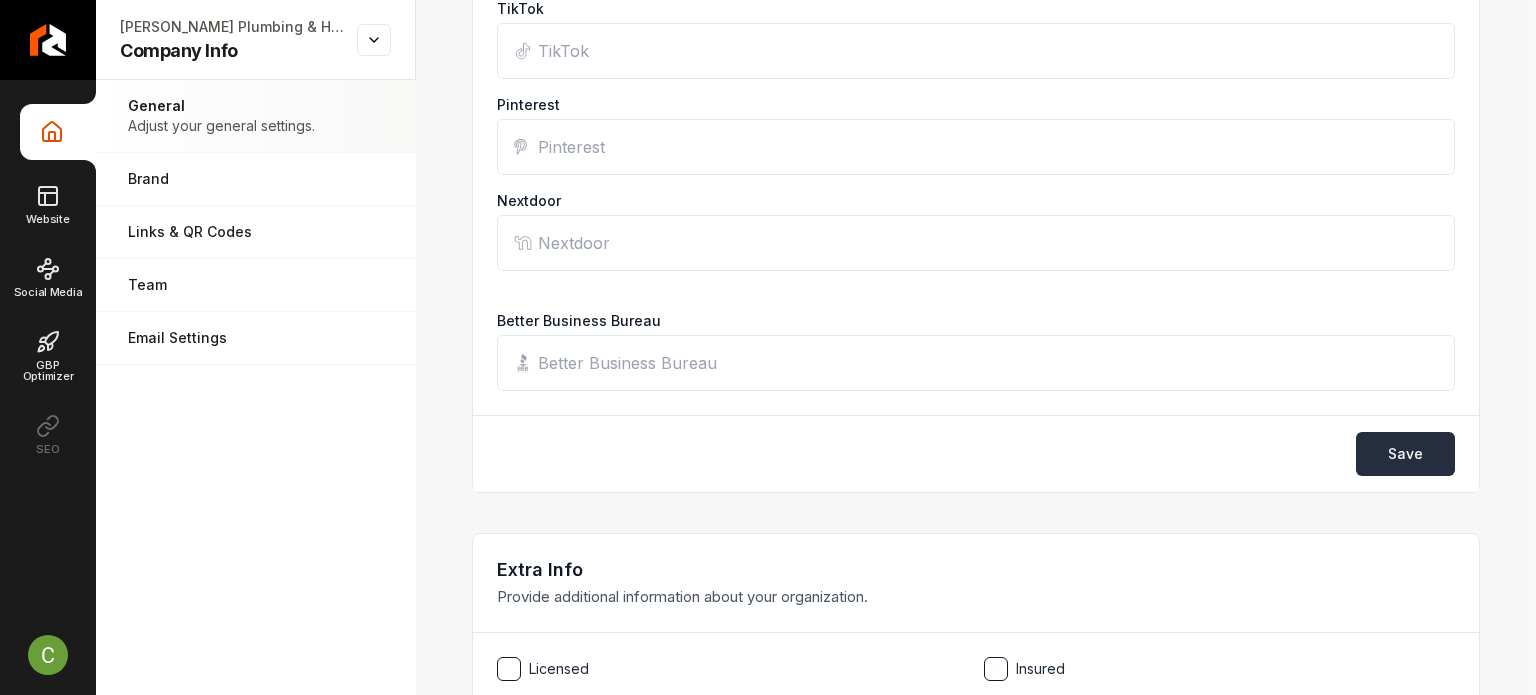 type on "[URL][DOMAIN_NAME][PERSON_NAME]" 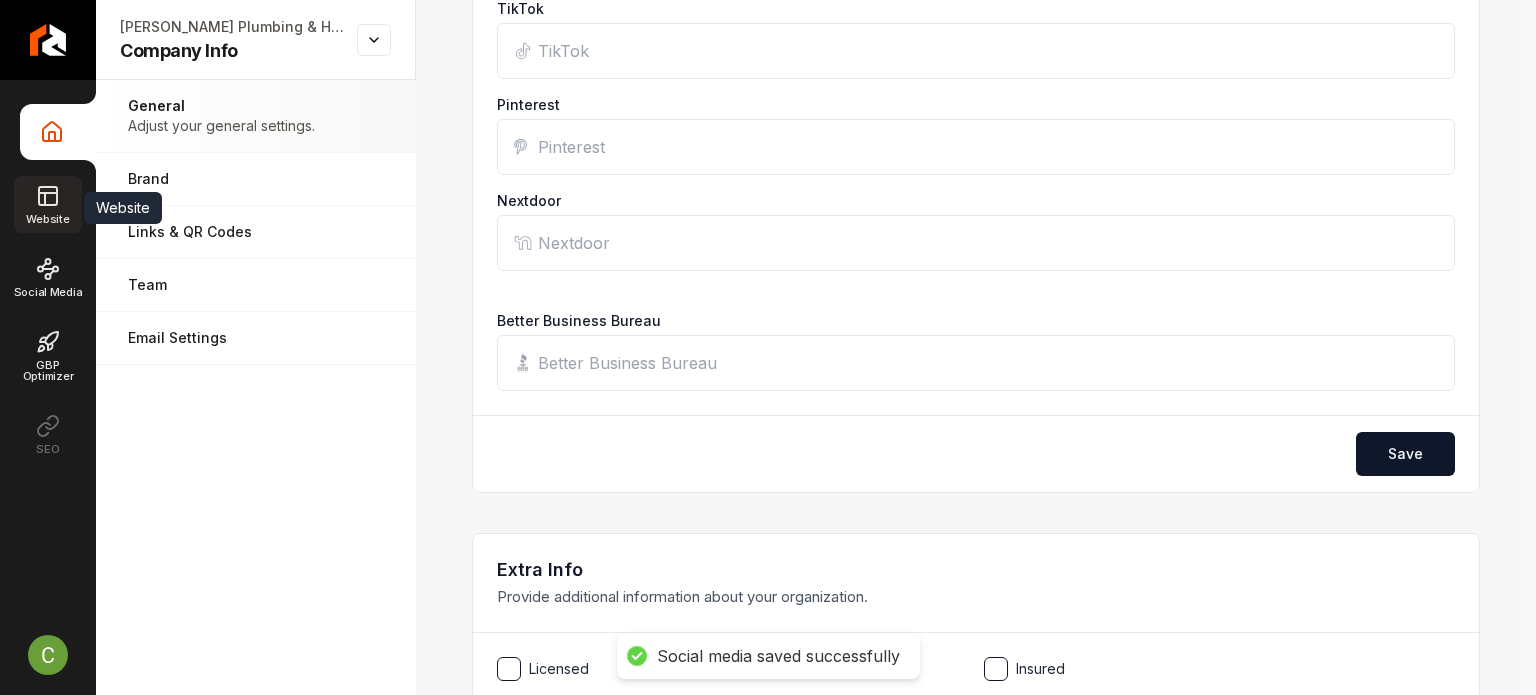 click on "Website" at bounding box center (47, 204) 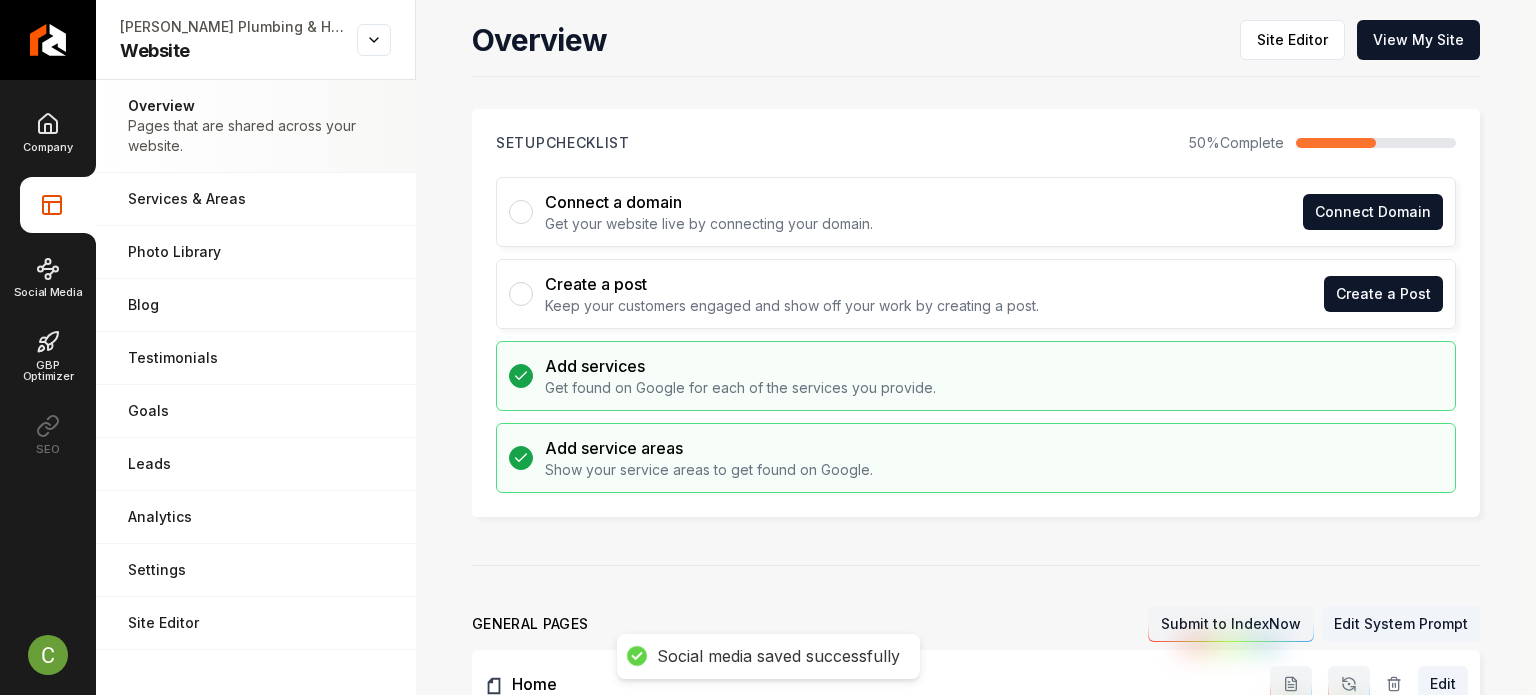 scroll, scrollTop: 0, scrollLeft: 0, axis: both 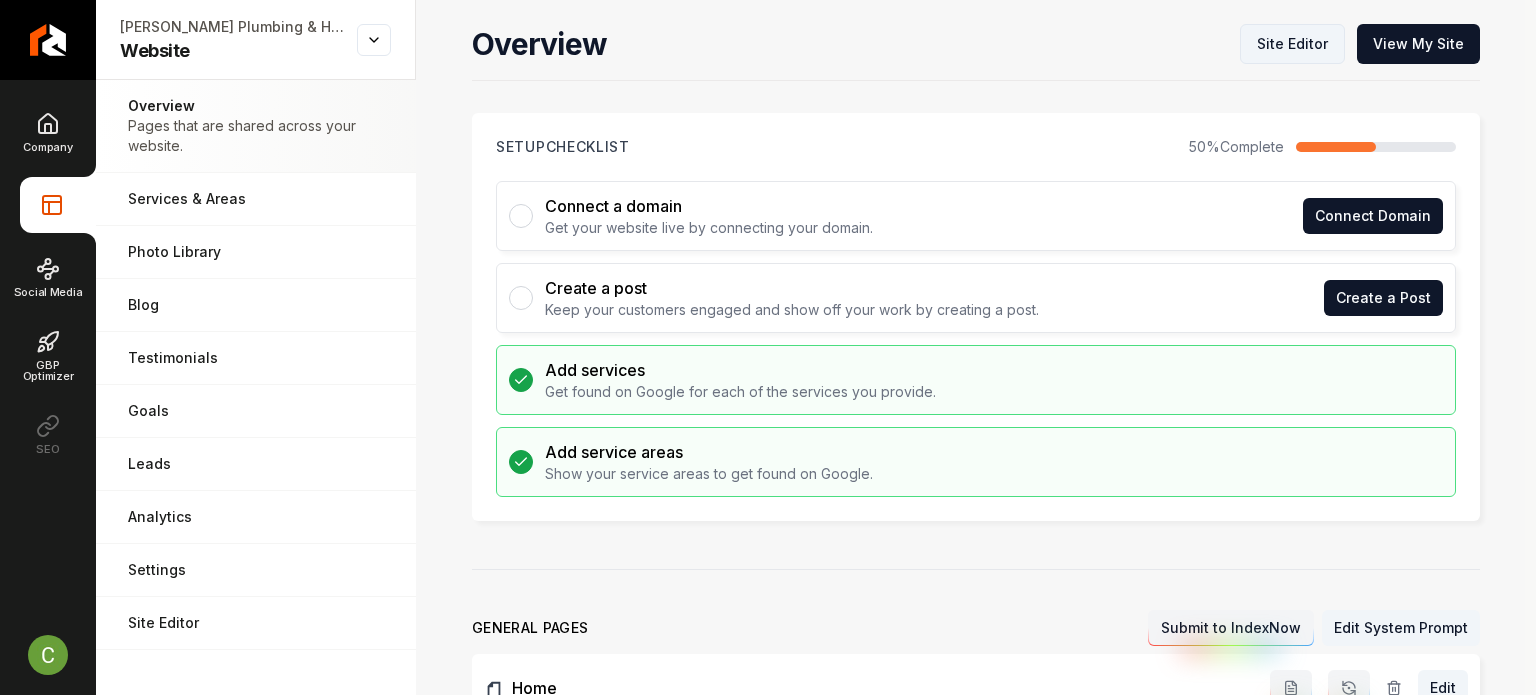 click on "Site Editor" at bounding box center [1292, 44] 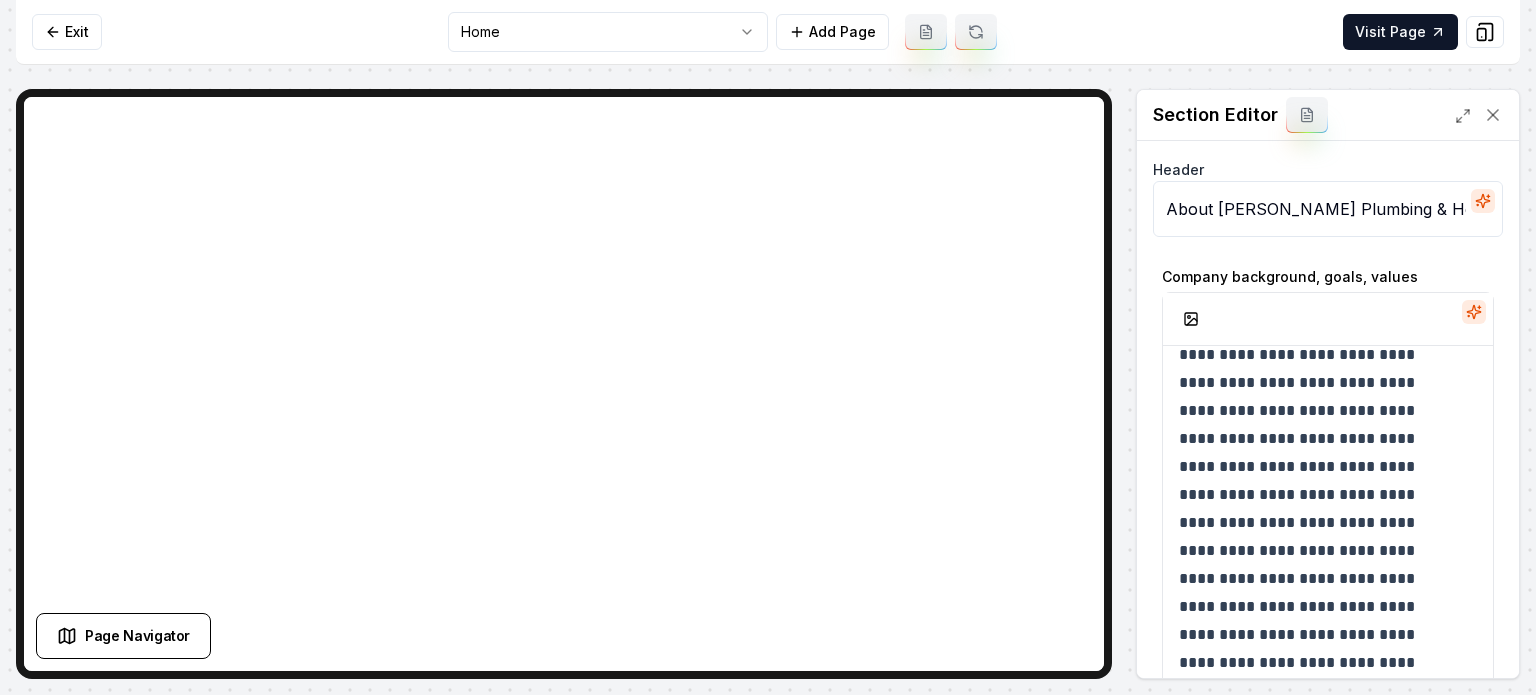 scroll, scrollTop: 73, scrollLeft: 0, axis: vertical 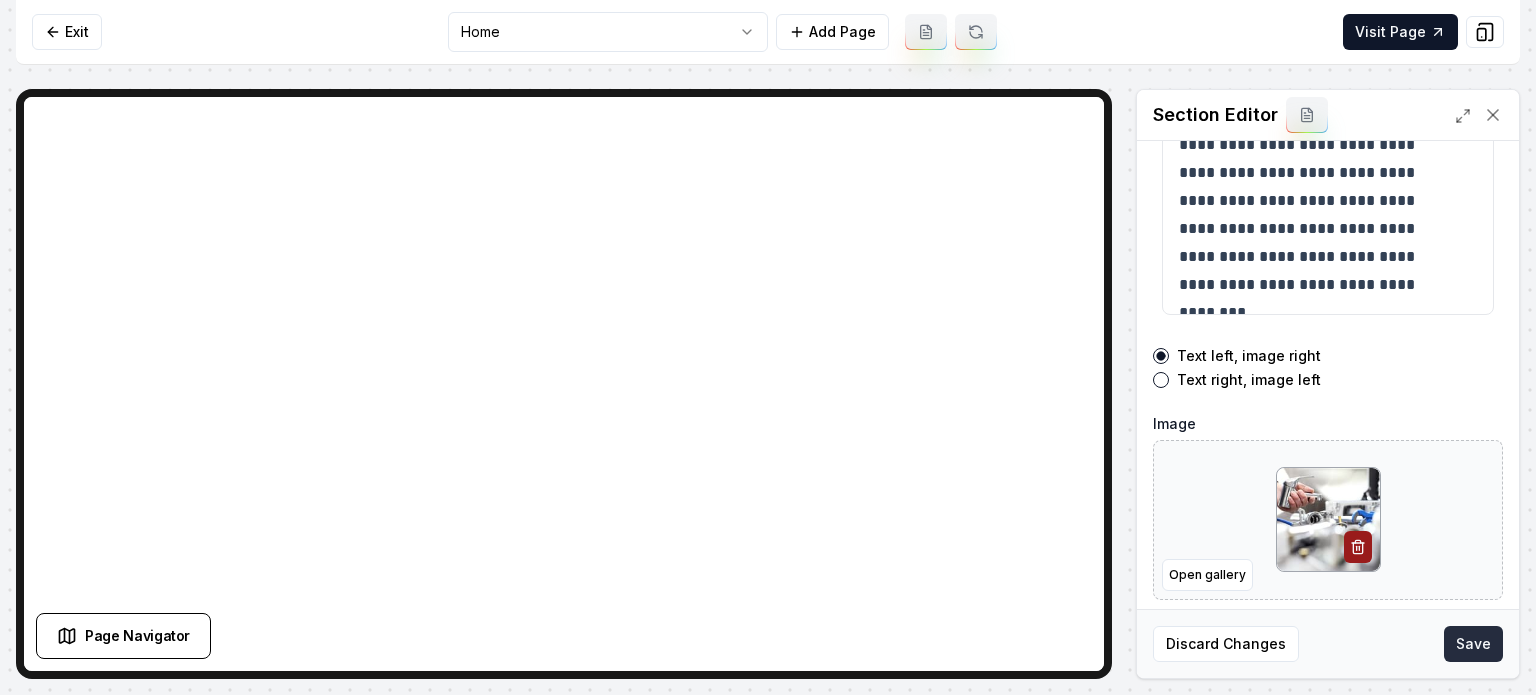 click on "Save" at bounding box center (1473, 644) 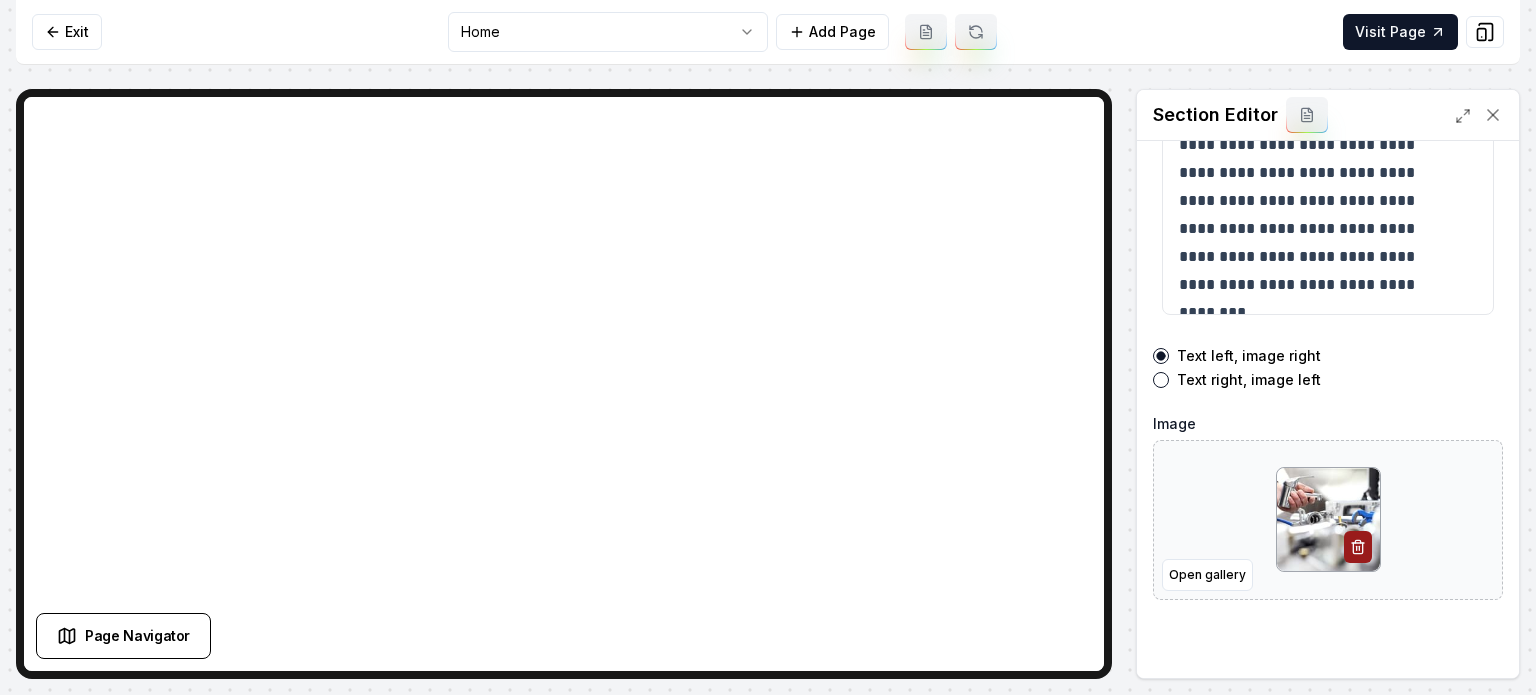 click on "**********" at bounding box center [768, 347] 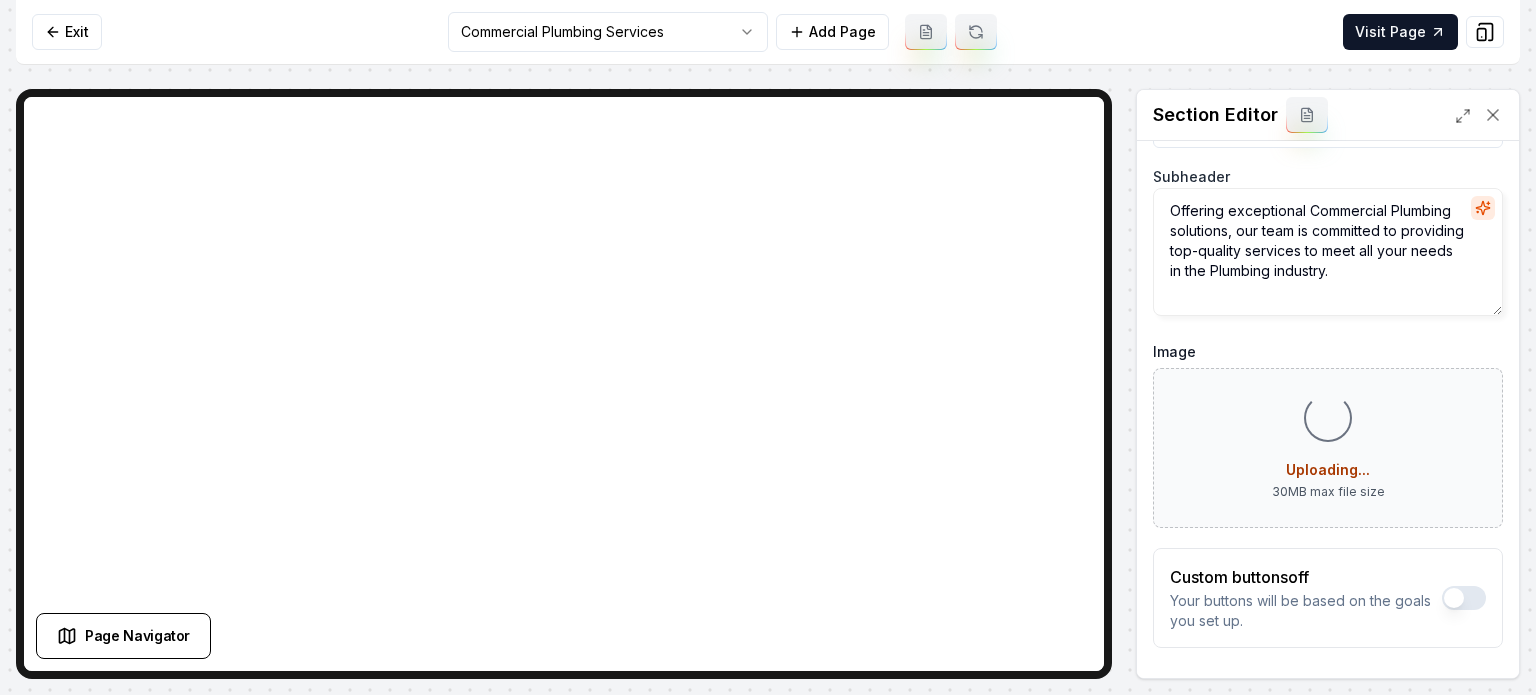 scroll, scrollTop: 161, scrollLeft: 0, axis: vertical 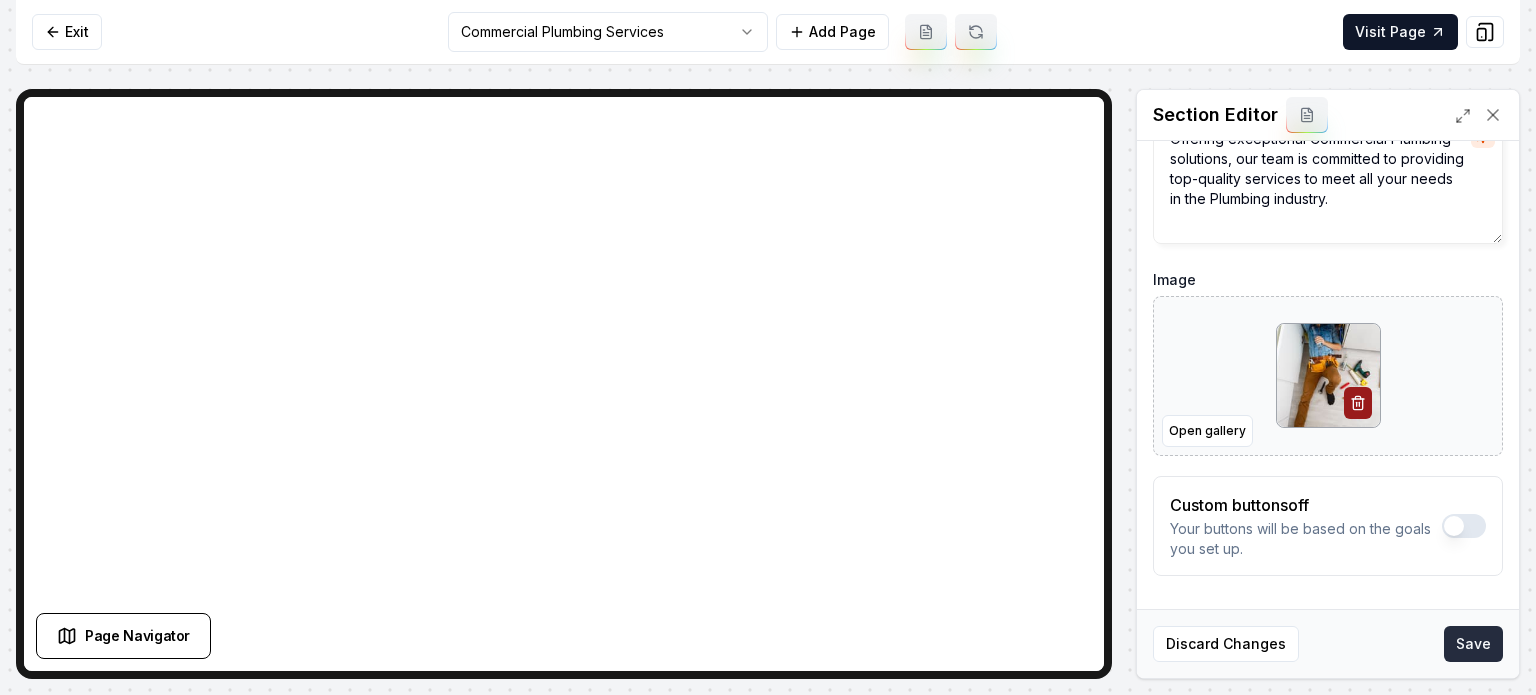 click on "Save" at bounding box center (1473, 644) 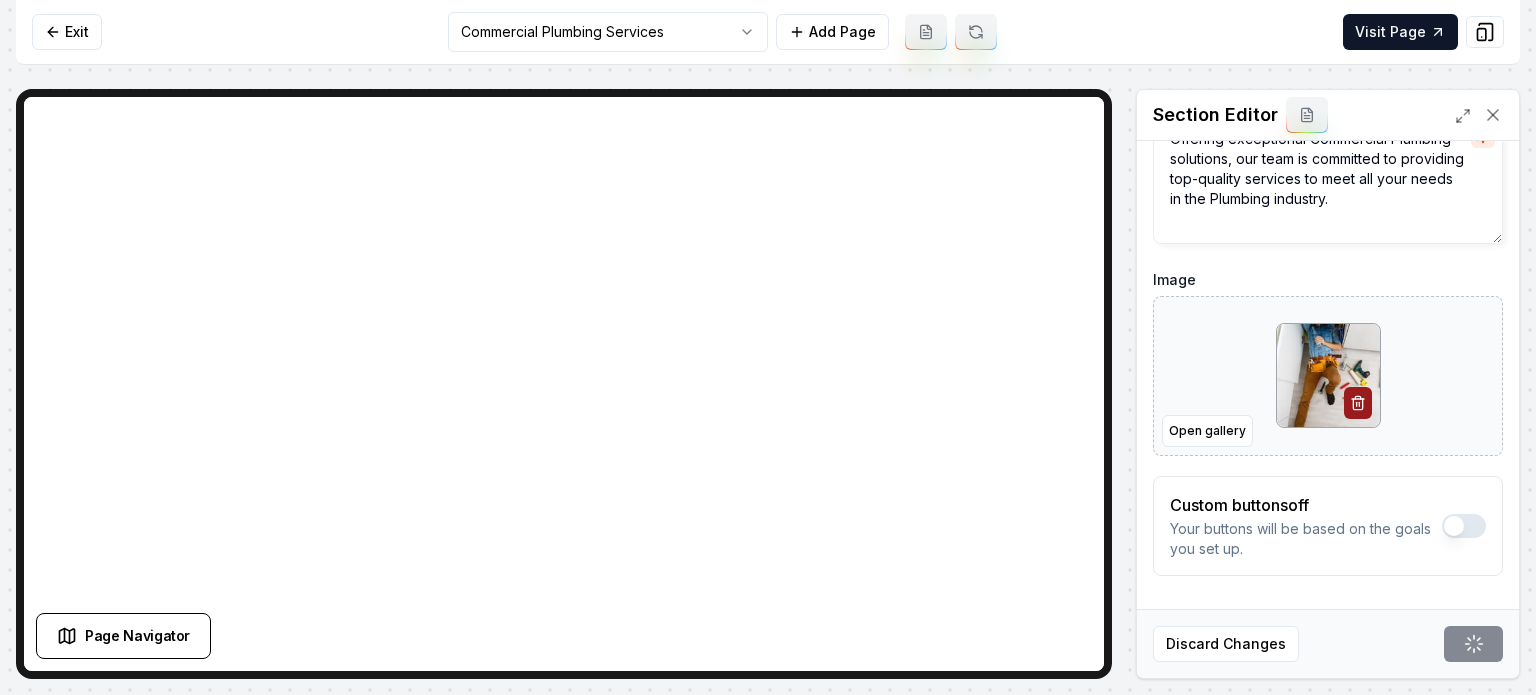 click on "Computer Required This feature is only available on a computer. Please switch to a computer to edit your site. Go back  Exit Commercial Plumbing Services Add Page Visit Page  Page Navigator Page Settings Section Editor Header Professional Commercial Plumbing Services Subheader Offering exceptional Commercial Plumbing solutions, our team is committed to providing top-quality services to meet all your needs in the Plumbing industry. Image Open gallery Custom buttons  off Your buttons will be based on the goals you set up. Discard Changes Save /dashboard/sites/f05c8095-2796-48da-9255-9542bfb75c3b/pages/642d6b92-fd24-4f6c-8ca2-851b93eda573" at bounding box center [768, 347] 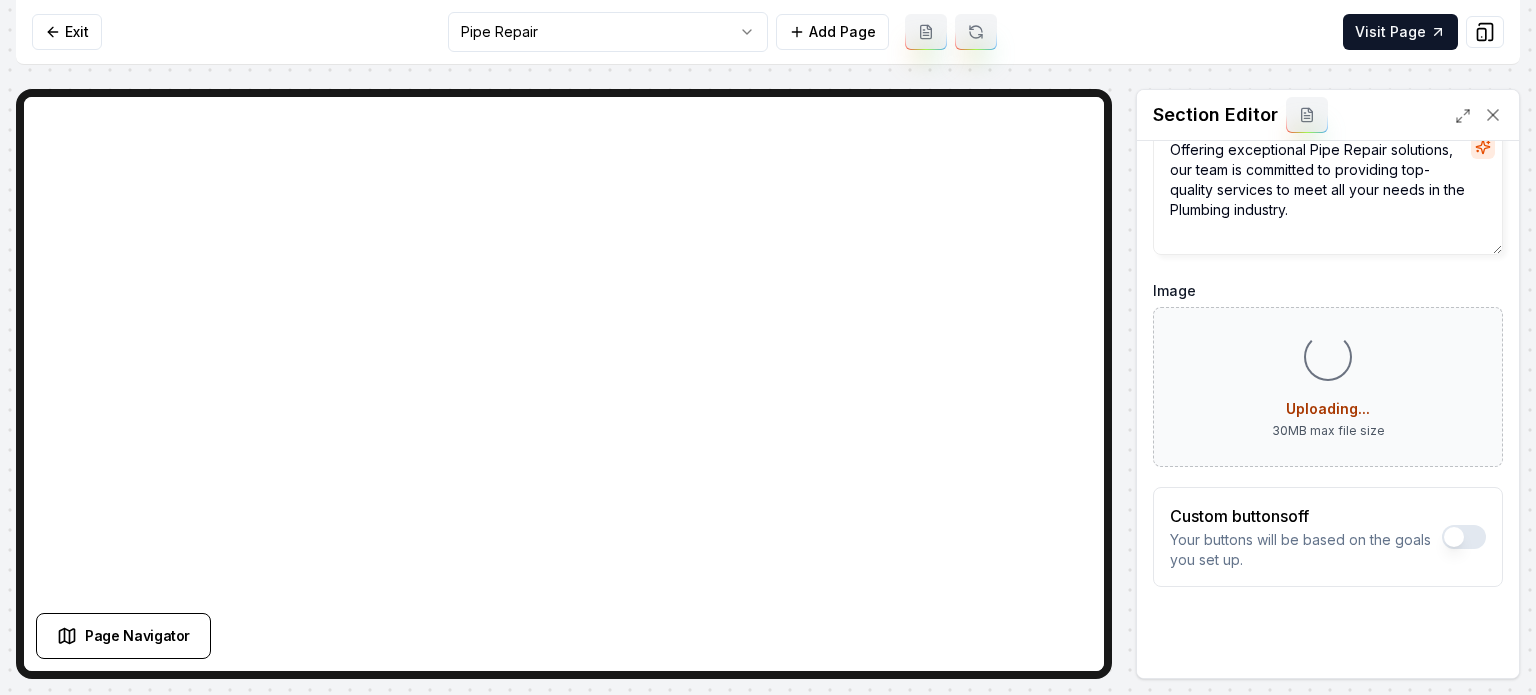 scroll, scrollTop: 161, scrollLeft: 0, axis: vertical 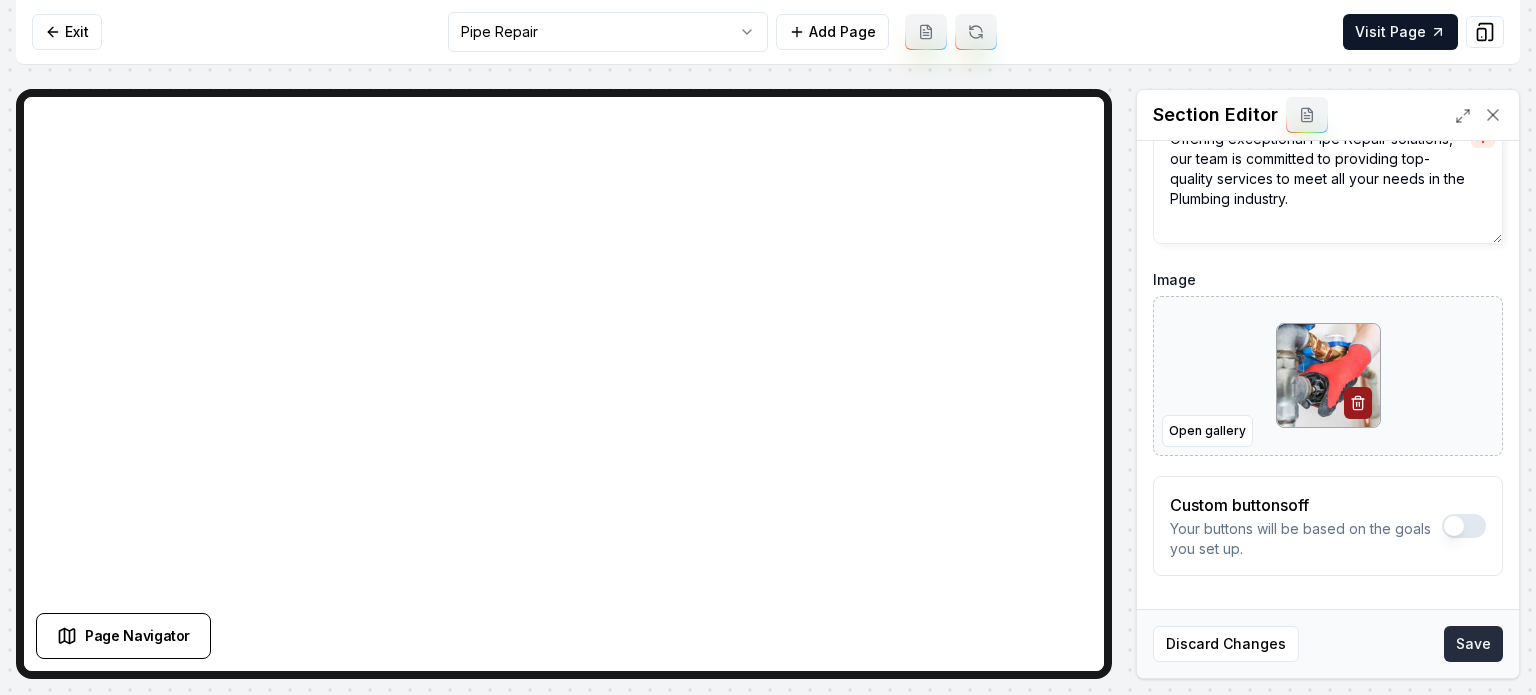 click on "Save" at bounding box center (1473, 644) 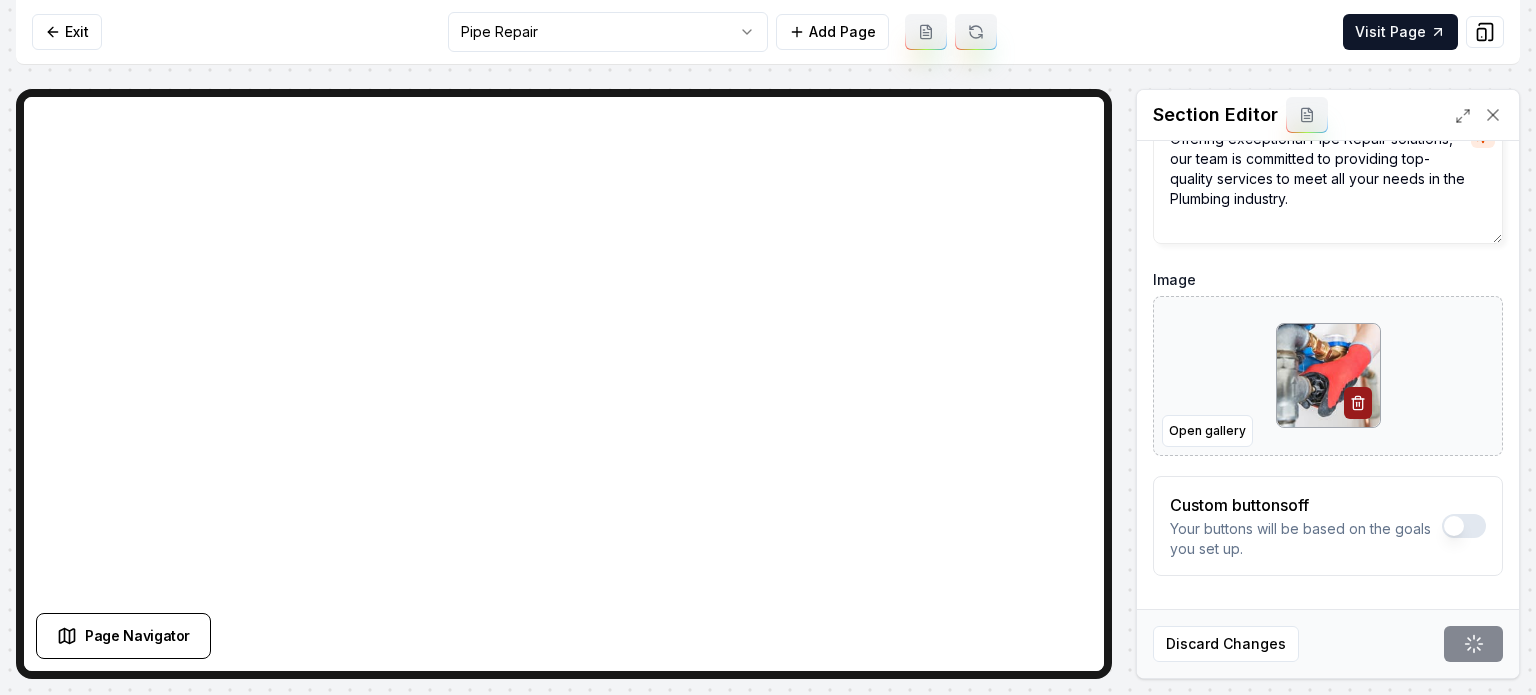 click on "Computer Required This feature is only available on a computer. Please switch to a computer to edit your site. Go back  Exit Pipe Repair Add Page Visit Page  Page Navigator Page Settings Section Editor Header Professional Pipe Repair Services Subheader Offering exceptional Pipe Repair solutions, our team is committed to providing top-quality services to meet all your needs in the Plumbing industry. Image Open gallery Custom buttons  off Your buttons will be based on the goals you set up. Discard Changes Save /dashboard/sites/f05c8095-2796-48da-9255-9542bfb75c3b/pages/fdc1adbe-ef9f-467d-a586-7ccdeac453c0" at bounding box center [768, 347] 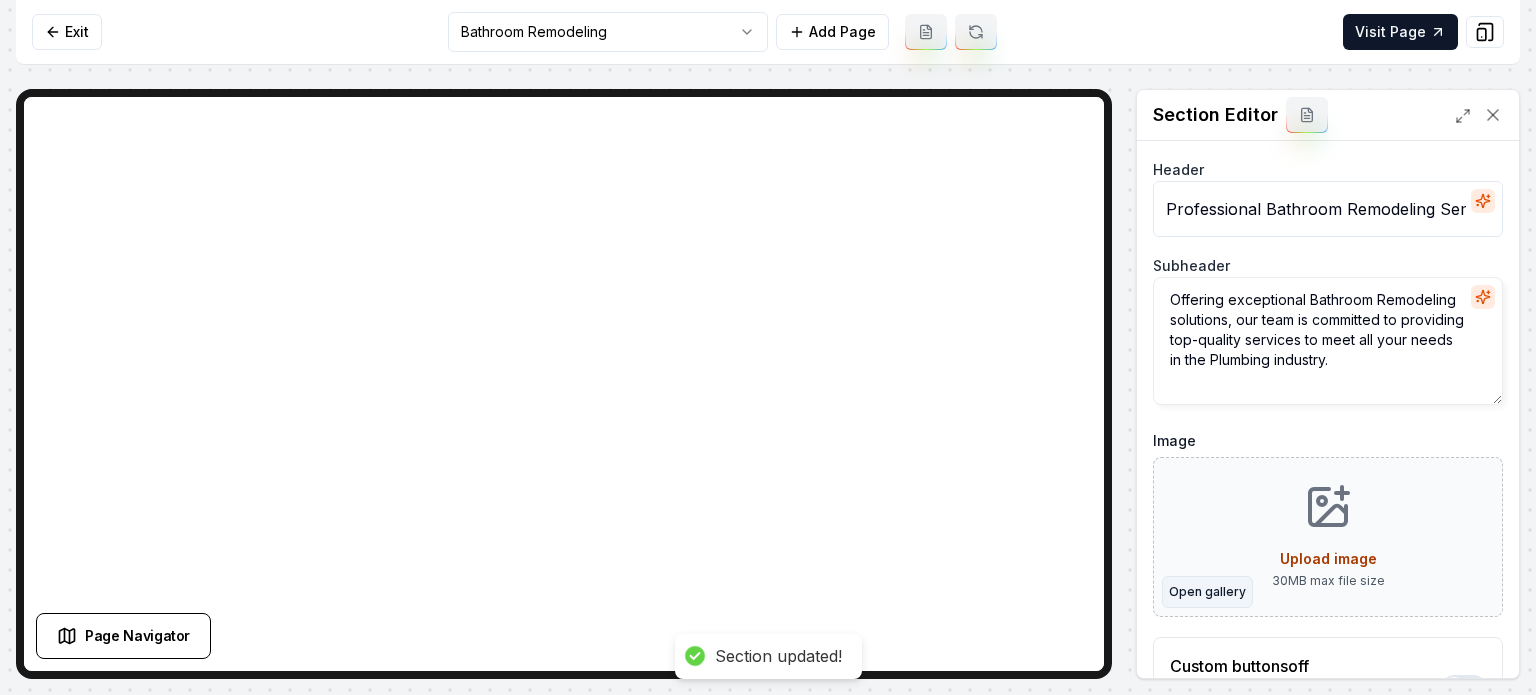 click on "Open gallery" at bounding box center [1207, 592] 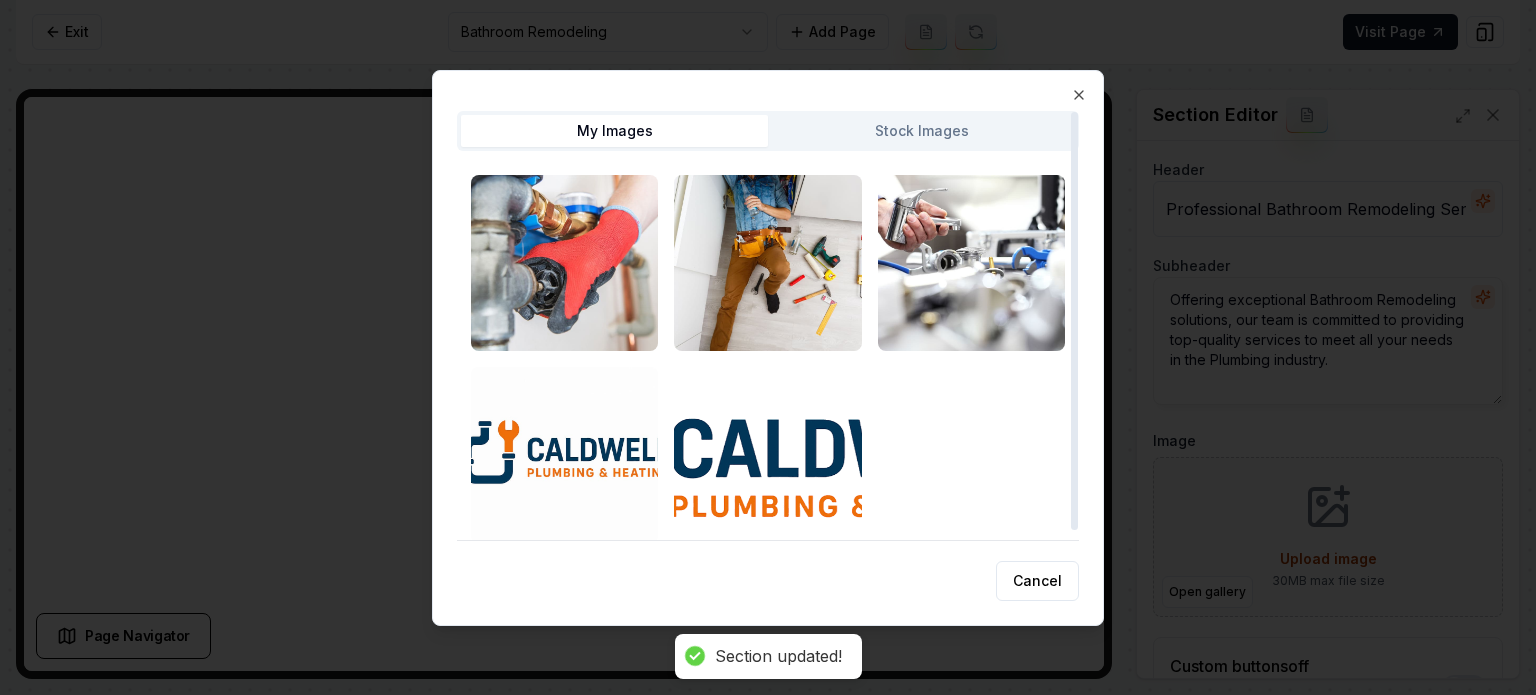 click on "Stock Images" at bounding box center (921, 131) 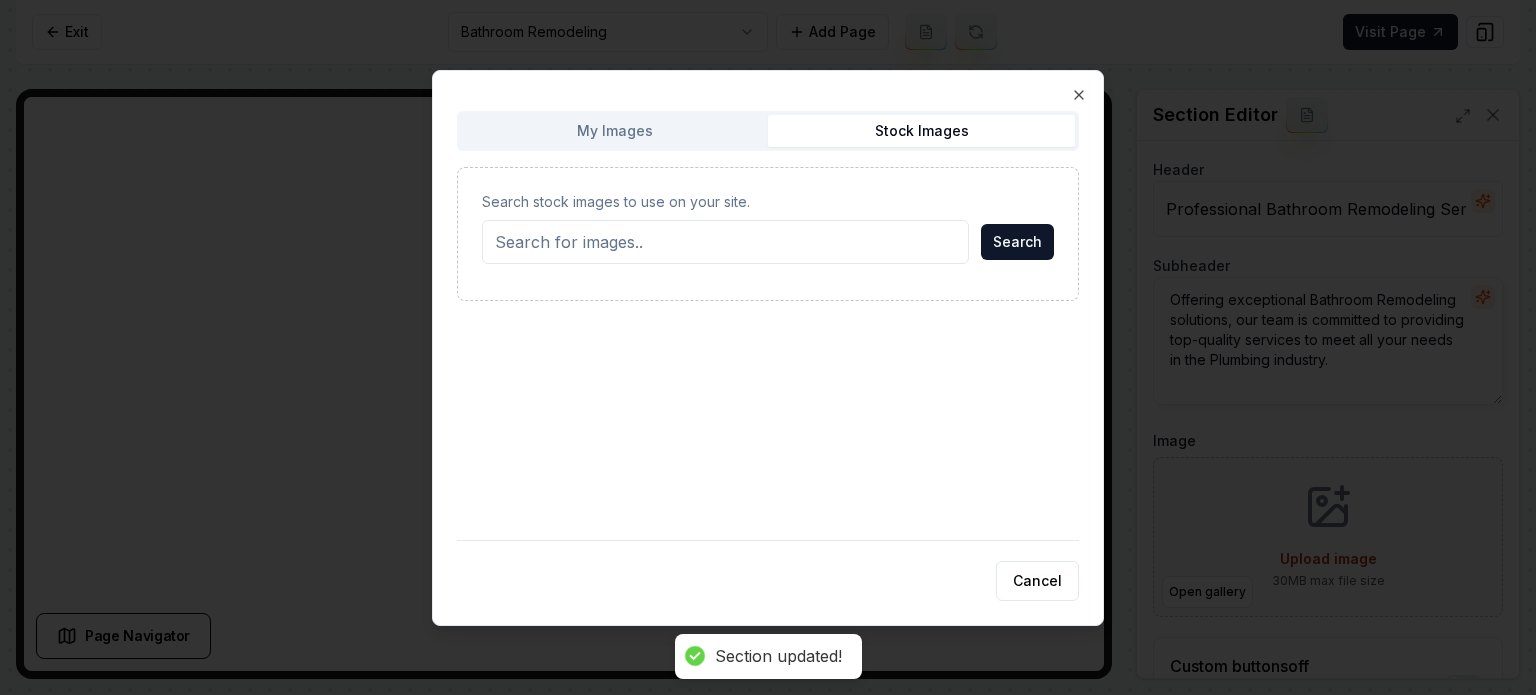 click on "Search stock images to use on your site." at bounding box center (725, 242) 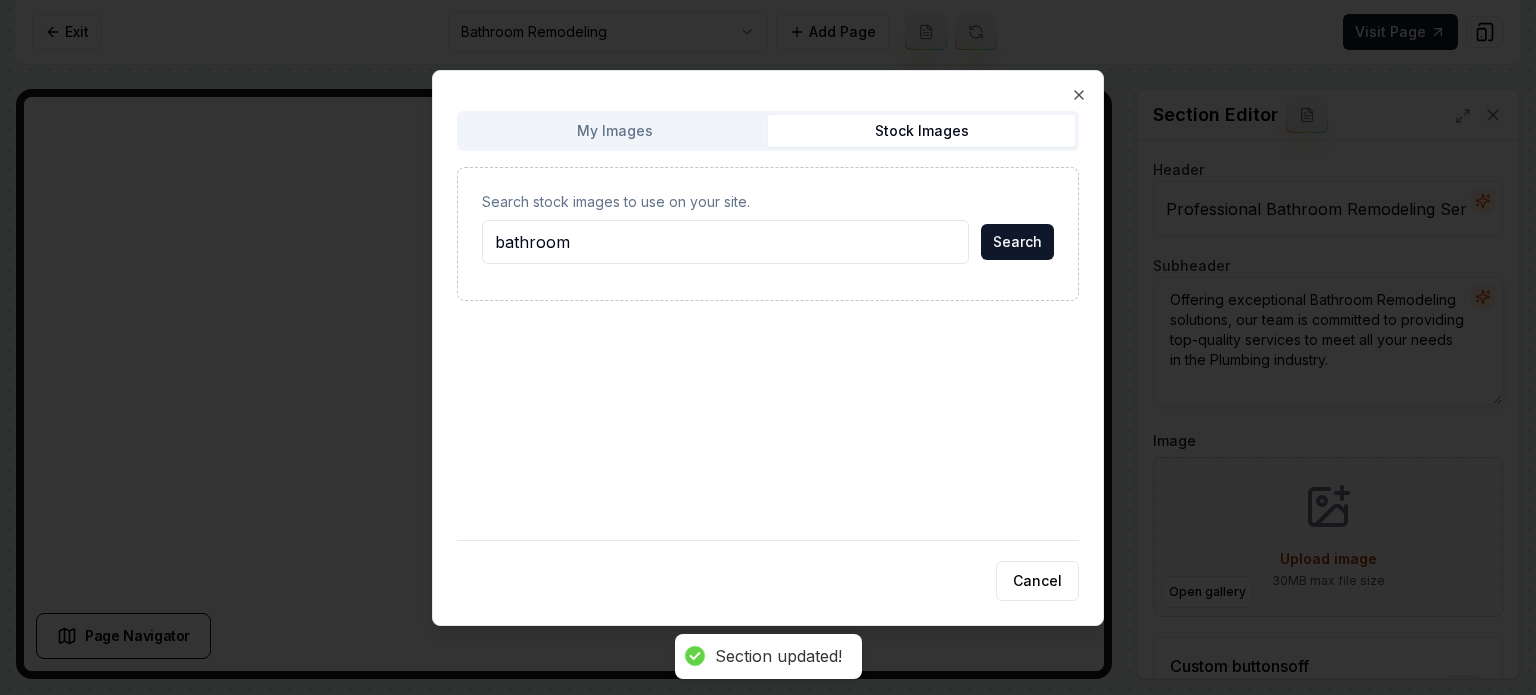 type on "bathroom" 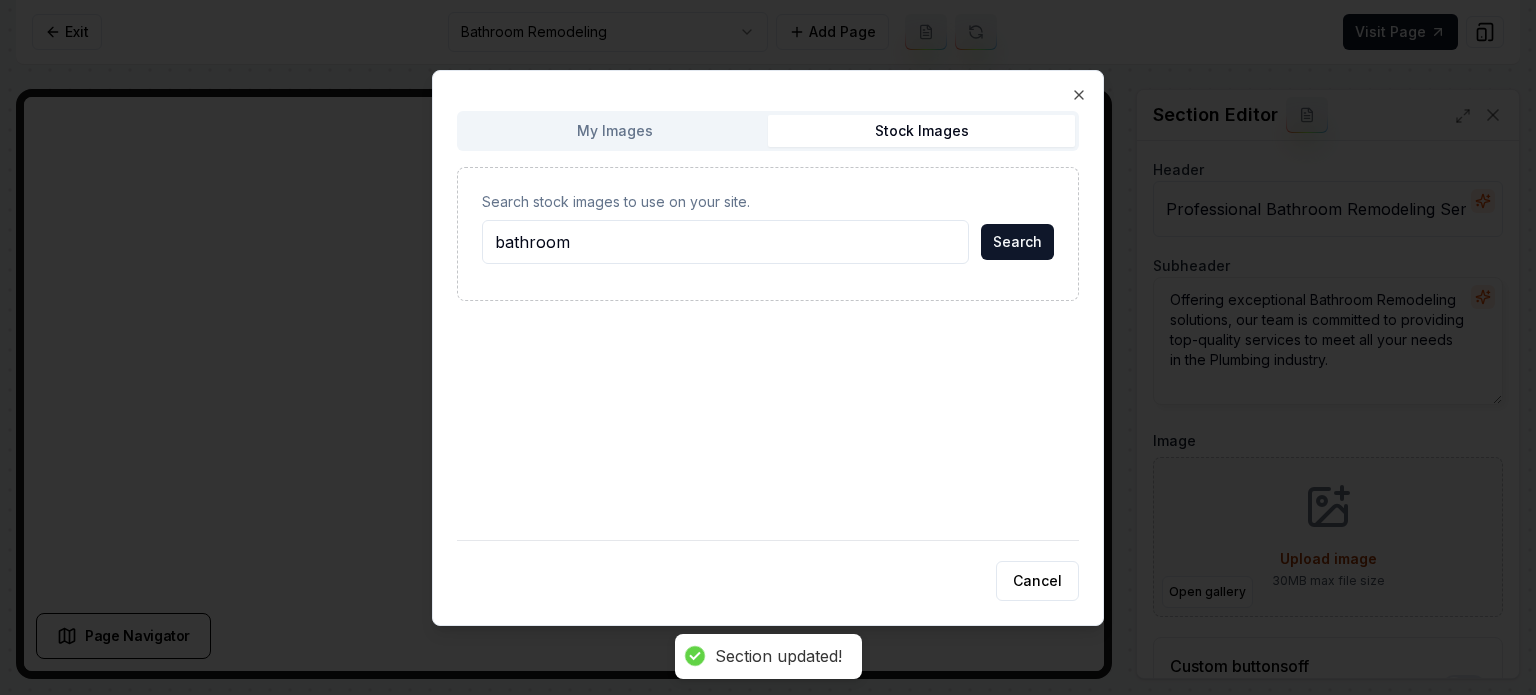 click on "Search" at bounding box center [1017, 242] 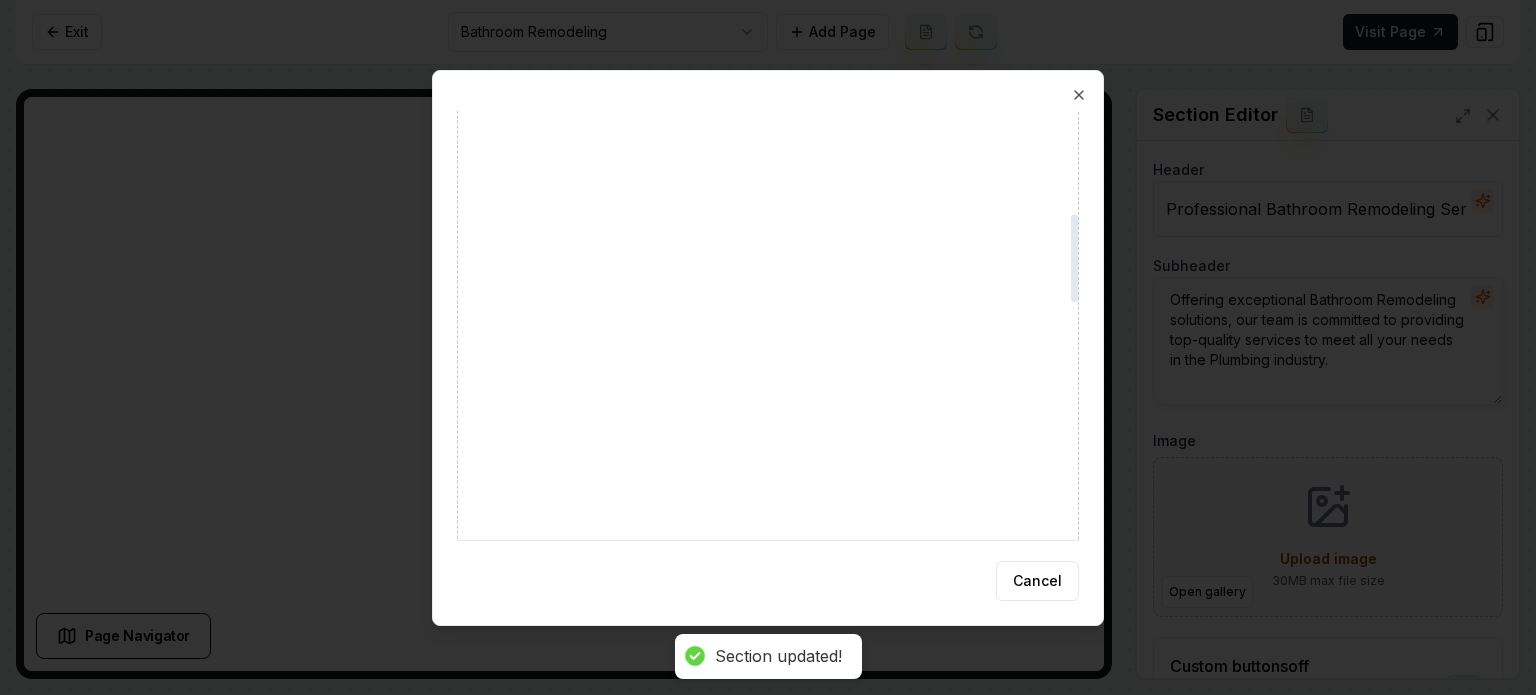 scroll, scrollTop: 500, scrollLeft: 0, axis: vertical 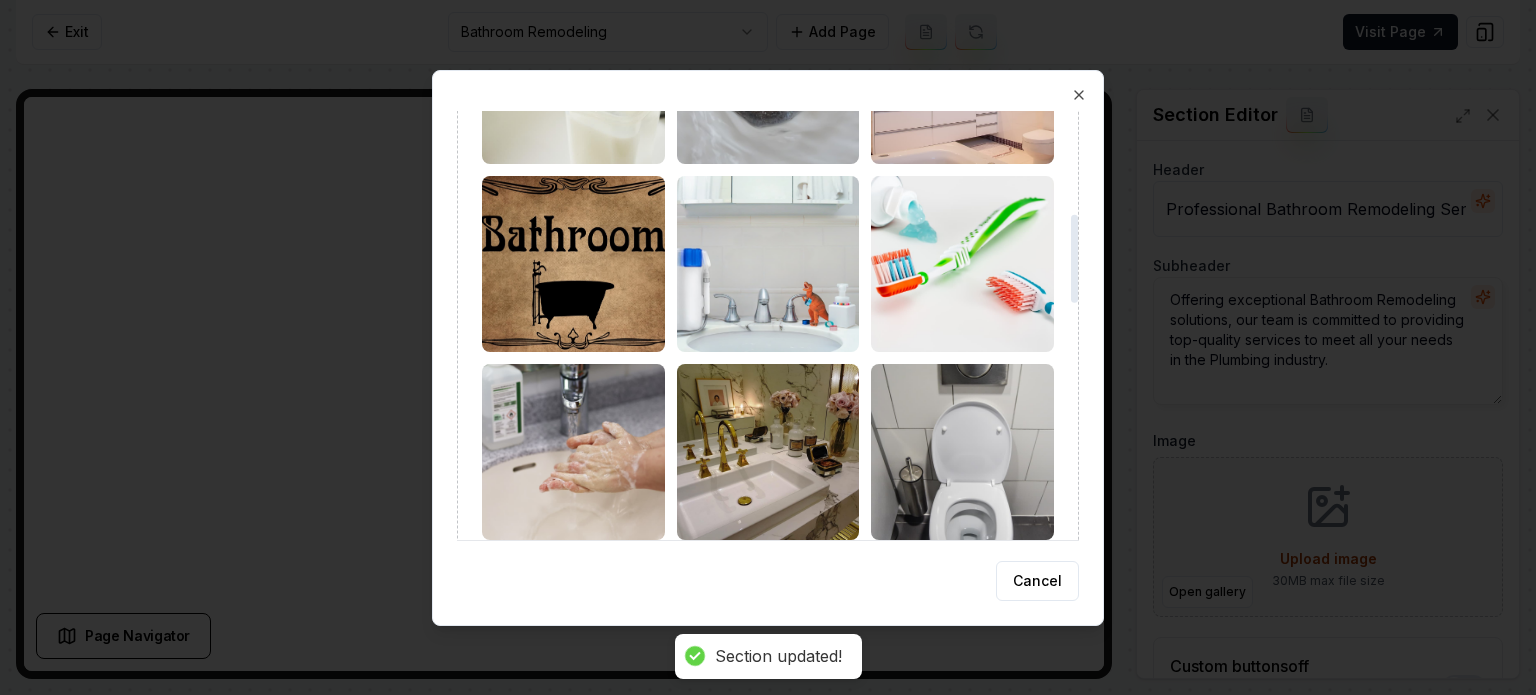 click on "Search stock images to use on your site. bathroom Search" at bounding box center [768, 680] 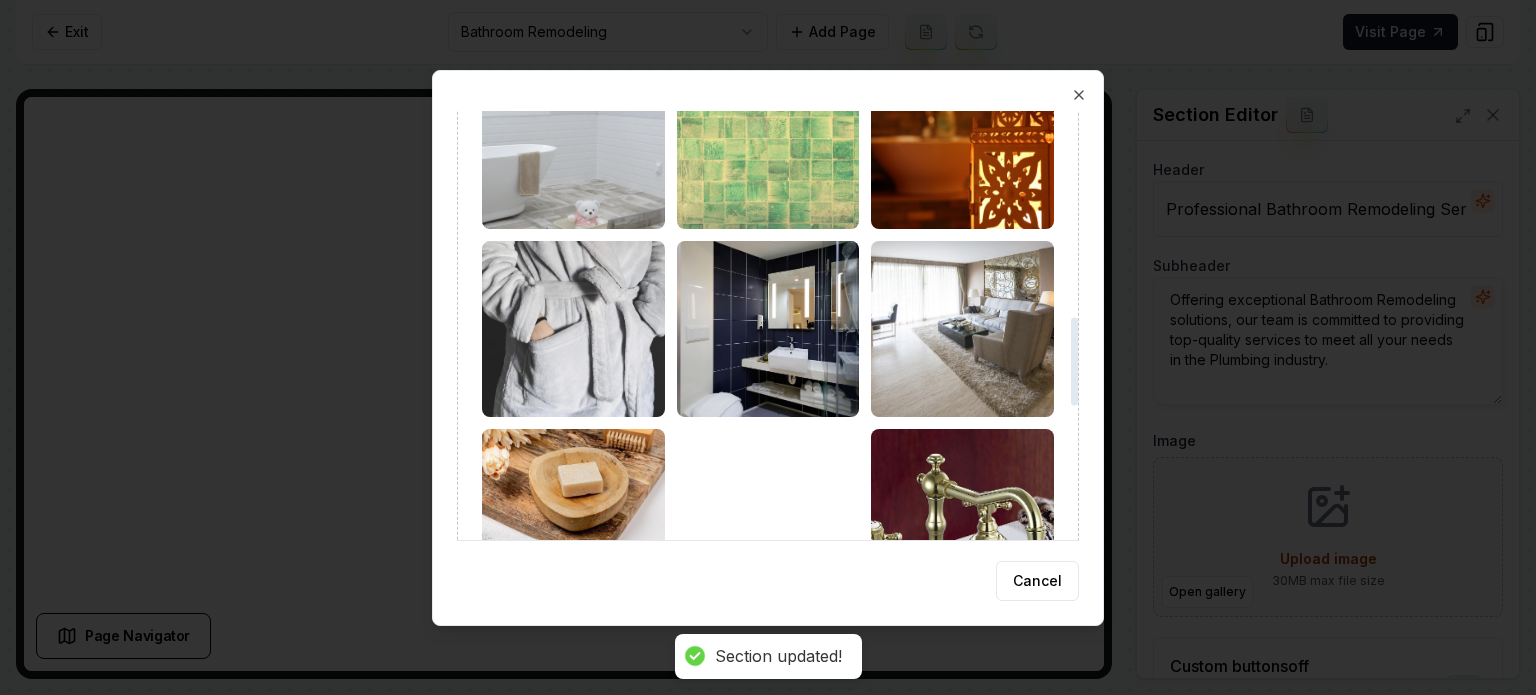 scroll, scrollTop: 1000, scrollLeft: 0, axis: vertical 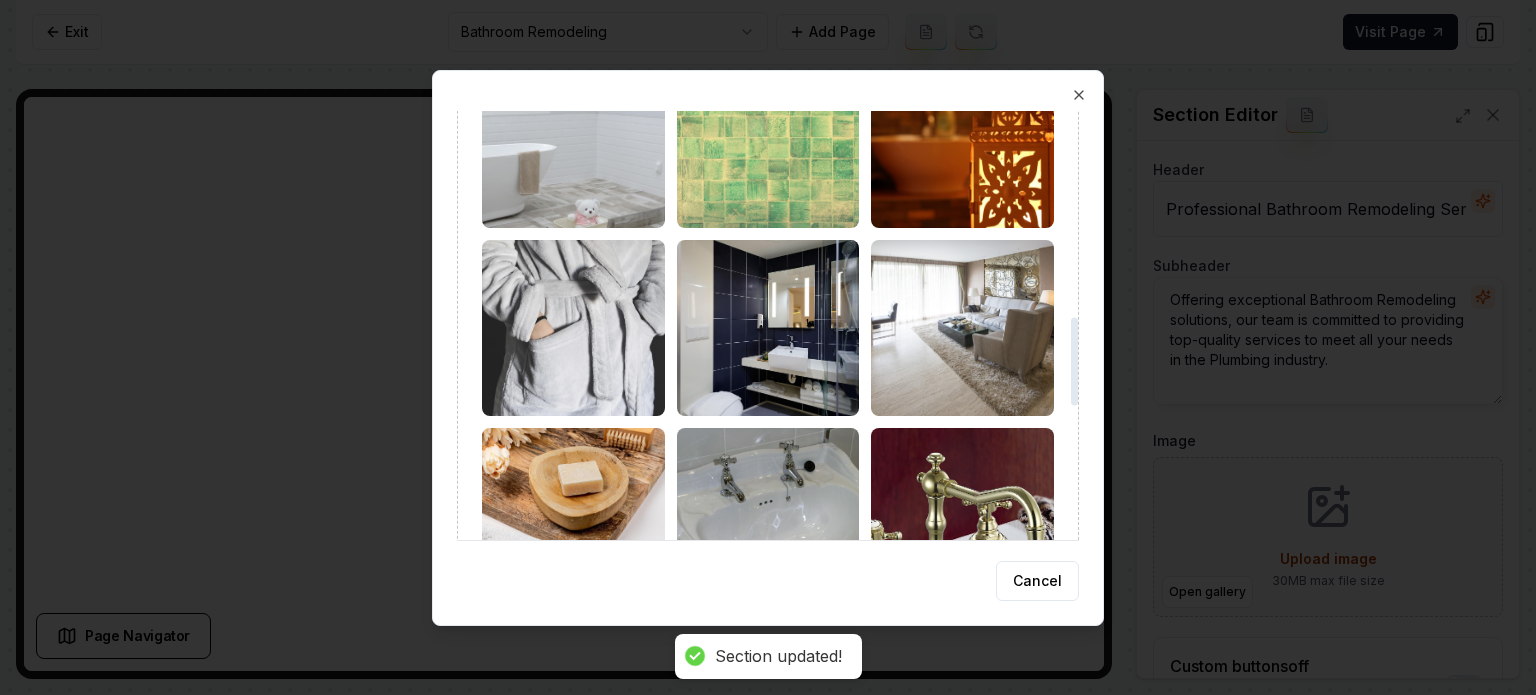 click at bounding box center [768, 328] 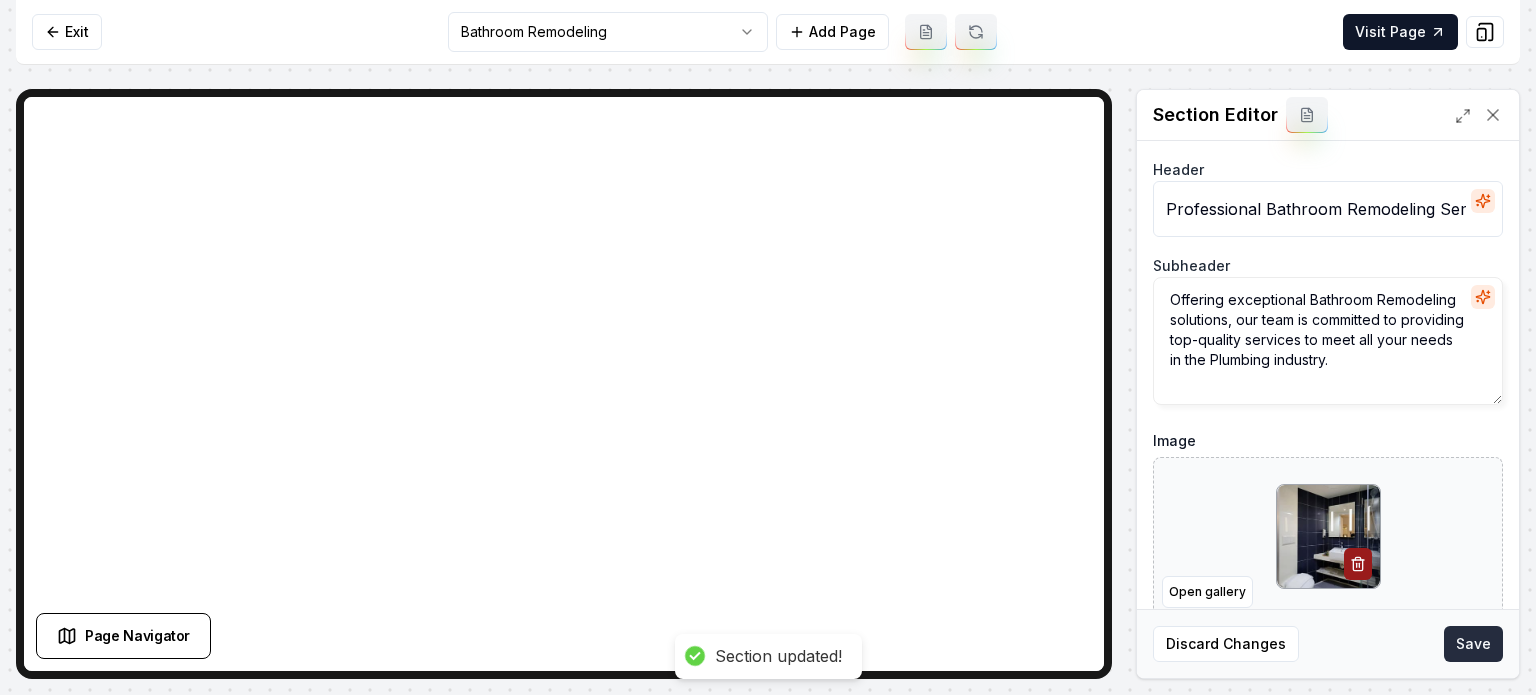 click on "Save" at bounding box center [1473, 644] 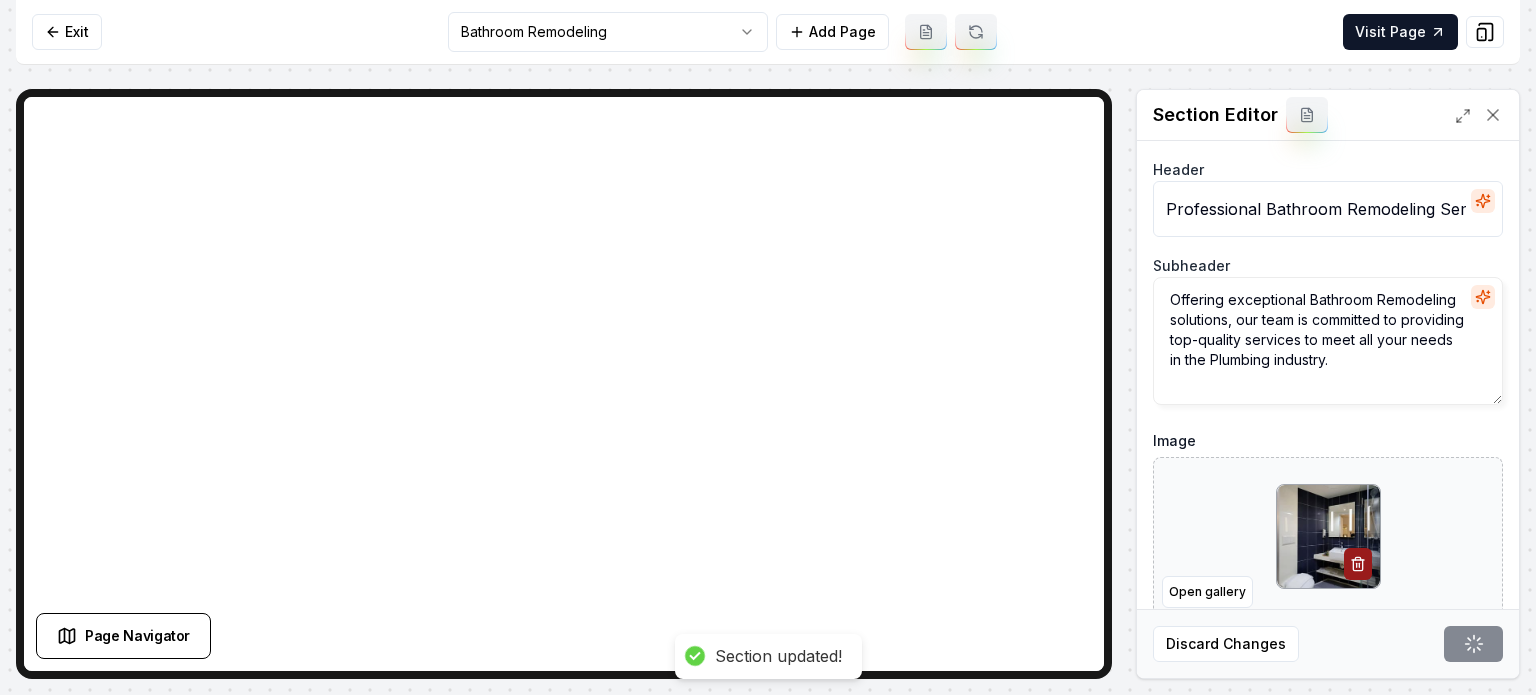 click on "Exit Bathroom Remodeling Add Page Visit Page" at bounding box center (768, 32) 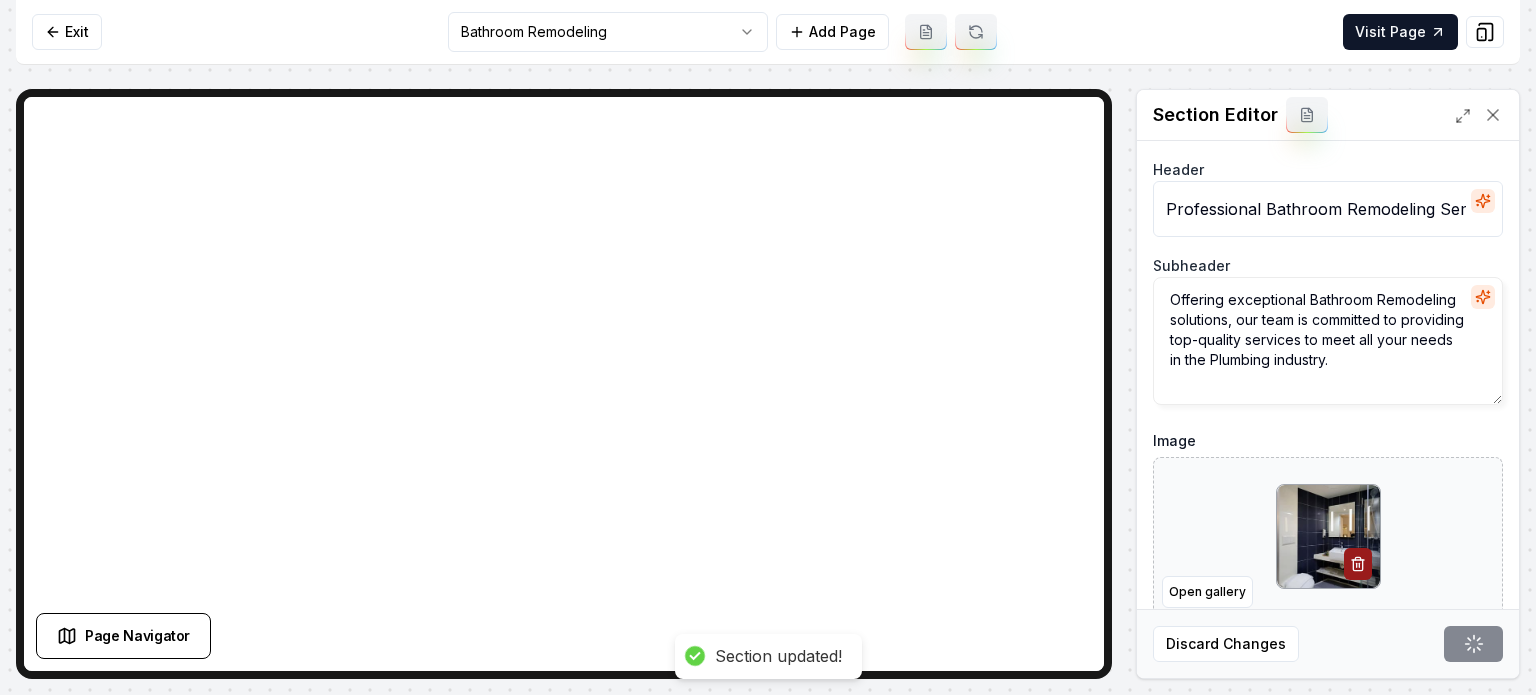 click on "Computer Required This feature is only available on a computer. Please switch to a computer to edit your site. Go back  Exit Bathroom Remodeling Add Page Visit Page  Page Navigator Page Settings Section Editor Header Professional Bathroom Remodeling Services Subheader Offering exceptional Bathroom Remodeling solutions, our team is committed to providing top-quality services to meet all your needs in the Plumbing industry. Image Open gallery Custom buttons  off Your buttons will be based on the goals you set up. Discard Changes Save Section updated! /dashboard/sites/f05c8095-2796-48da-9255-9542bfb75c3b/pages/36b22ac7-8890-4acf-8b16-4f1dc21ed418" at bounding box center (768, 347) 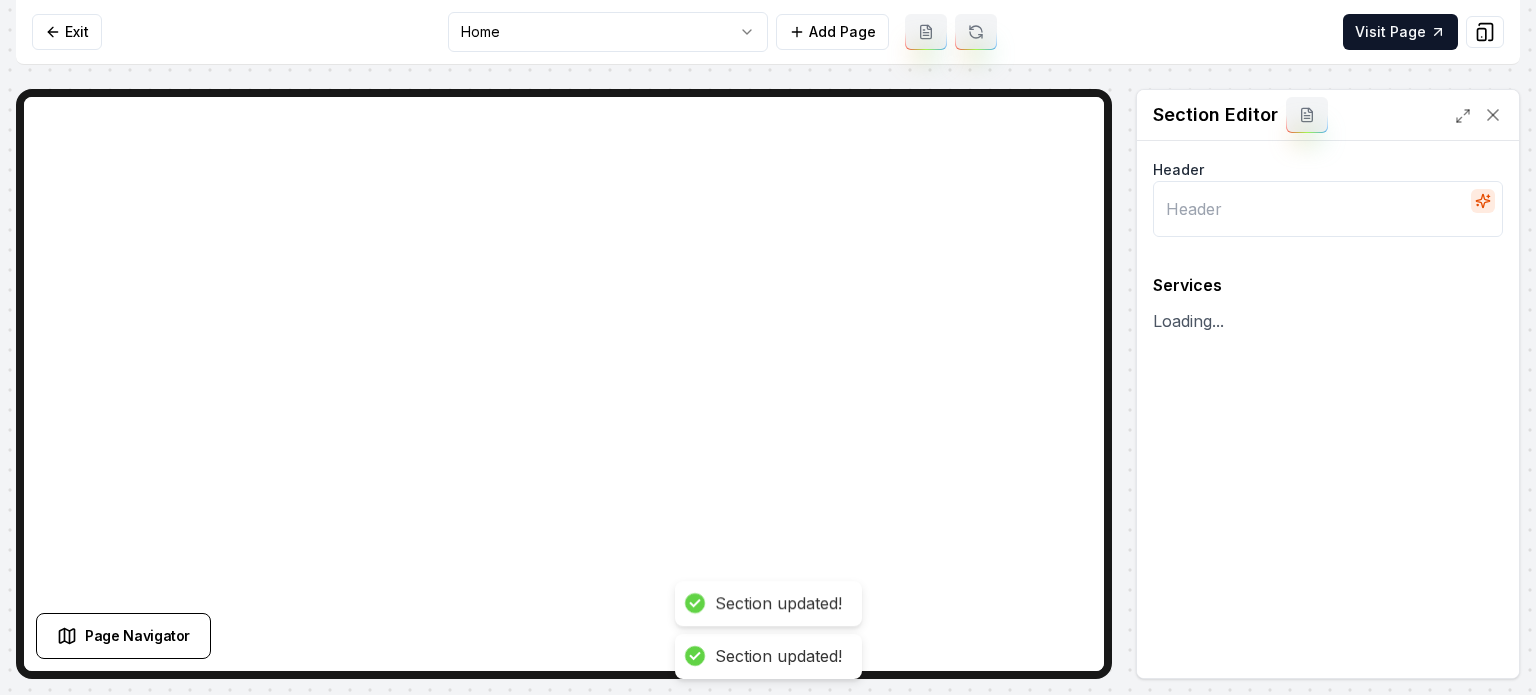 type on "Expert Plumbing and Heating Services" 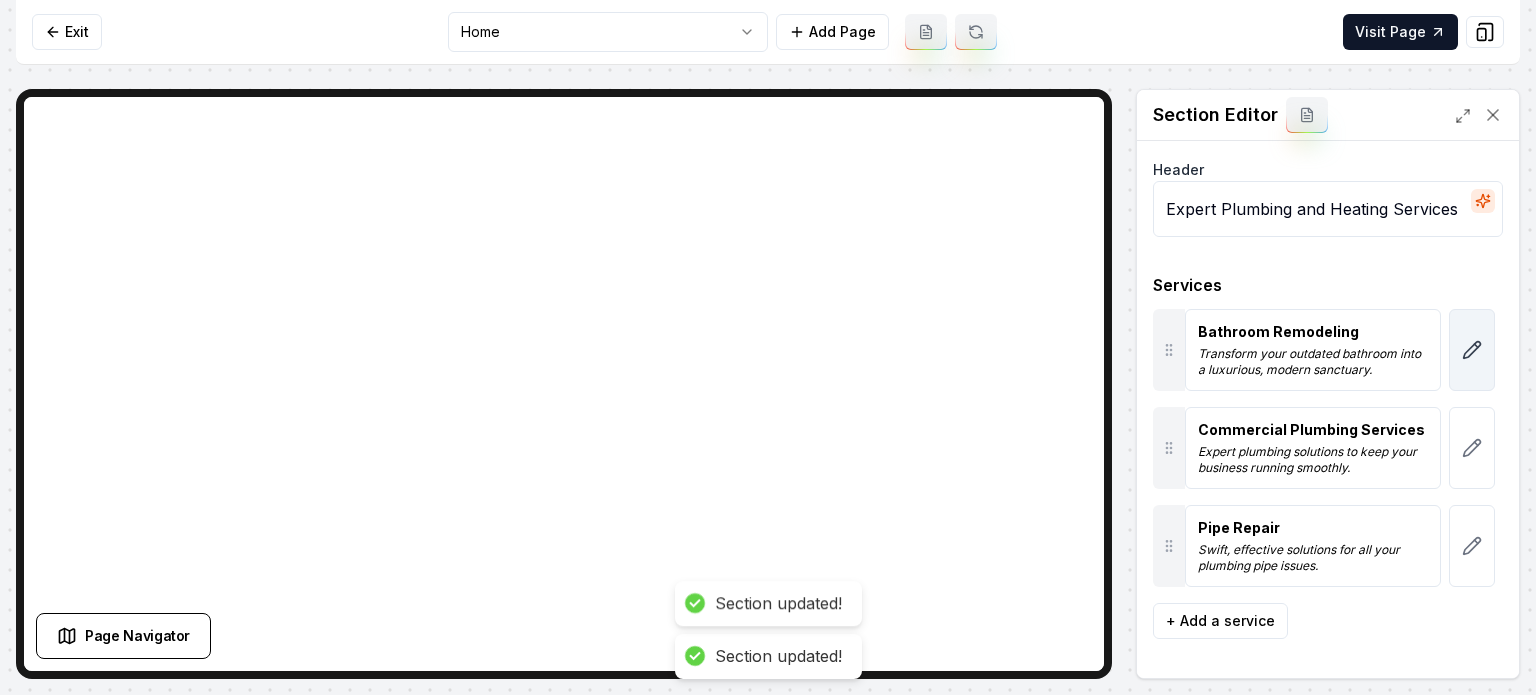 click at bounding box center [1472, 350] 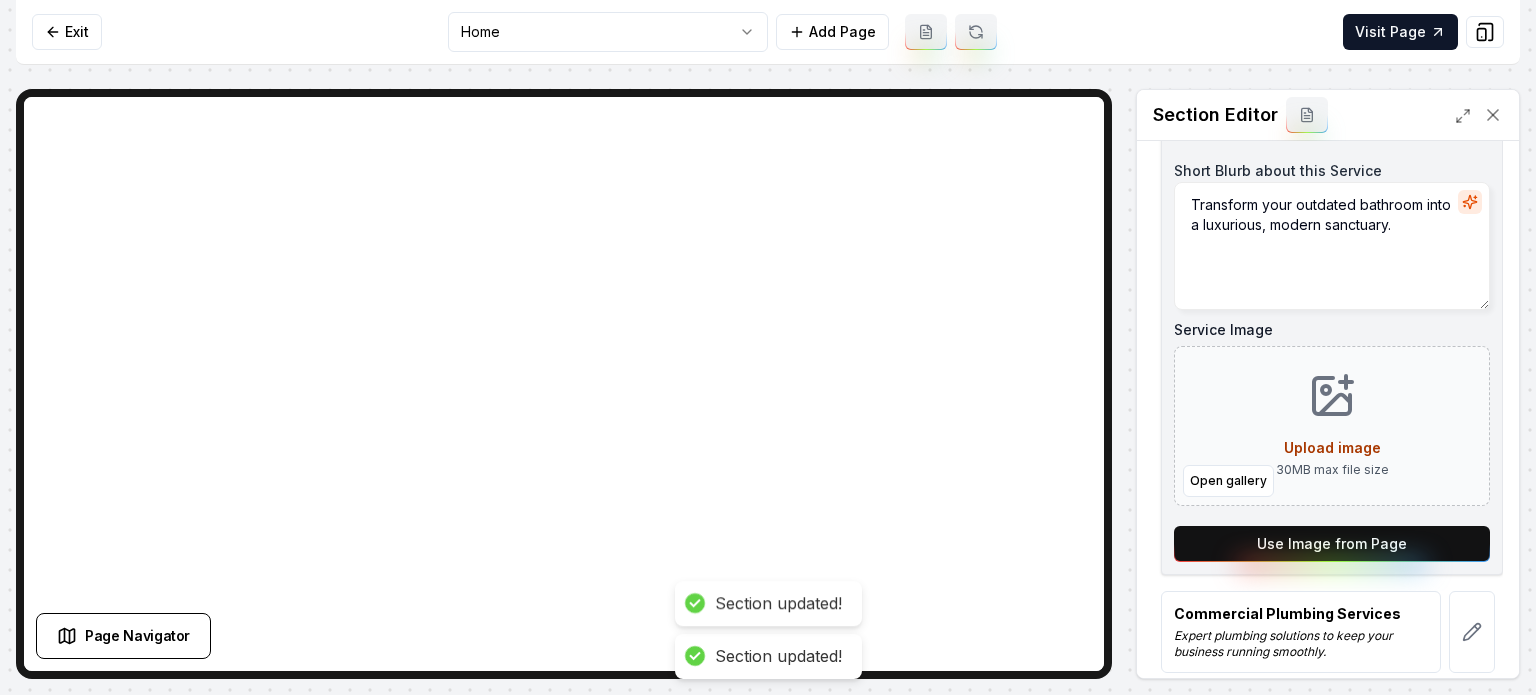 scroll, scrollTop: 443, scrollLeft: 0, axis: vertical 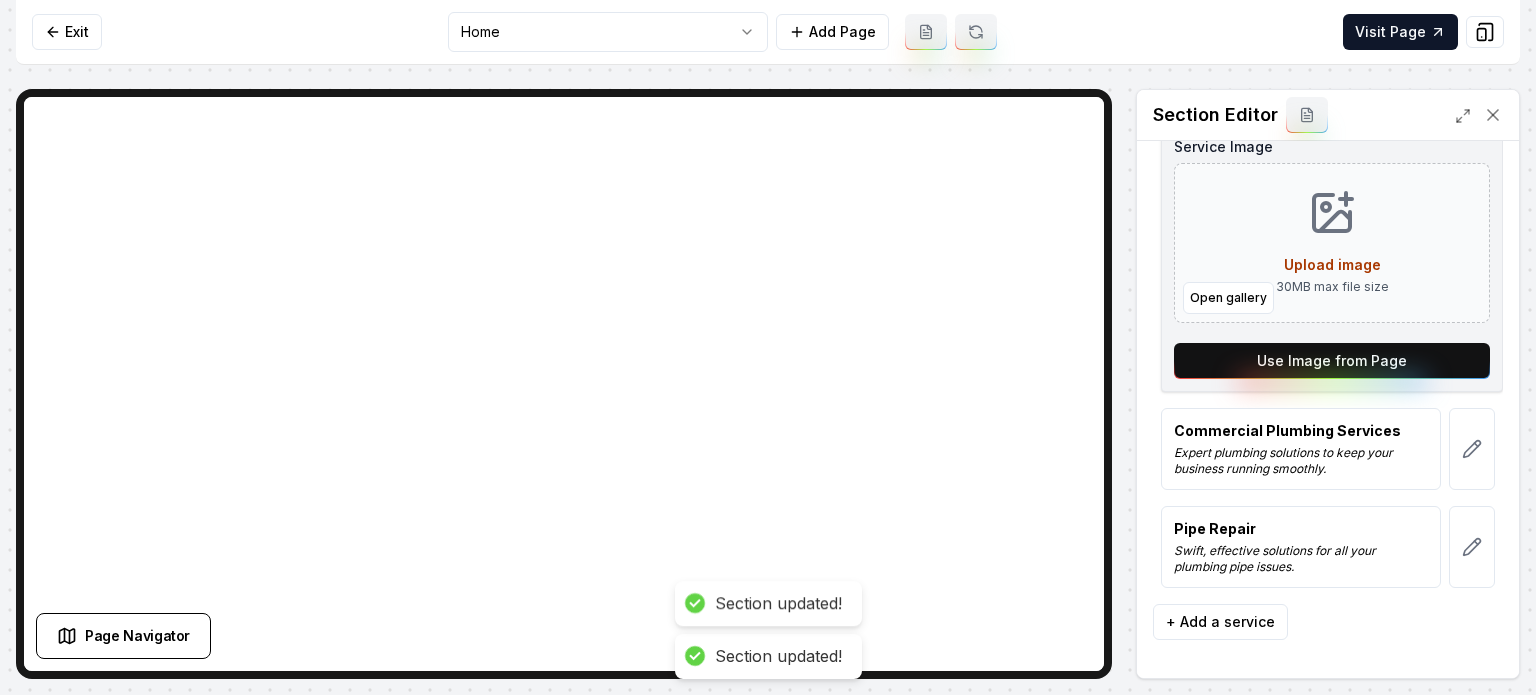 click on "Use Image from Page" at bounding box center (1332, 361) 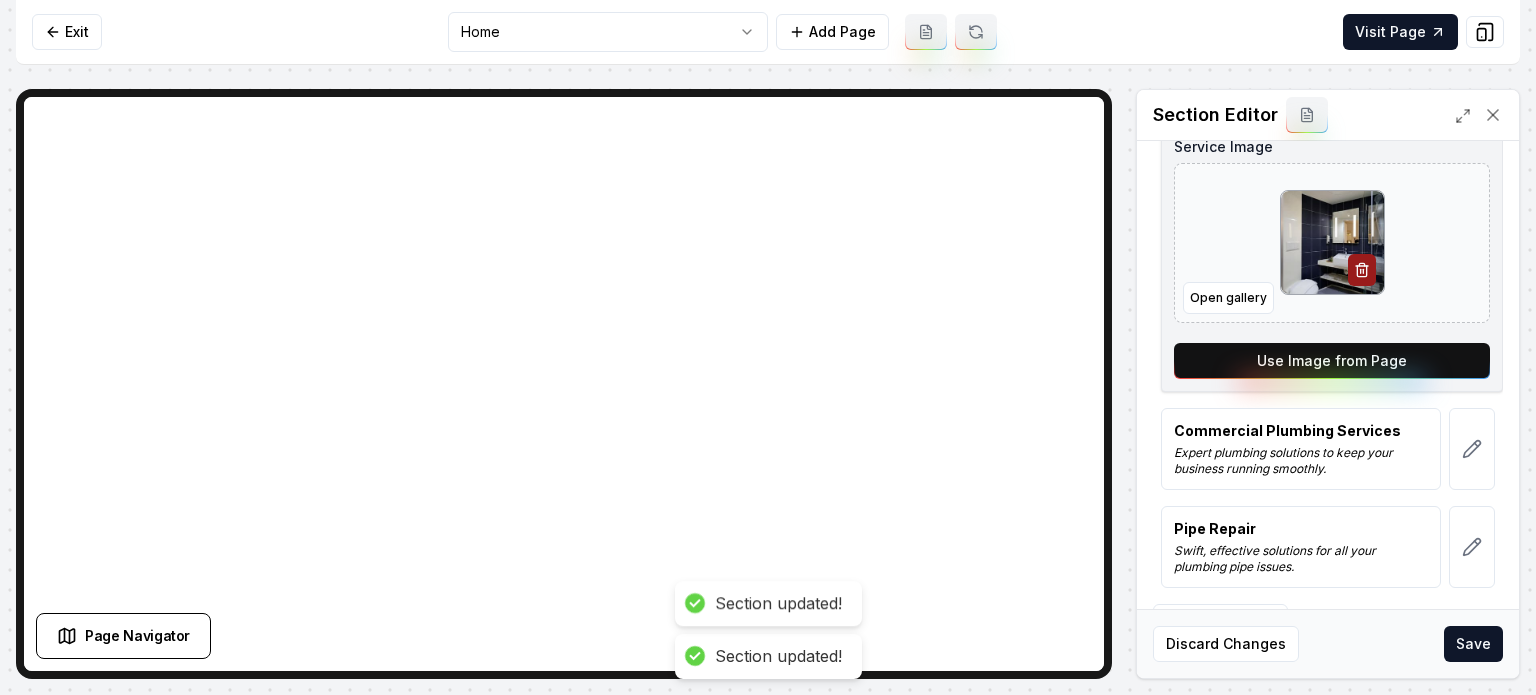 click at bounding box center (1472, 449) 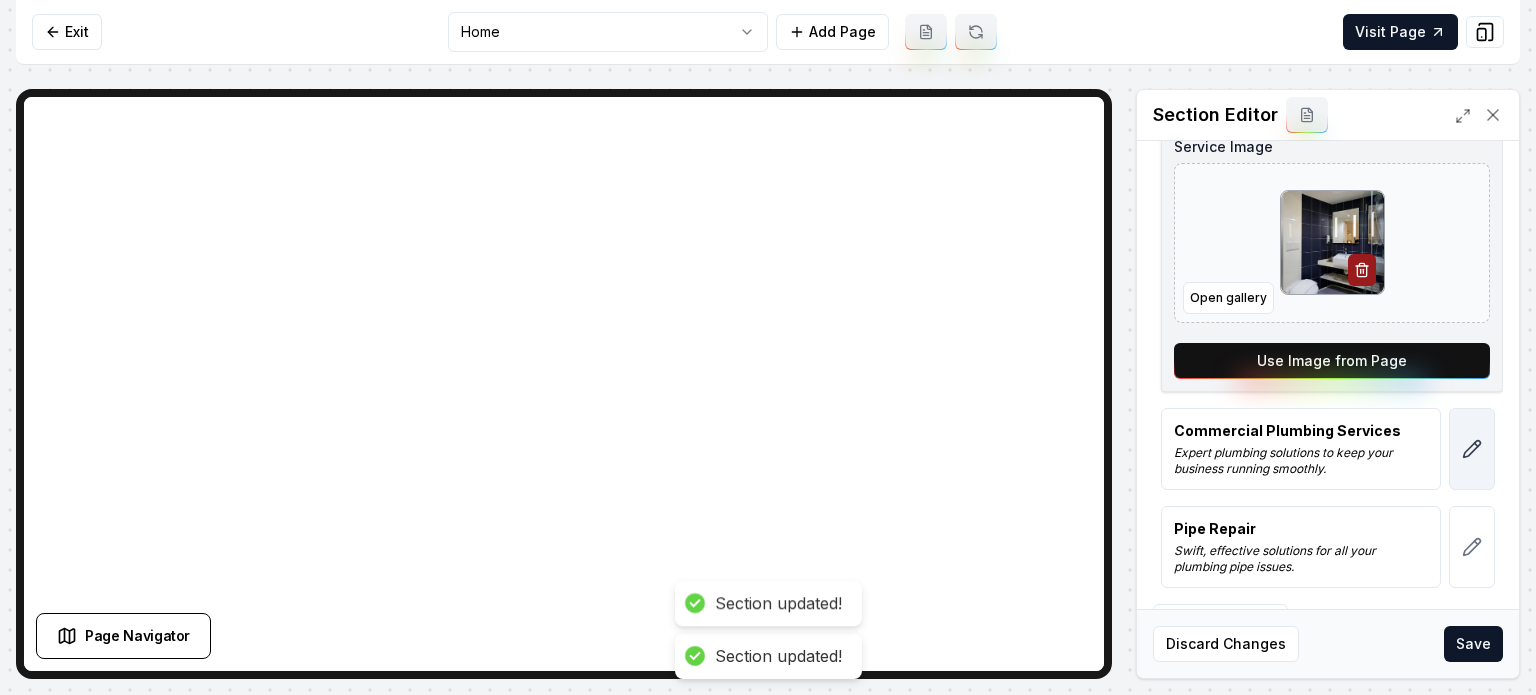 click 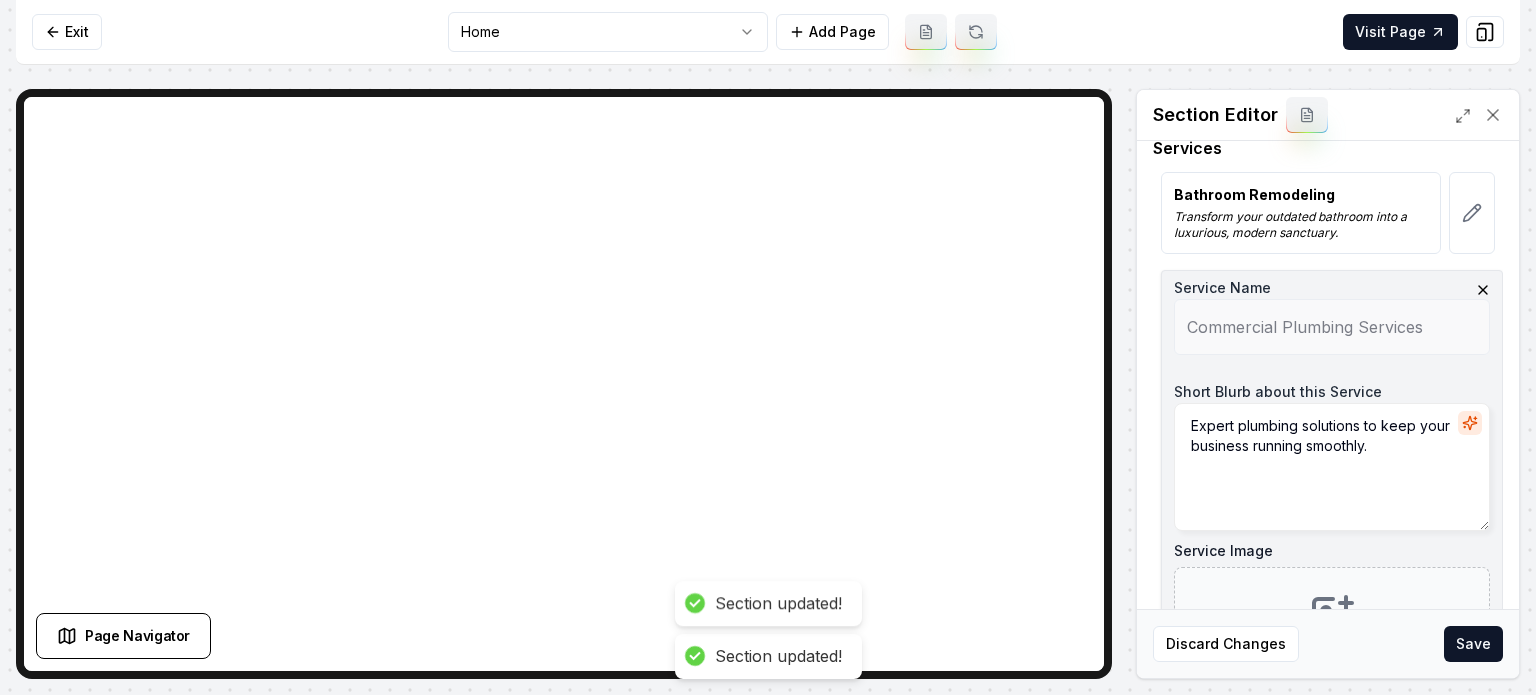 scroll, scrollTop: 400, scrollLeft: 0, axis: vertical 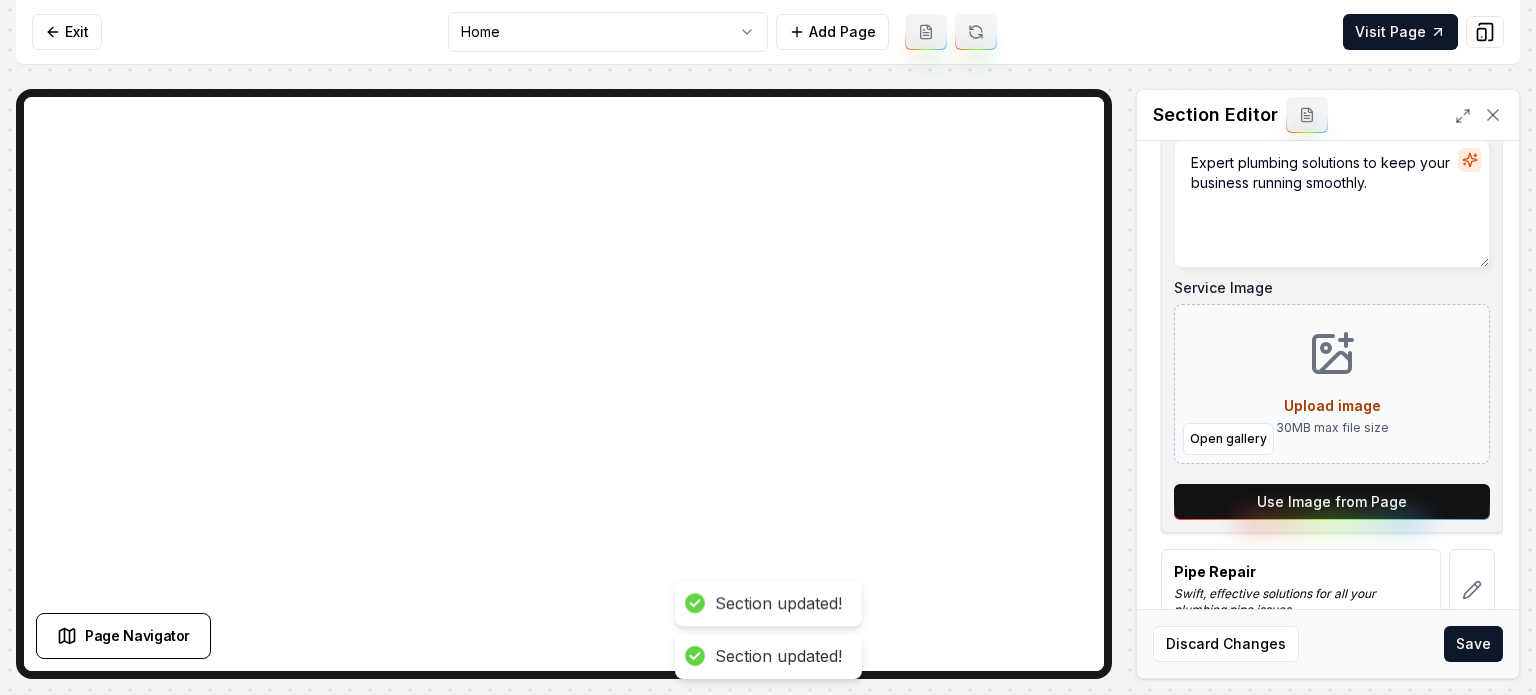 click on "Use Image from Page" at bounding box center (1332, 502) 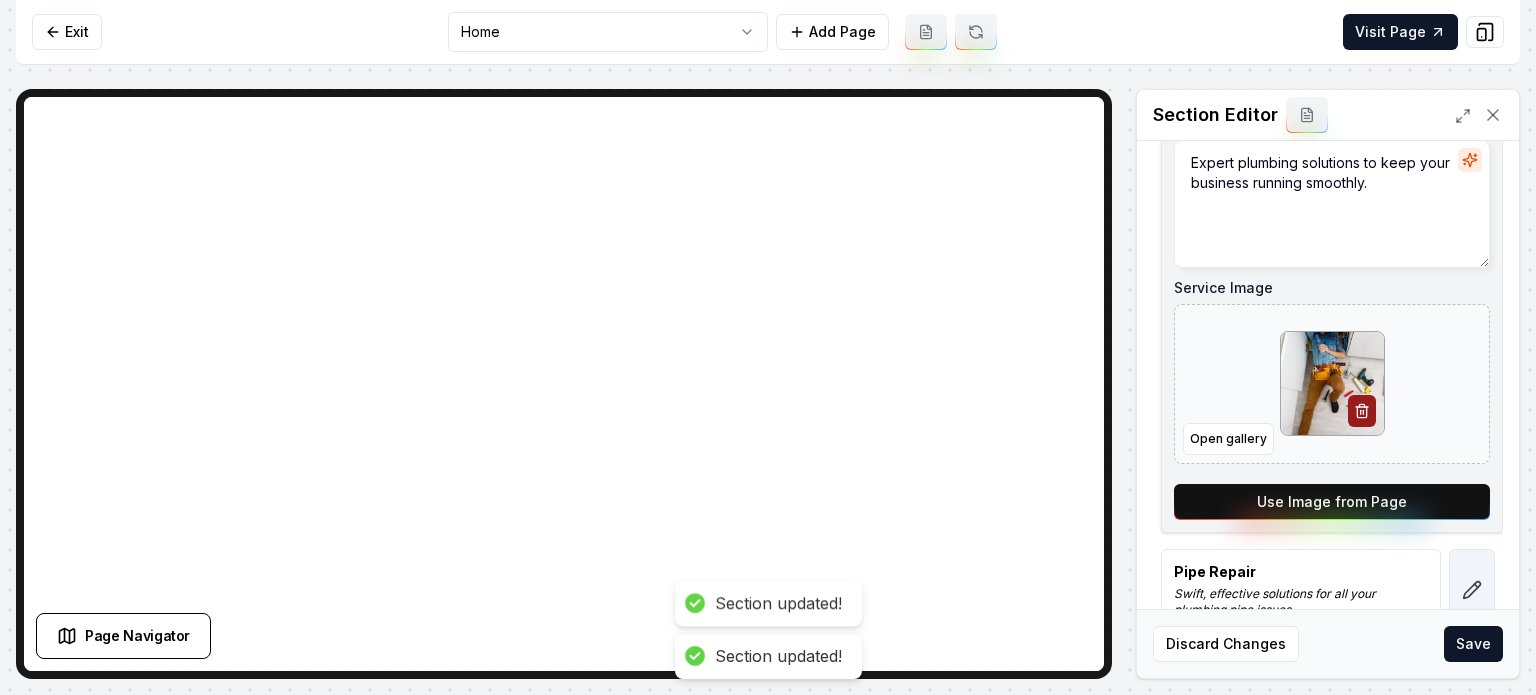 click at bounding box center [1472, 590] 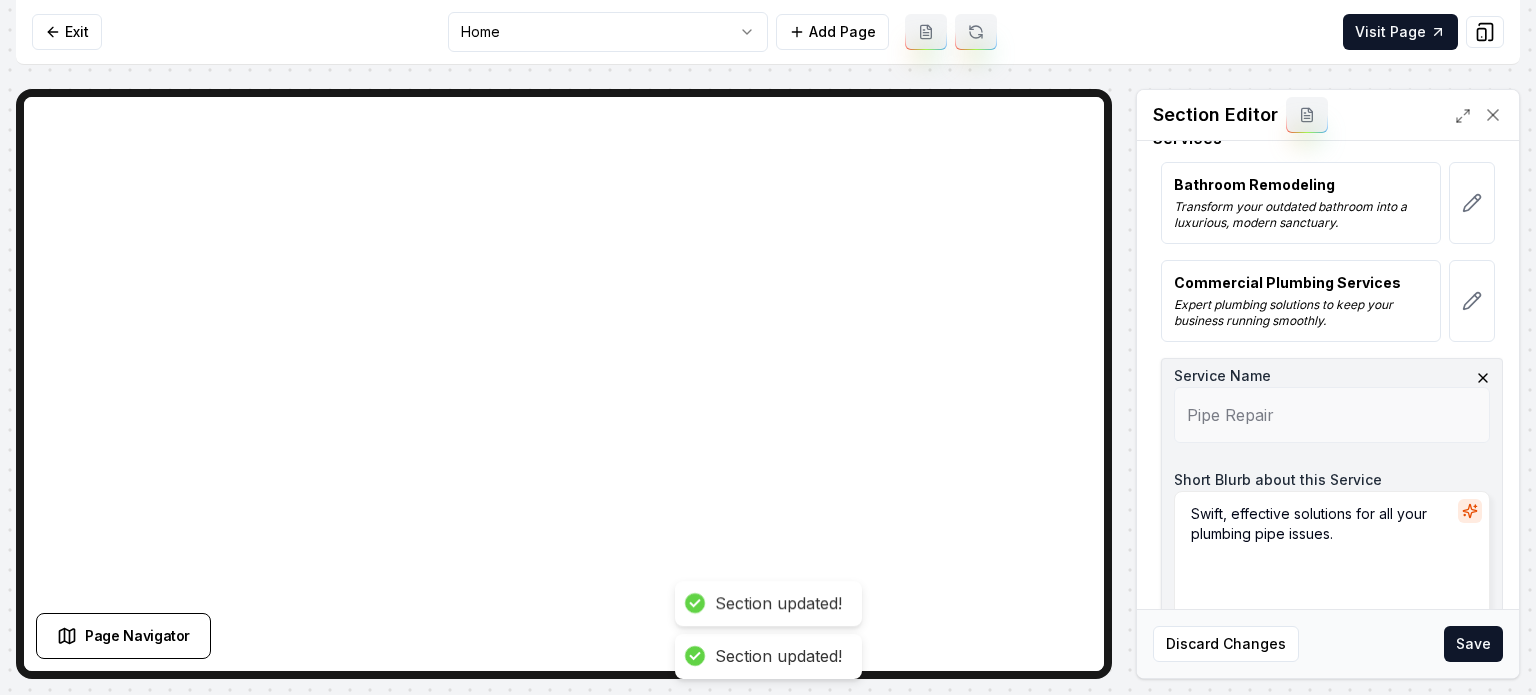 scroll, scrollTop: 400, scrollLeft: 0, axis: vertical 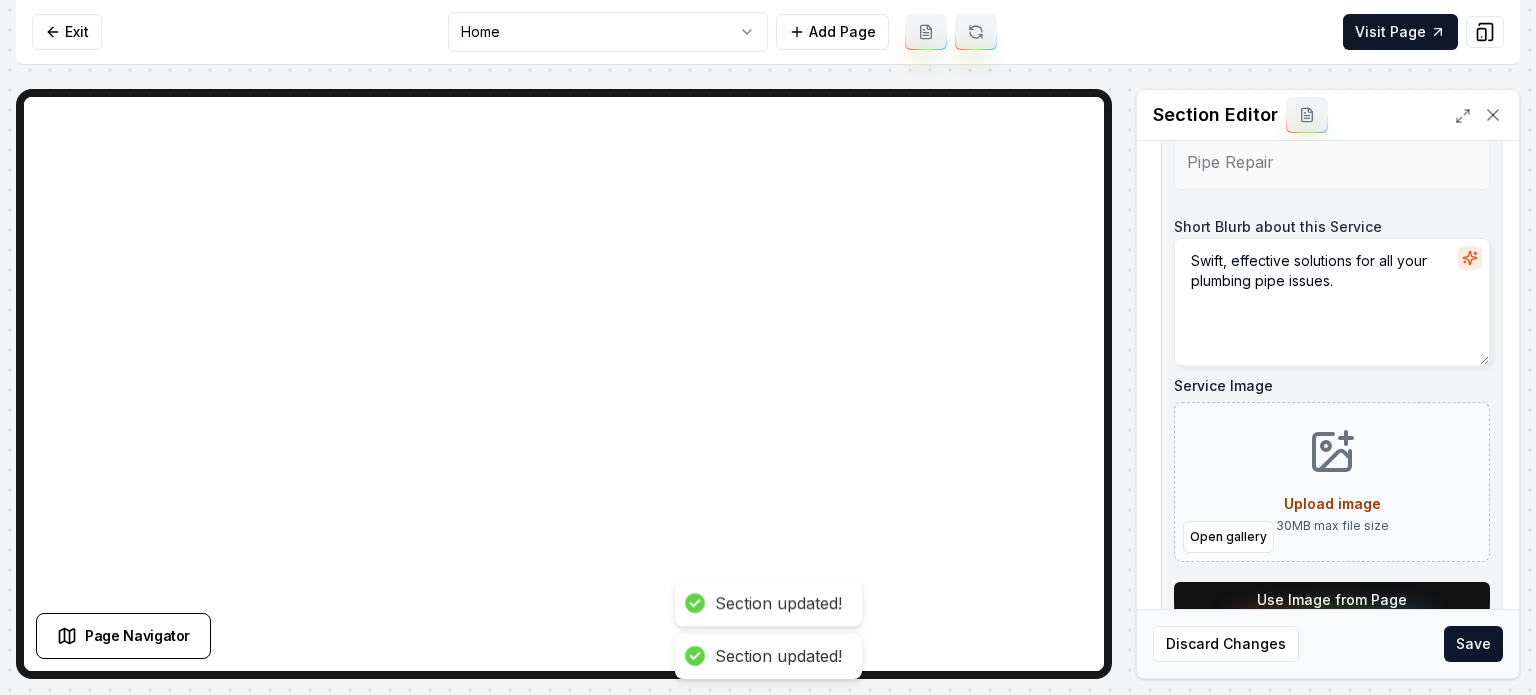 click on "Use Image from Page" at bounding box center [1332, 600] 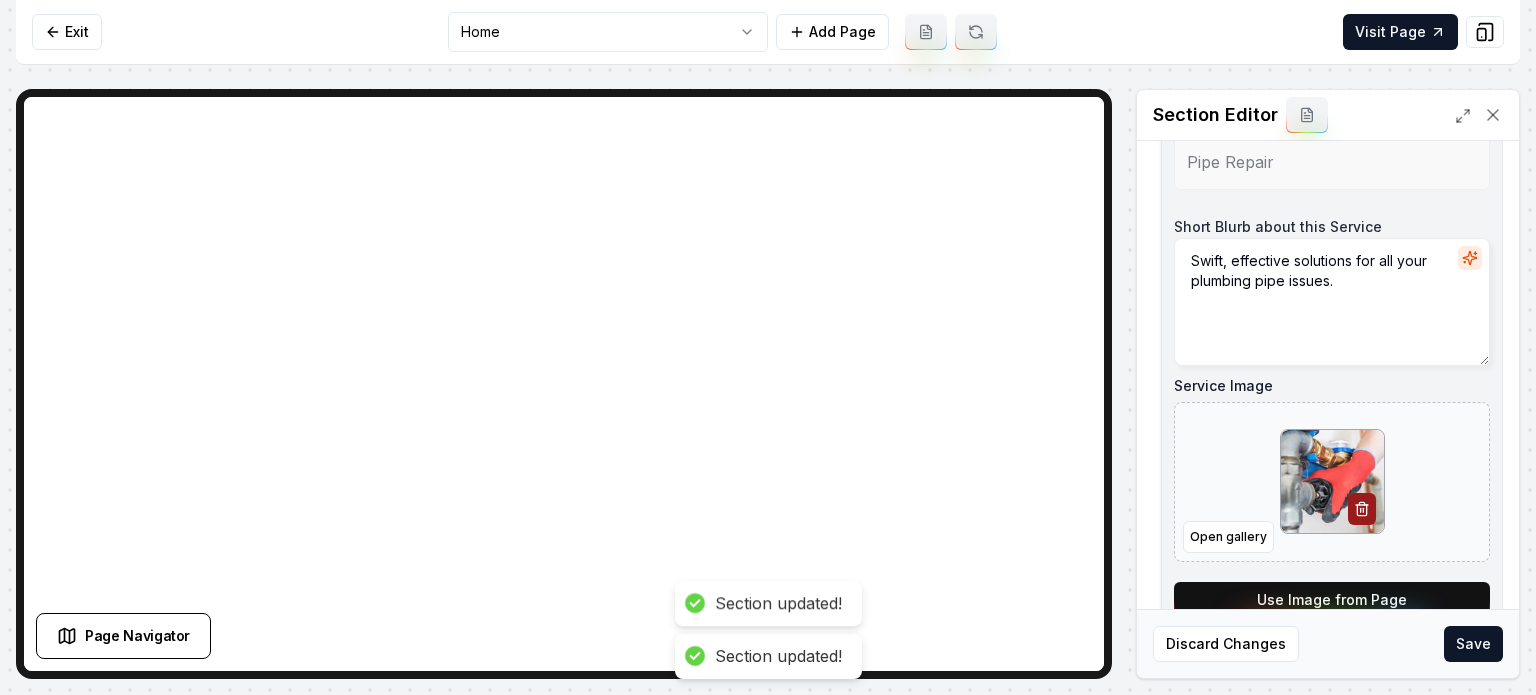 click on "Discard Changes Save" at bounding box center (1328, 643) 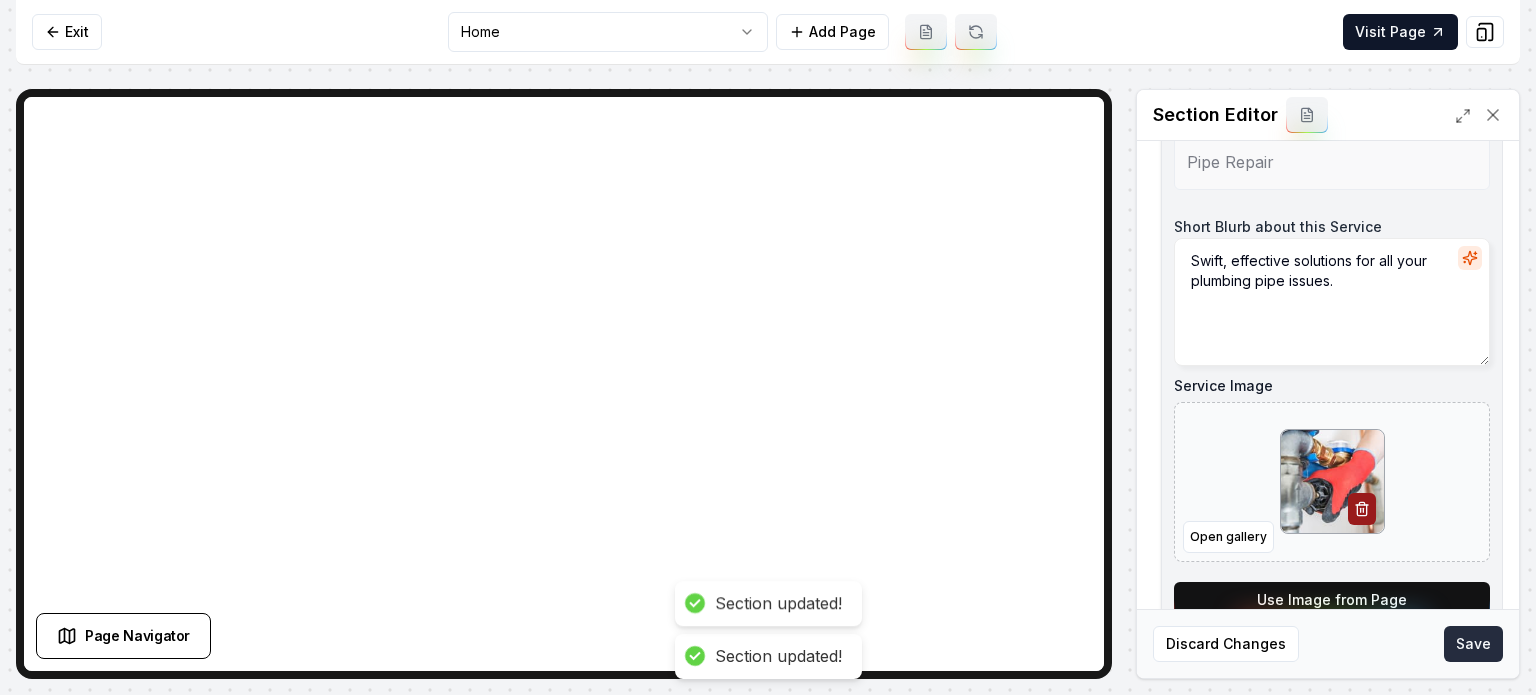 click on "Save" at bounding box center (1473, 644) 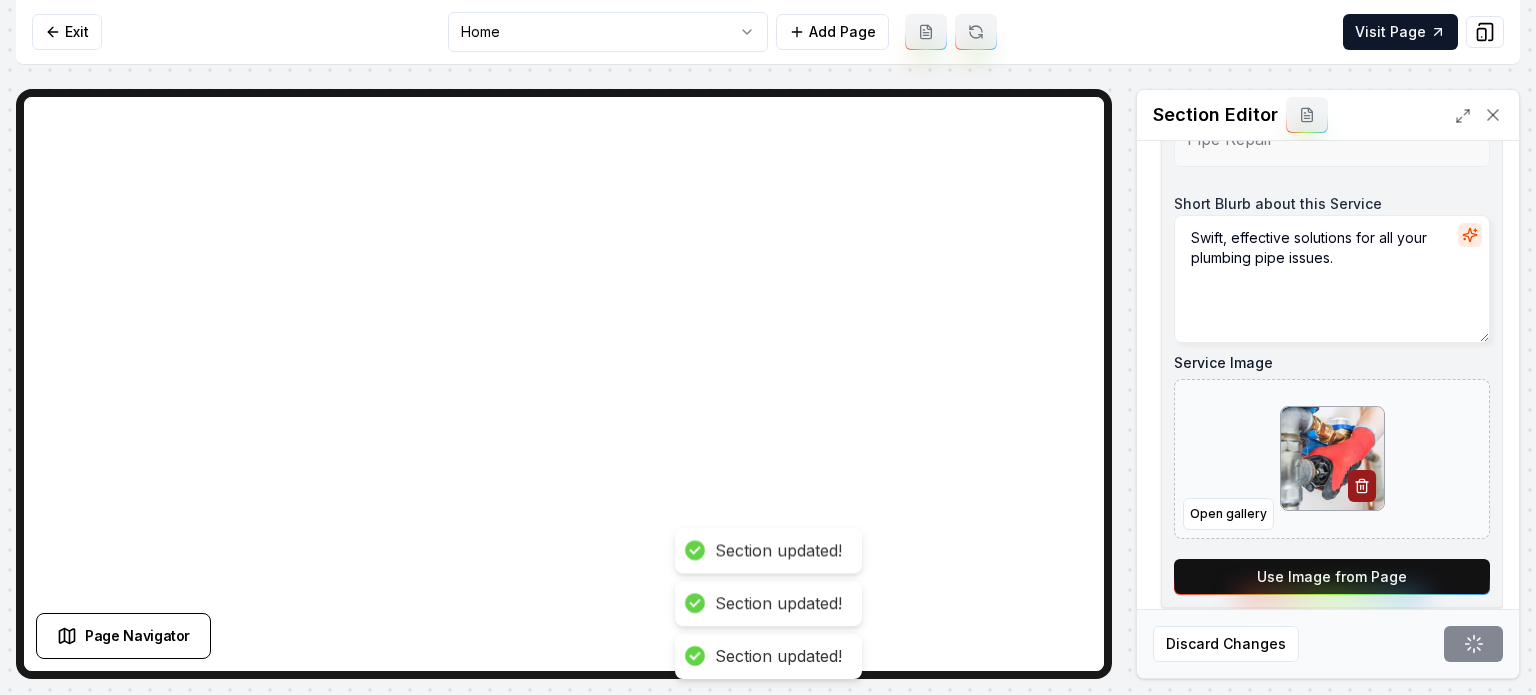 scroll, scrollTop: 0, scrollLeft: 0, axis: both 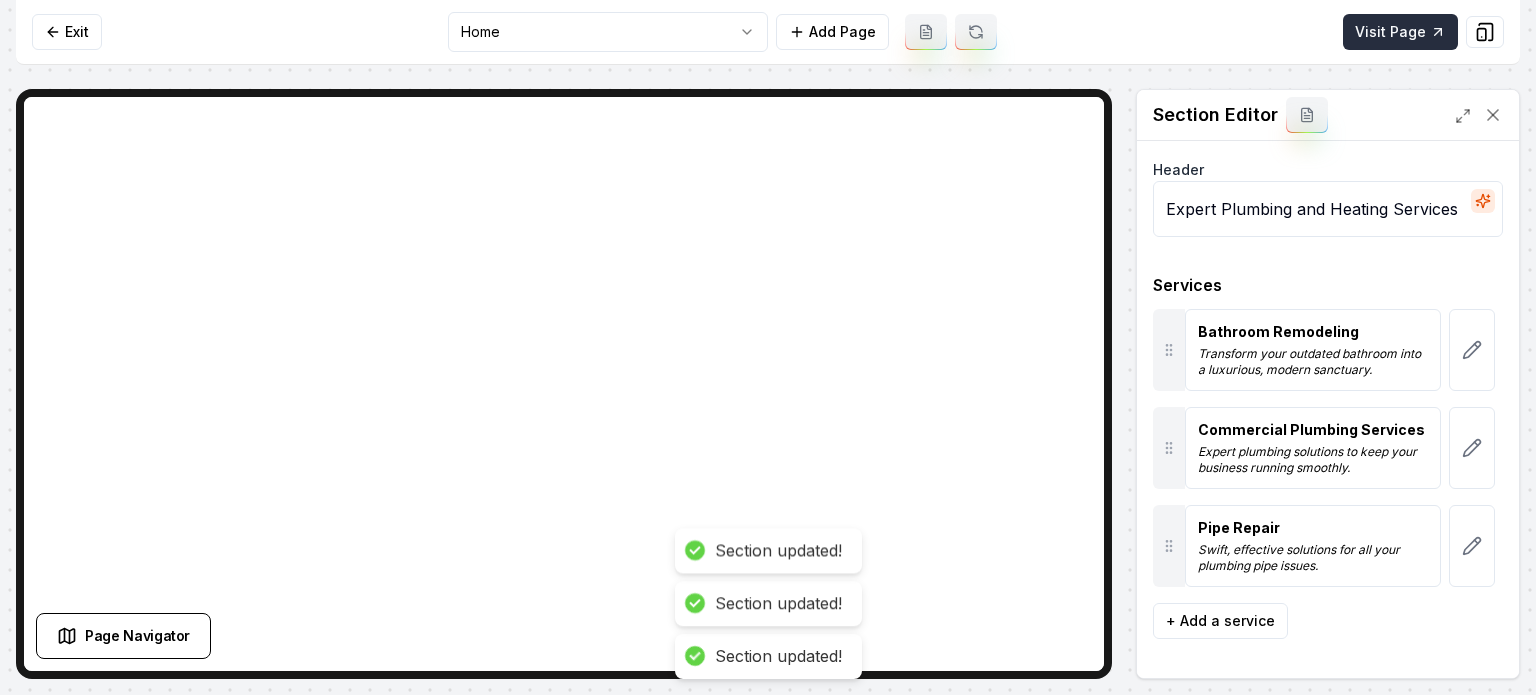 click on "Visit Page" at bounding box center (1400, 32) 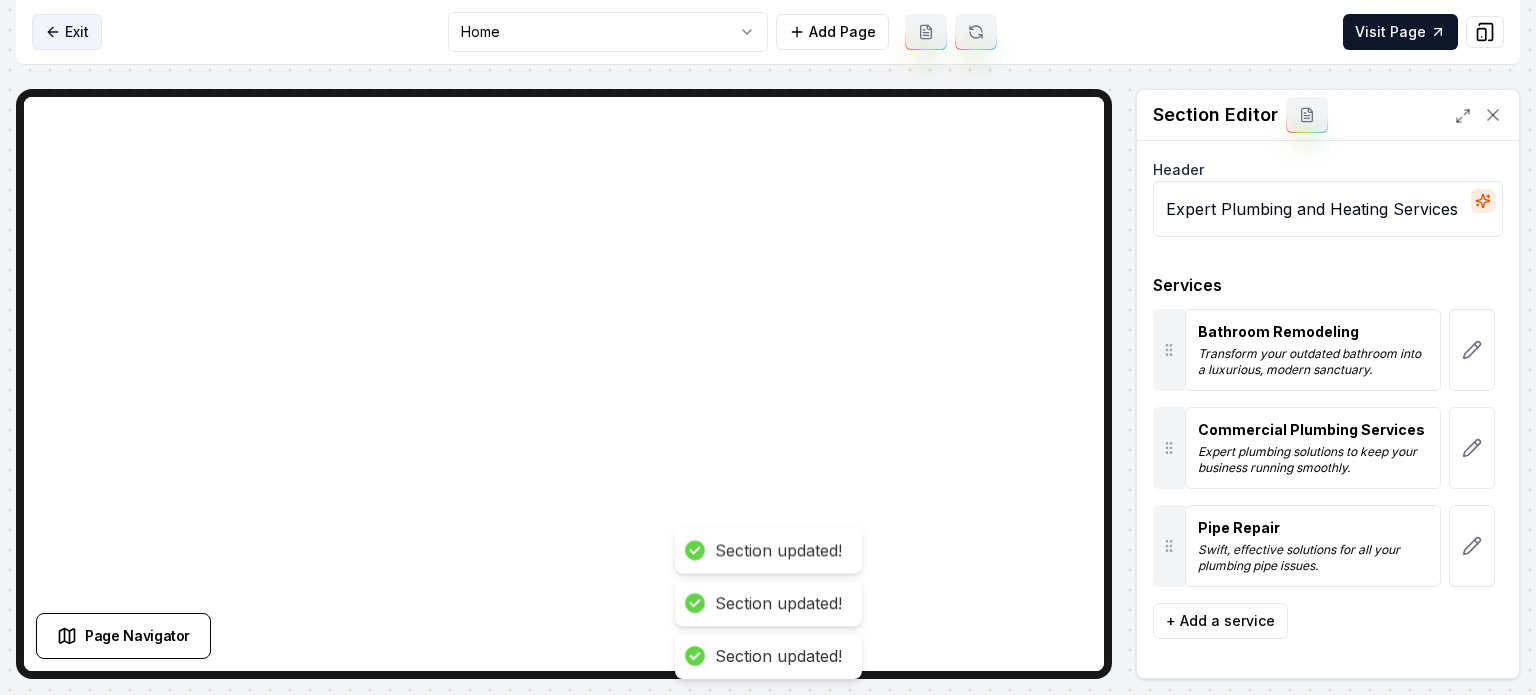 click on "Exit" at bounding box center (67, 32) 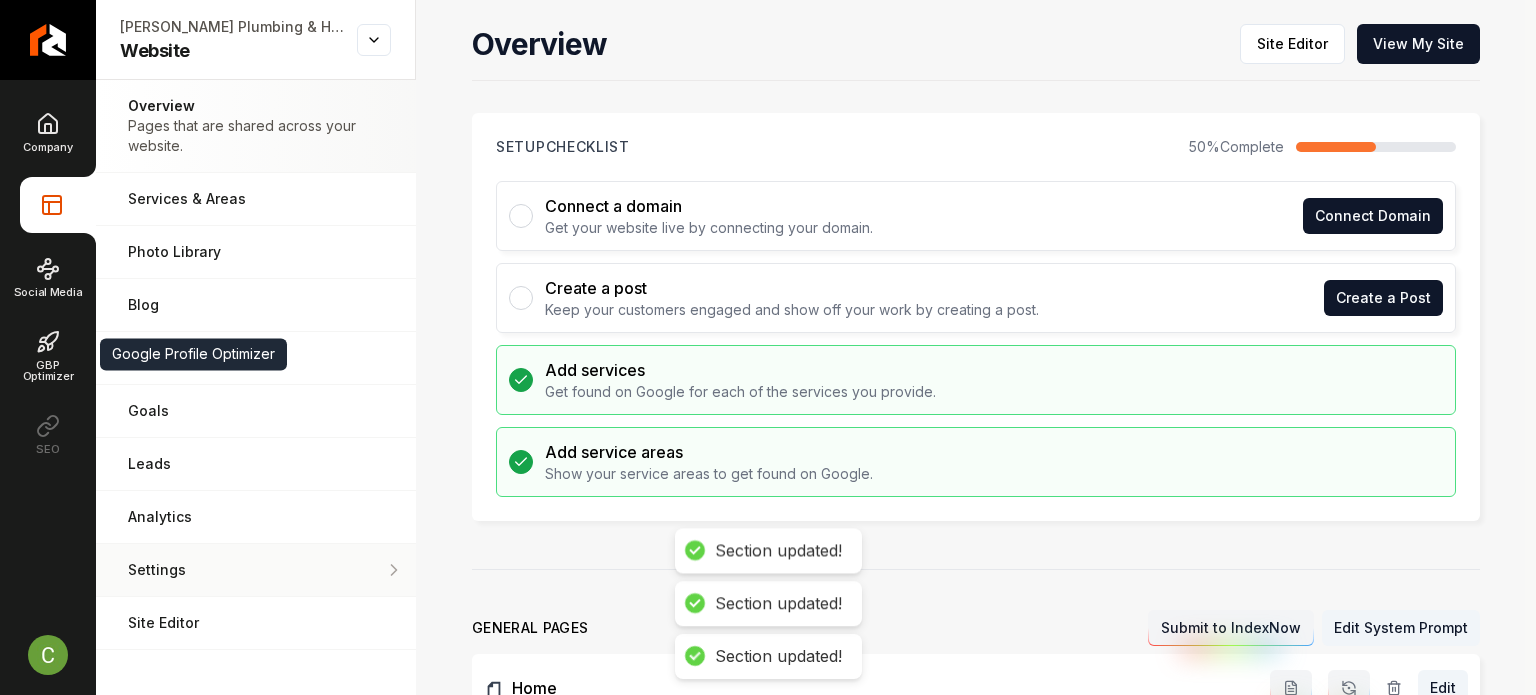 click on "Settings" at bounding box center [256, 570] 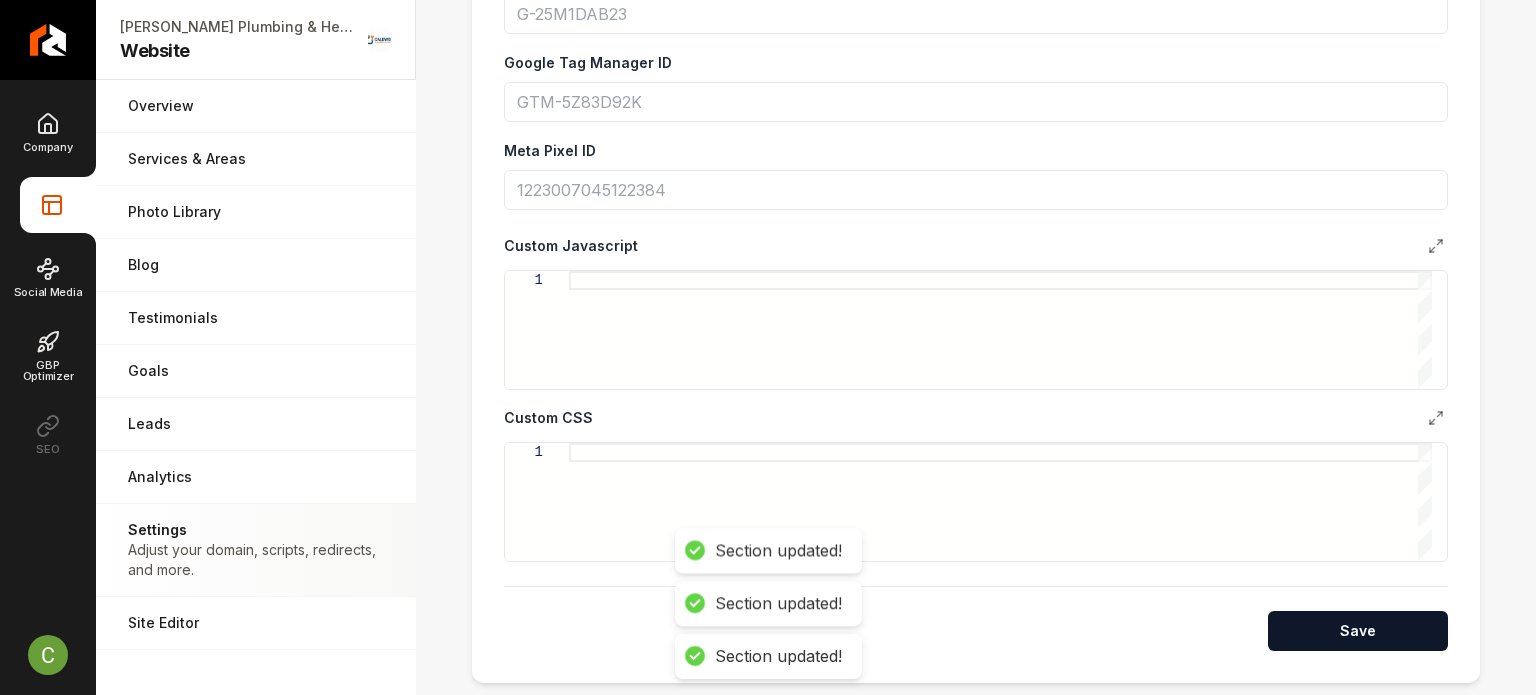 scroll, scrollTop: 800, scrollLeft: 0, axis: vertical 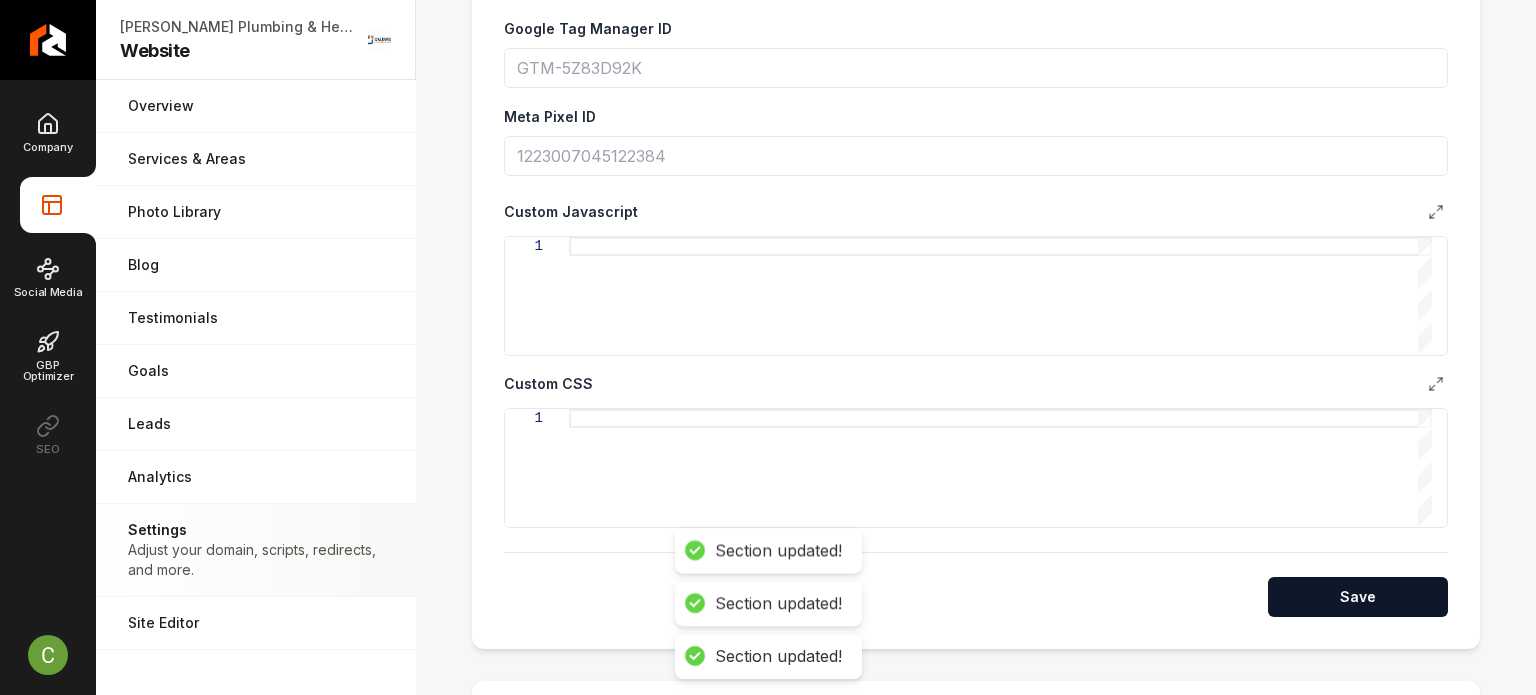 click at bounding box center [1000, 468] 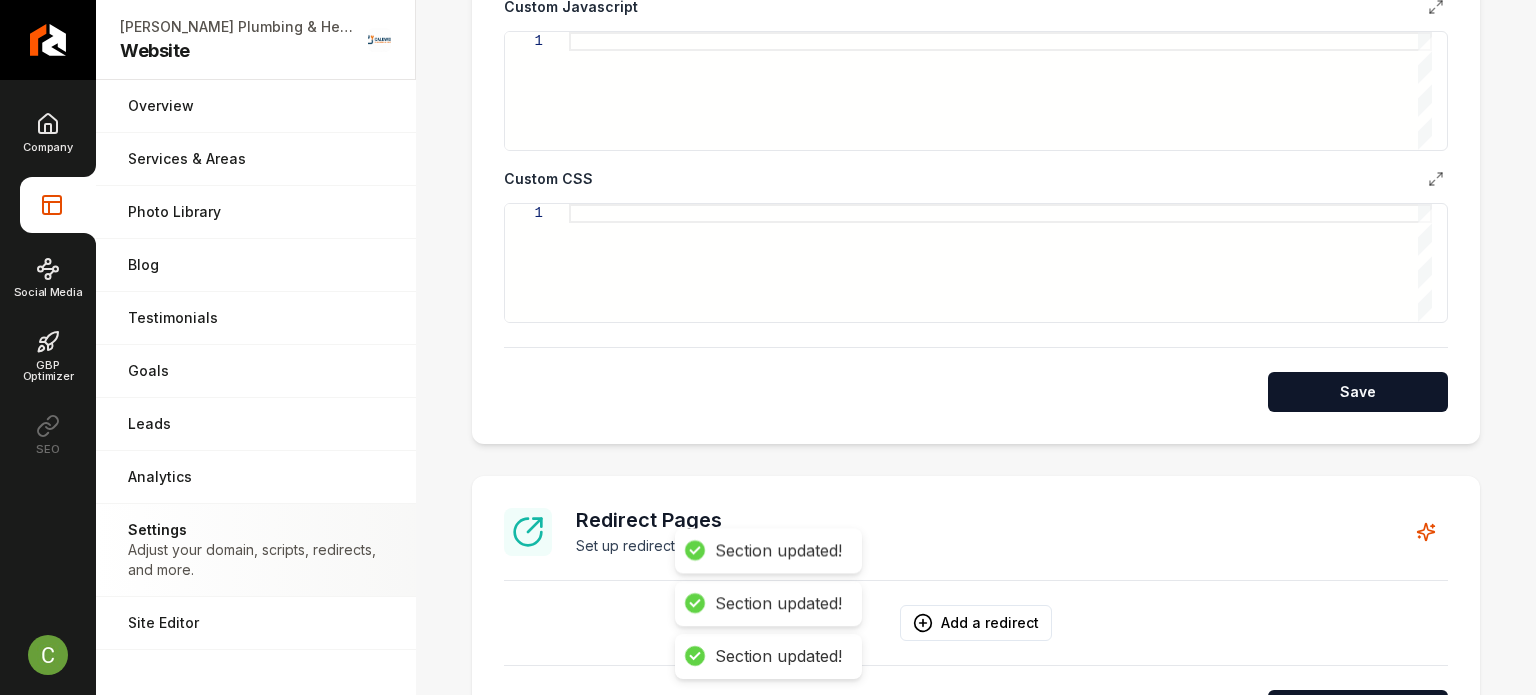 scroll, scrollTop: 1000, scrollLeft: 0, axis: vertical 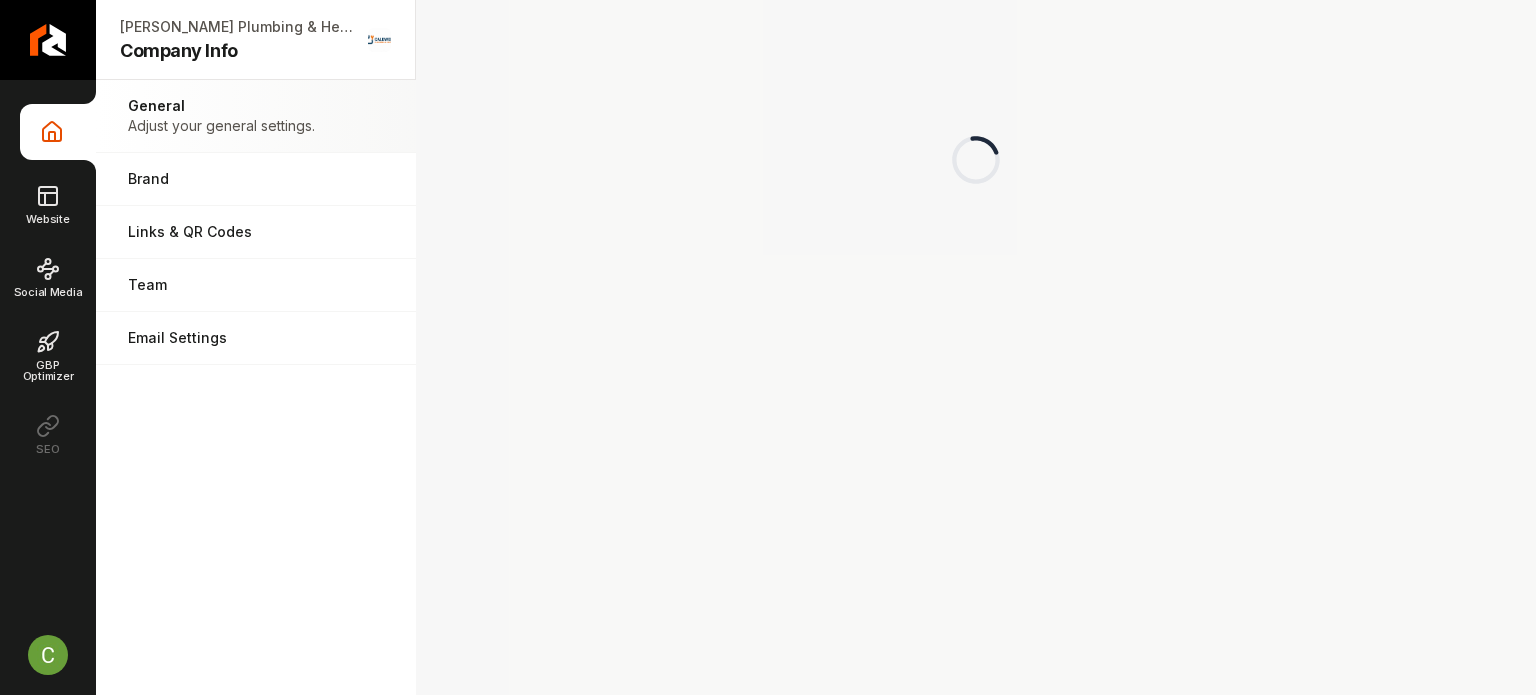 click on "Brand Manage the styles and colors of your business." at bounding box center [256, 179] 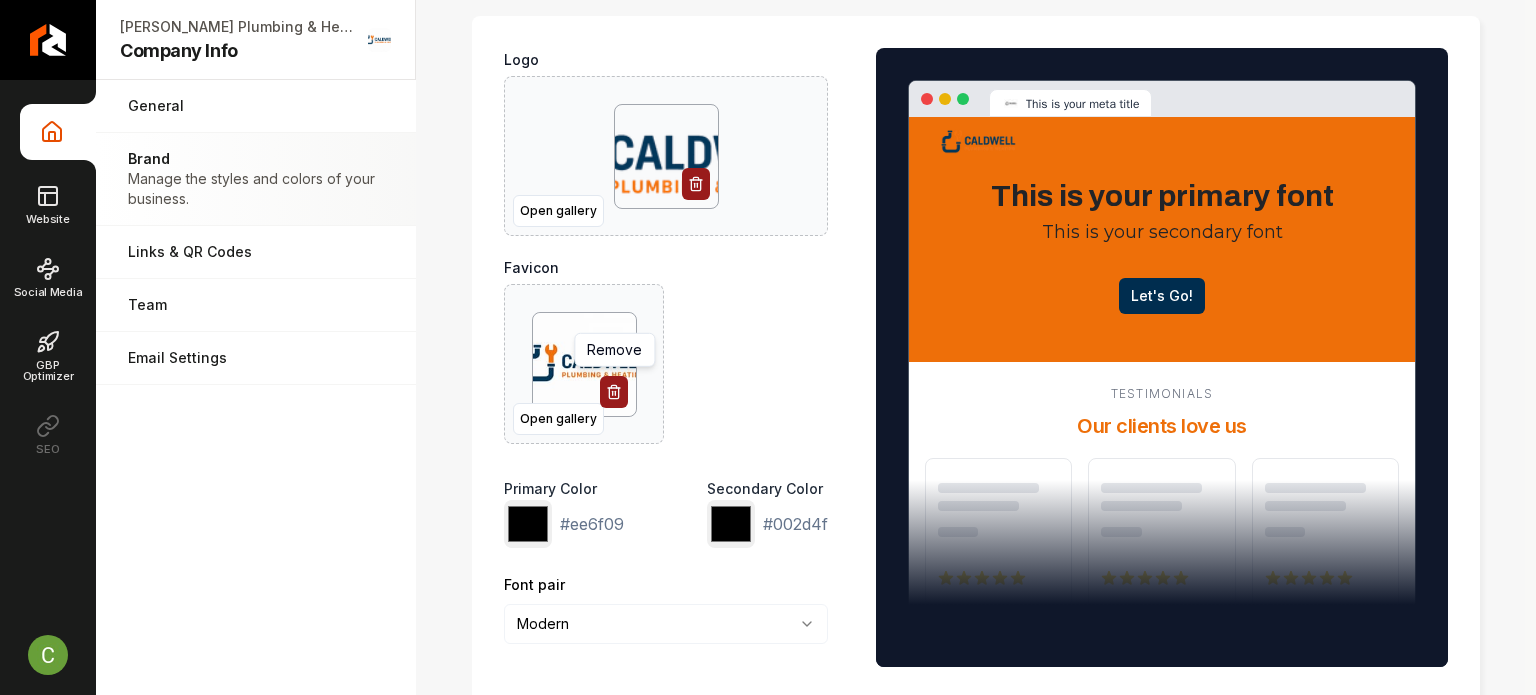 scroll, scrollTop: 200, scrollLeft: 0, axis: vertical 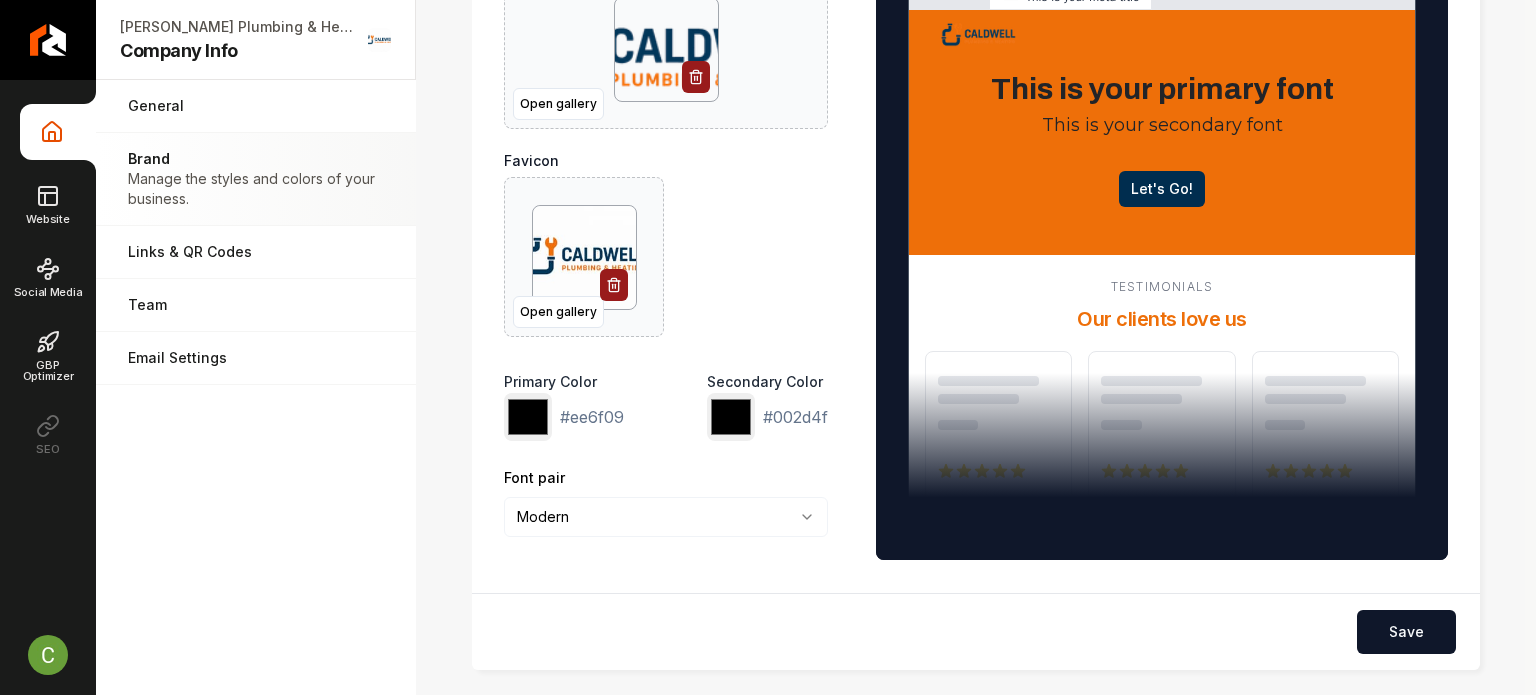 click on "******* #002d4f" at bounding box center (767, 417) 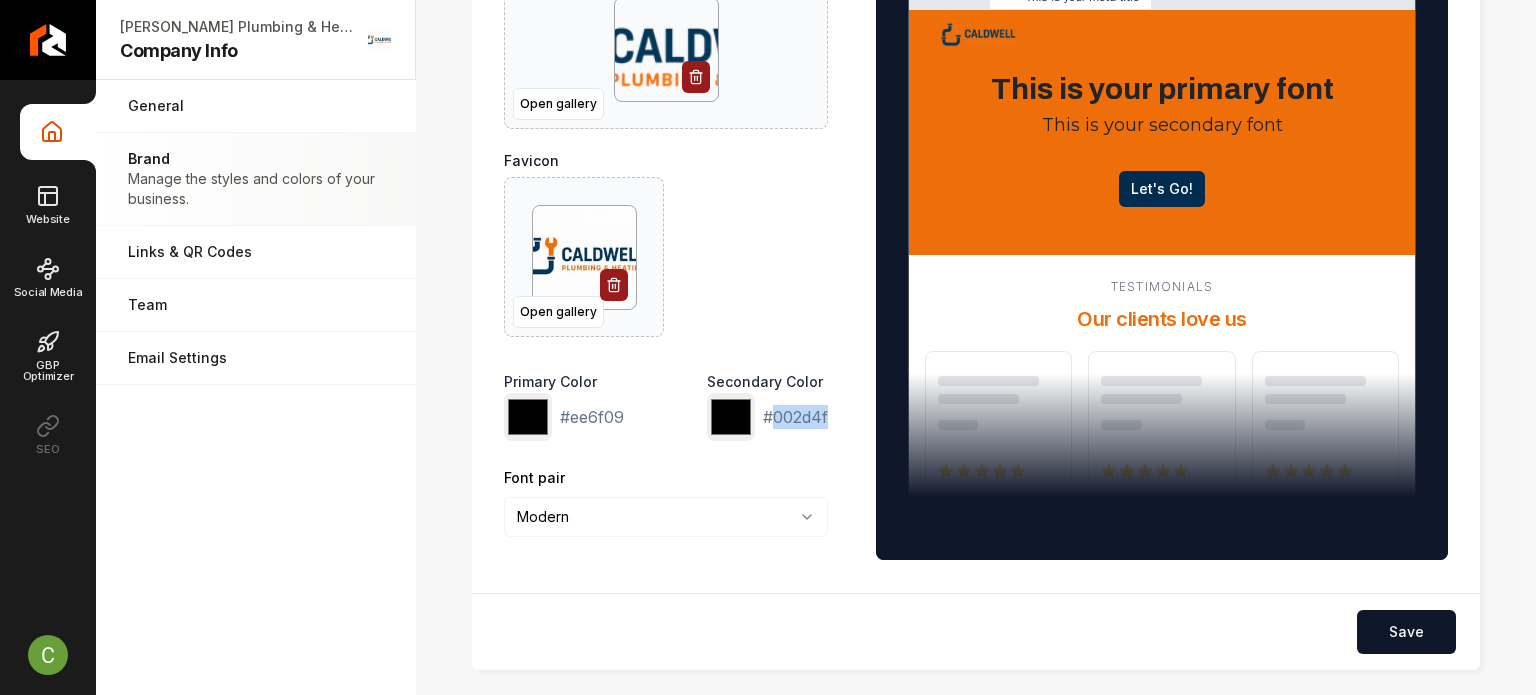 click on "******* #002d4f" at bounding box center (767, 417) 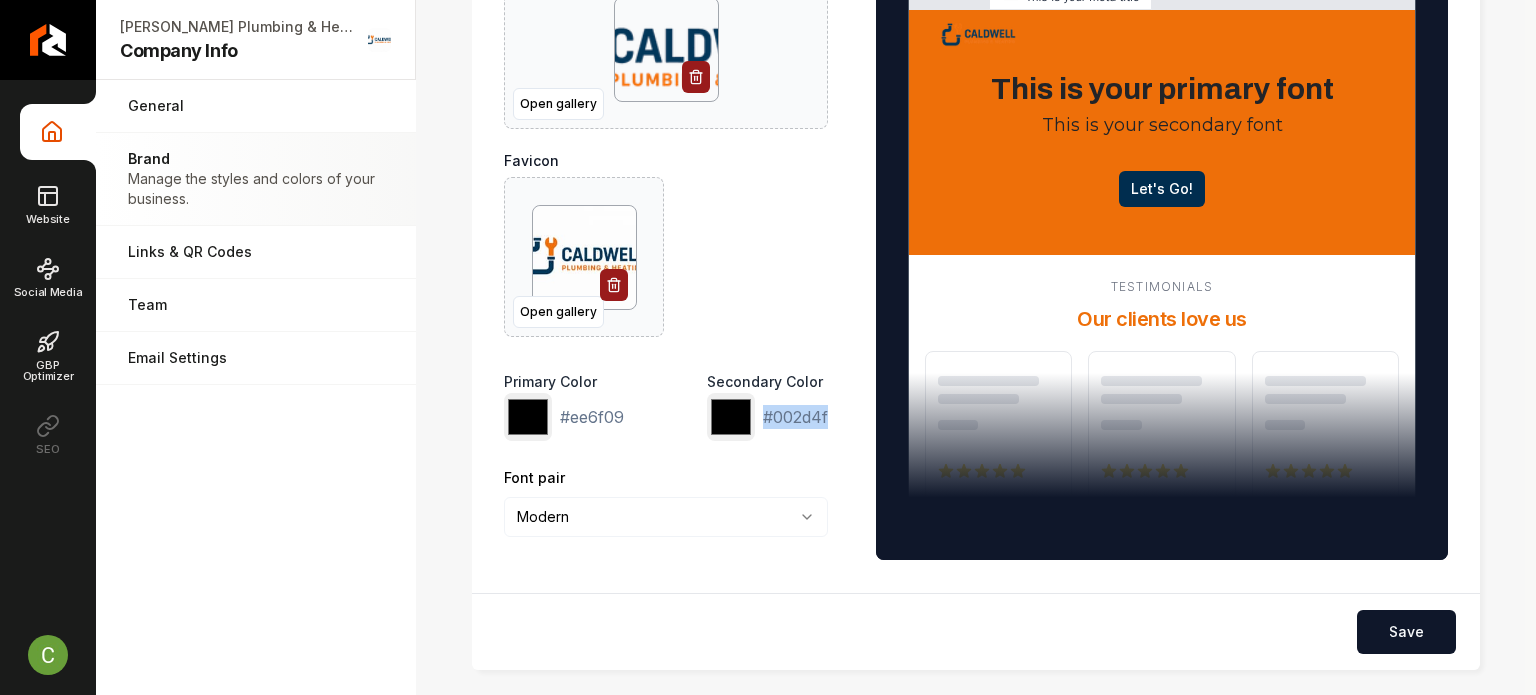 copy on "#002d4f" 